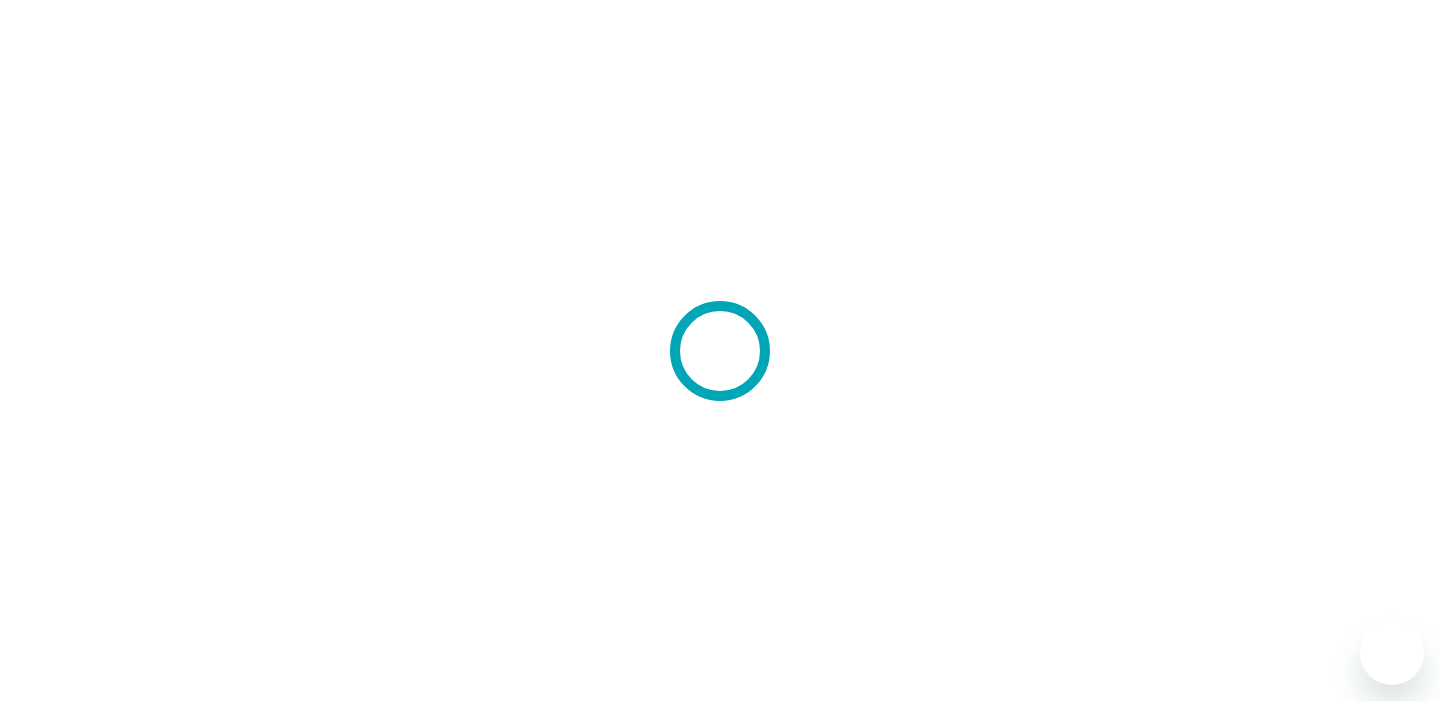 scroll, scrollTop: 0, scrollLeft: 0, axis: both 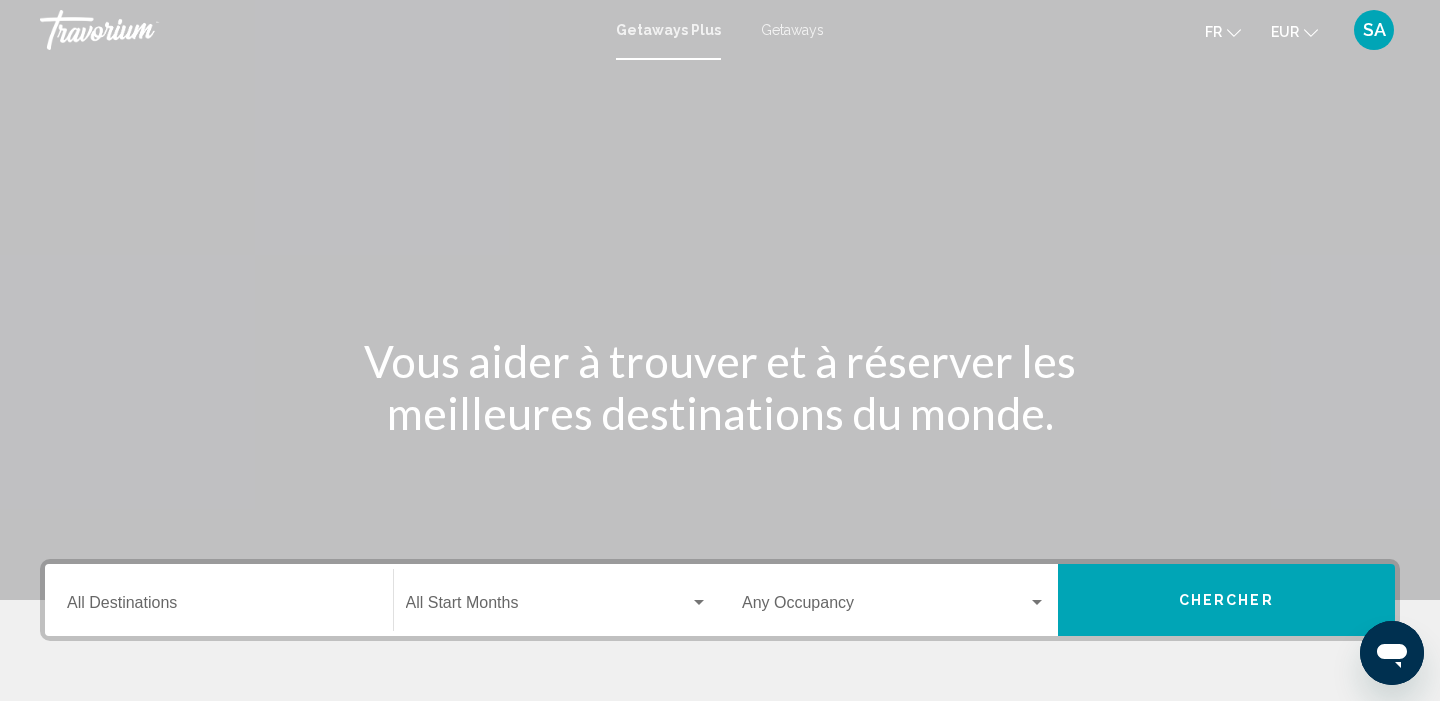 click on "Getaways" at bounding box center [792, 30] 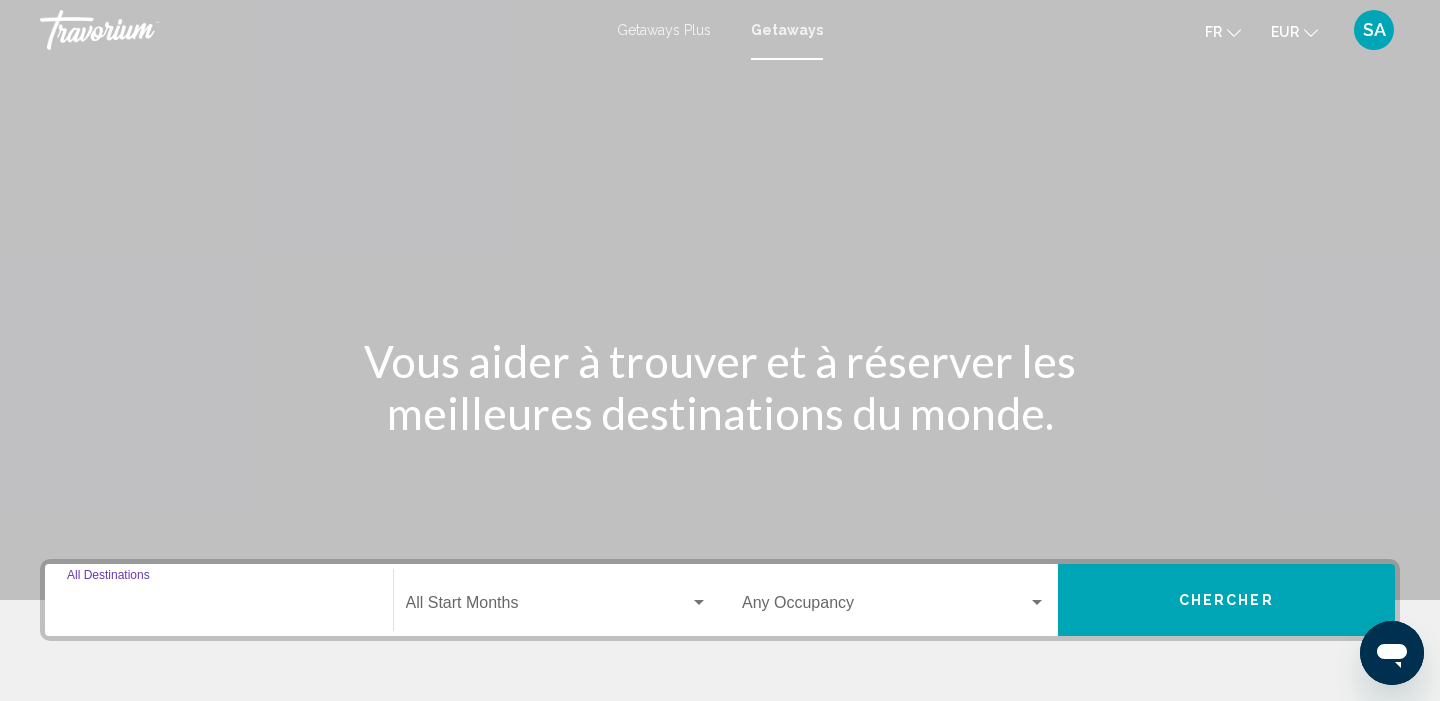 click on "Destination All Destinations" at bounding box center (219, 607) 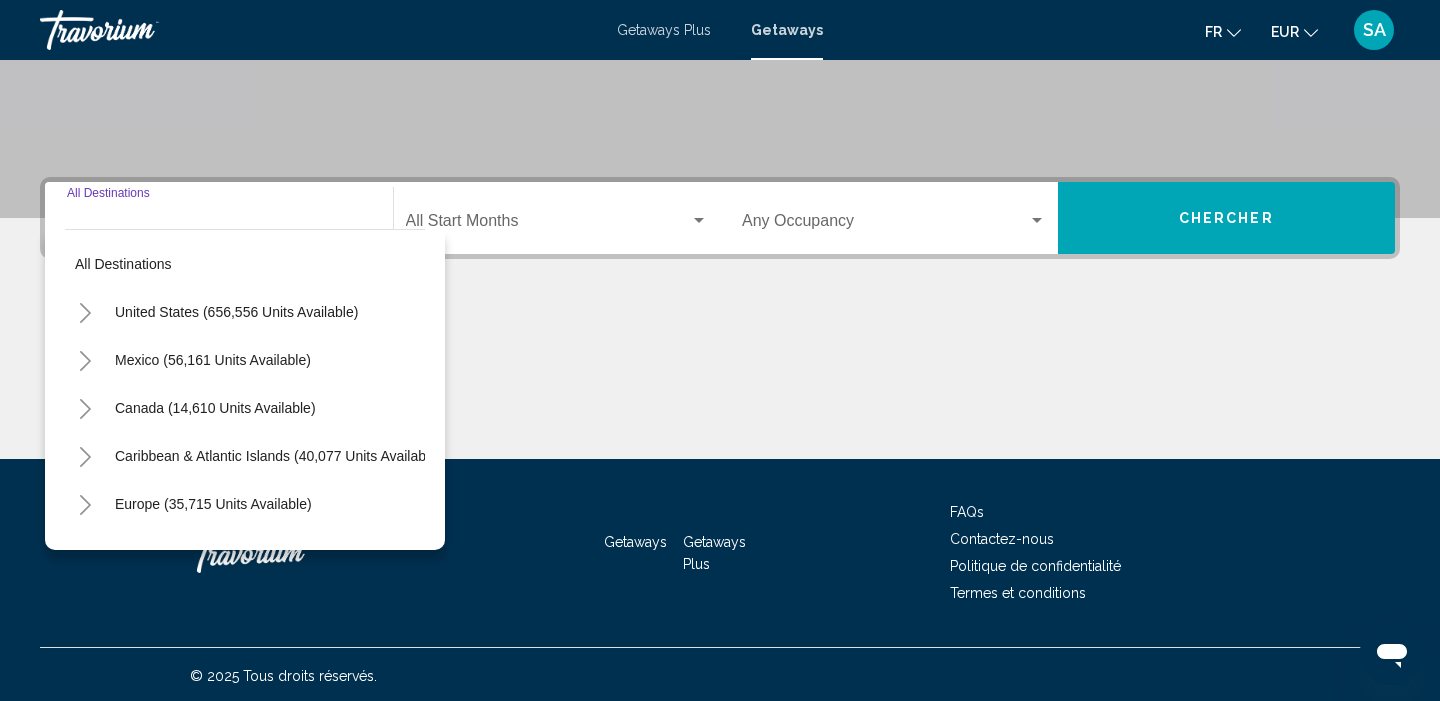 scroll, scrollTop: 385, scrollLeft: 0, axis: vertical 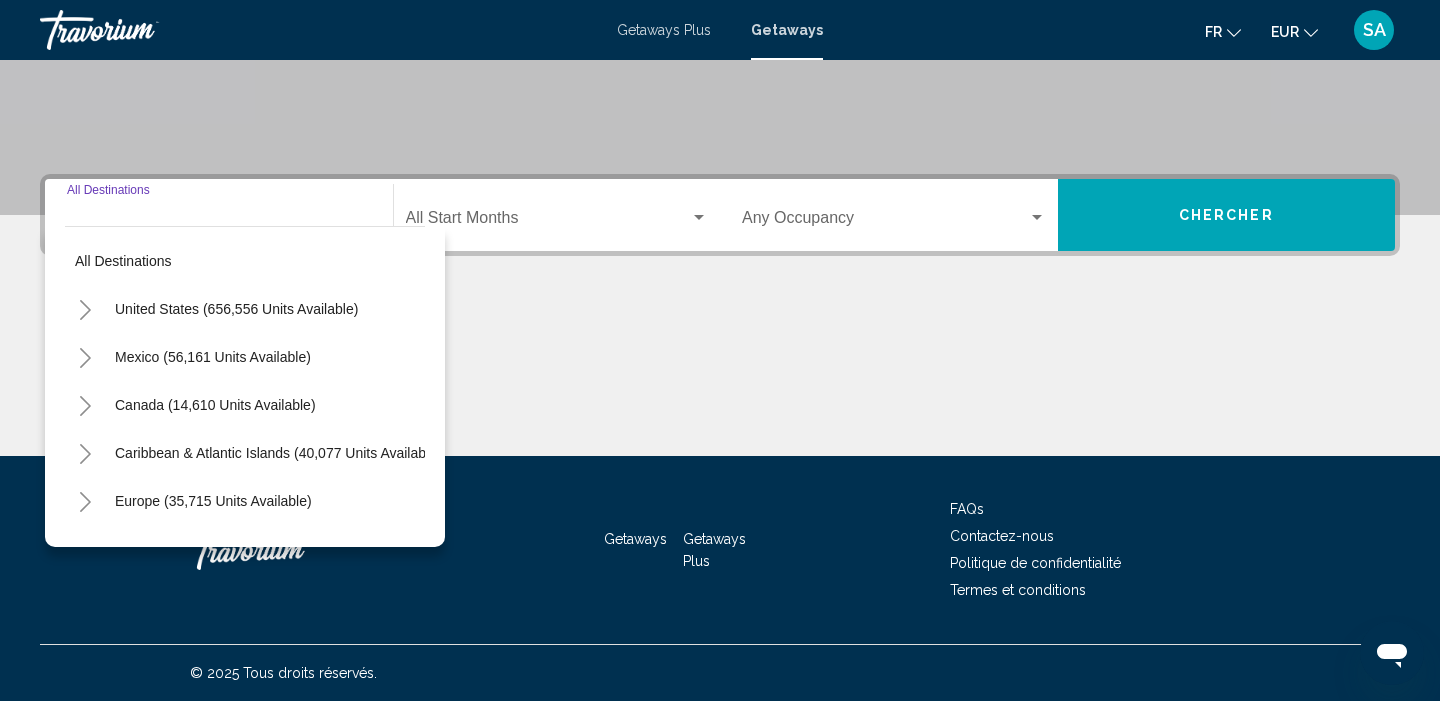 click 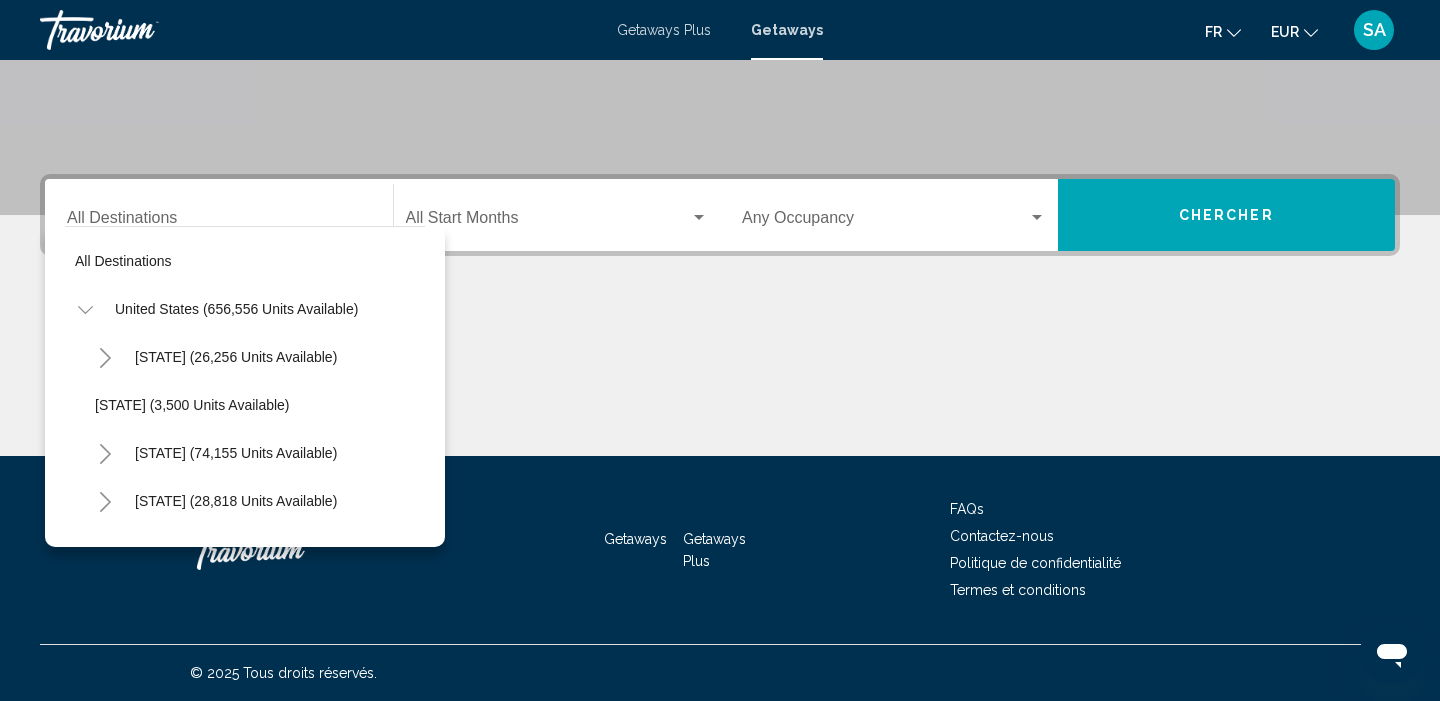 click 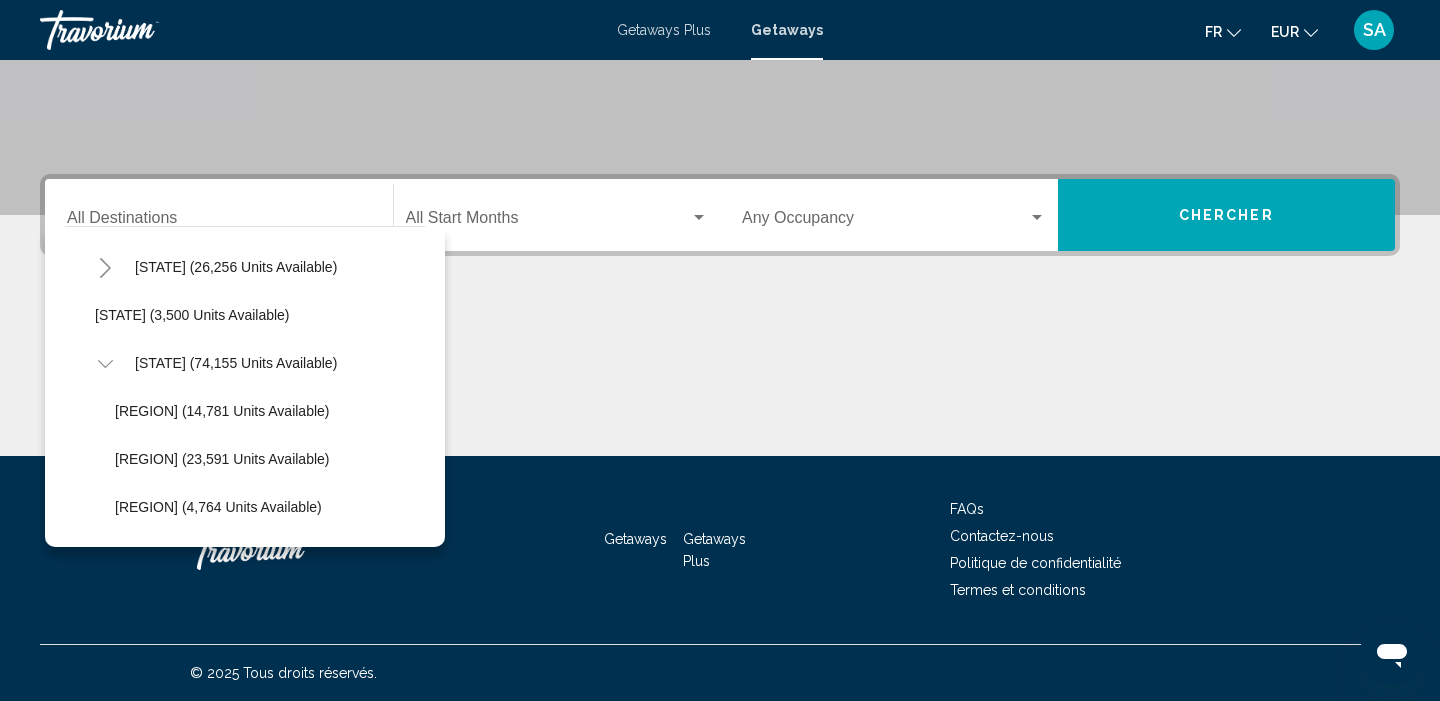 scroll, scrollTop: 94, scrollLeft: 0, axis: vertical 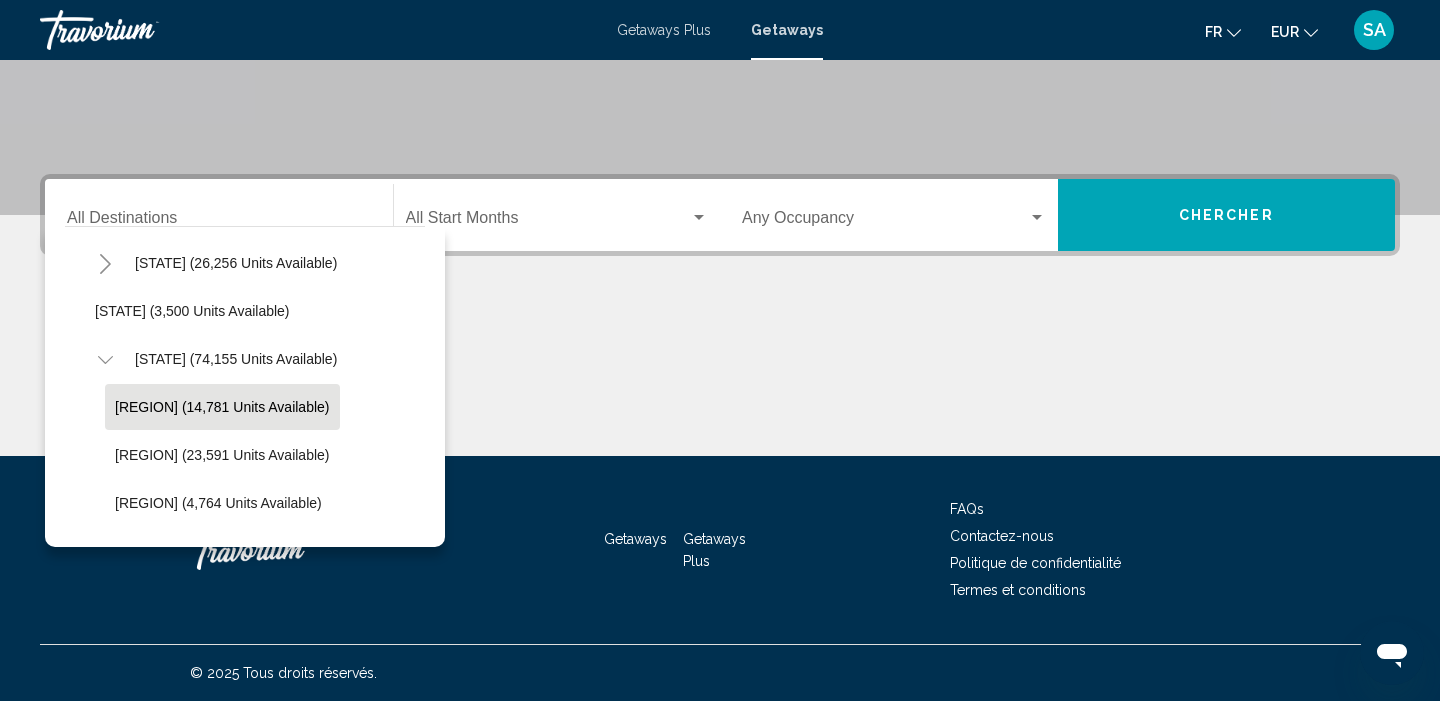 click on "[REGION] (14,781 units available)" 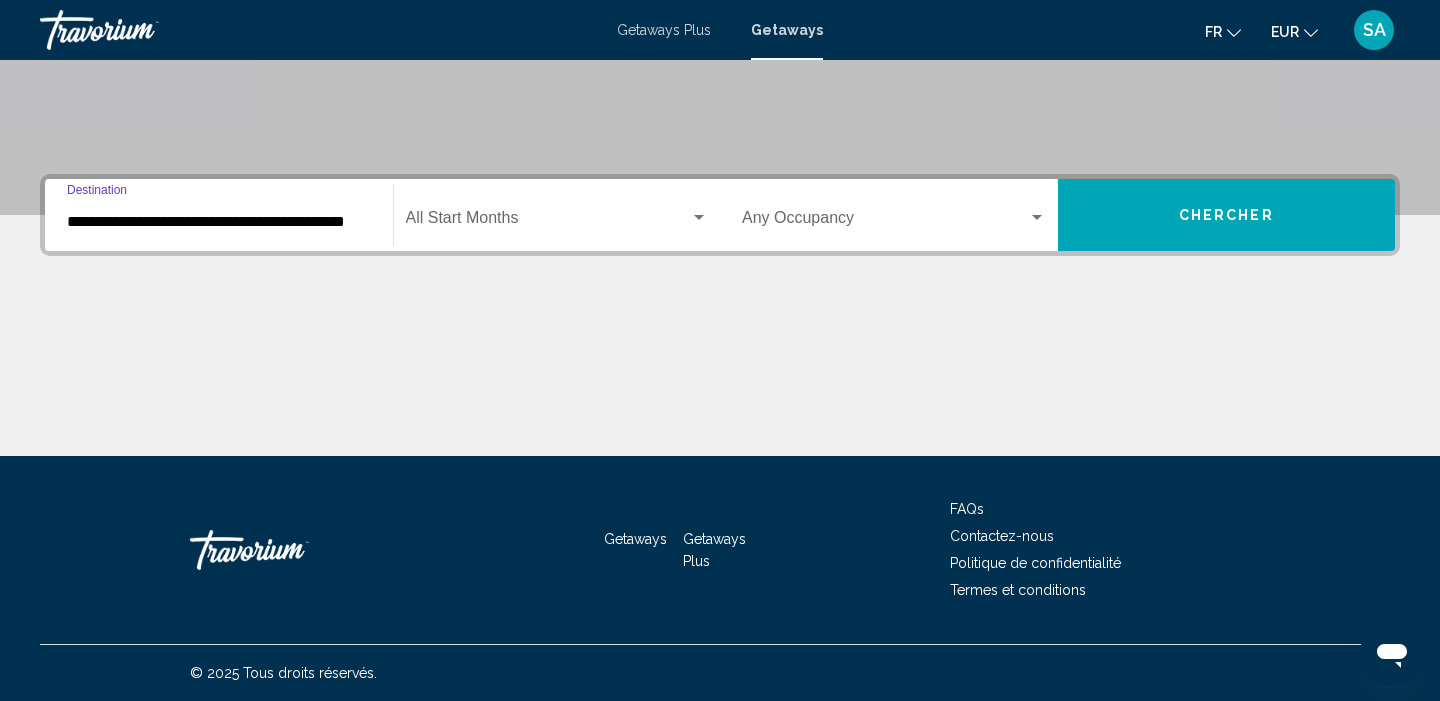 click at bounding box center [548, 222] 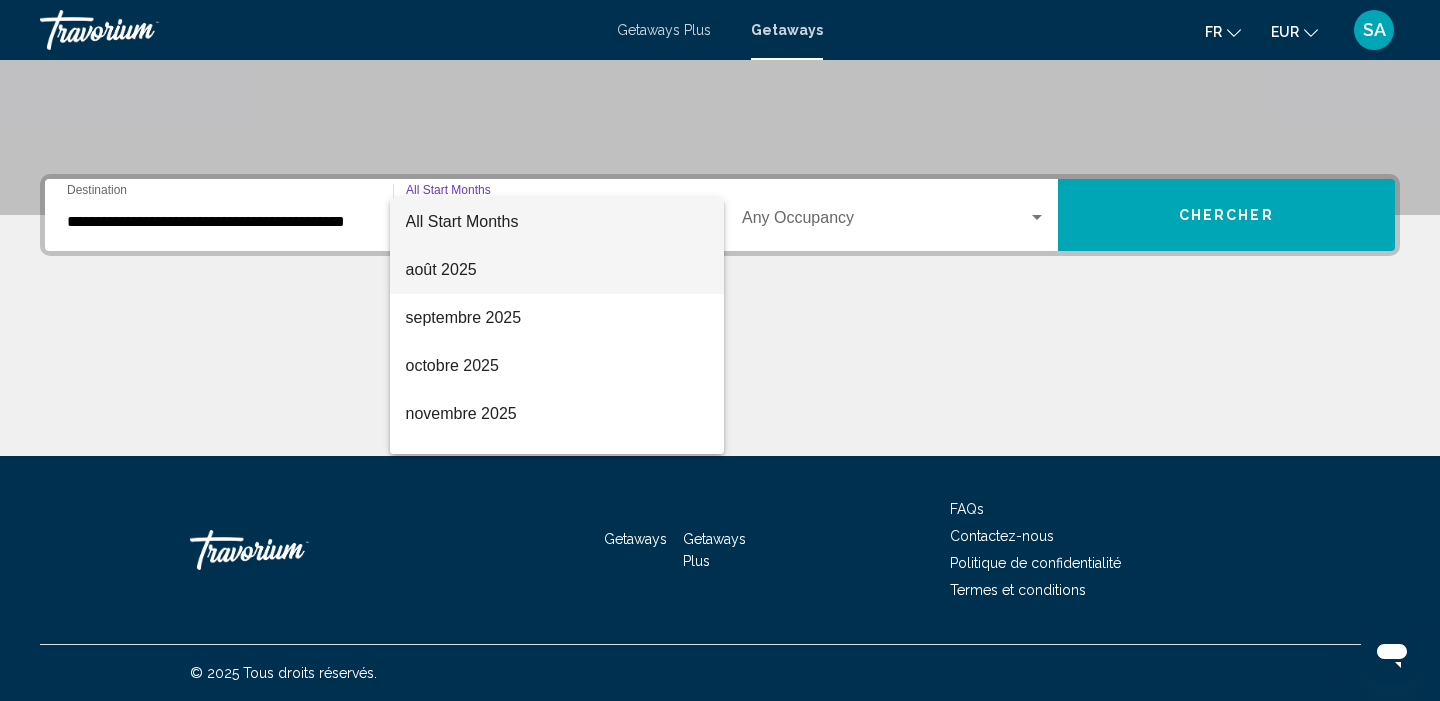 click on "août 2025" at bounding box center (557, 270) 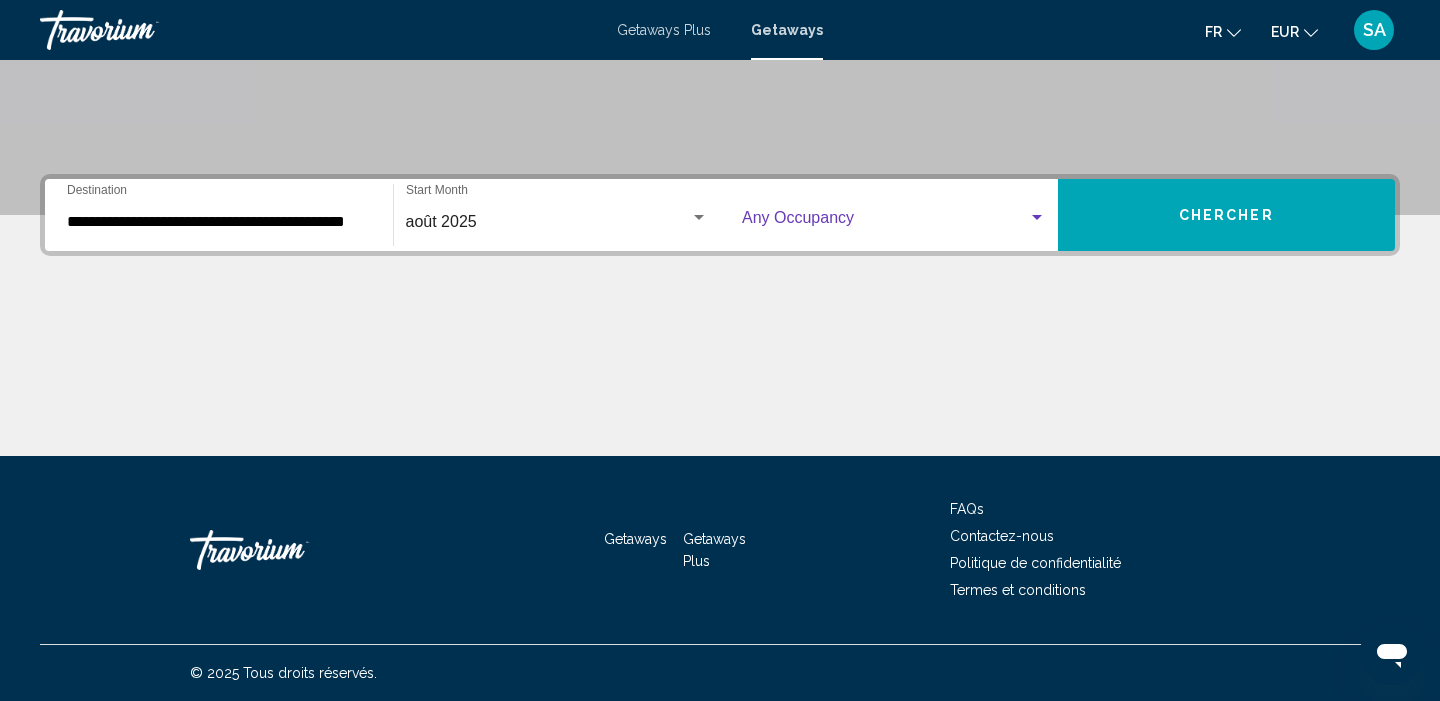 click at bounding box center [885, 222] 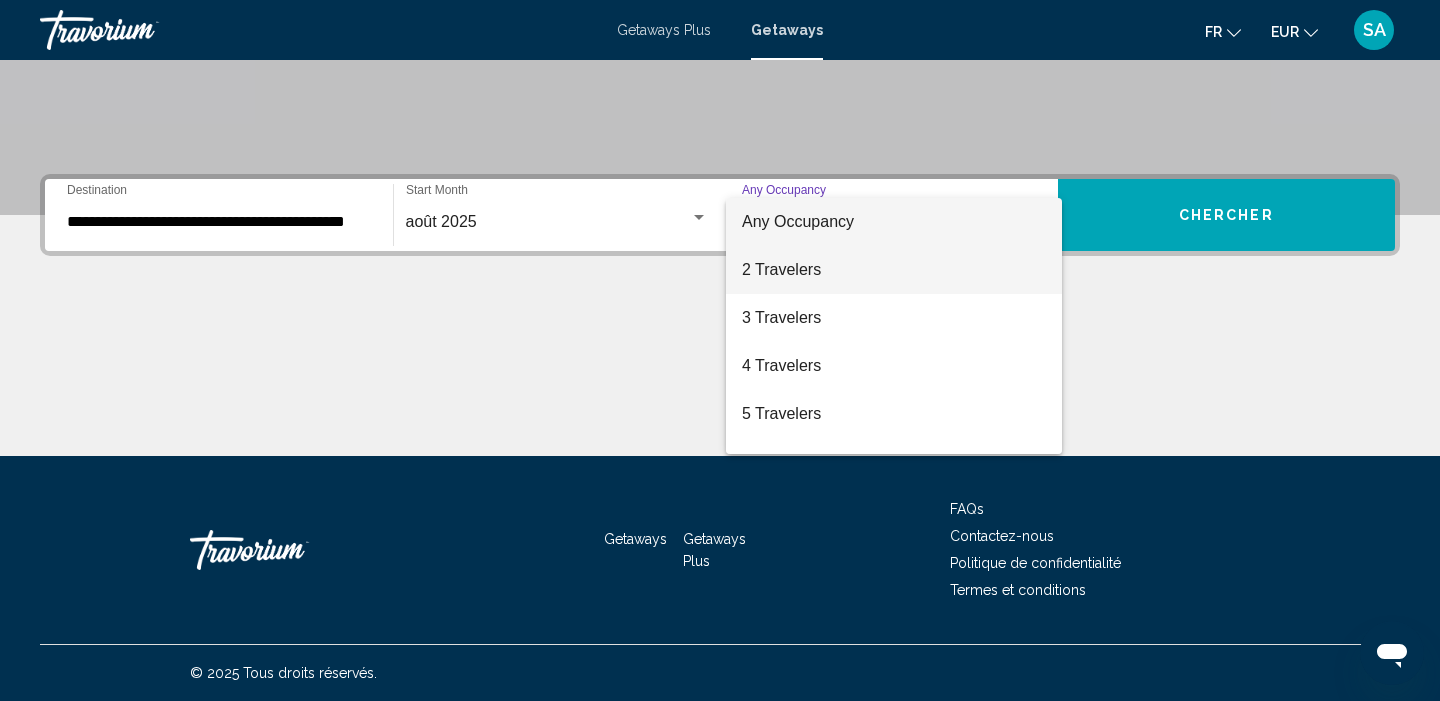 click on "2 Travelers" at bounding box center [894, 270] 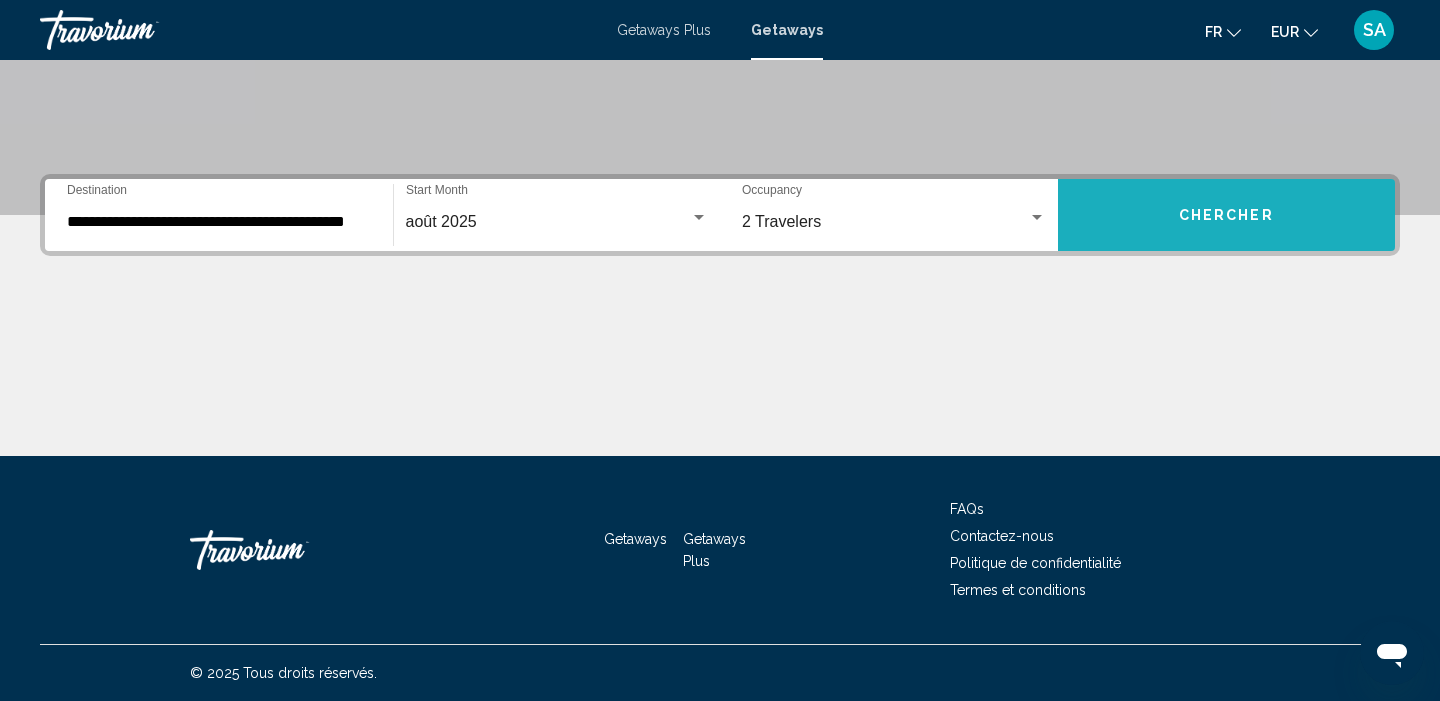 click on "Chercher" at bounding box center [1226, 216] 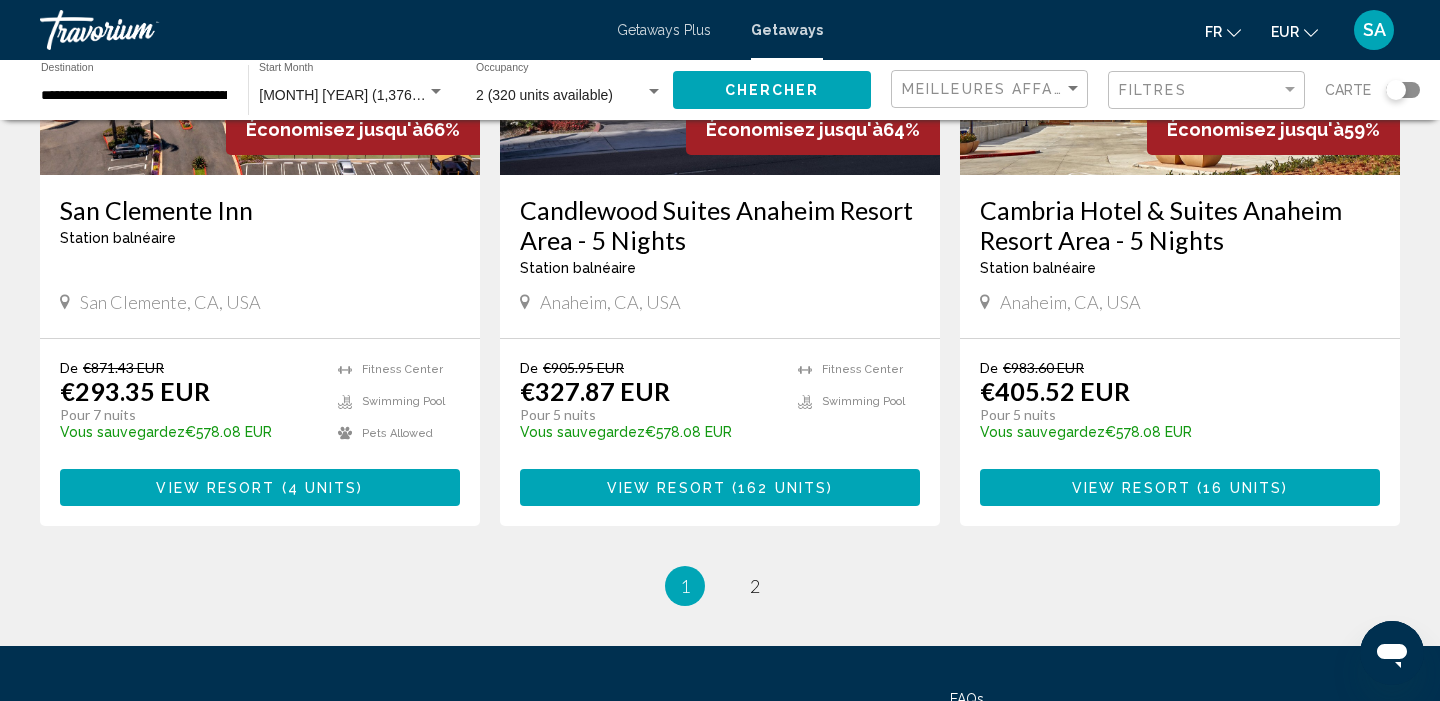 scroll, scrollTop: 2529, scrollLeft: 0, axis: vertical 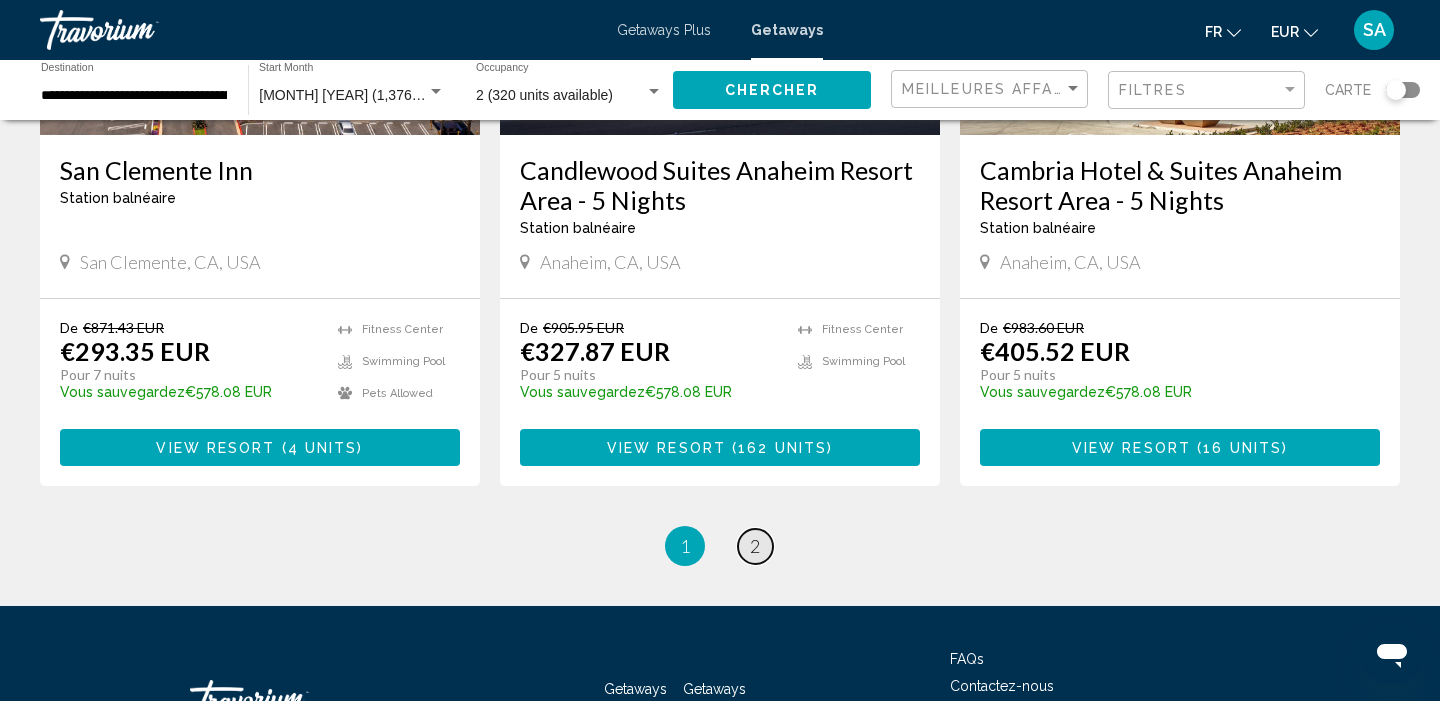 click on "page  2" at bounding box center (755, 546) 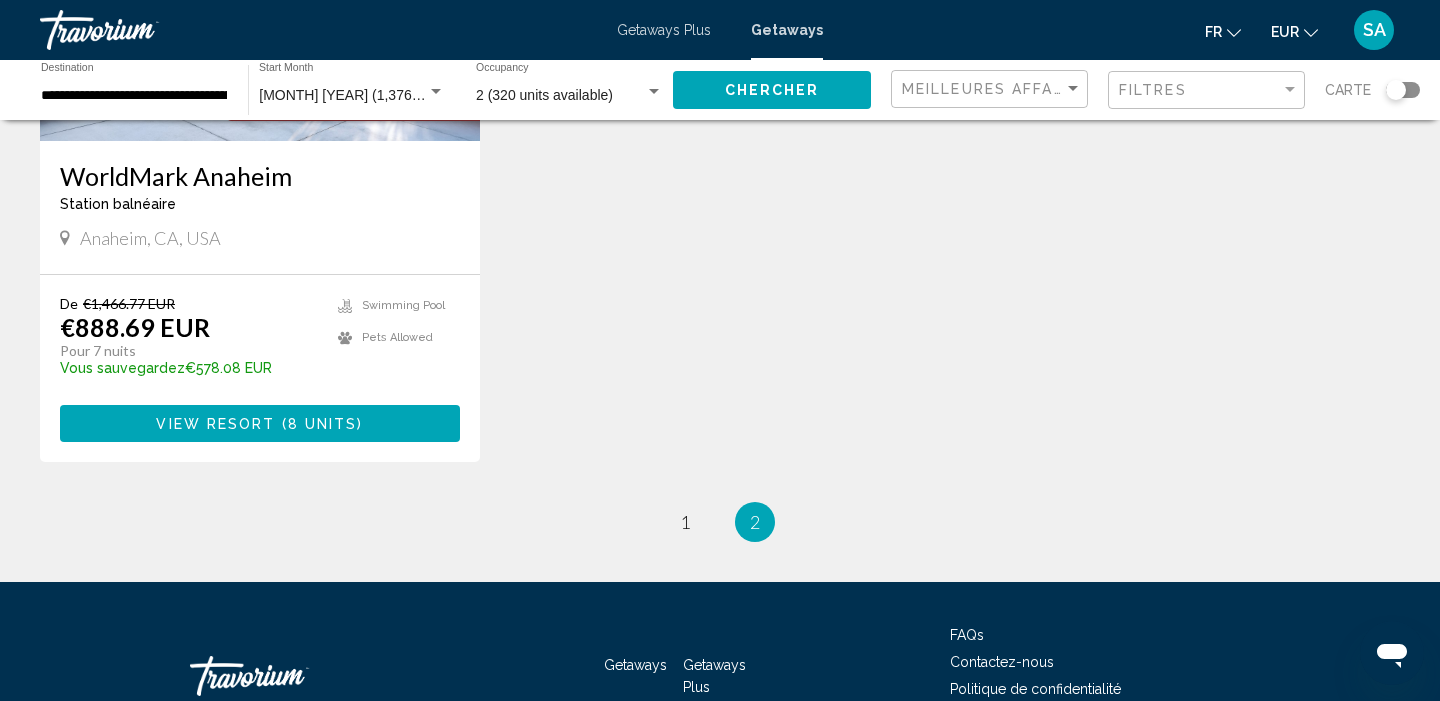 scroll, scrollTop: 2527, scrollLeft: 0, axis: vertical 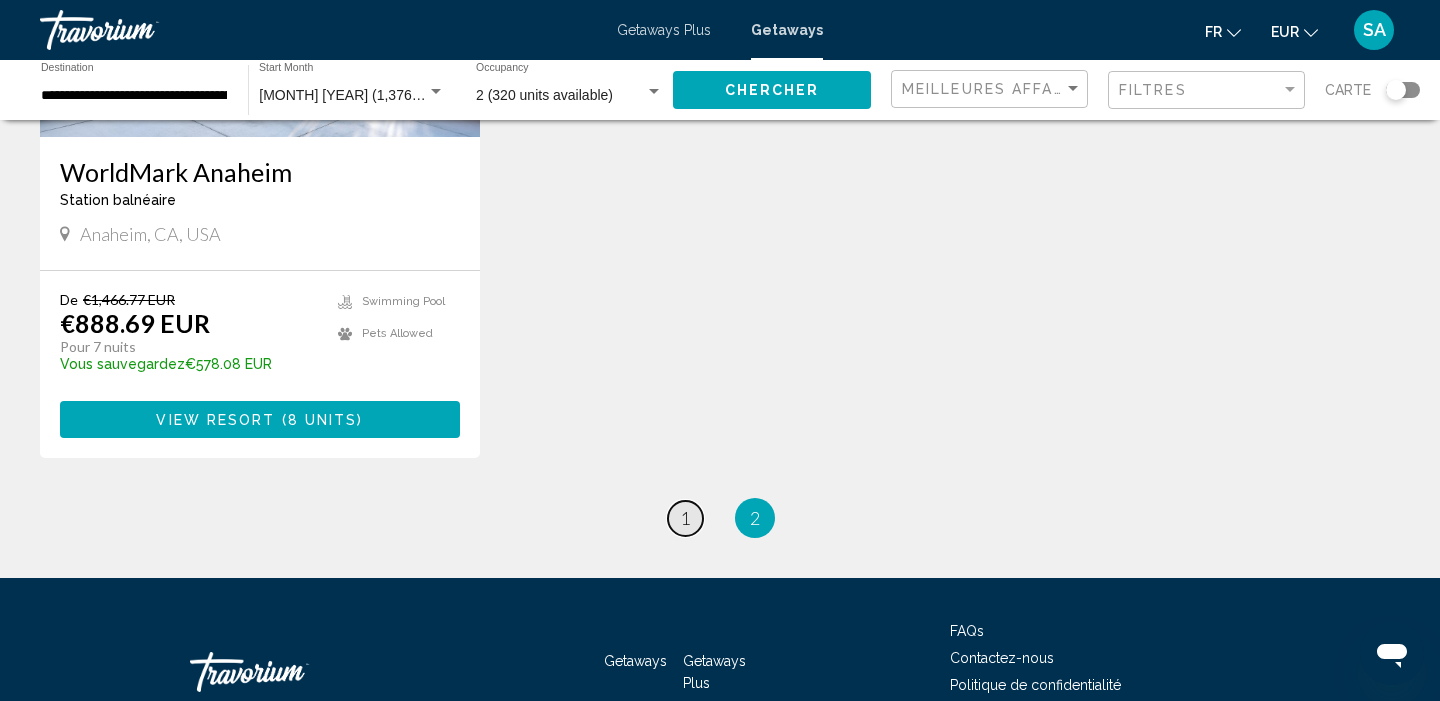 click on "1" at bounding box center [685, 518] 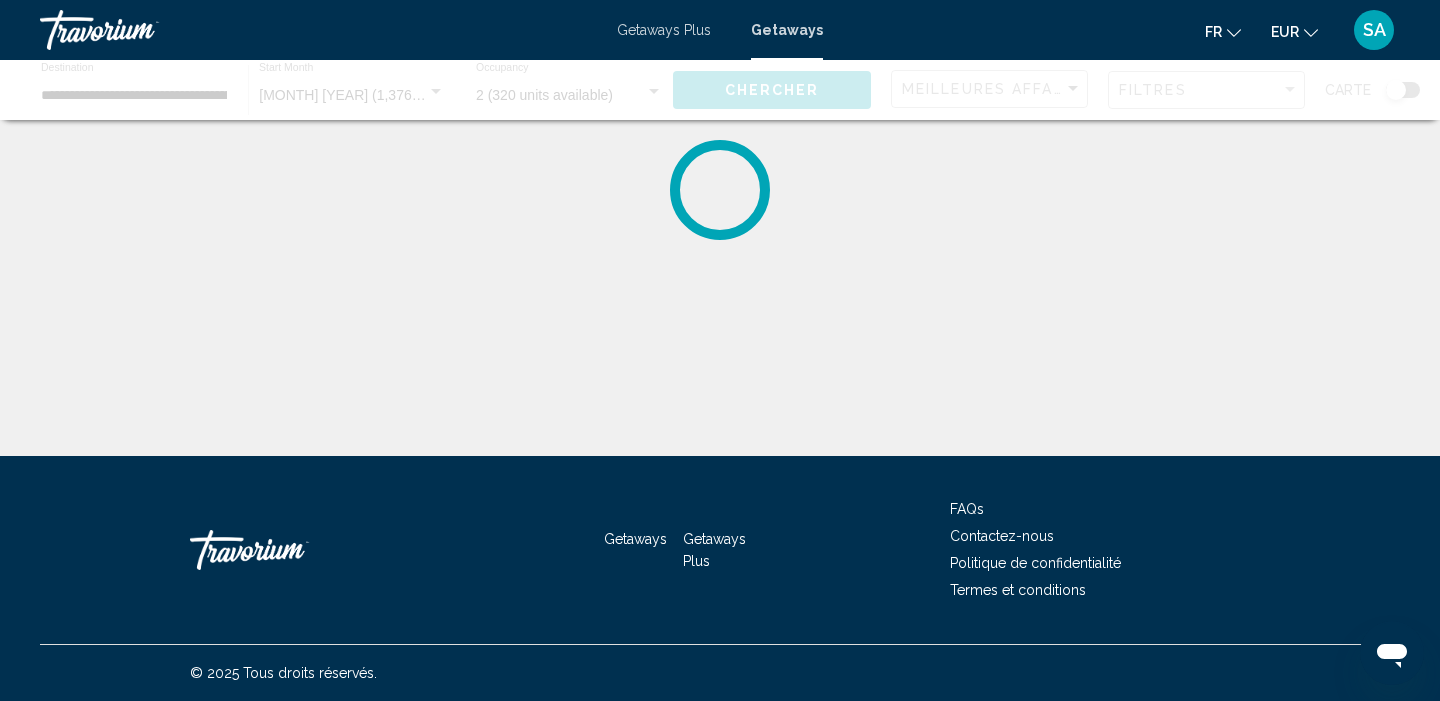 scroll, scrollTop: 0, scrollLeft: 0, axis: both 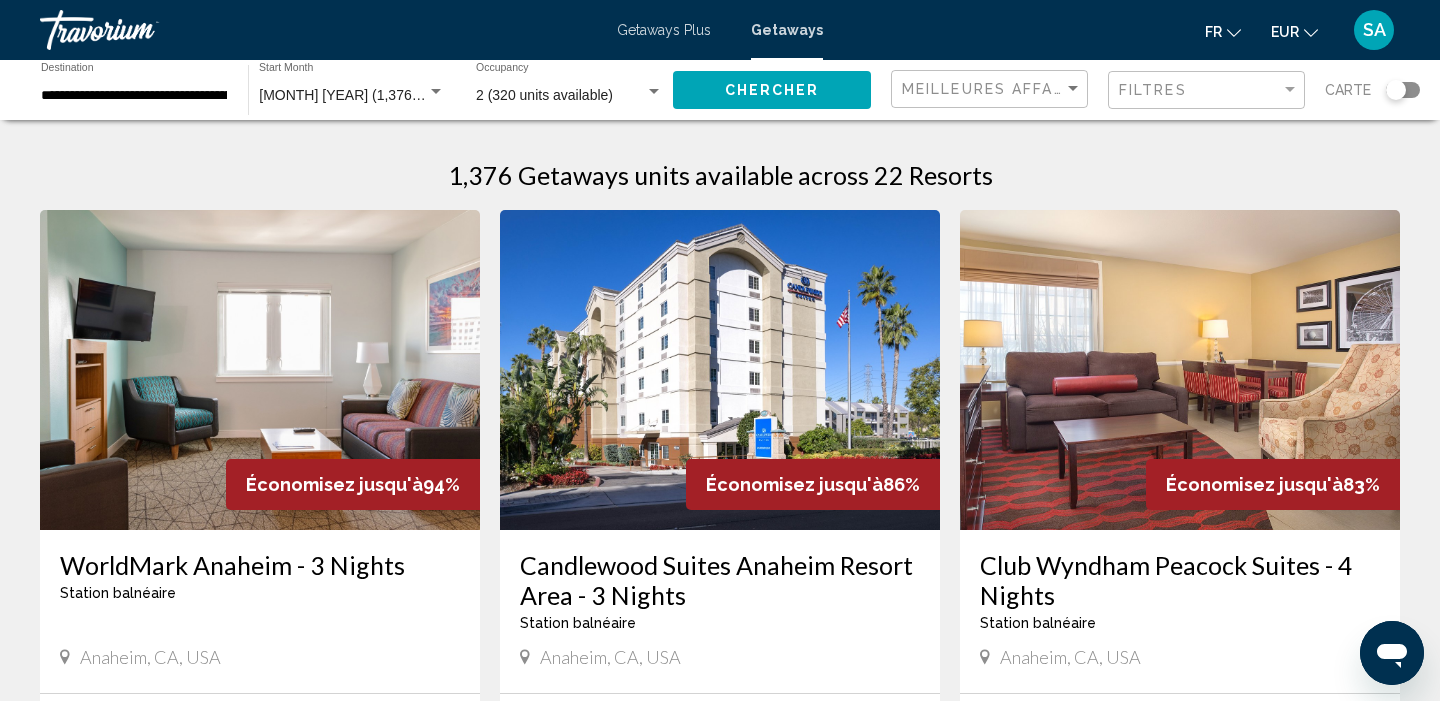 click on "août 2025 (1,376 units available)" at bounding box center [384, 95] 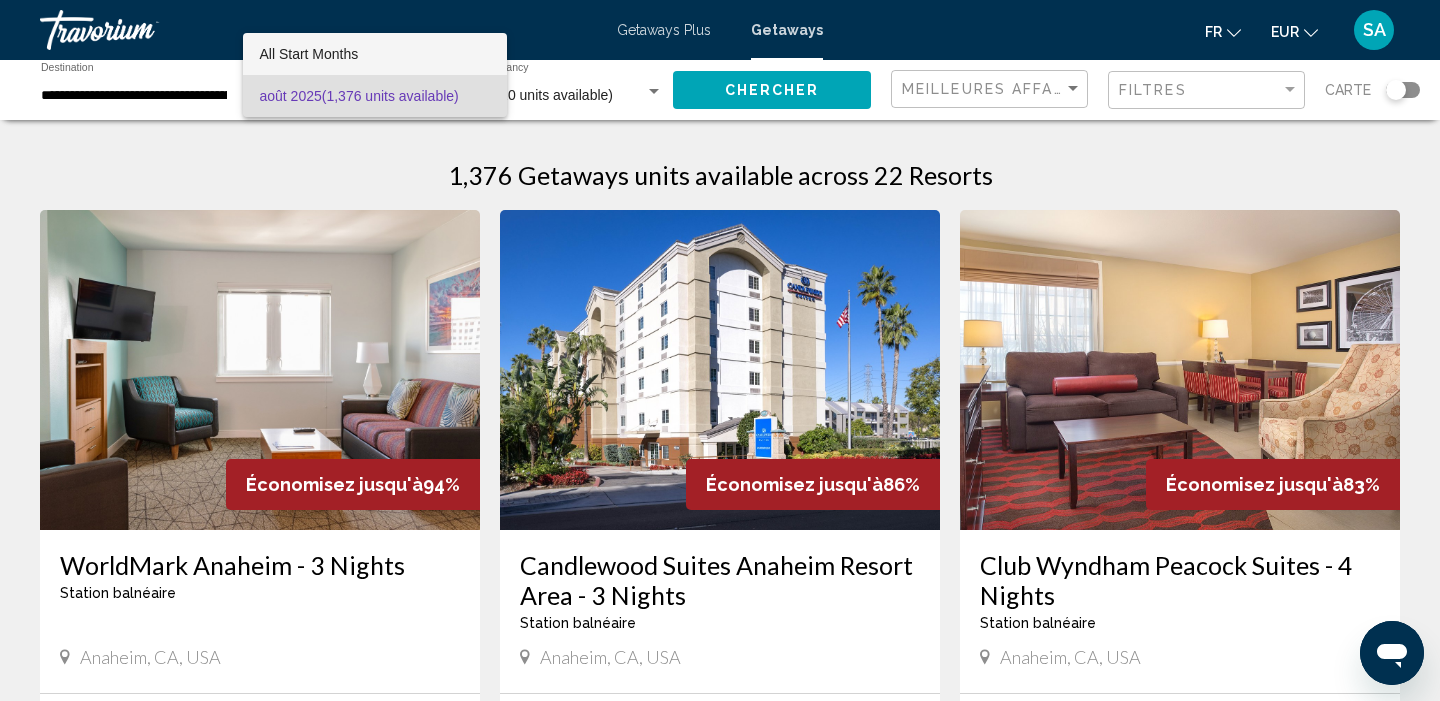 click on "All Start Months" at bounding box center [308, 54] 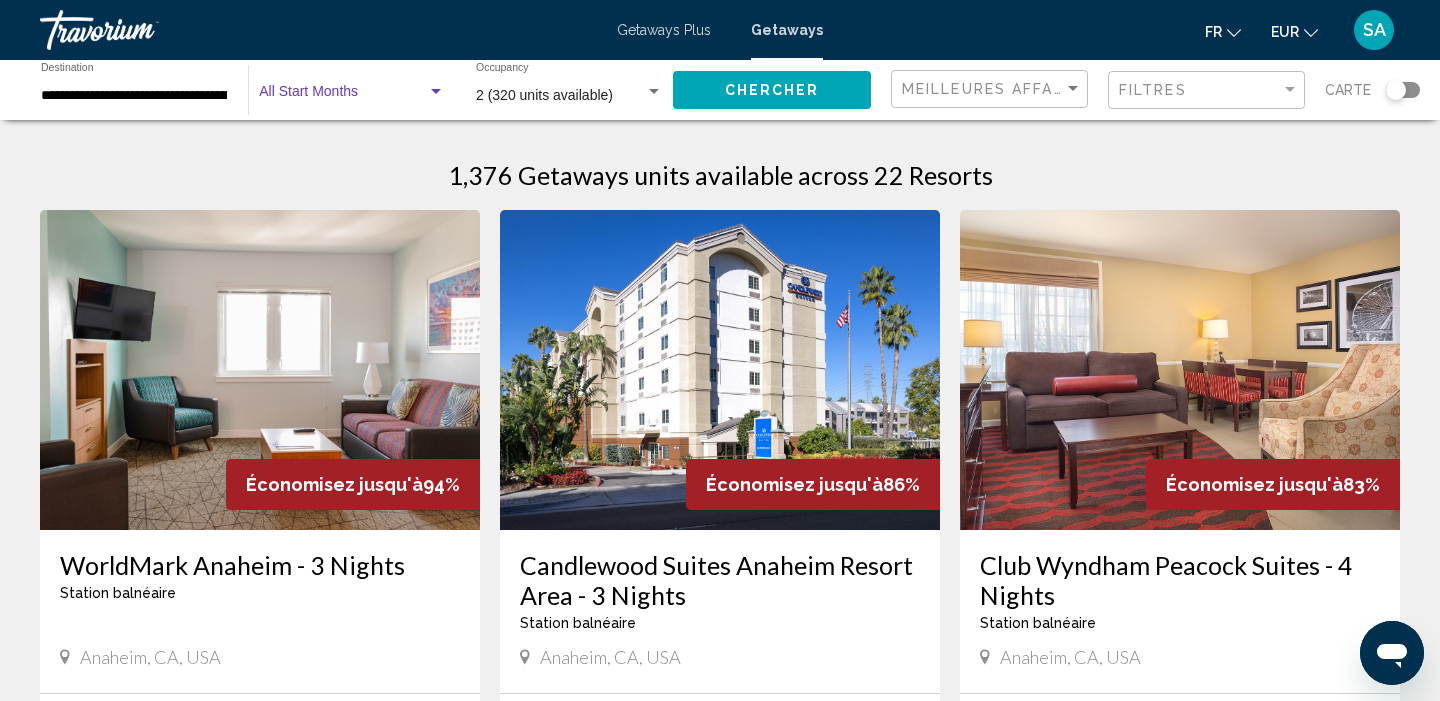 click on "Chercher" 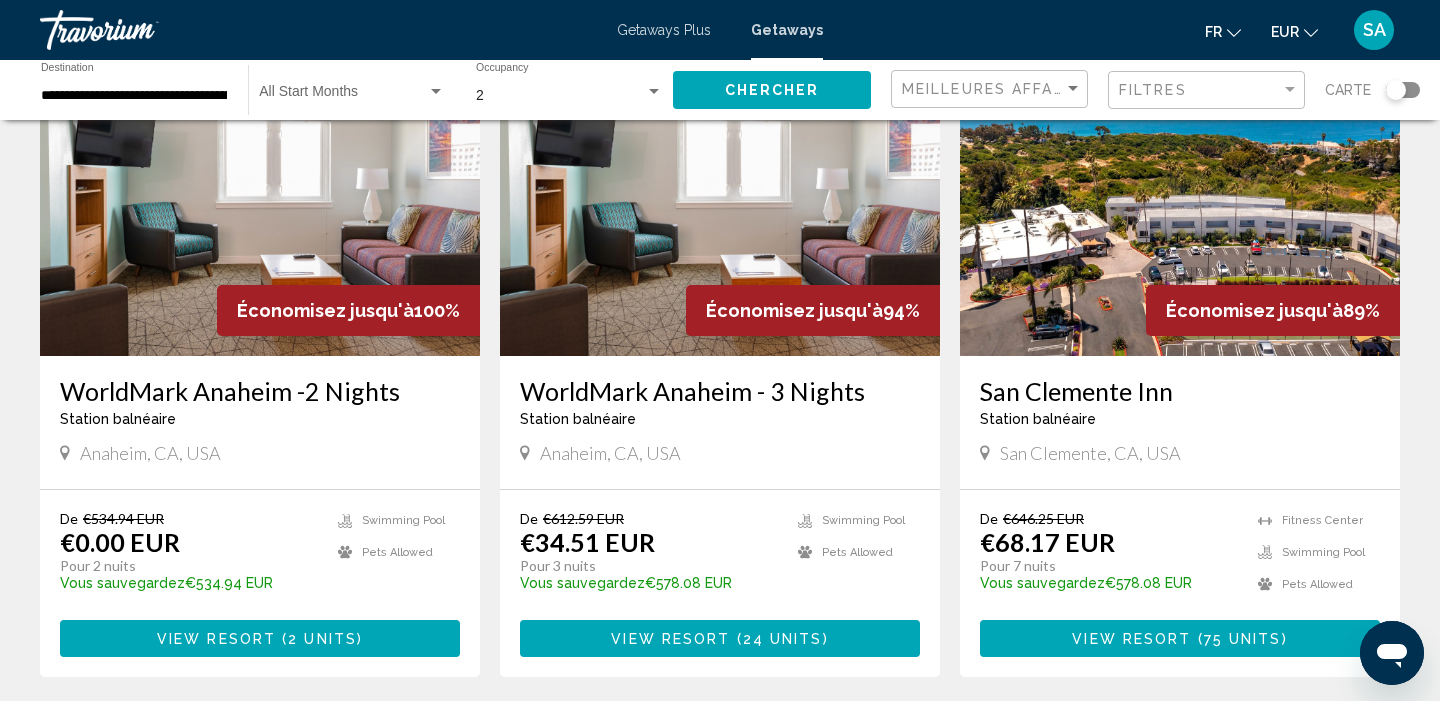 scroll, scrollTop: 185, scrollLeft: 0, axis: vertical 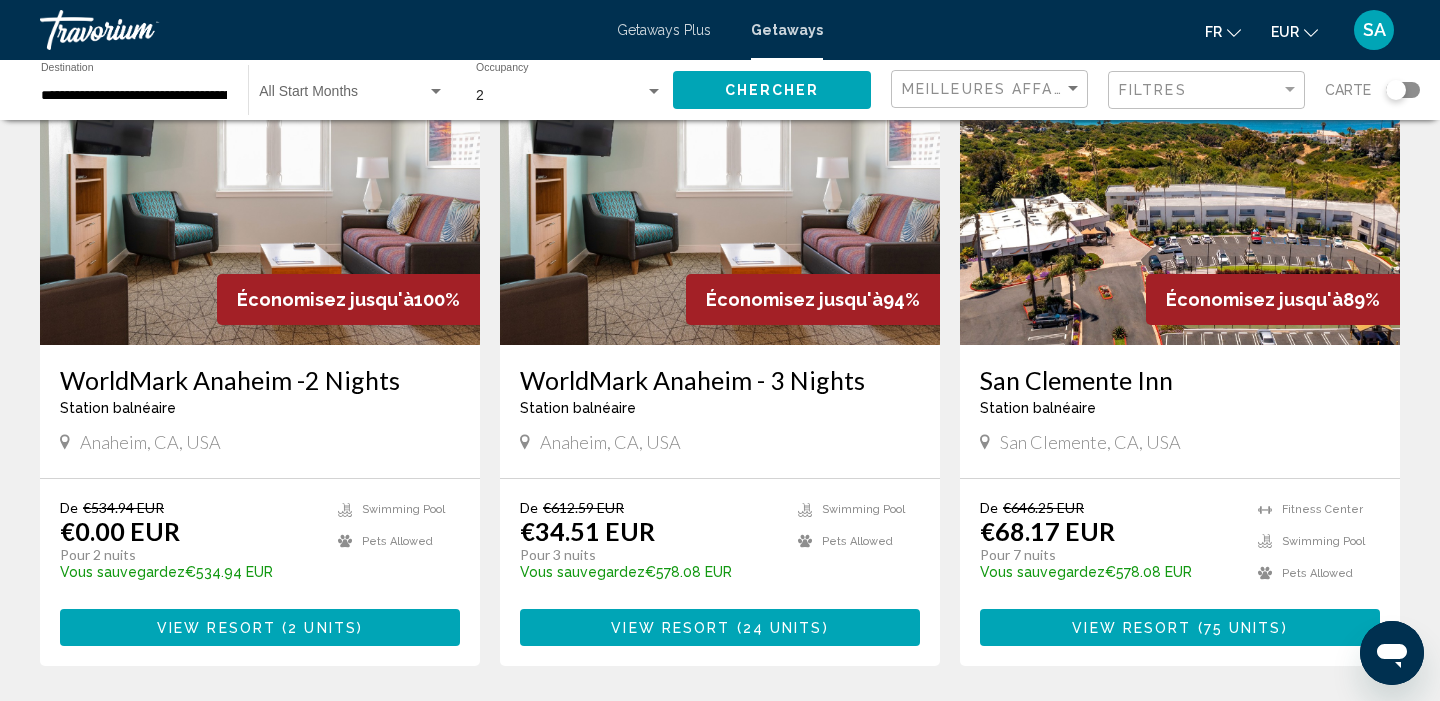 click at bounding box center (1180, 185) 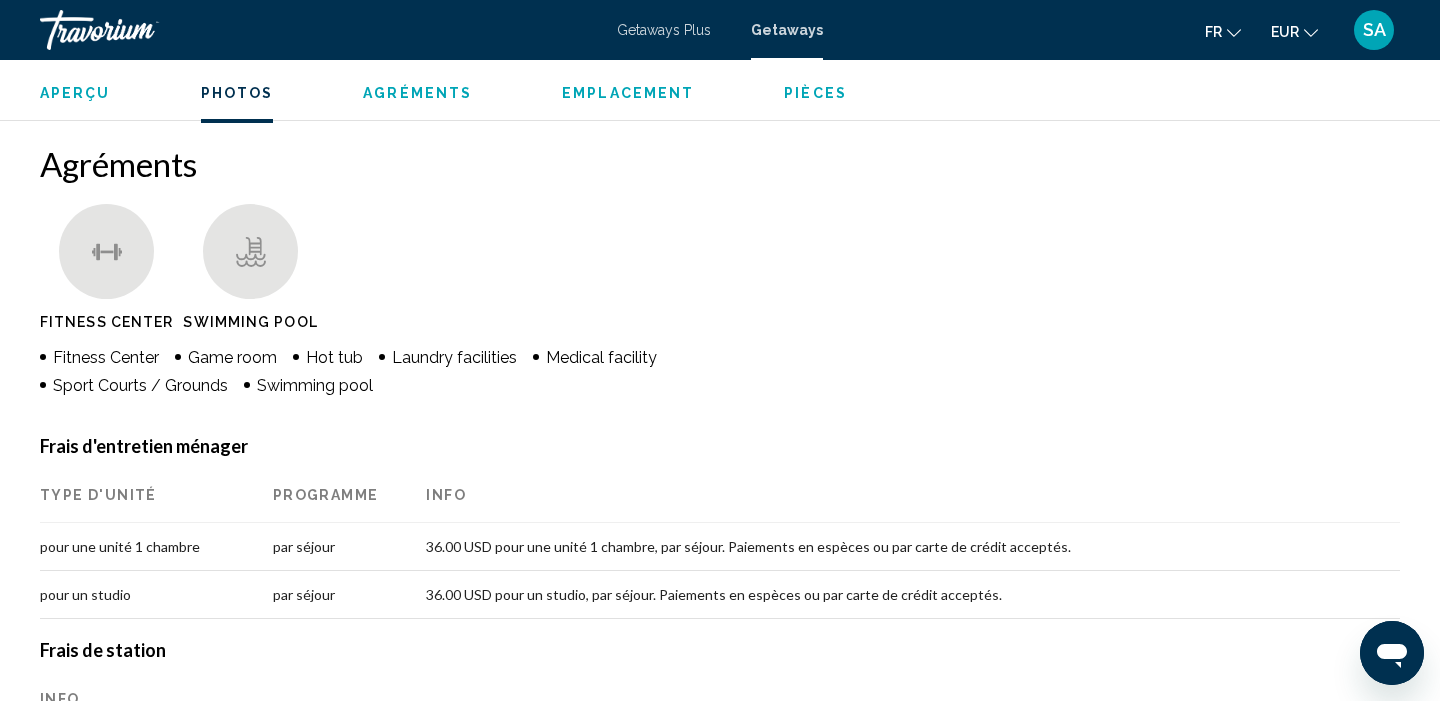 scroll, scrollTop: 1274, scrollLeft: 0, axis: vertical 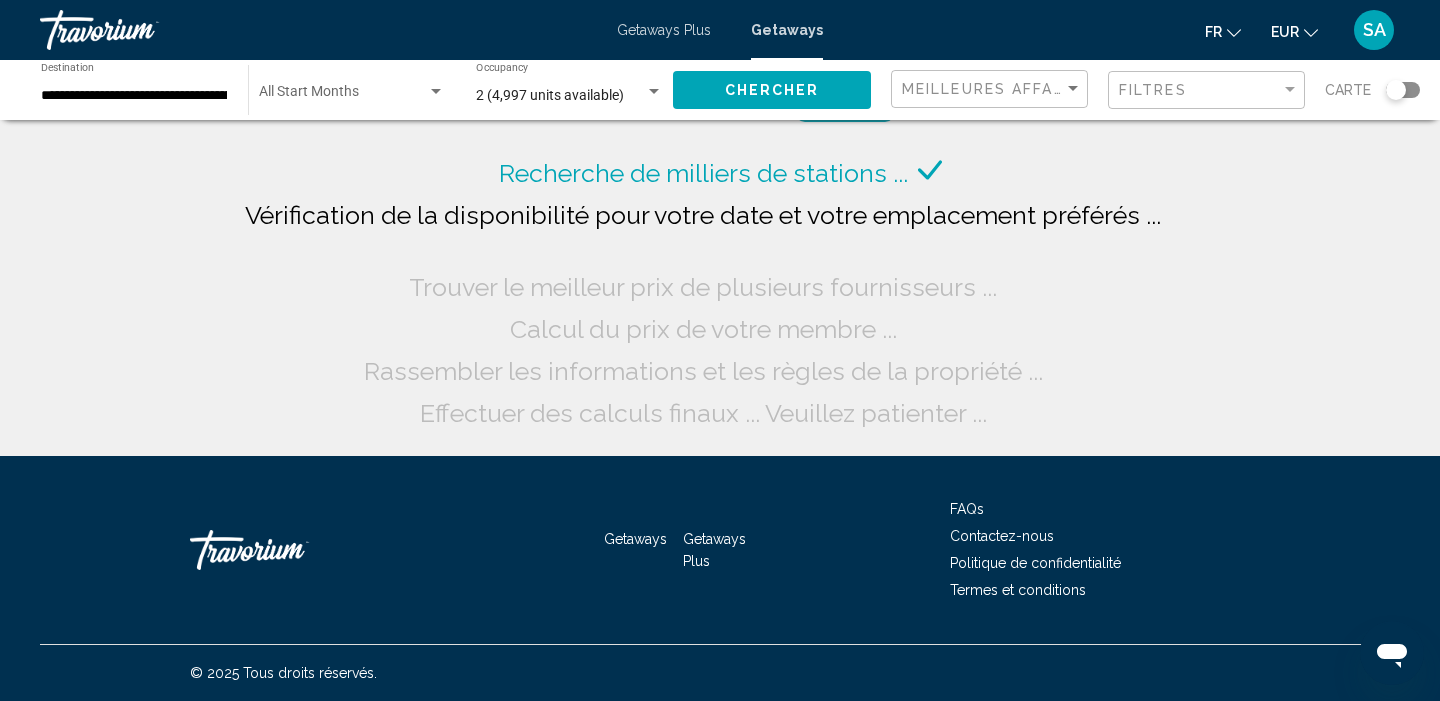 click on "Start Month All Start Months" 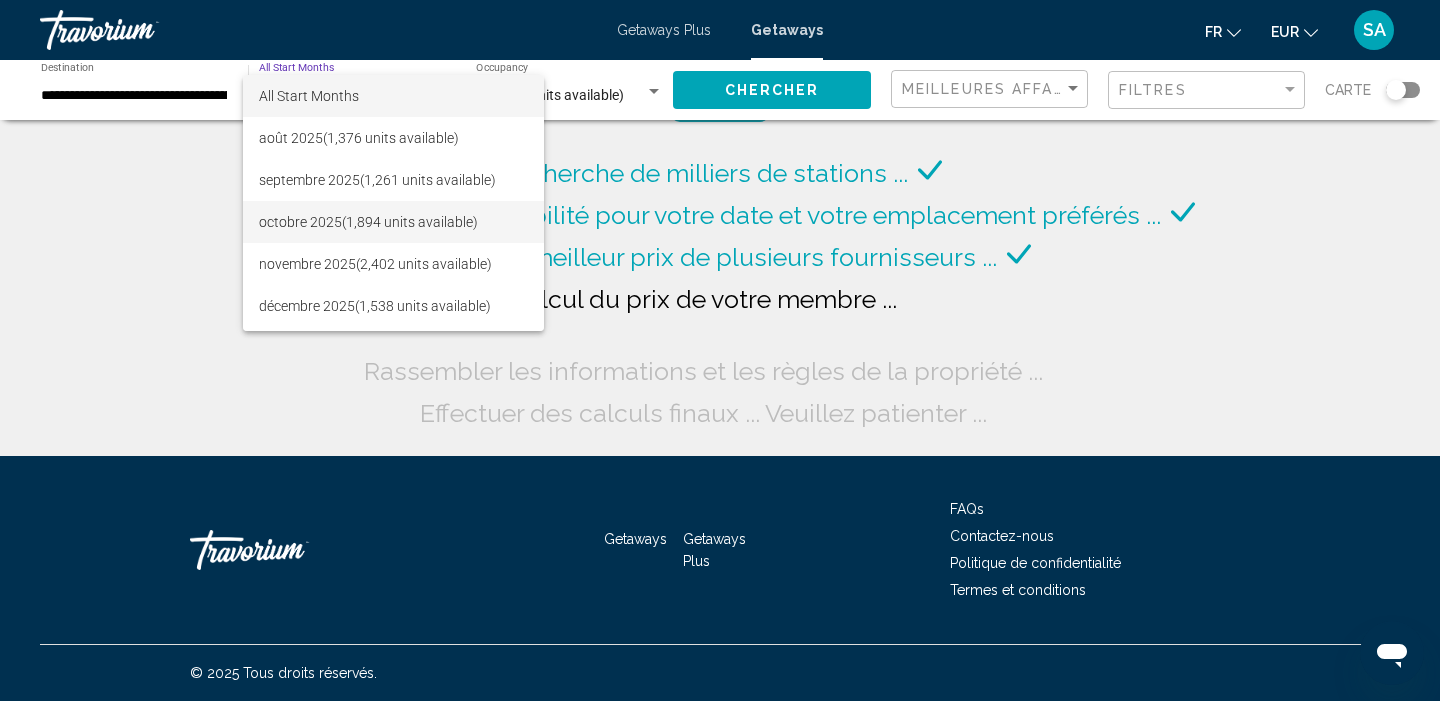 click on "octobre 2025  (1,894 units available)" at bounding box center [393, 222] 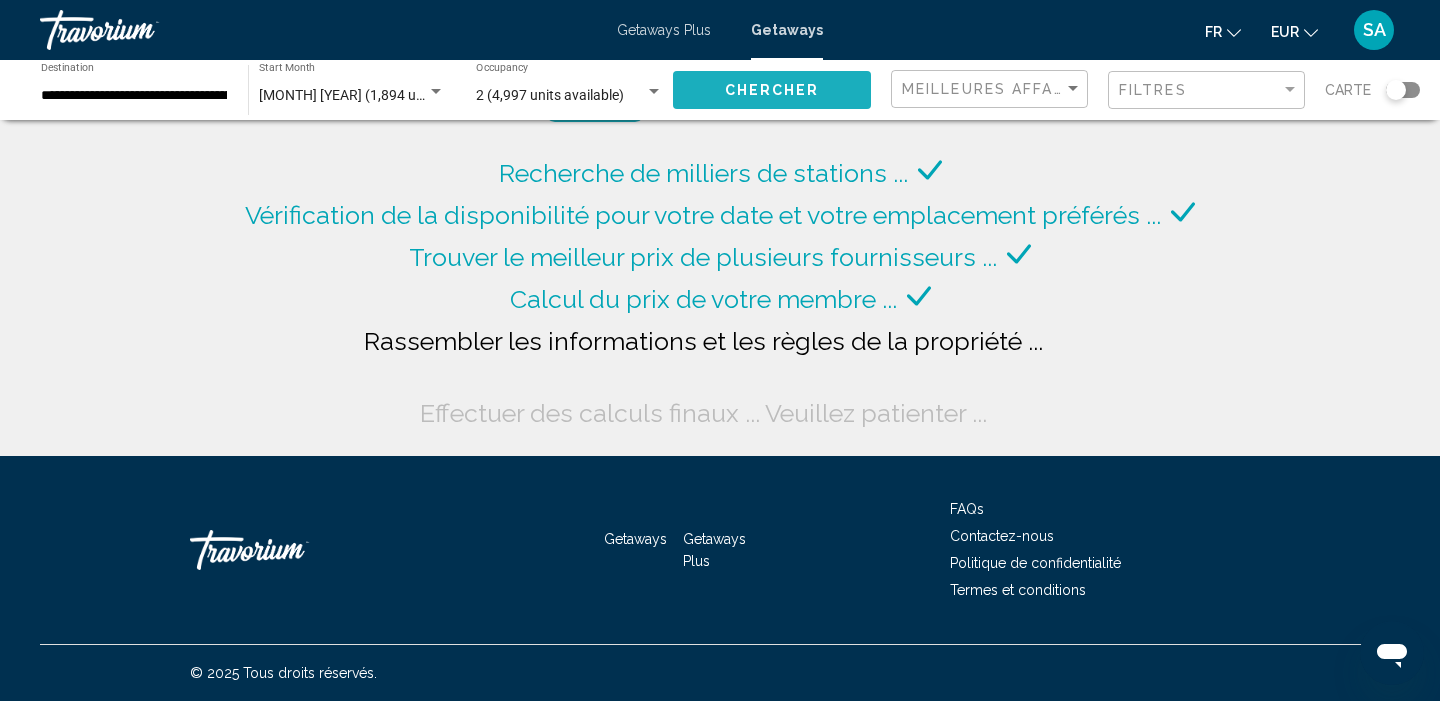 click on "Chercher" 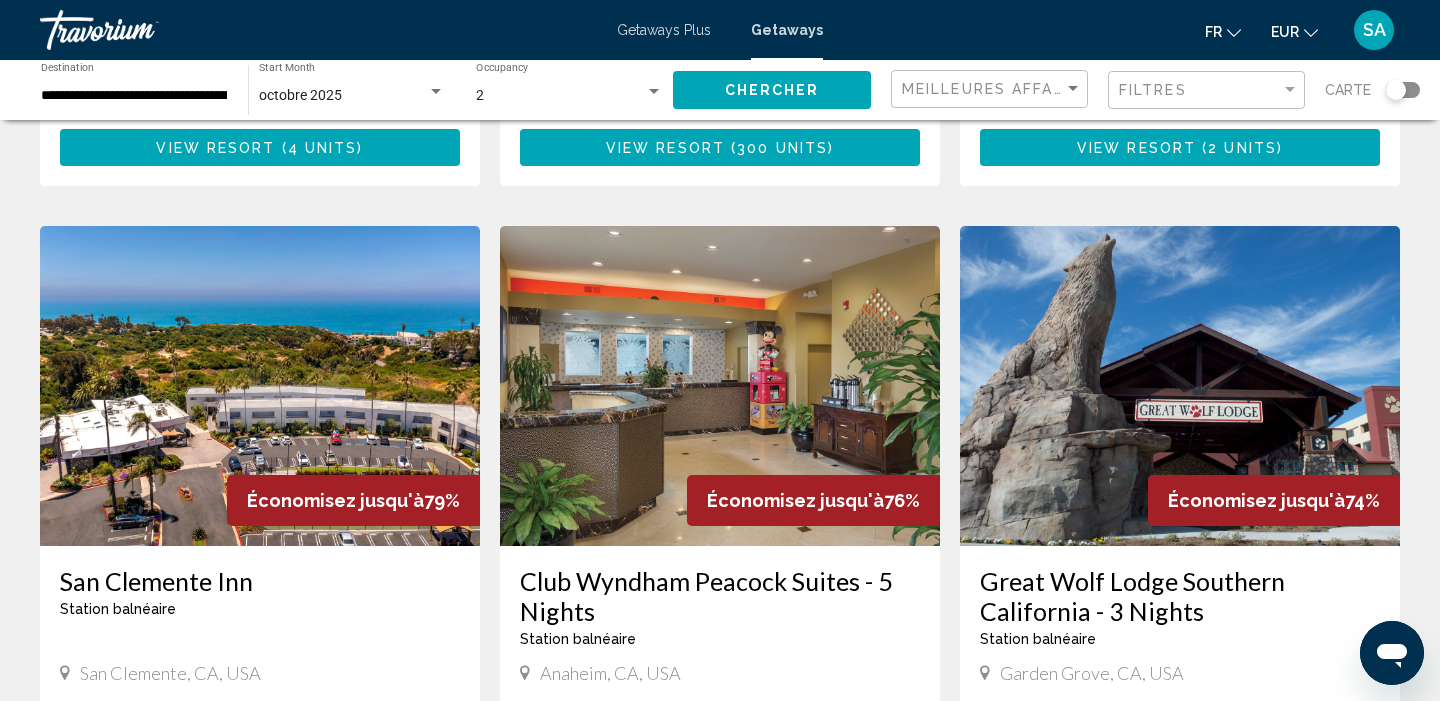 scroll, scrollTop: 703, scrollLeft: 0, axis: vertical 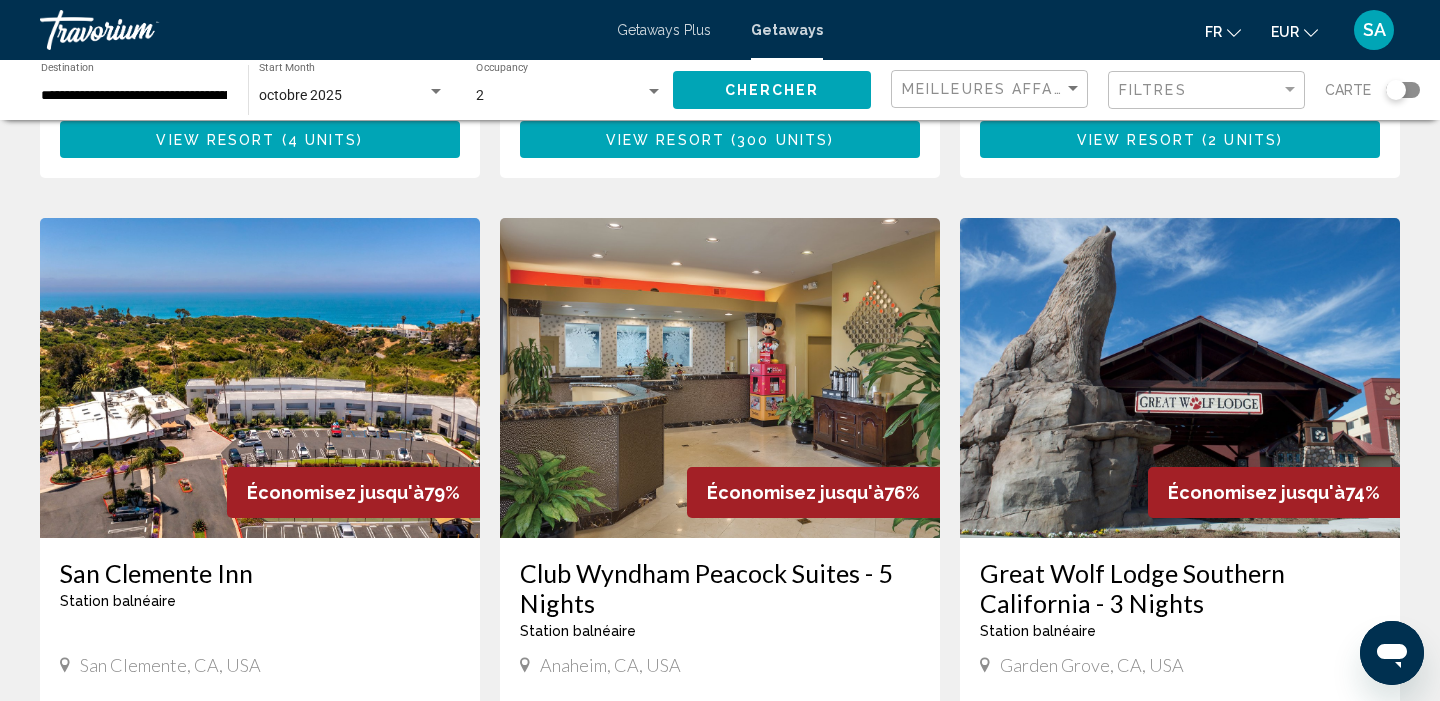 click 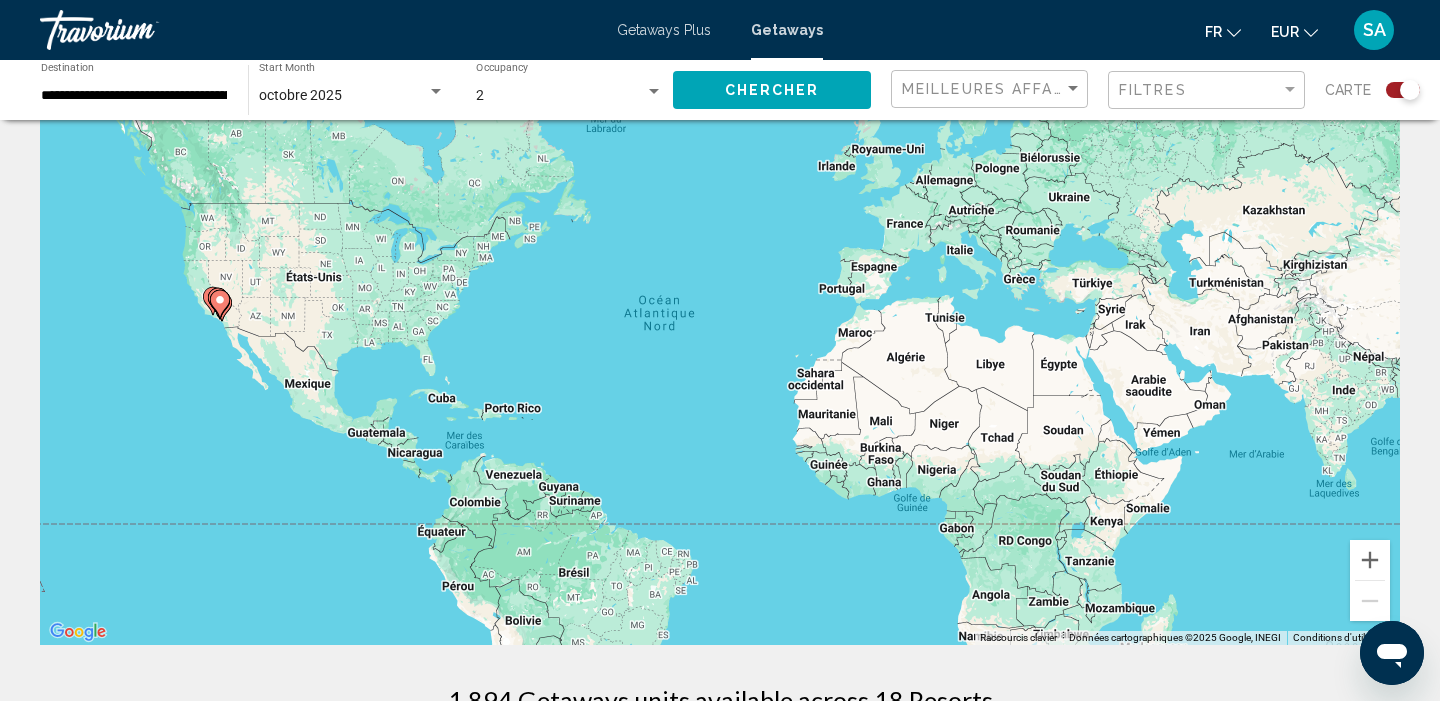 scroll, scrollTop: 130, scrollLeft: 0, axis: vertical 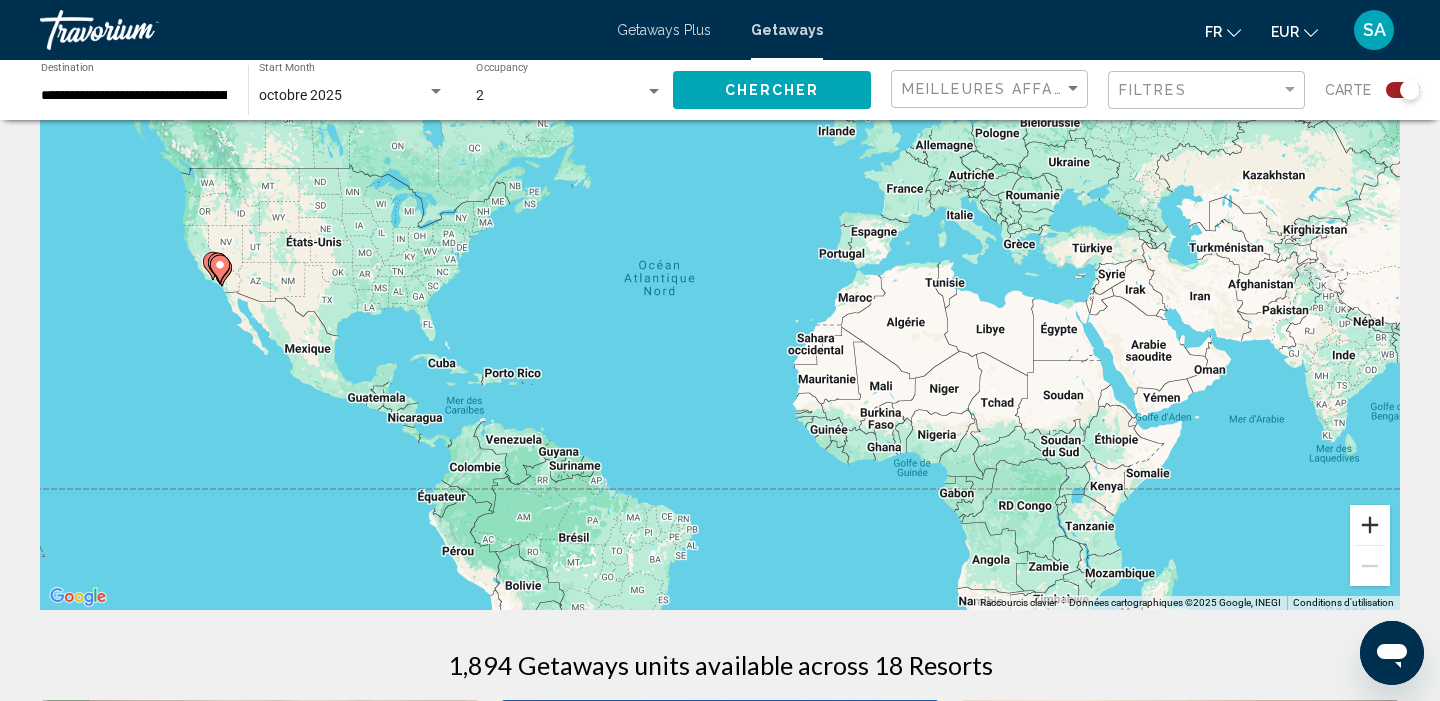 click at bounding box center (1370, 525) 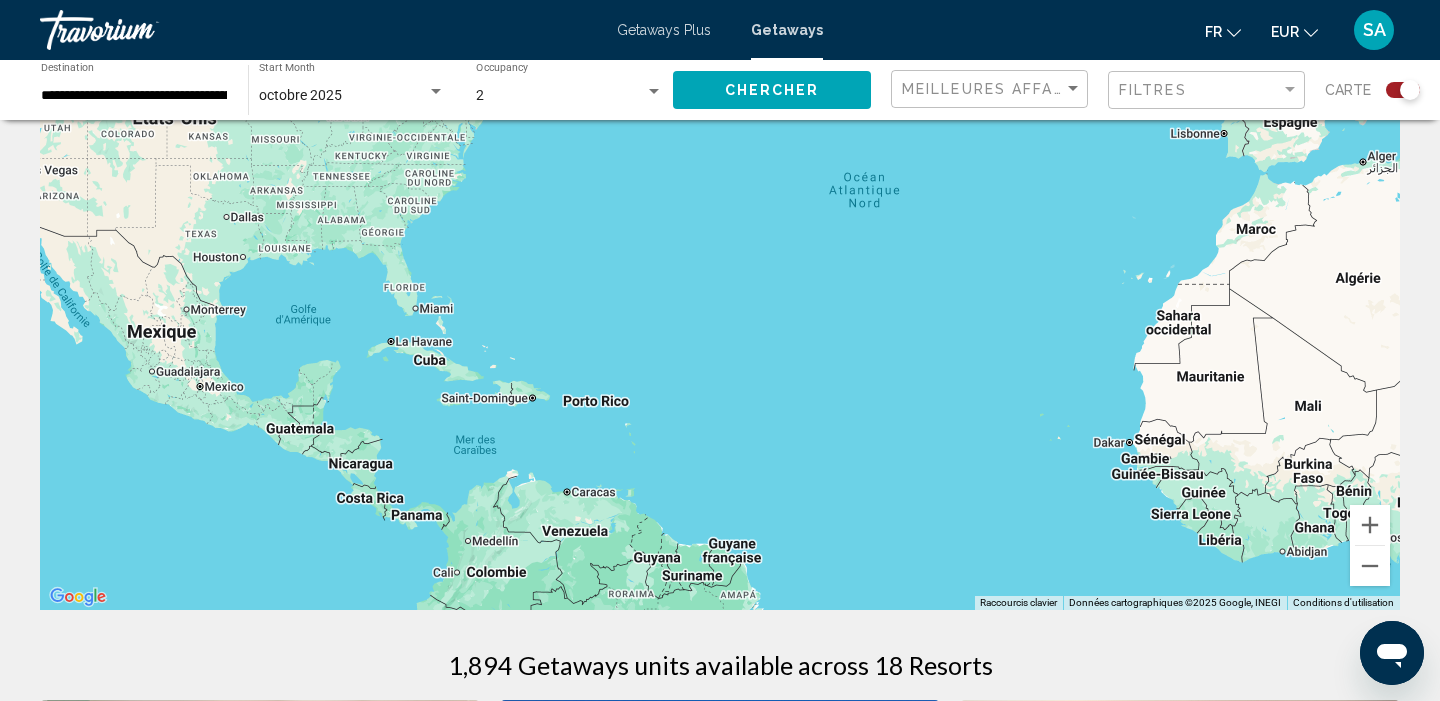 drag, startPoint x: 1170, startPoint y: 450, endPoint x: 1429, endPoint y: 390, distance: 265.85898 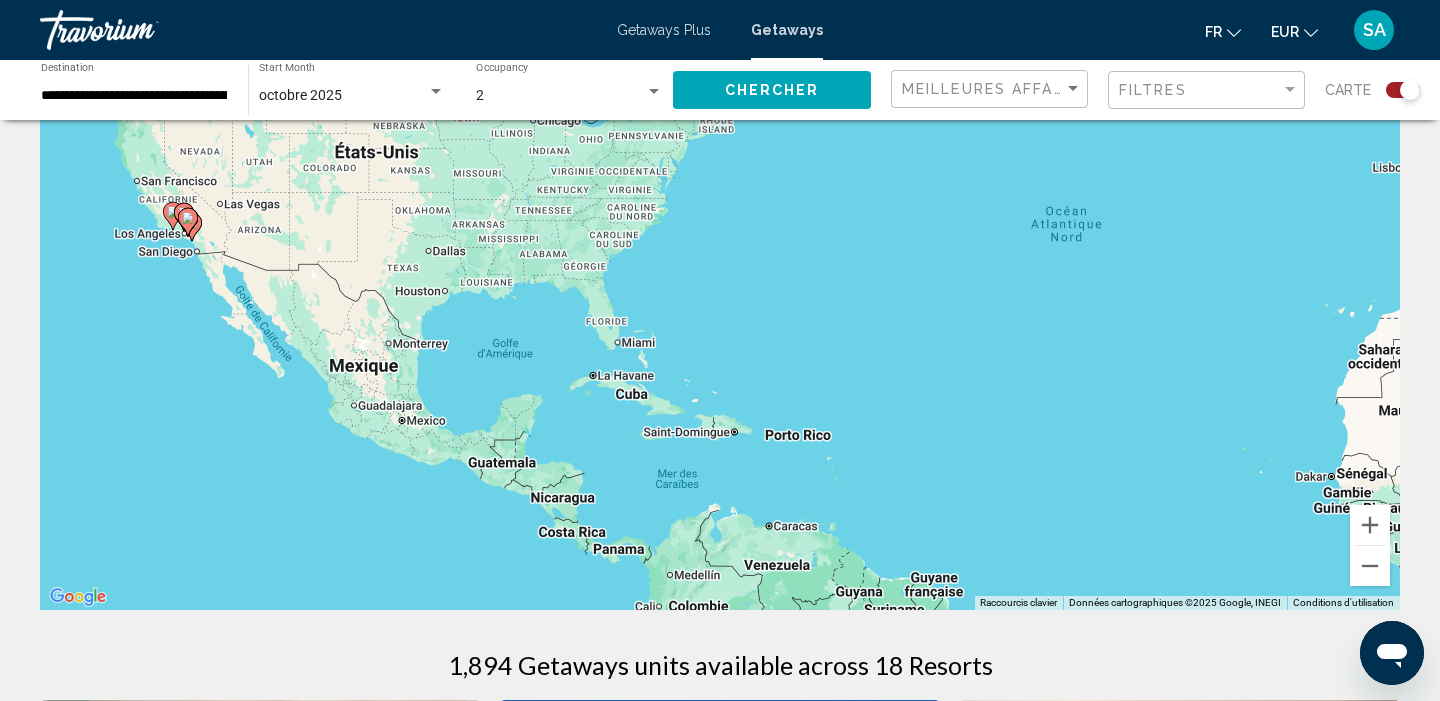 drag, startPoint x: 1229, startPoint y: 401, endPoint x: 1439, endPoint y: 460, distance: 218.13069 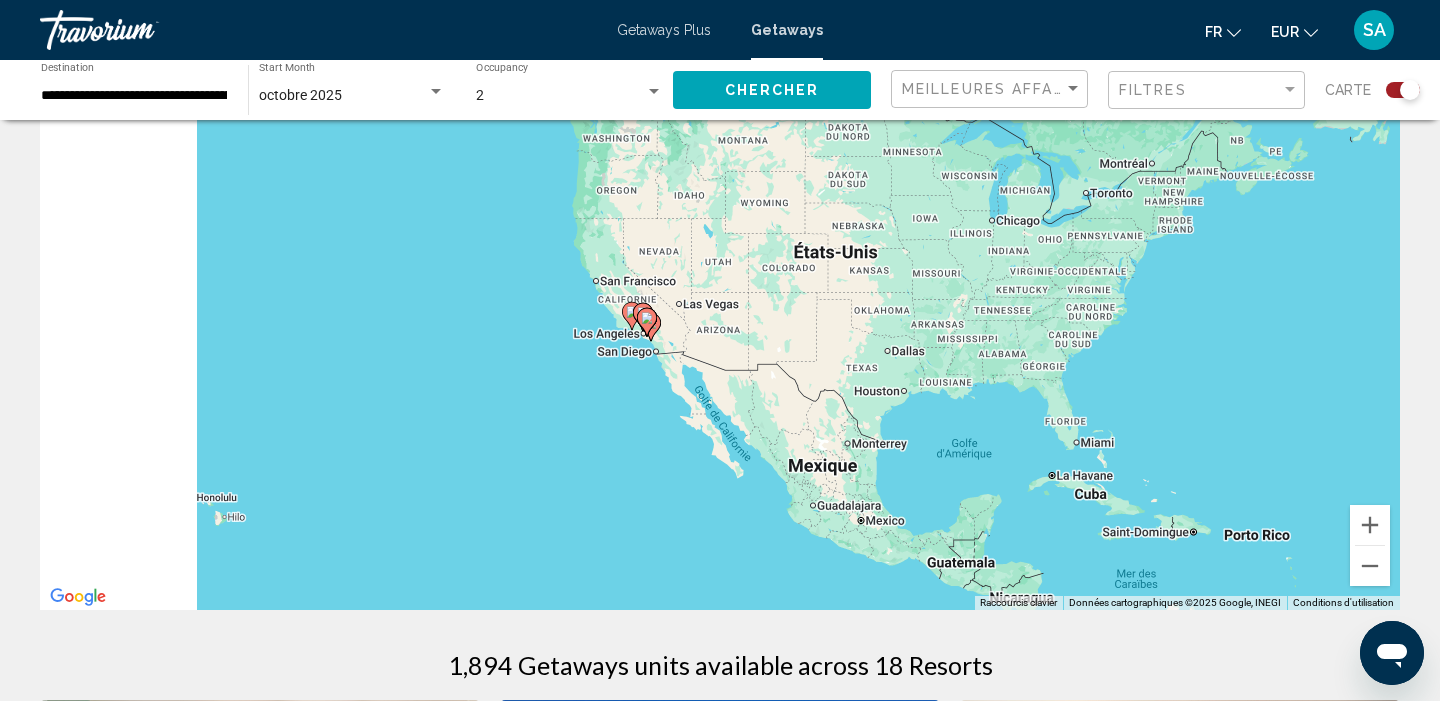 drag, startPoint x: 934, startPoint y: 449, endPoint x: 1396, endPoint y: 529, distance: 468.87524 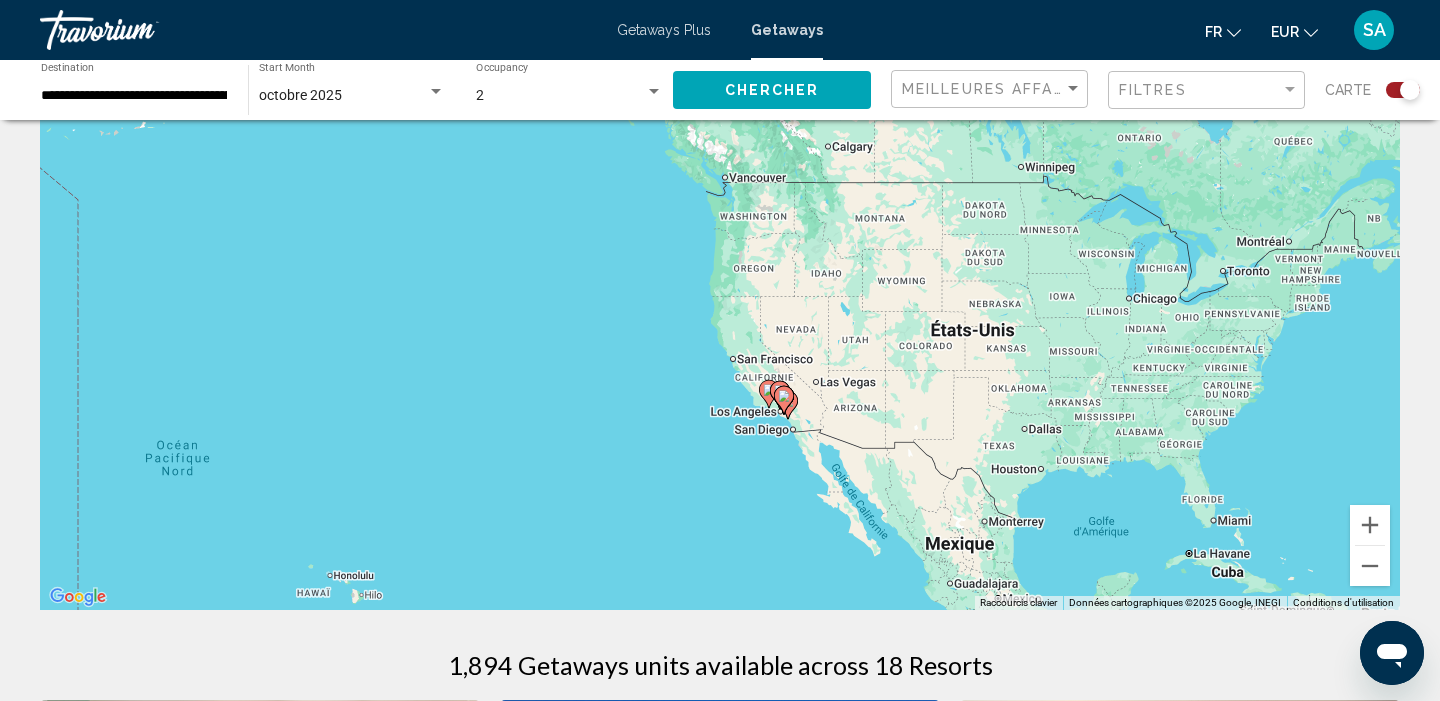 drag, startPoint x: 1041, startPoint y: 469, endPoint x: 1142, endPoint y: 549, distance: 128.84486 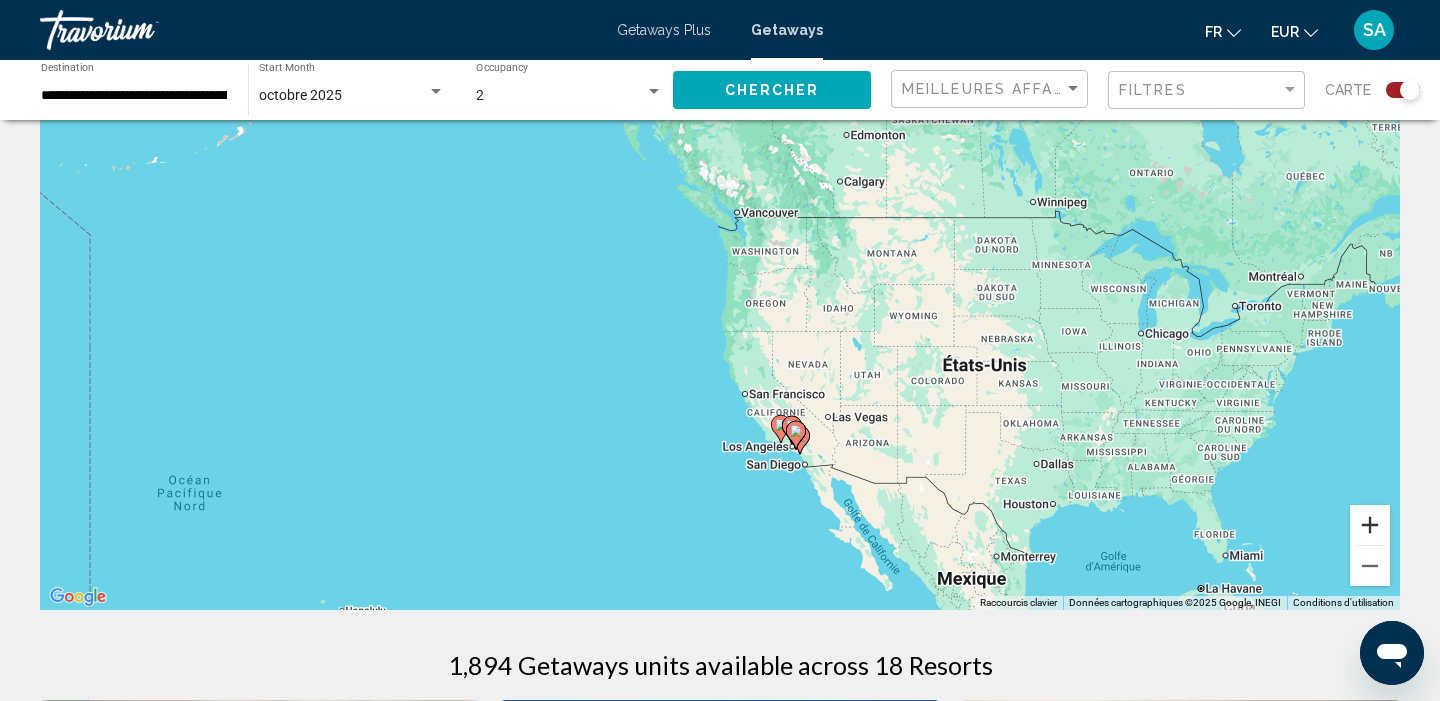 click at bounding box center [1370, 525] 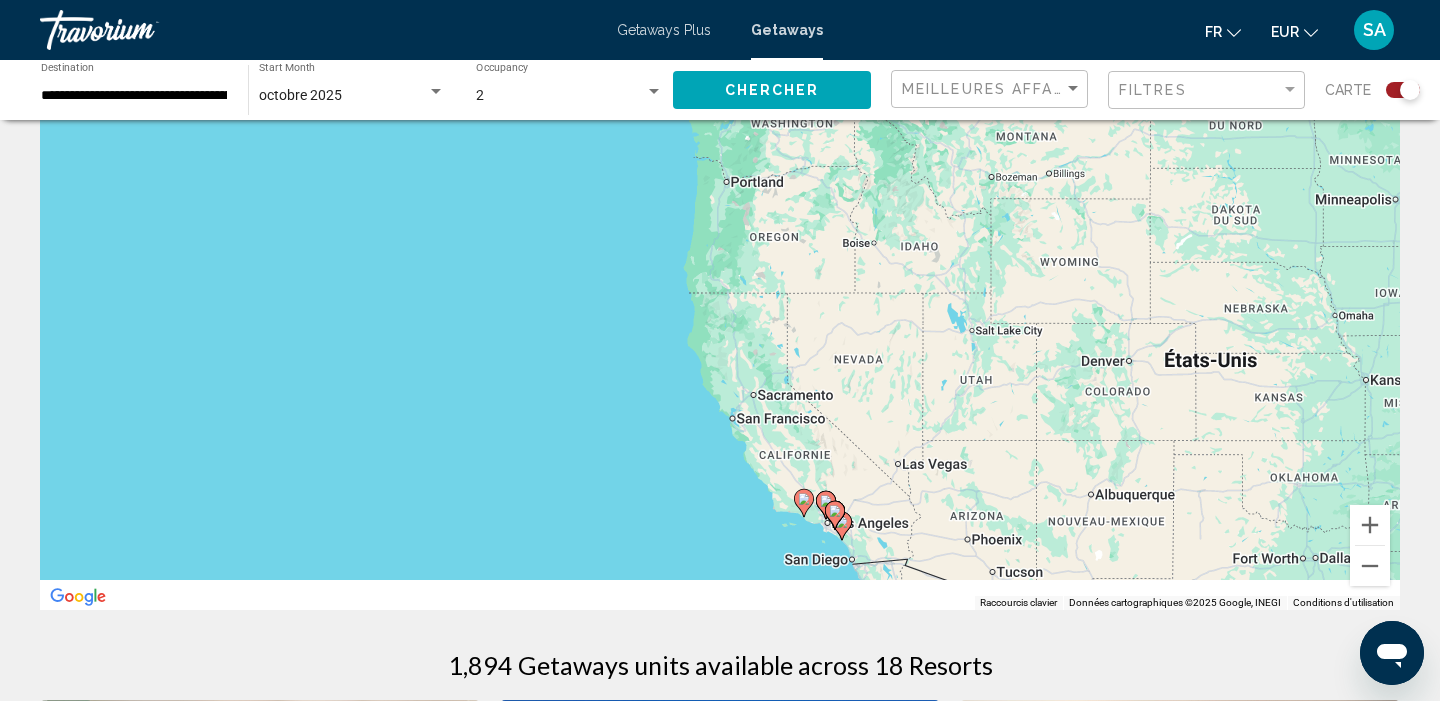 drag, startPoint x: 1150, startPoint y: 471, endPoint x: 1080, endPoint y: 385, distance: 110.88733 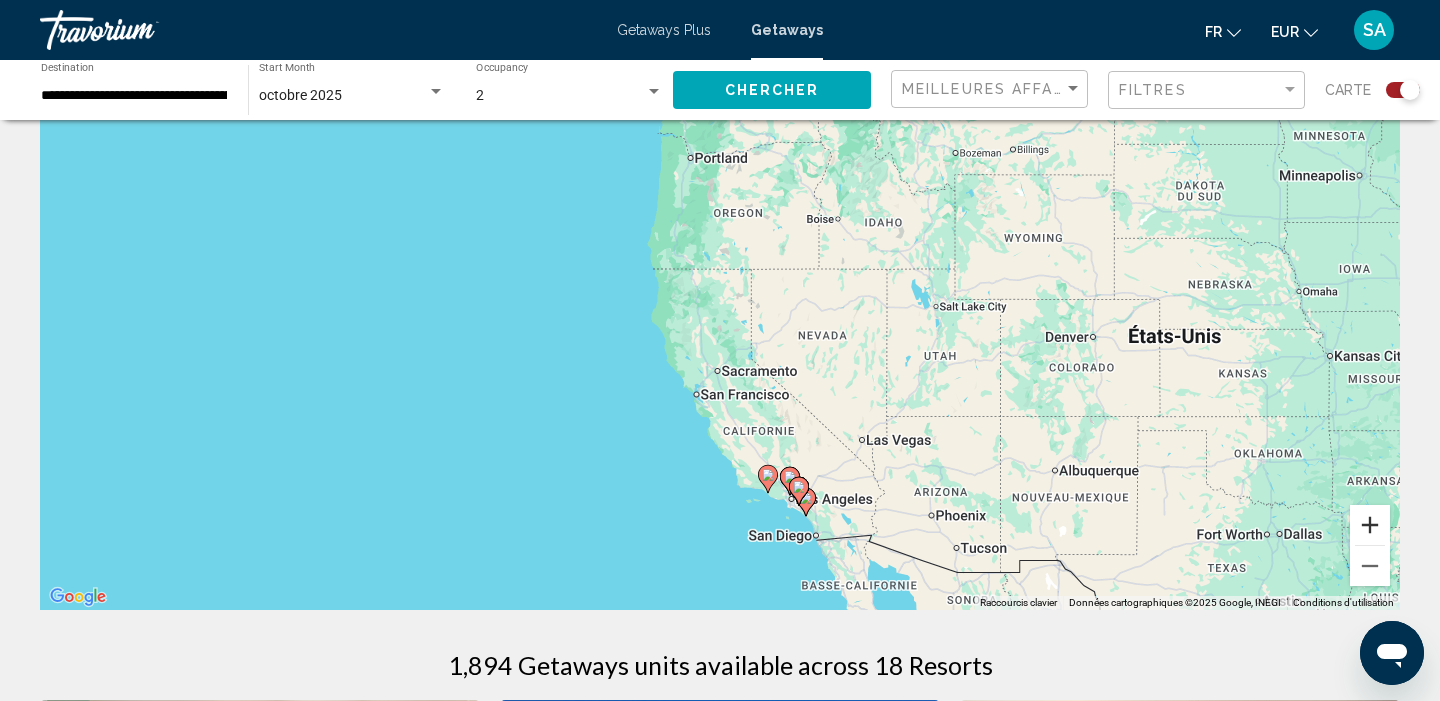 click at bounding box center (1370, 525) 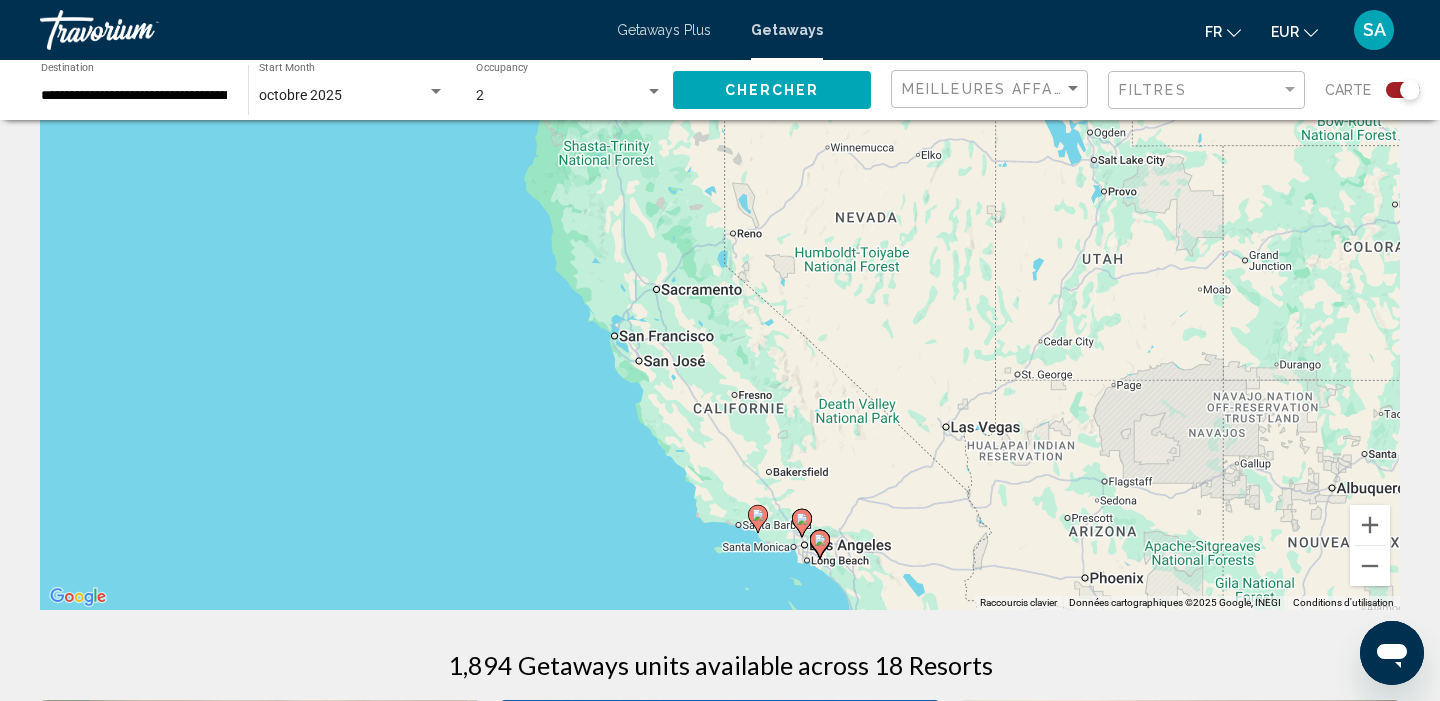 drag, startPoint x: 1090, startPoint y: 498, endPoint x: 1029, endPoint y: 346, distance: 163.78339 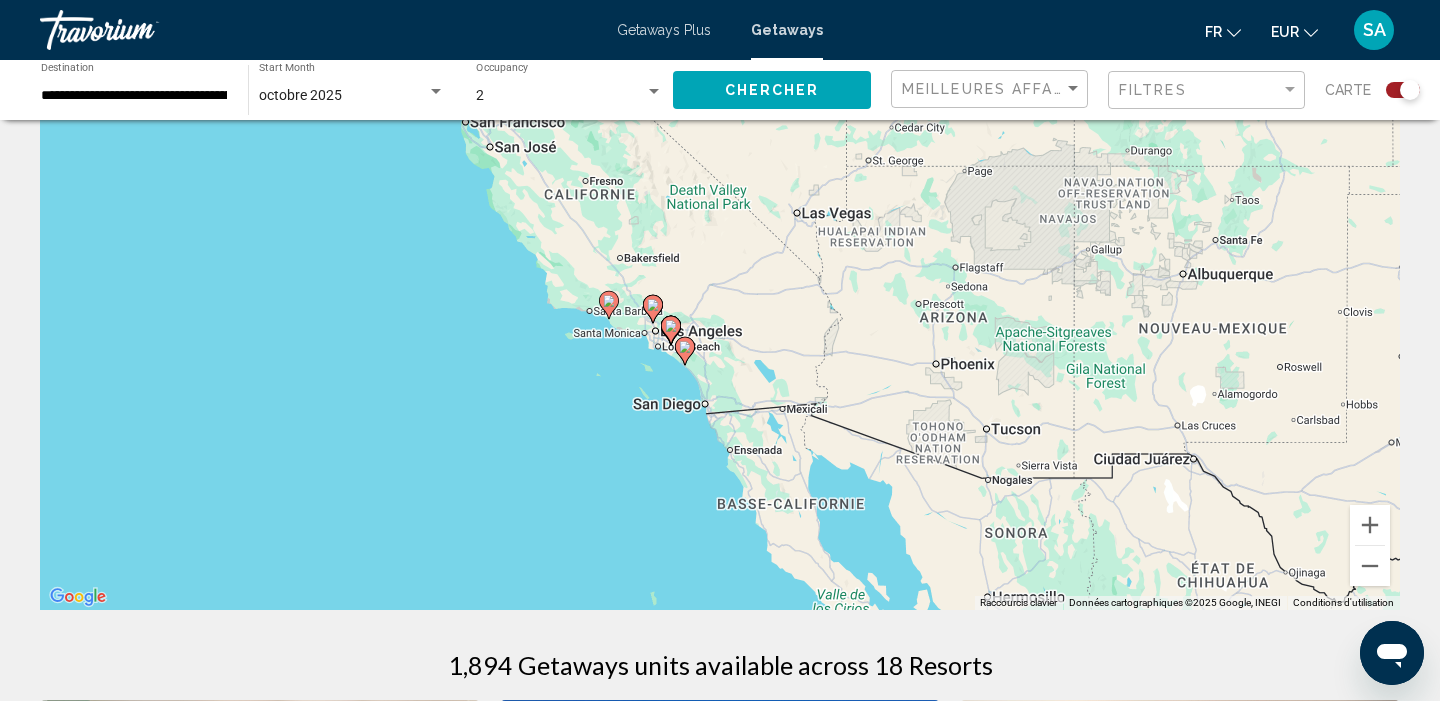 drag, startPoint x: 1066, startPoint y: 464, endPoint x: 913, endPoint y: 260, distance: 255 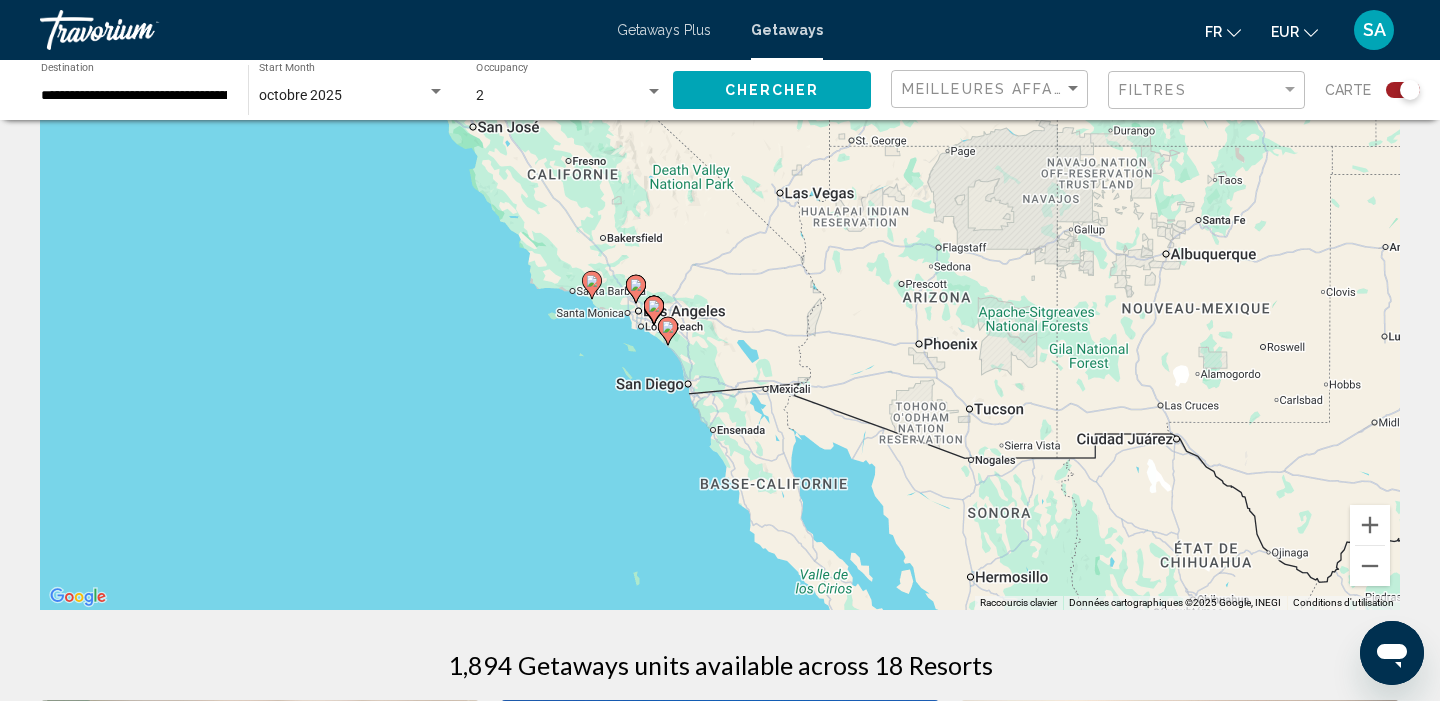 click 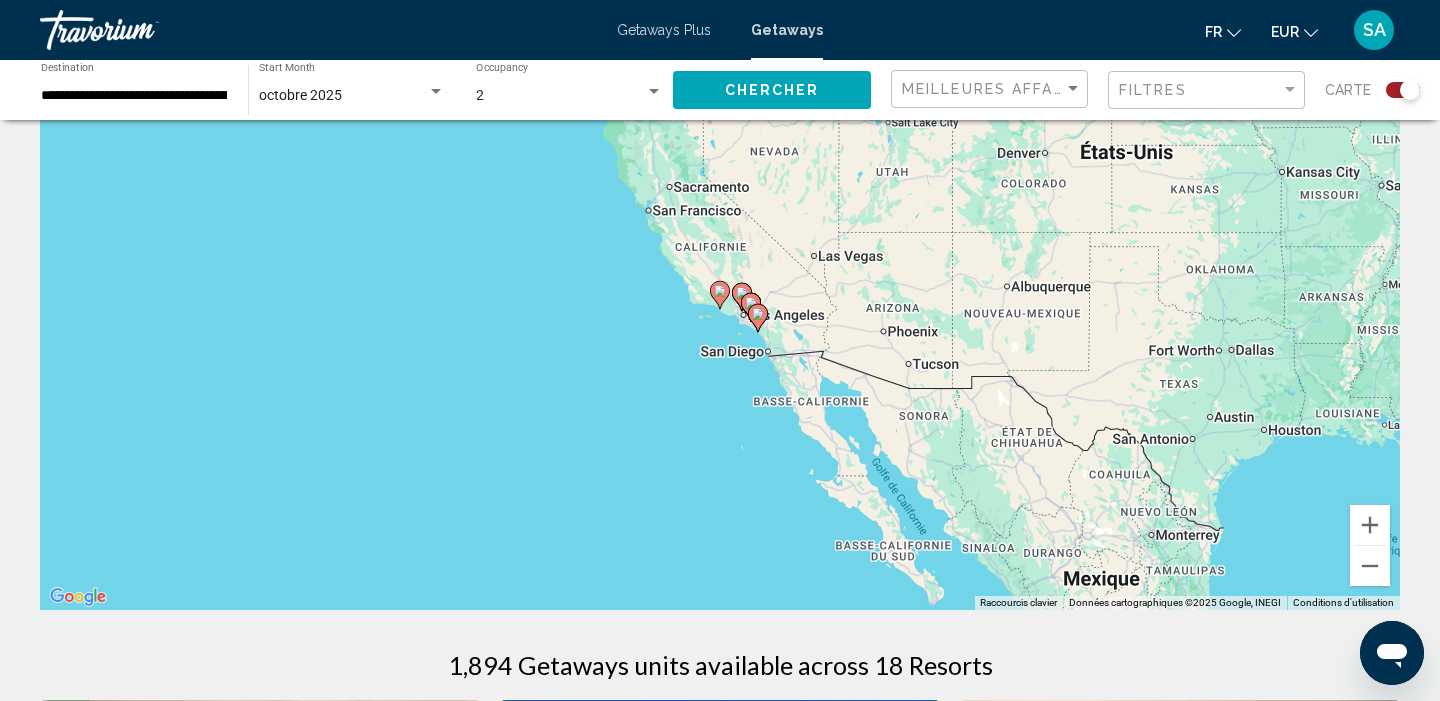 click 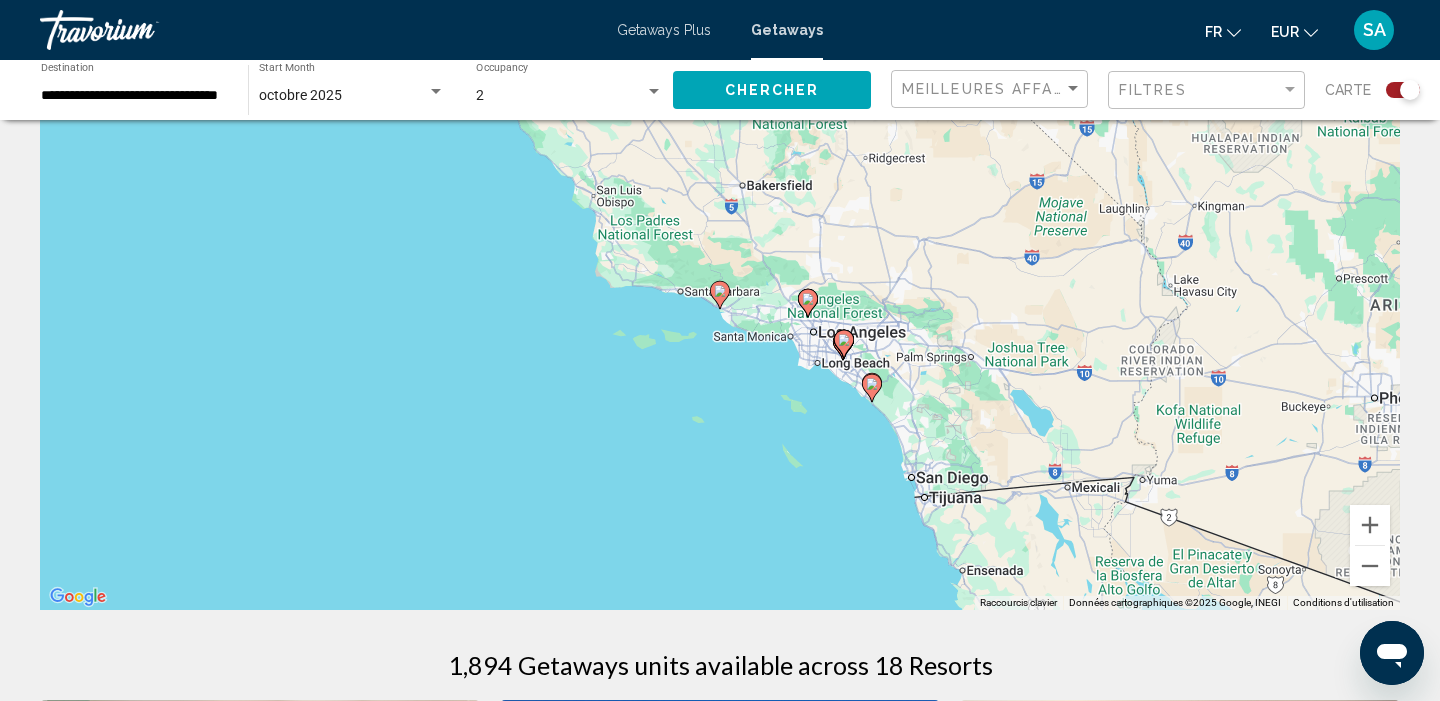 click 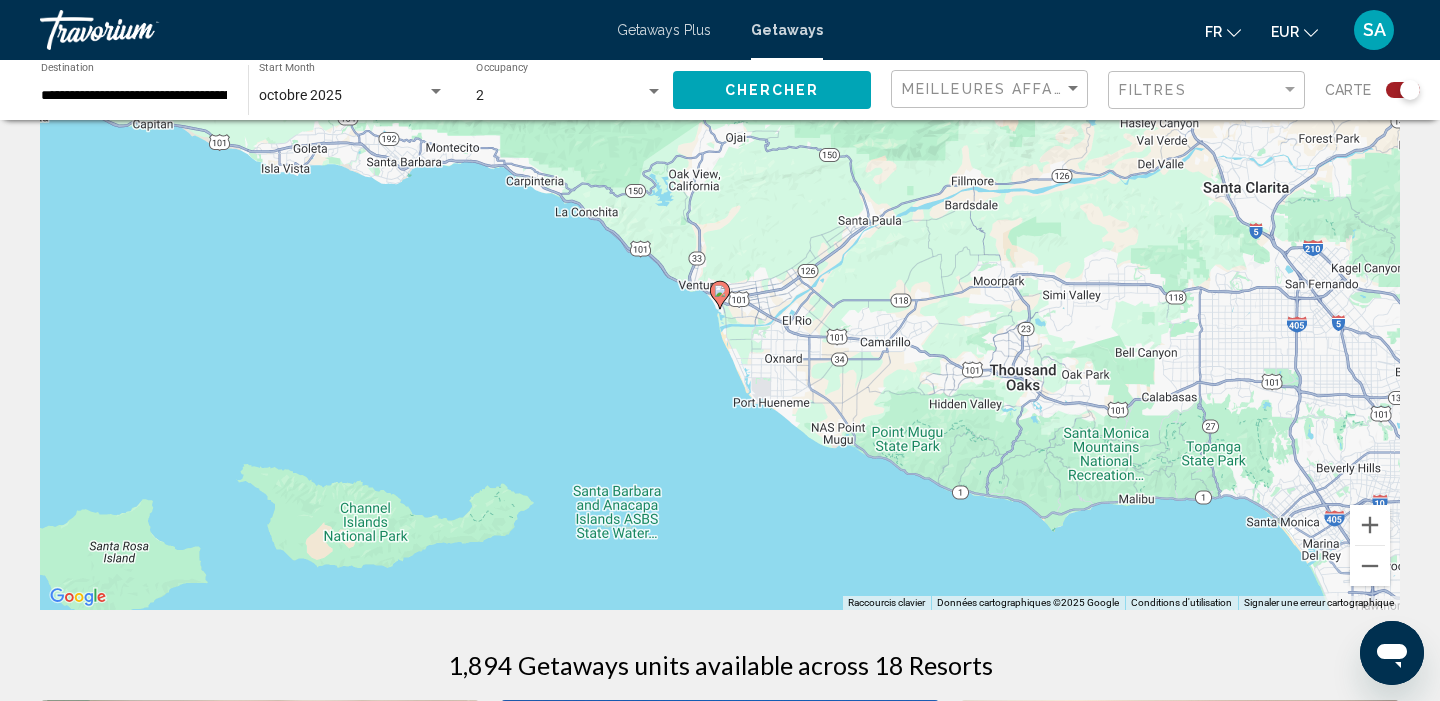 click 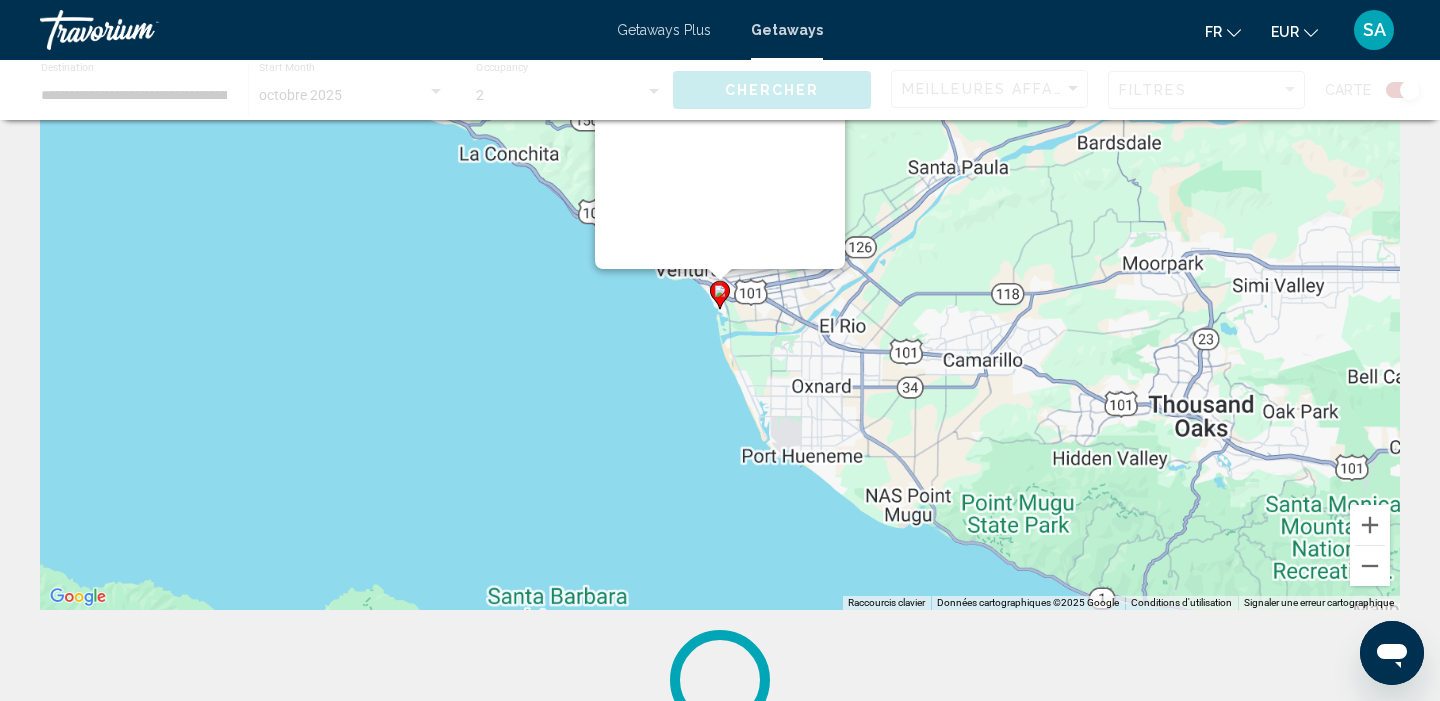 scroll, scrollTop: 0, scrollLeft: 0, axis: both 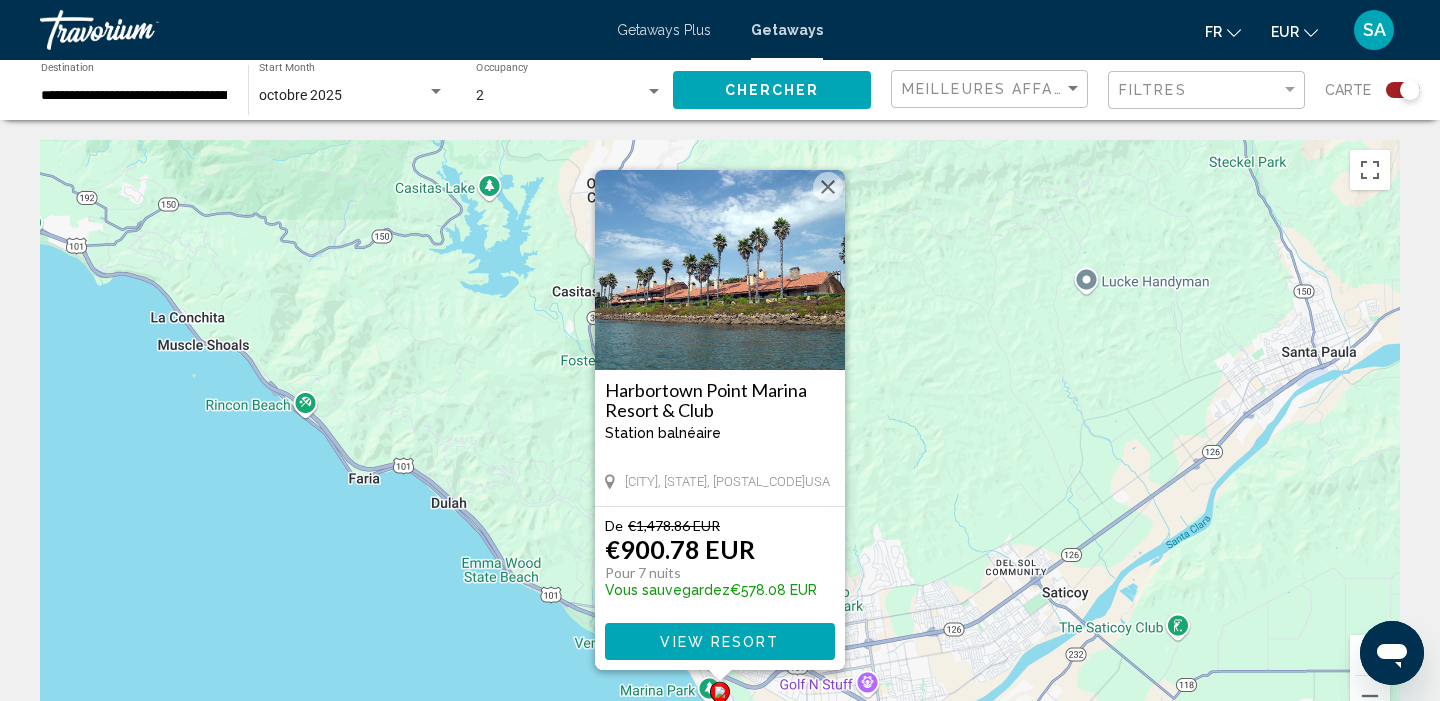 click at bounding box center (828, 187) 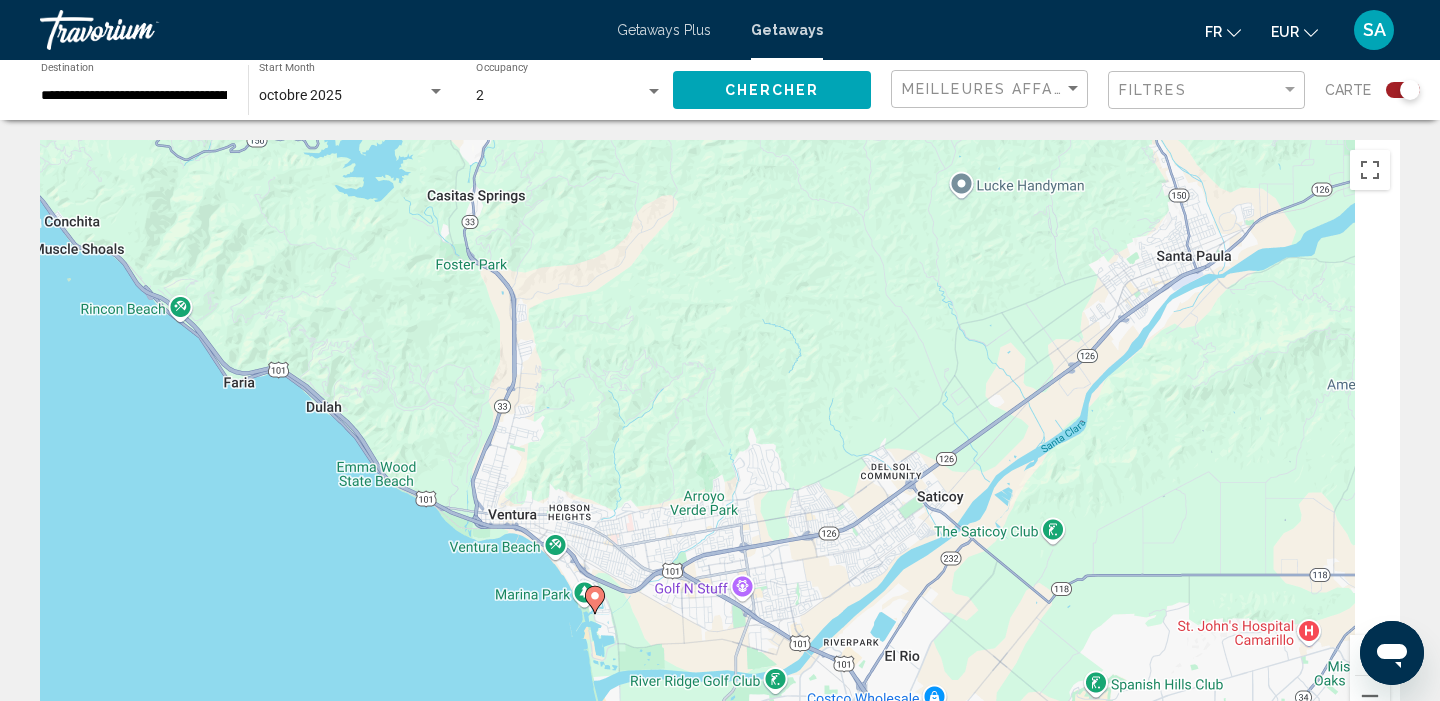 drag, startPoint x: 850, startPoint y: 477, endPoint x: 647, endPoint y: 279, distance: 283.57187 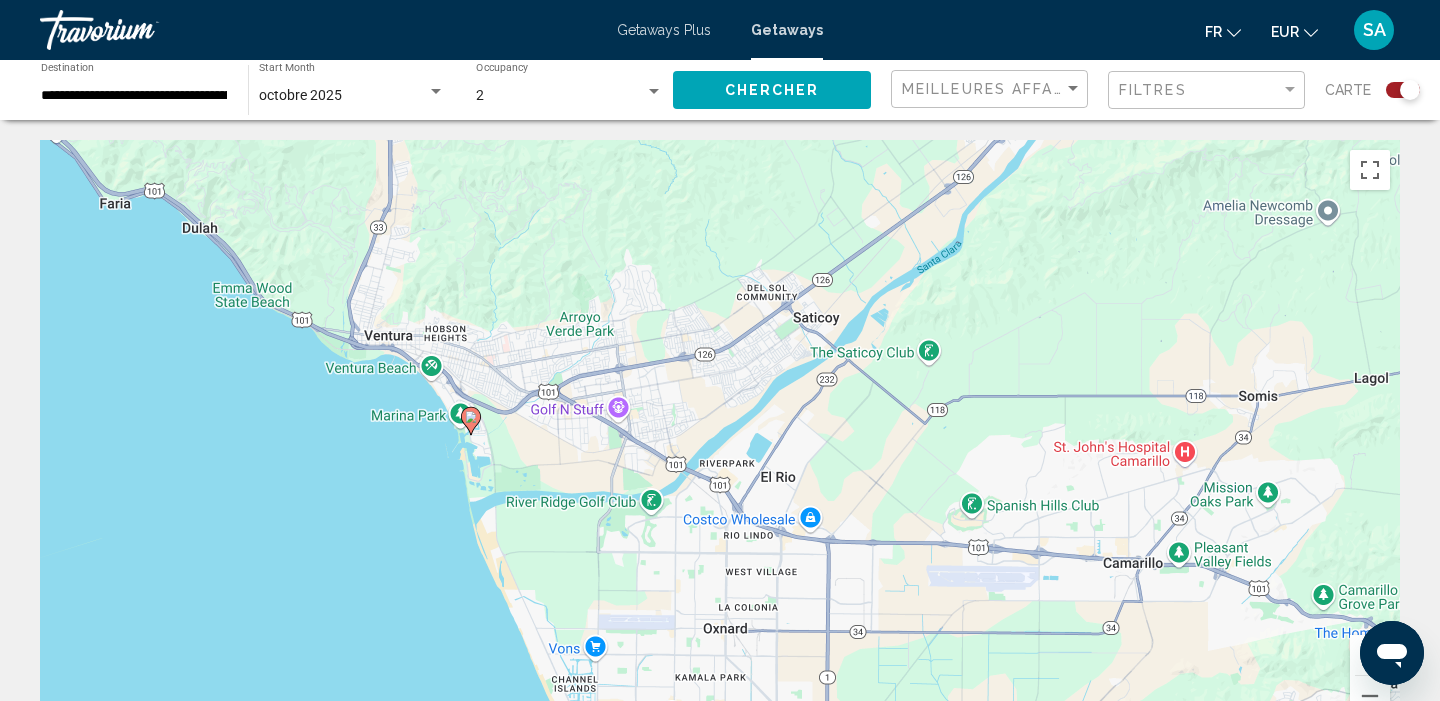 drag, startPoint x: 647, startPoint y: 279, endPoint x: 574, endPoint y: 152, distance: 146.48549 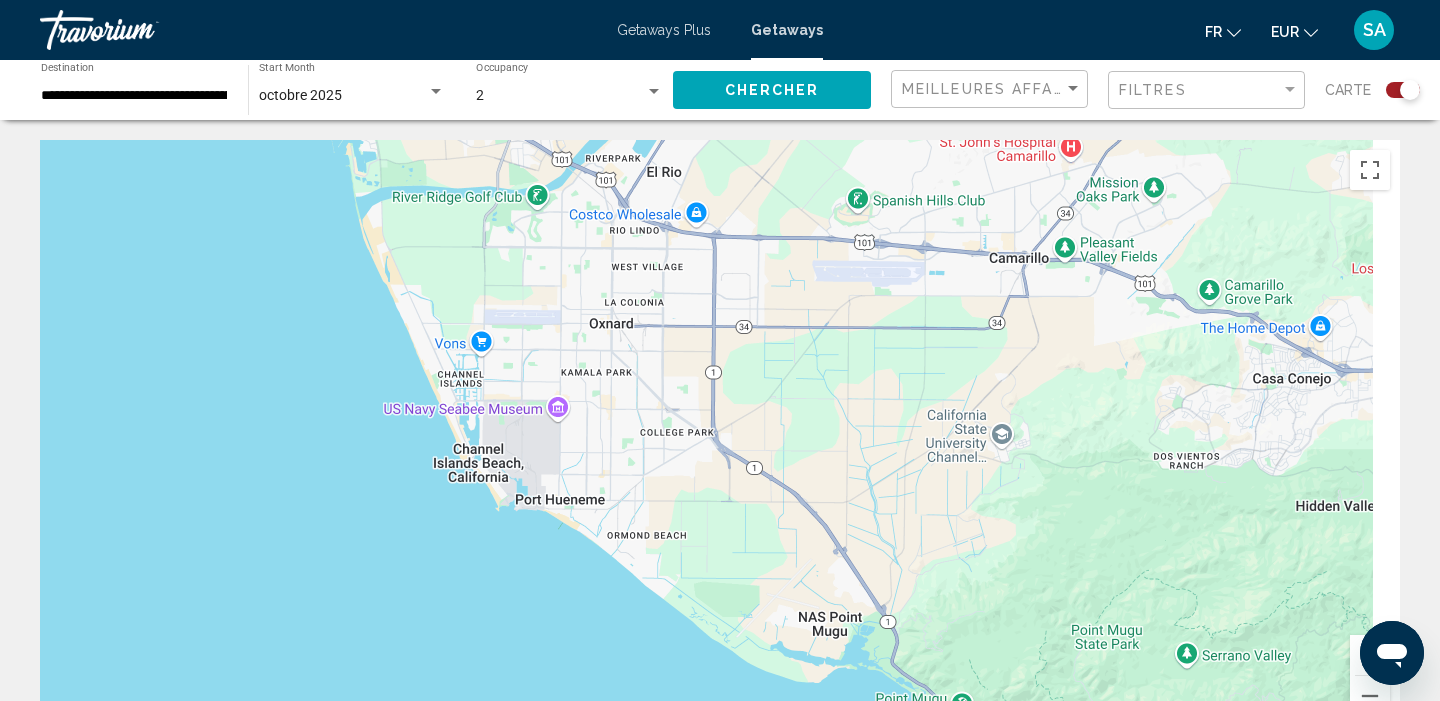 drag, startPoint x: 764, startPoint y: 524, endPoint x: 657, endPoint y: 176, distance: 364.07828 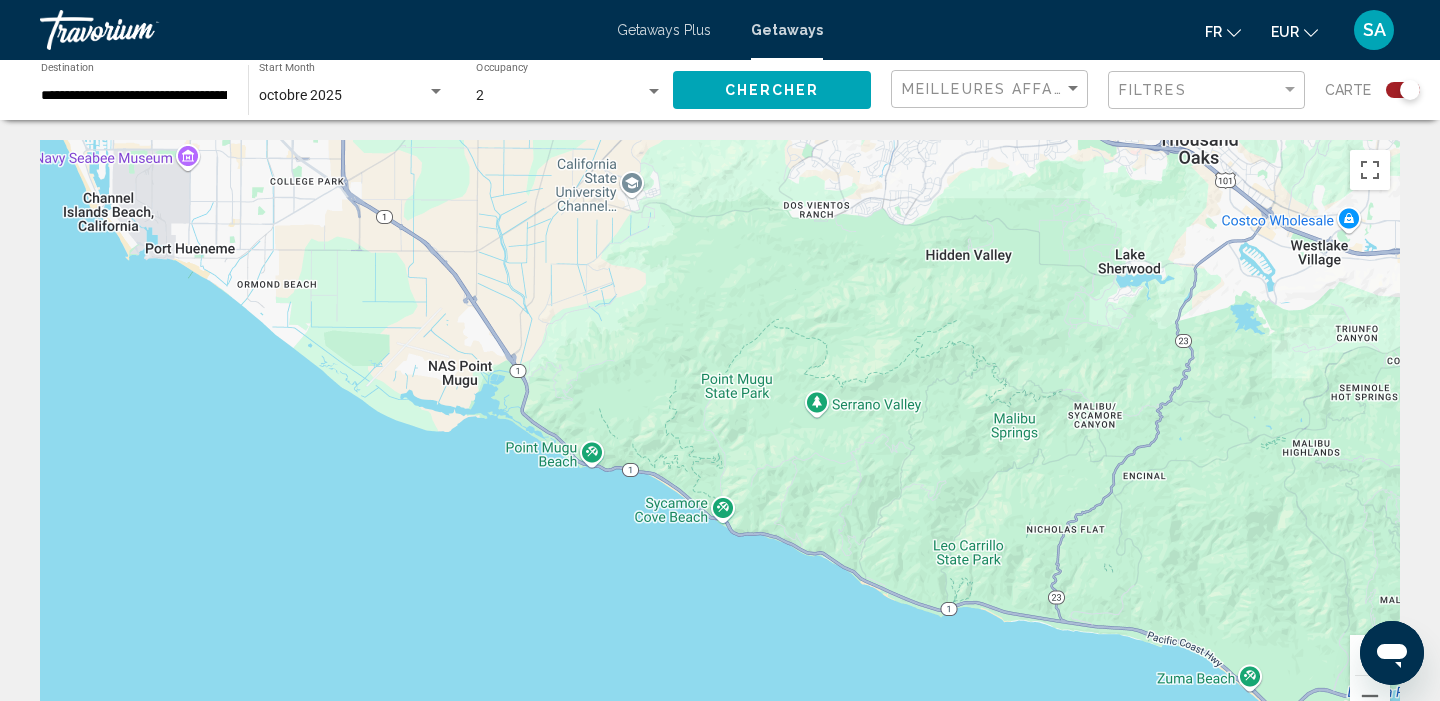 drag, startPoint x: 800, startPoint y: 328, endPoint x: 464, endPoint y: 201, distance: 359.2005 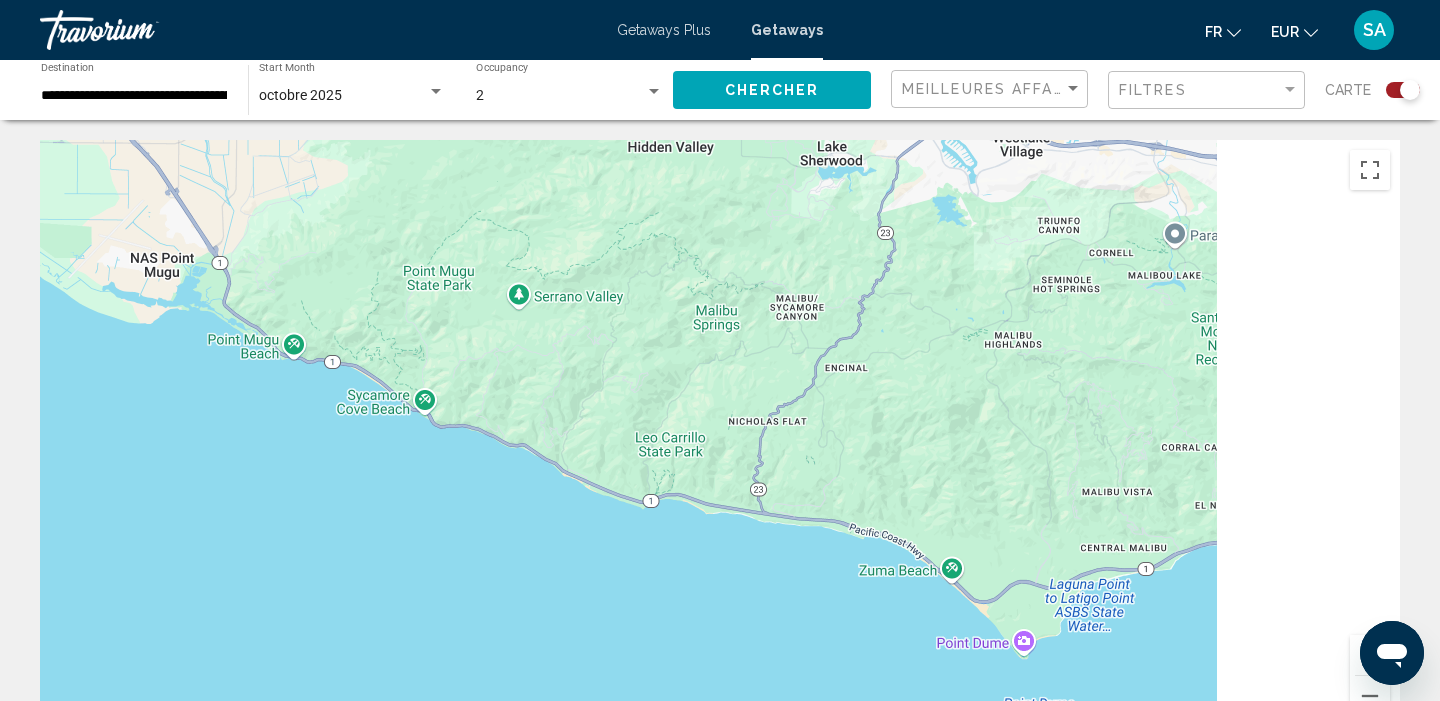 drag, startPoint x: 974, startPoint y: 335, endPoint x: 523, endPoint y: 178, distance: 477.5458 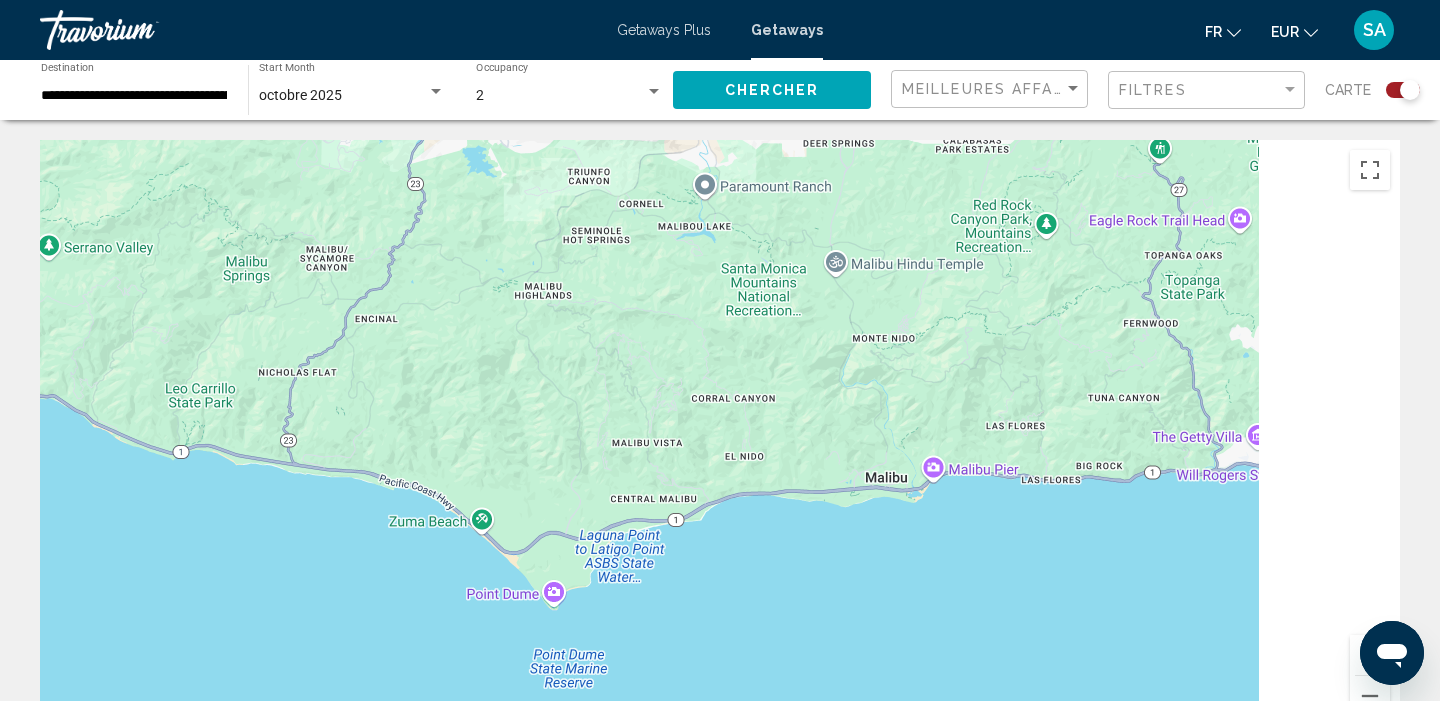 drag, startPoint x: 964, startPoint y: 309, endPoint x: 439, endPoint y: 368, distance: 528.3048 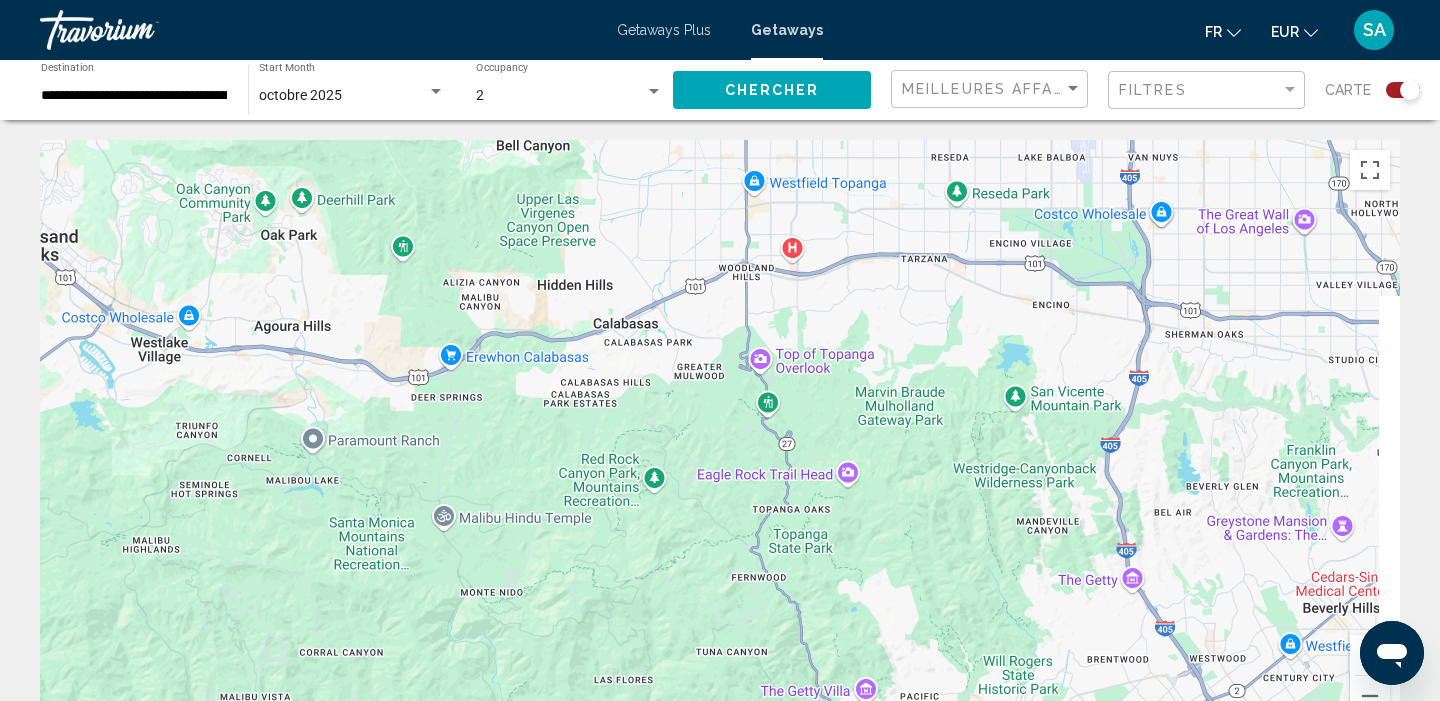 drag, startPoint x: 967, startPoint y: 400, endPoint x: 850, endPoint y: 605, distance: 236.03813 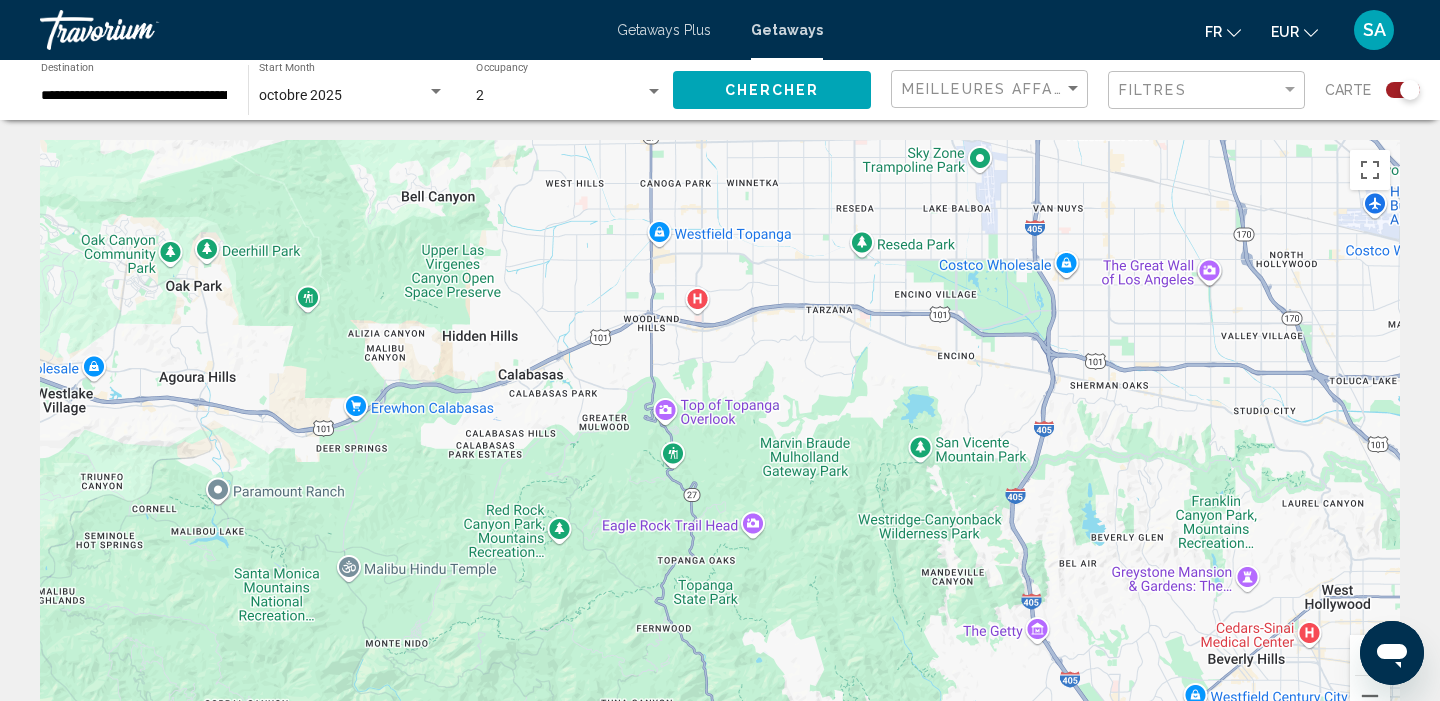 drag, startPoint x: 716, startPoint y: 493, endPoint x: 669, endPoint y: 458, distance: 58.60034 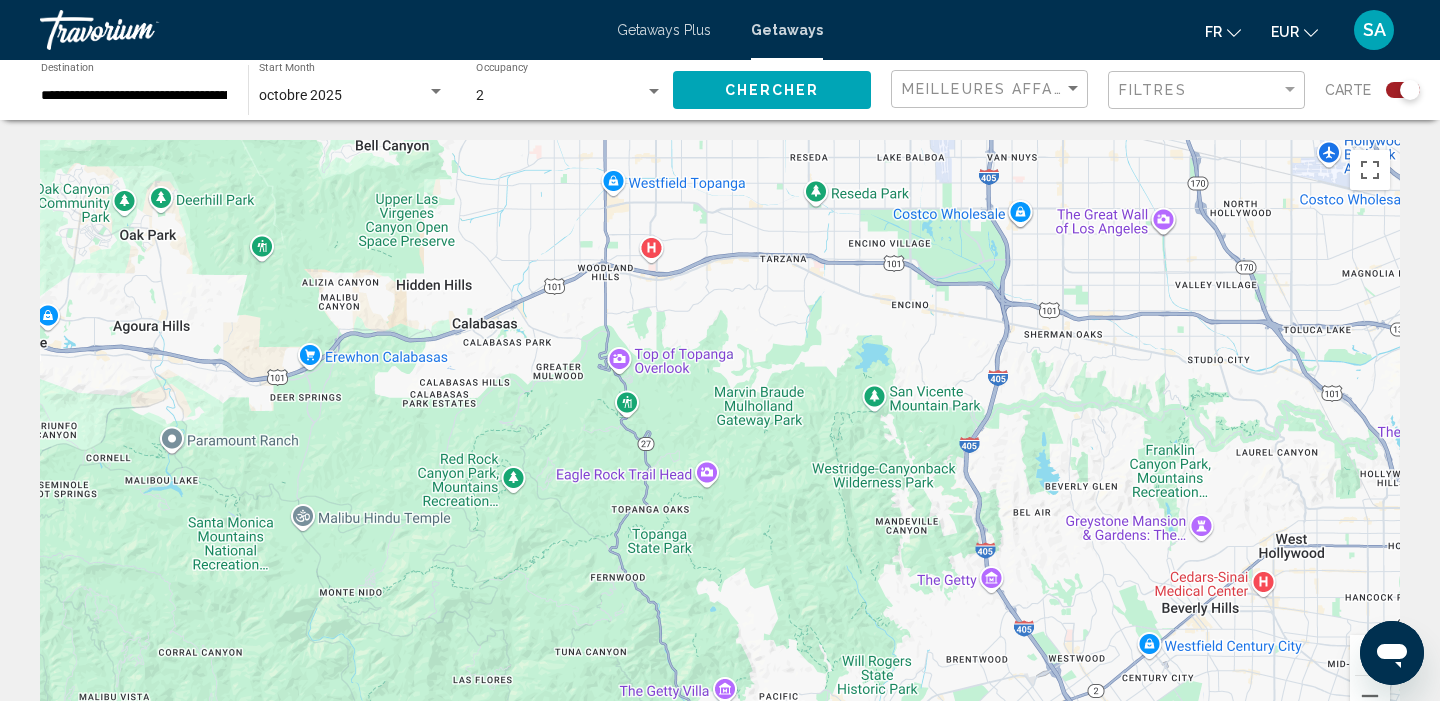 drag, startPoint x: 603, startPoint y: 404, endPoint x: 562, endPoint y: 357, distance: 62.369865 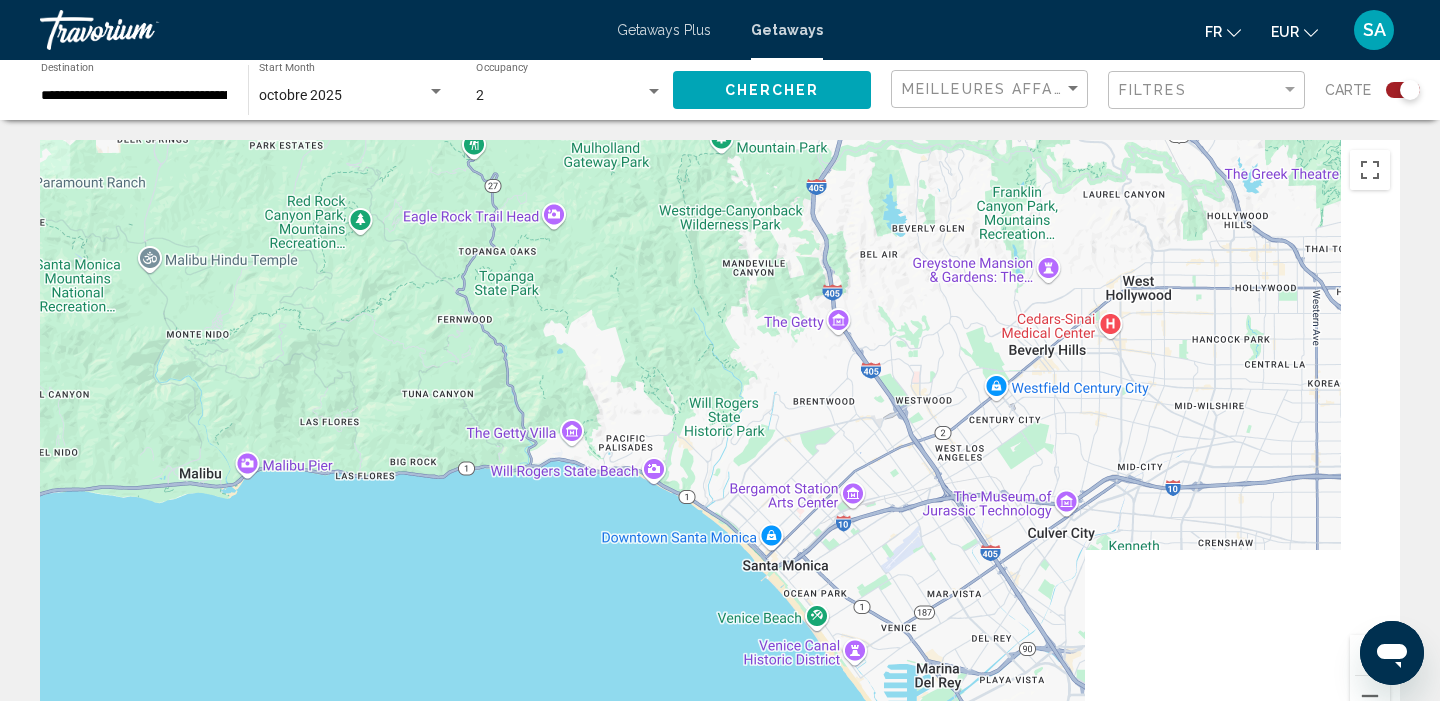drag, startPoint x: 858, startPoint y: 568, endPoint x: 649, endPoint y: 194, distance: 428.43552 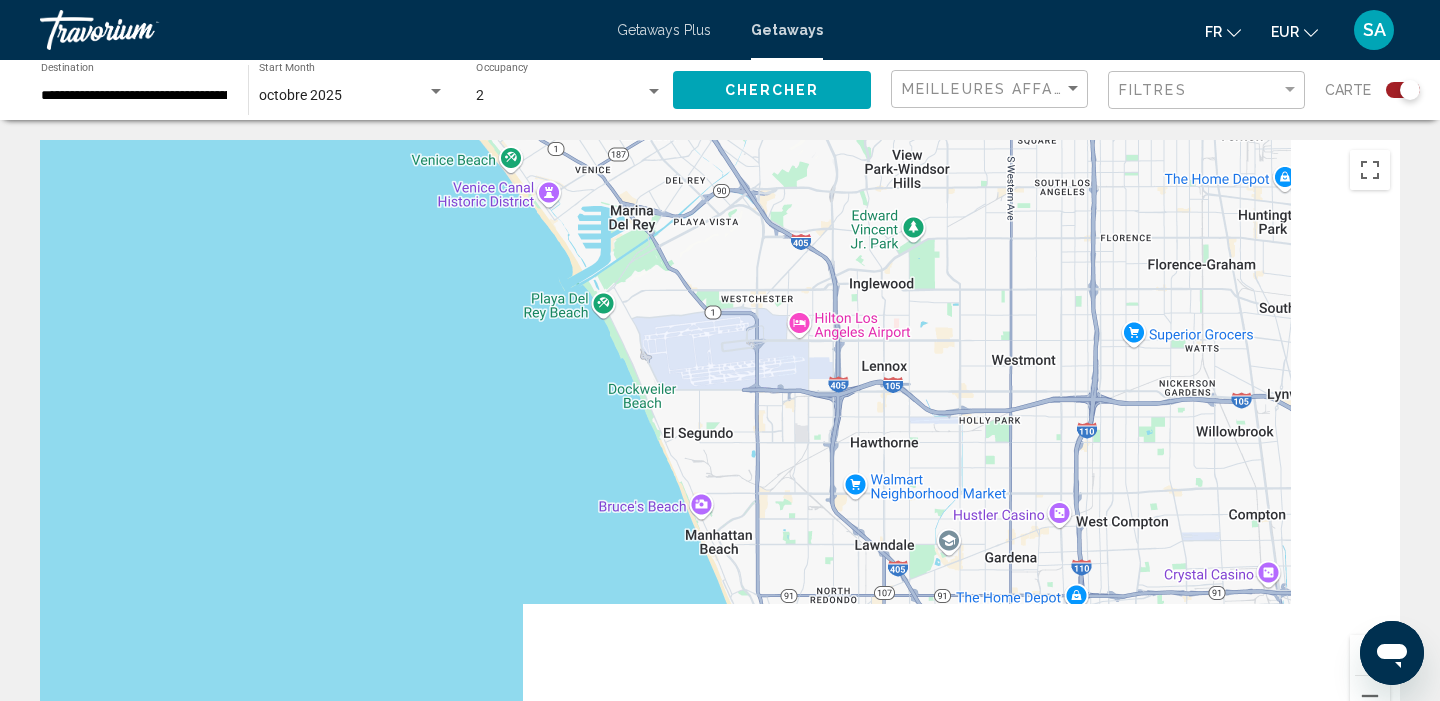 drag, startPoint x: 904, startPoint y: 419, endPoint x: 692, endPoint y: 143, distance: 348.02298 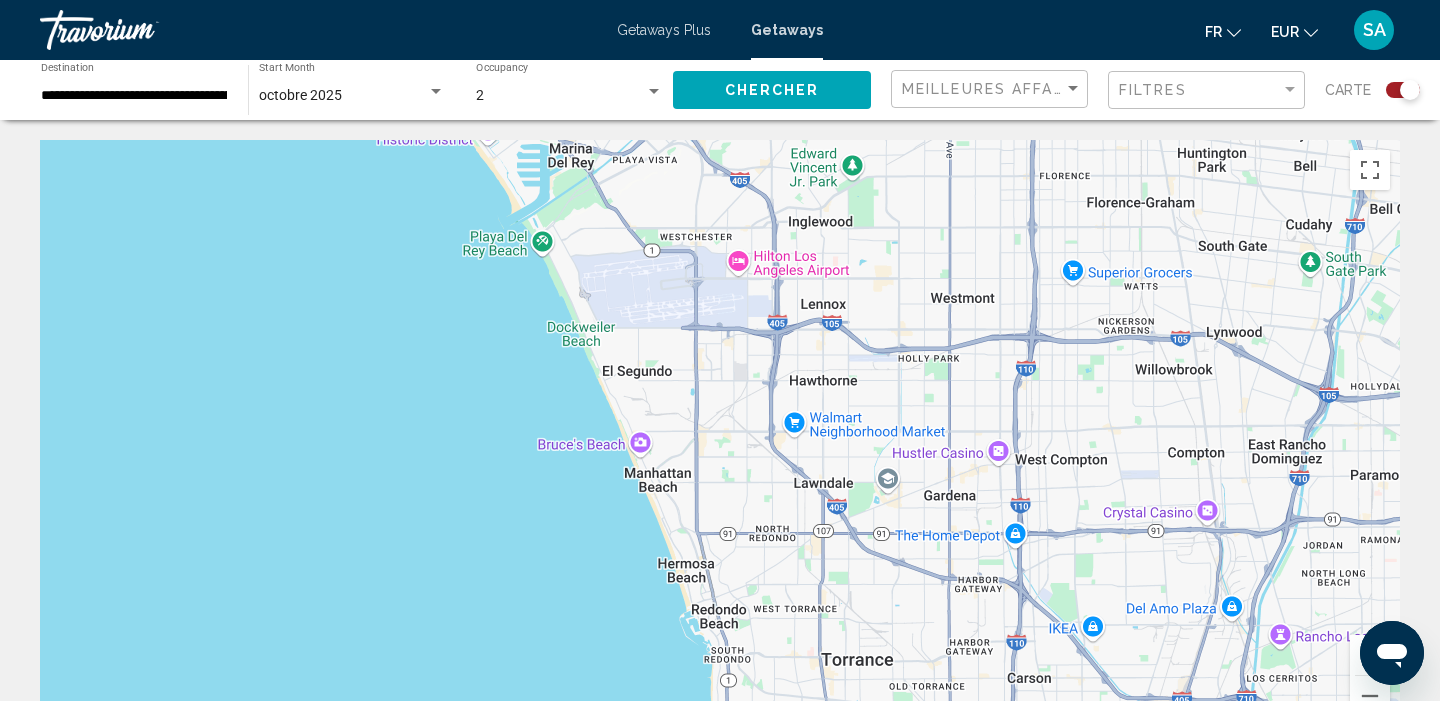 drag, startPoint x: 695, startPoint y: 152, endPoint x: 631, endPoint y: -13, distance: 176.9774 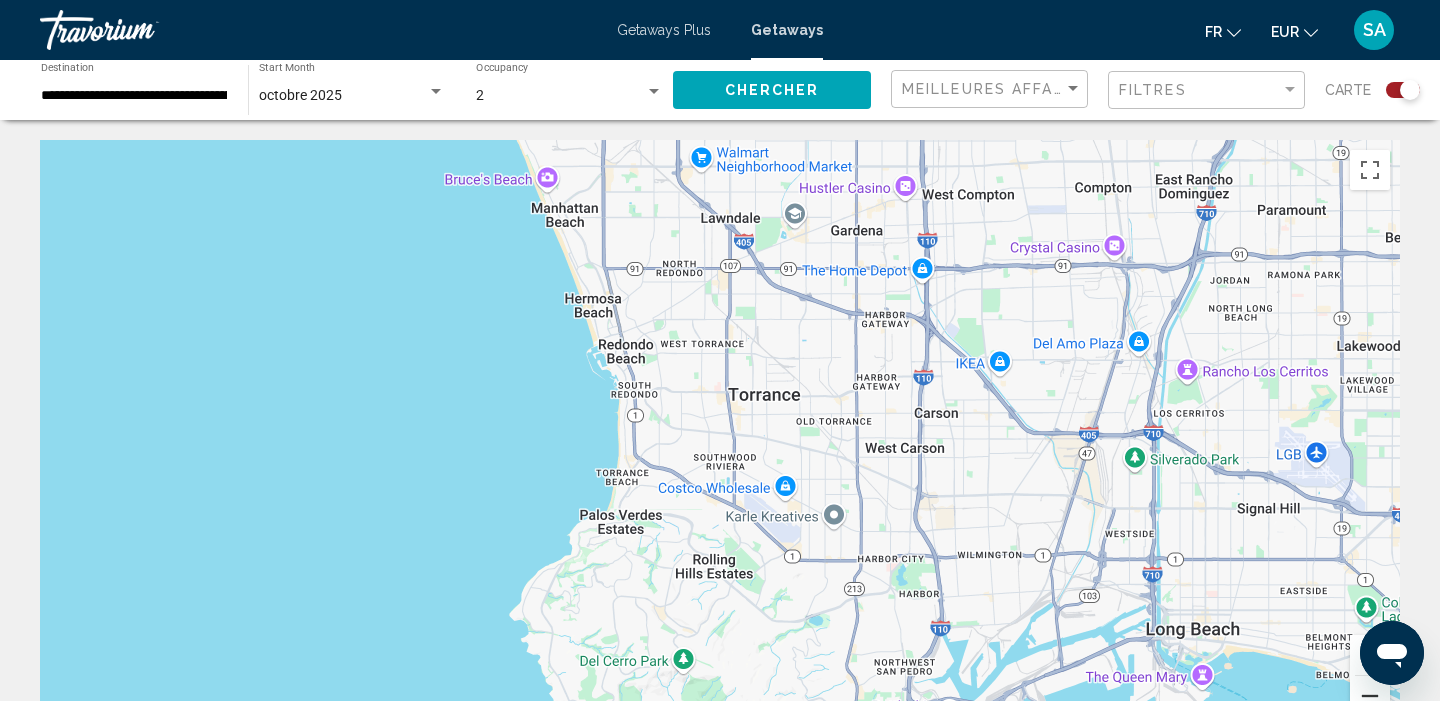 click at bounding box center [1370, 696] 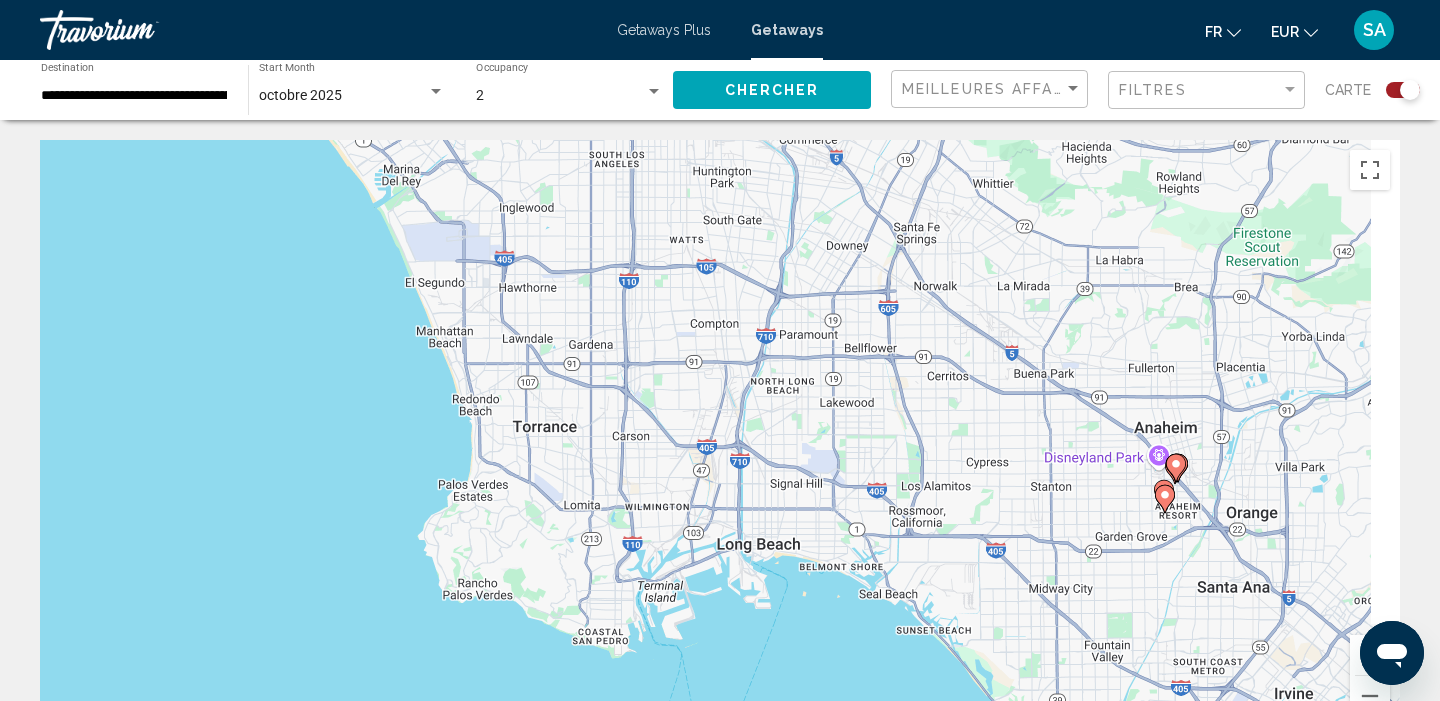 drag, startPoint x: 1348, startPoint y: 553, endPoint x: 1151, endPoint y: 567, distance: 197.49684 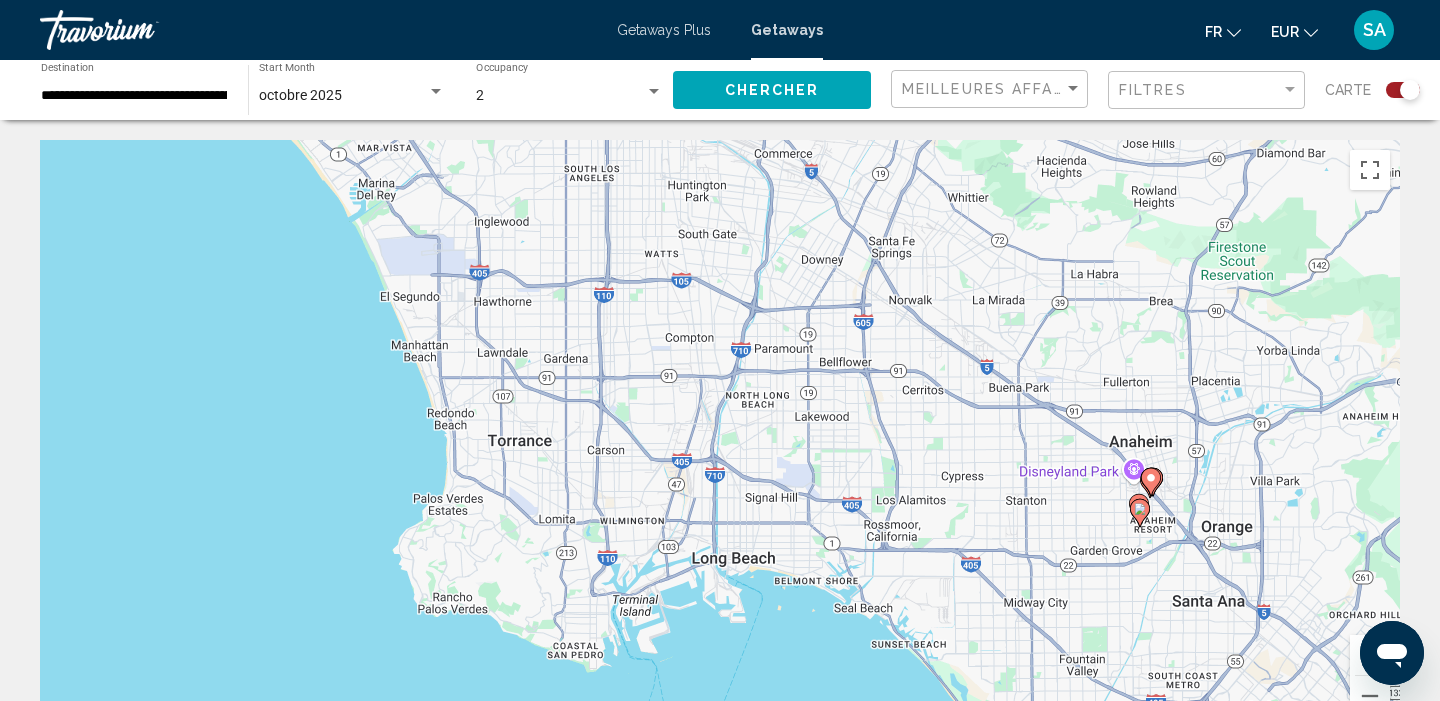 drag, startPoint x: 993, startPoint y: 517, endPoint x: 936, endPoint y: 516, distance: 57.00877 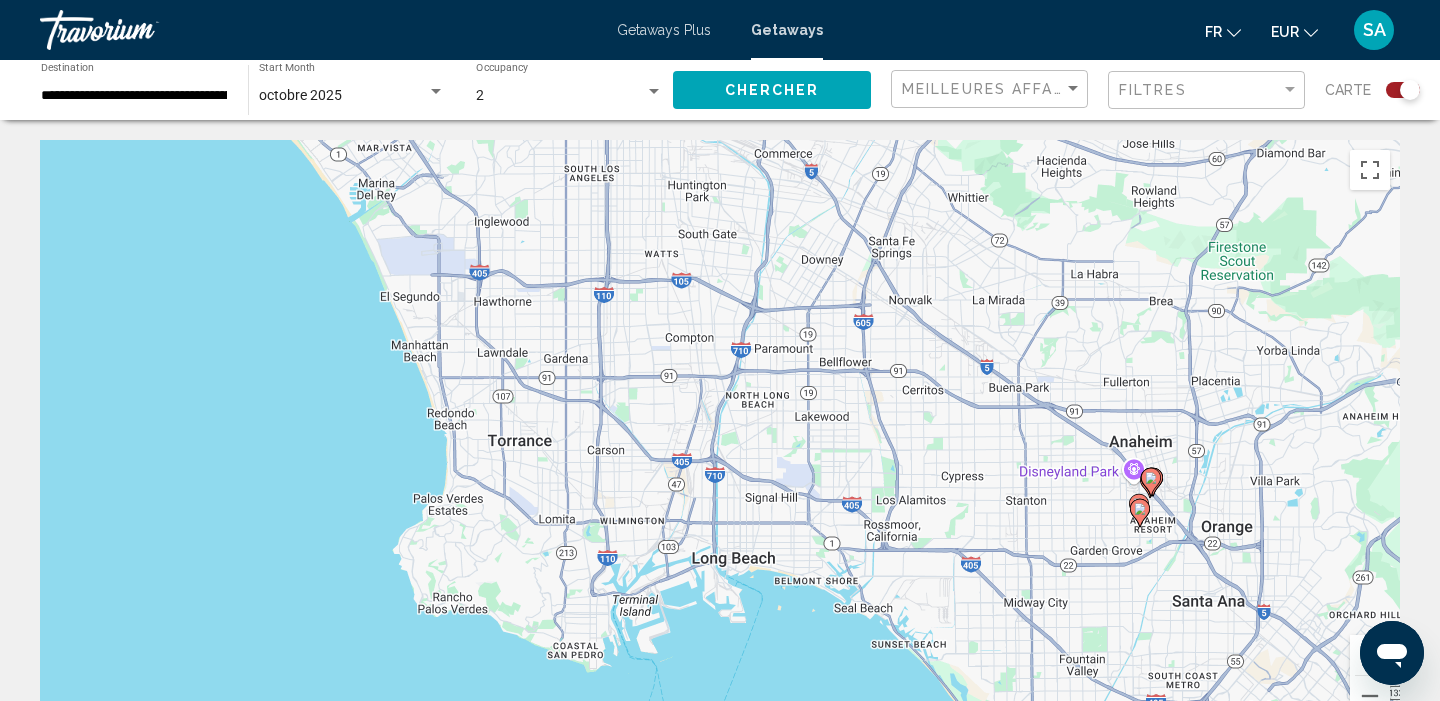 click on "Pour activer le glissement avec le clavier, appuyez sur Alt+Entrée. Une fois ce mode activé, utilisez les touches fléchées pour déplacer le repère. Pour valider le déplacement, appuyez sur Entrée. Pour annuler, appuyez sur Échap." at bounding box center (720, 440) 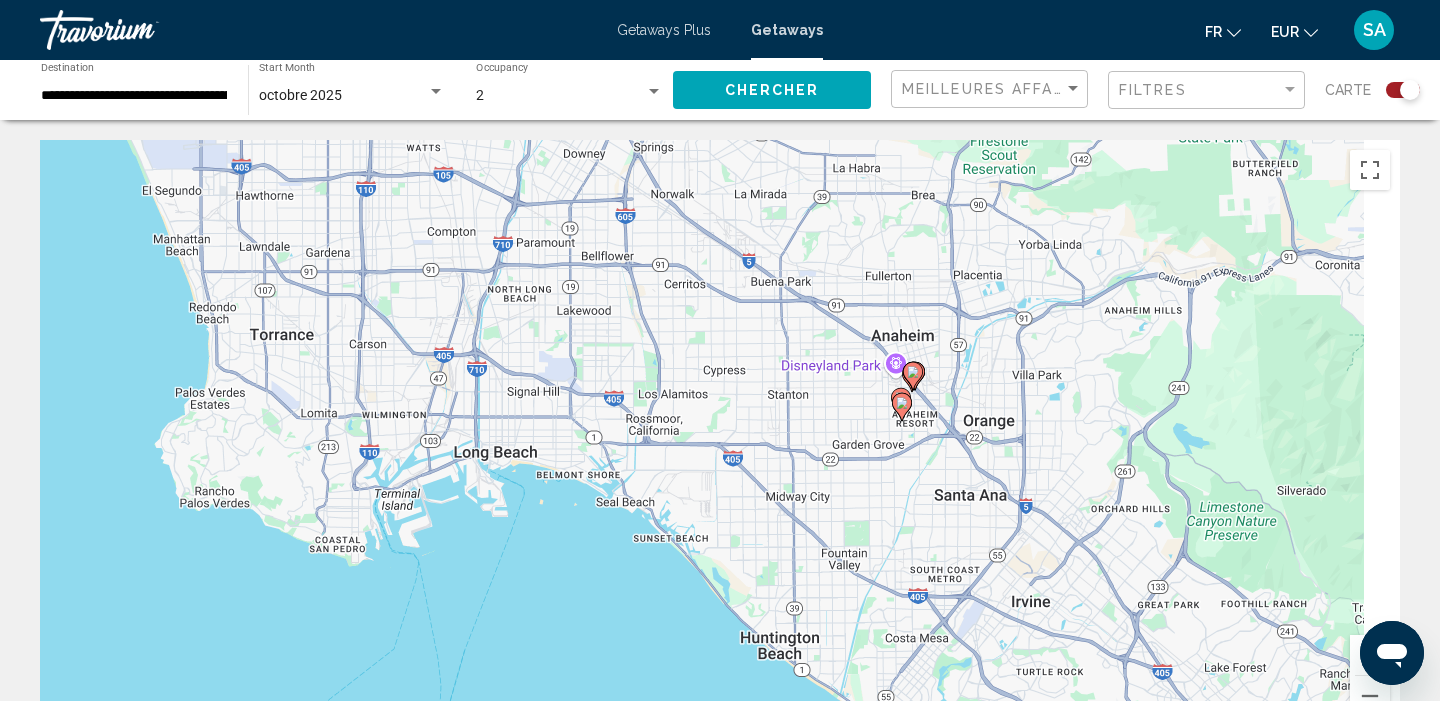 drag, startPoint x: 1207, startPoint y: 553, endPoint x: 924, endPoint y: 394, distance: 324.60745 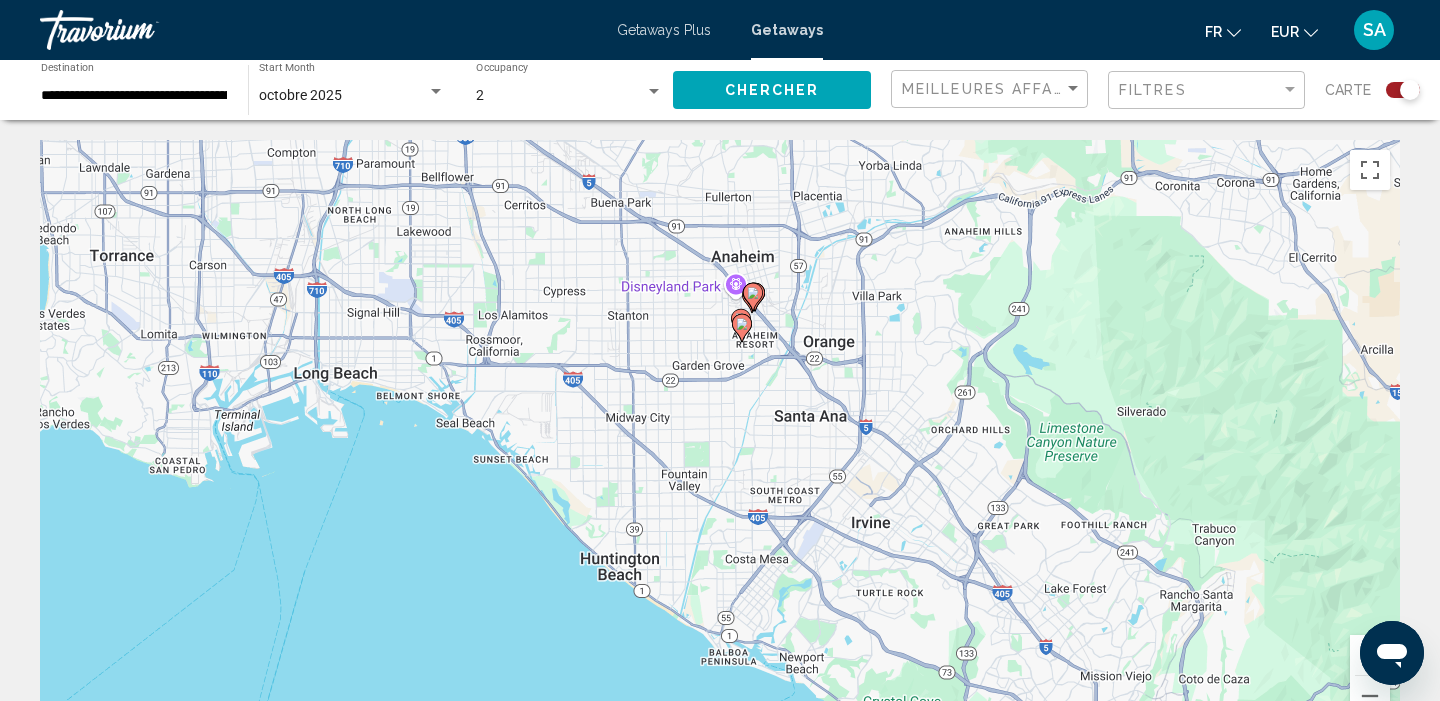 drag, startPoint x: 903, startPoint y: 390, endPoint x: 765, endPoint y: 394, distance: 138.05795 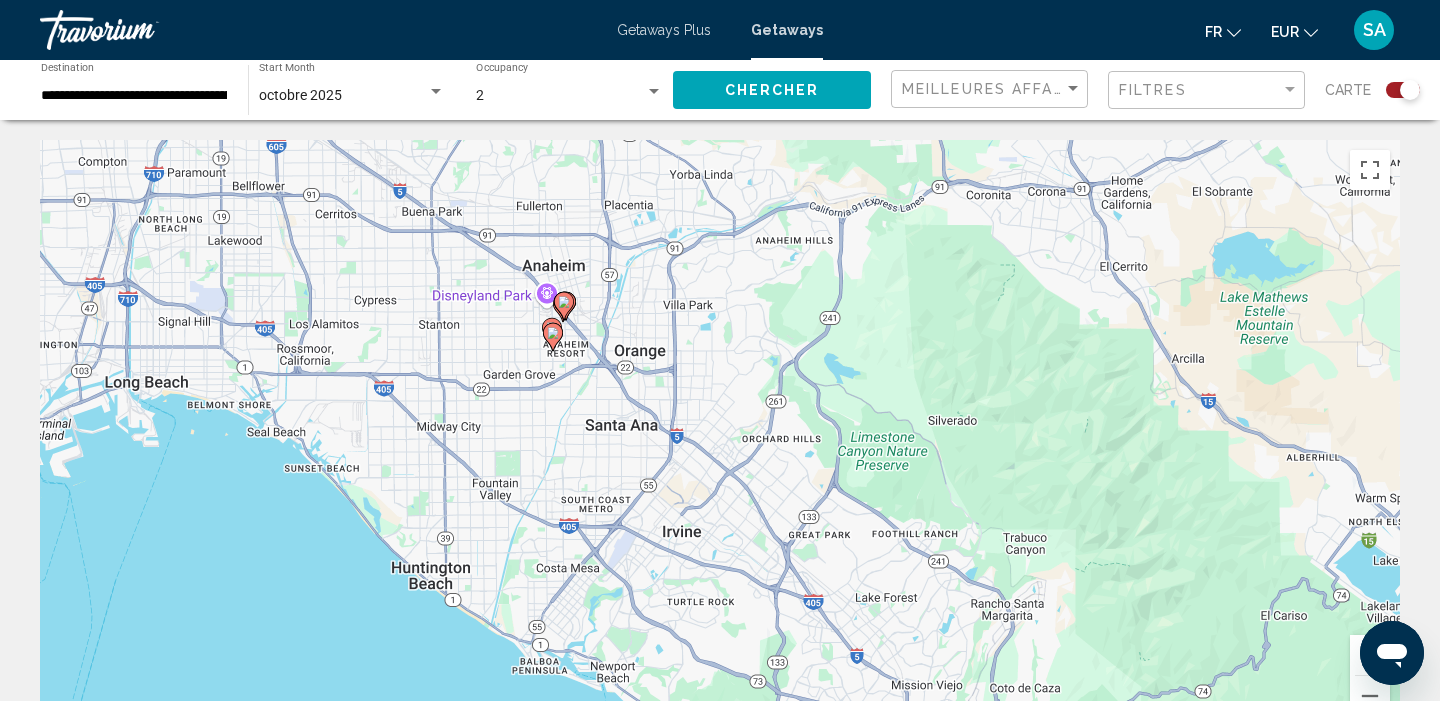 click at bounding box center [1370, 655] 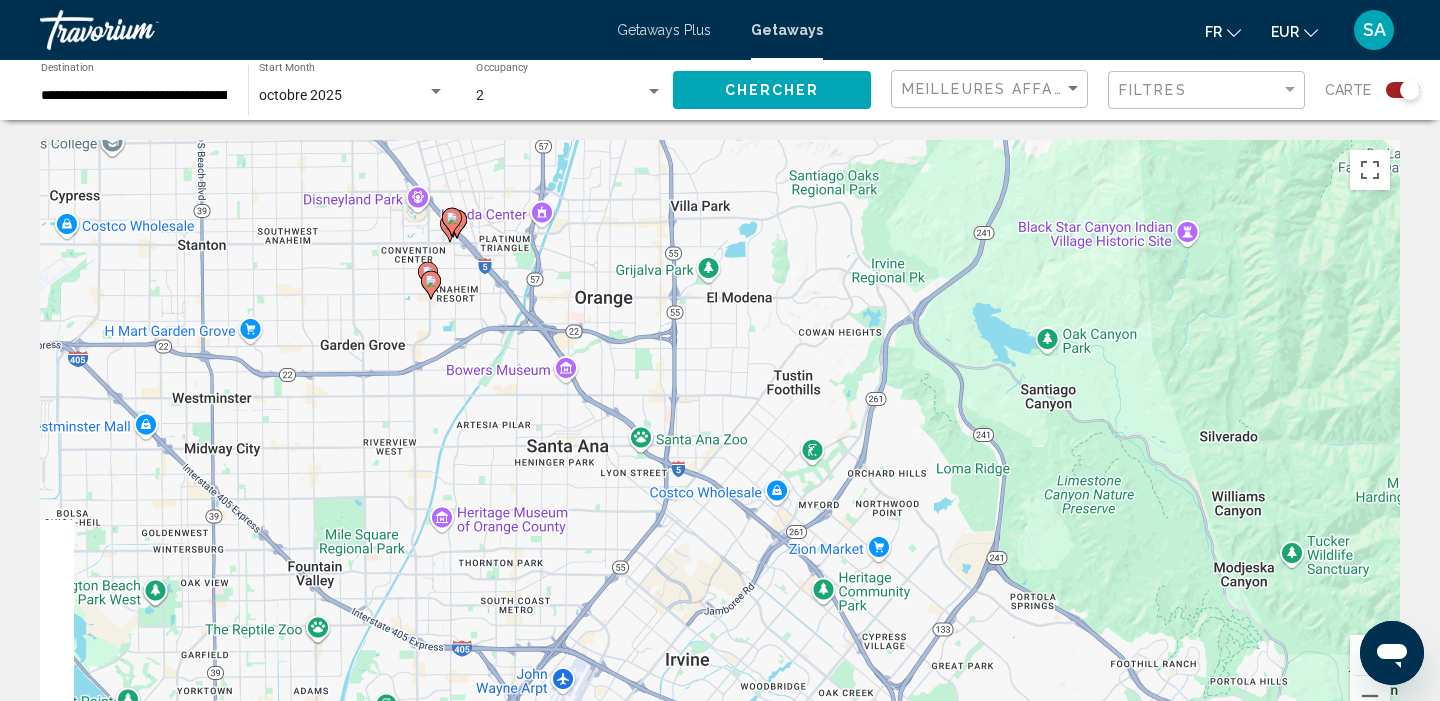 drag, startPoint x: 851, startPoint y: 394, endPoint x: 1074, endPoint y: 563, distance: 279.8035 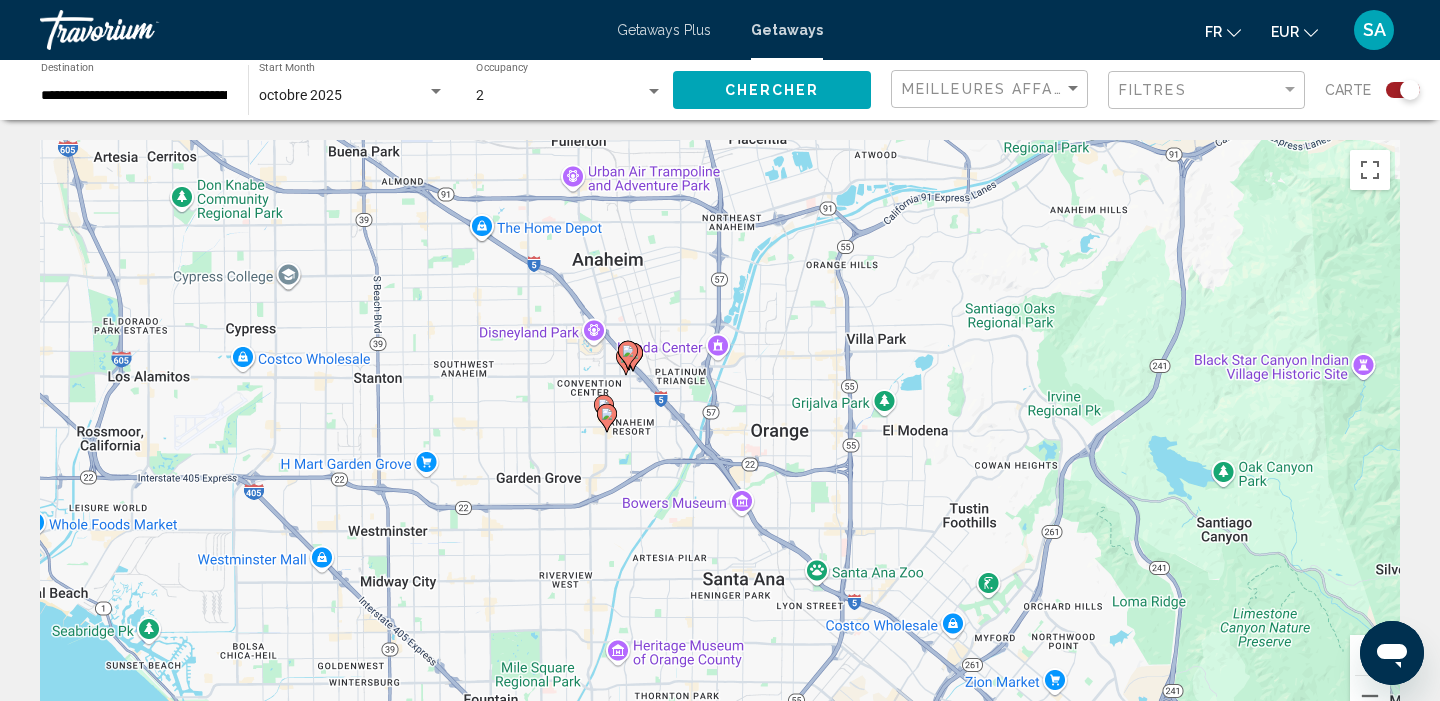 click 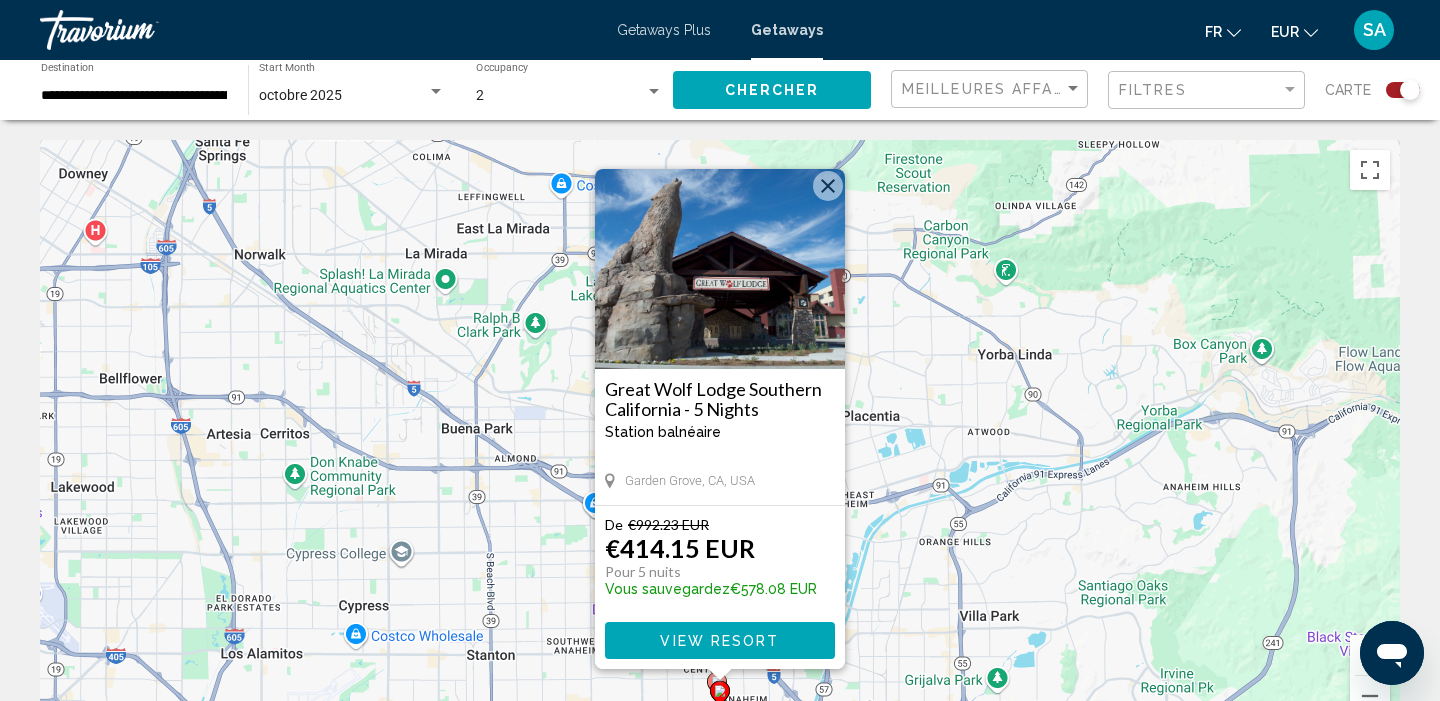 click at bounding box center [828, 186] 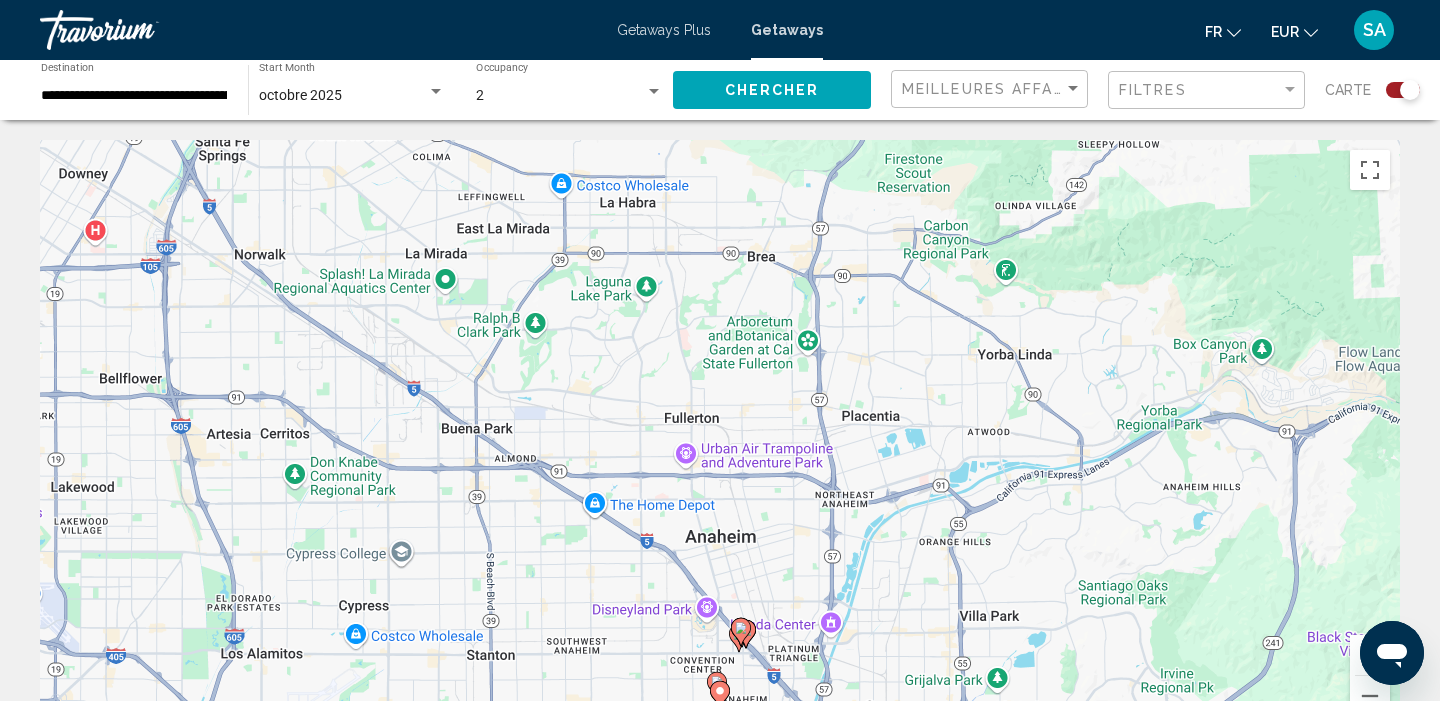 click 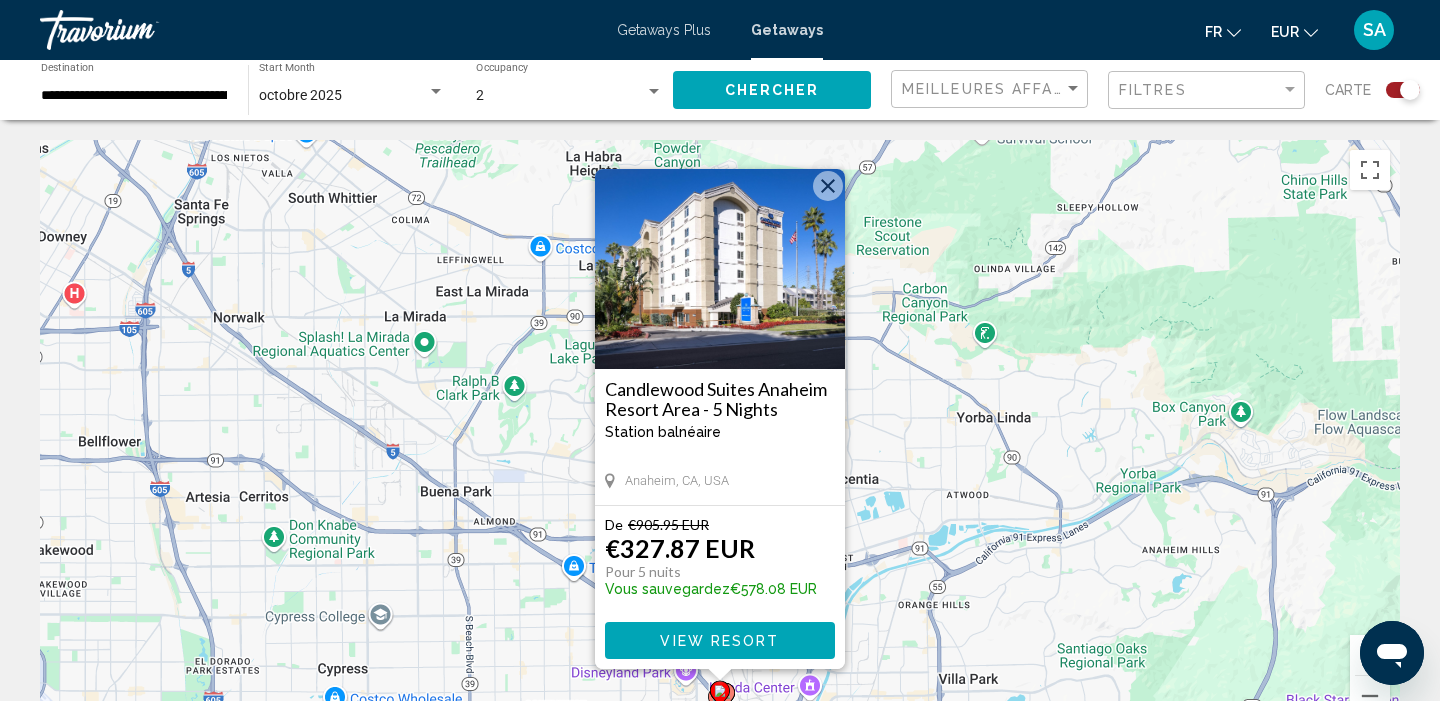 click at bounding box center [828, 186] 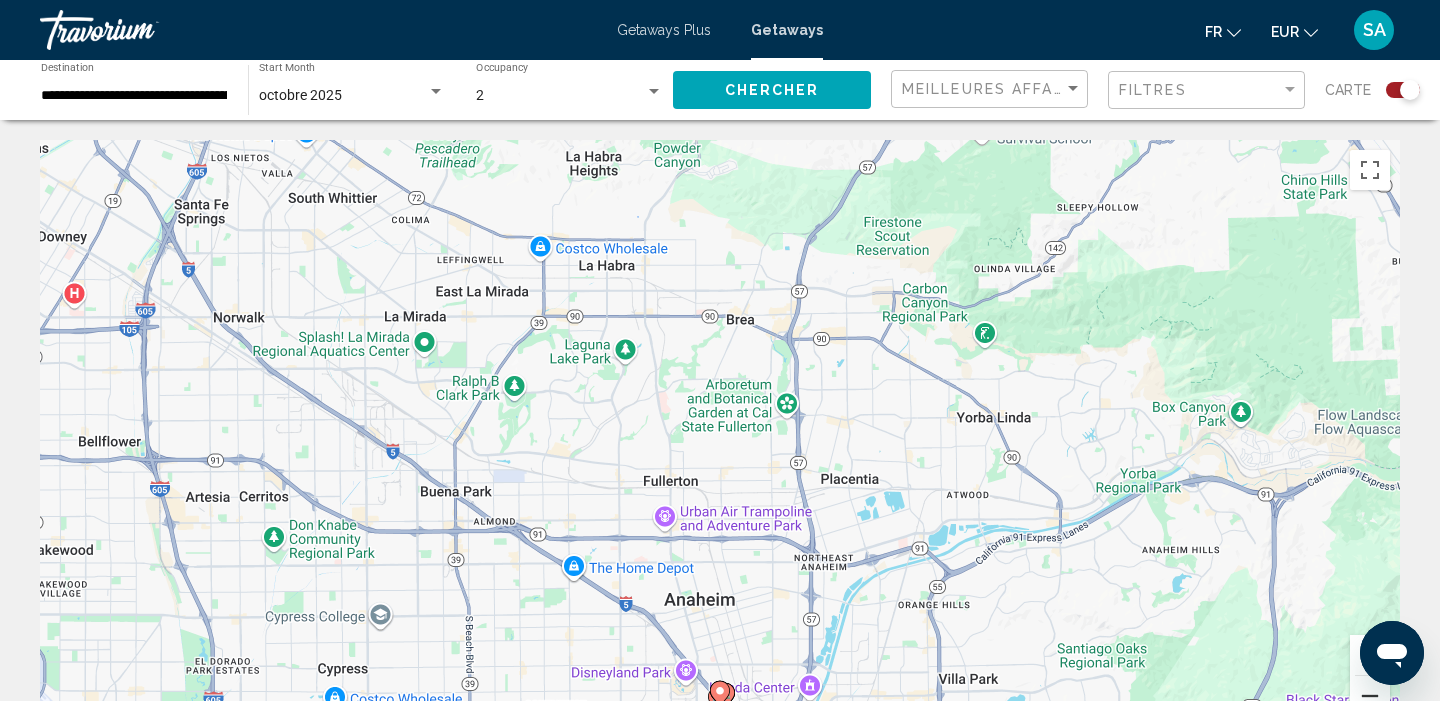 click at bounding box center (1370, 696) 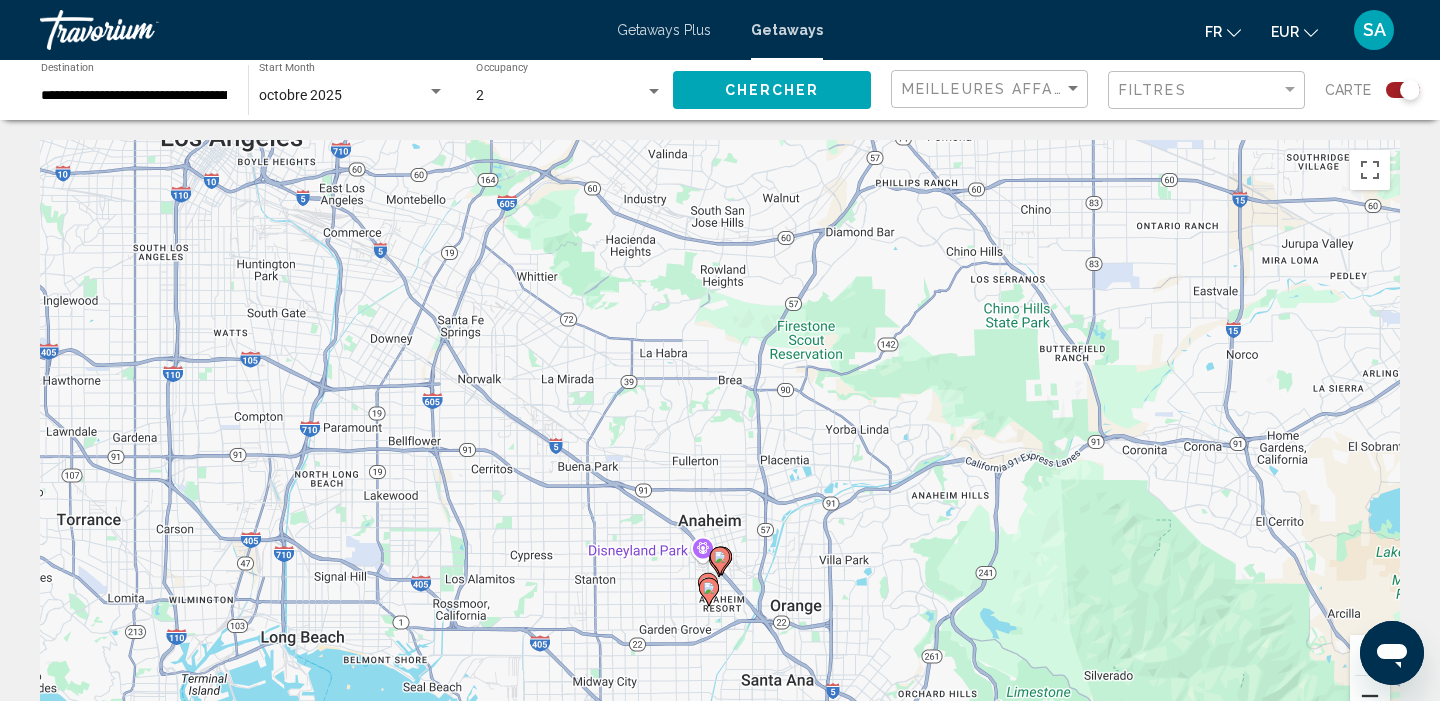 click at bounding box center [1370, 696] 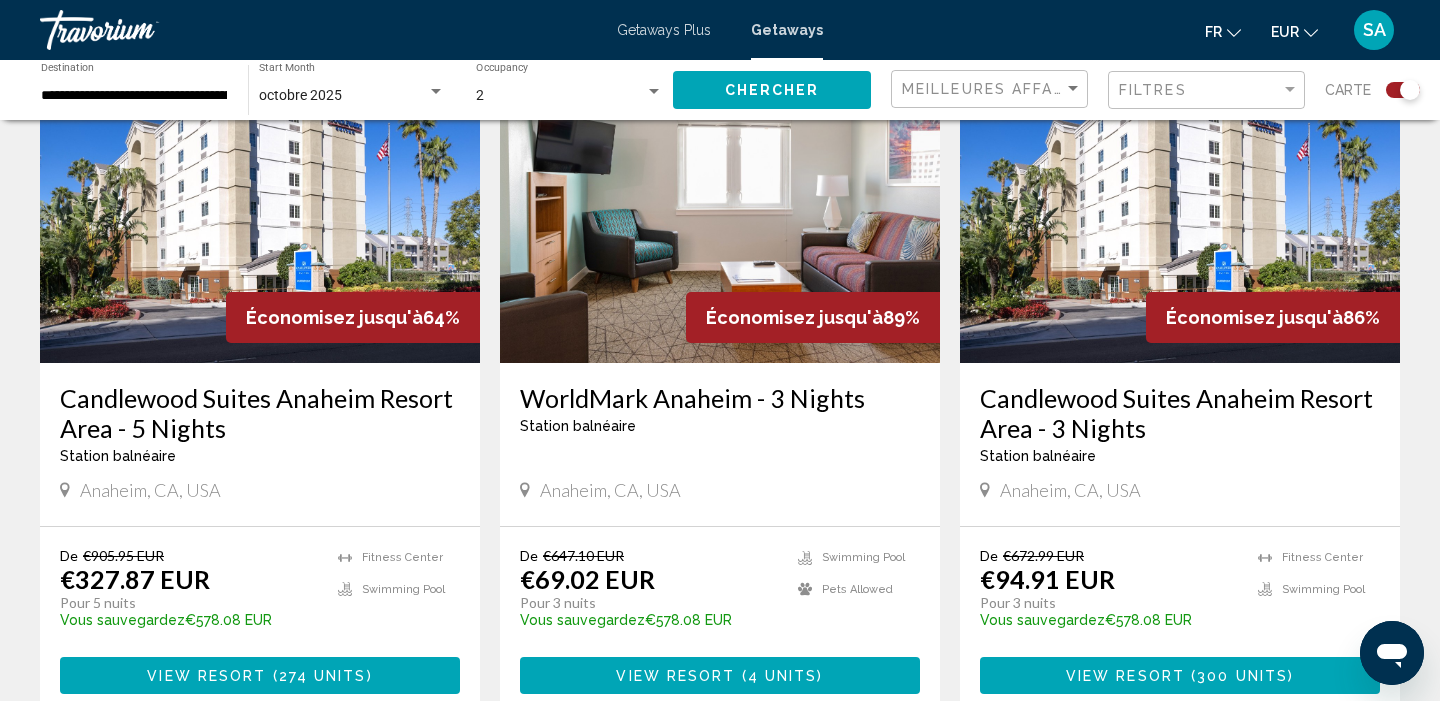 scroll, scrollTop: 812, scrollLeft: 0, axis: vertical 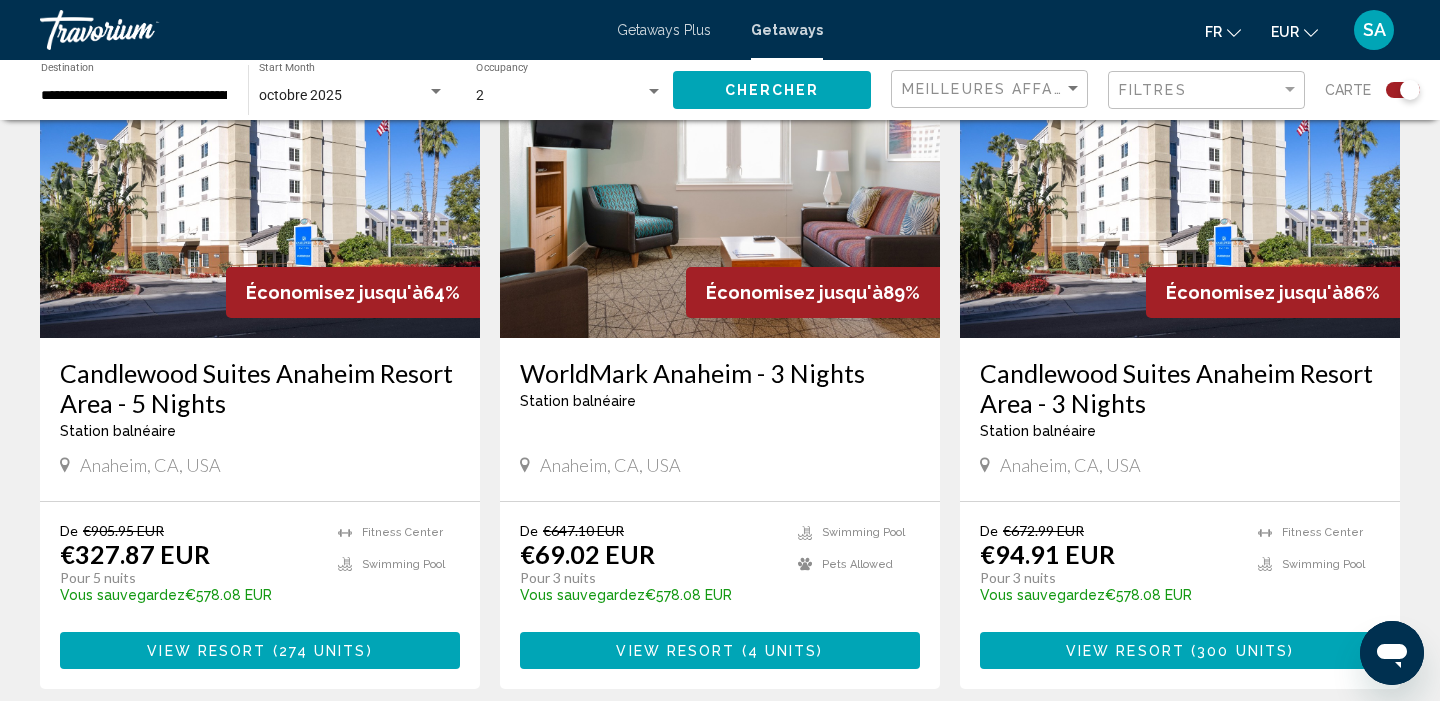 click on "View Resort" at bounding box center (206, 651) 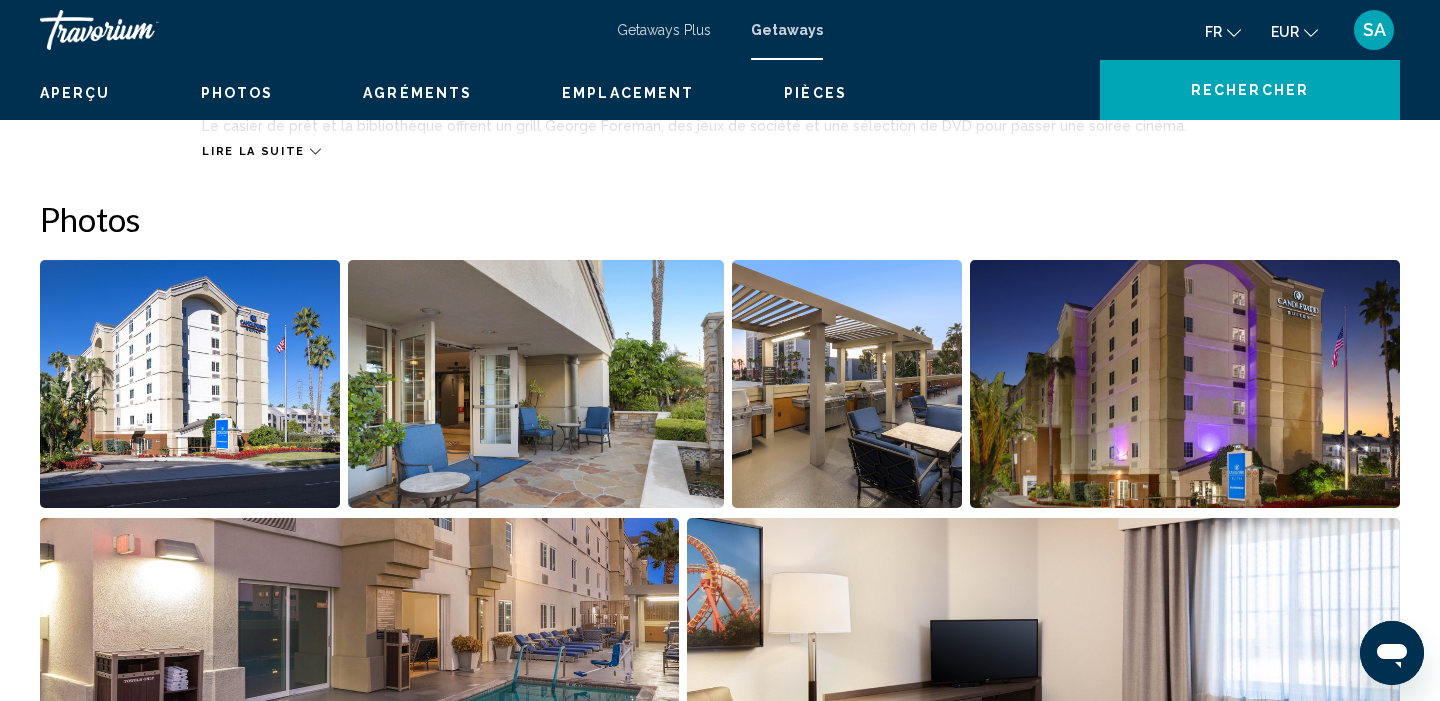 scroll, scrollTop: 0, scrollLeft: 0, axis: both 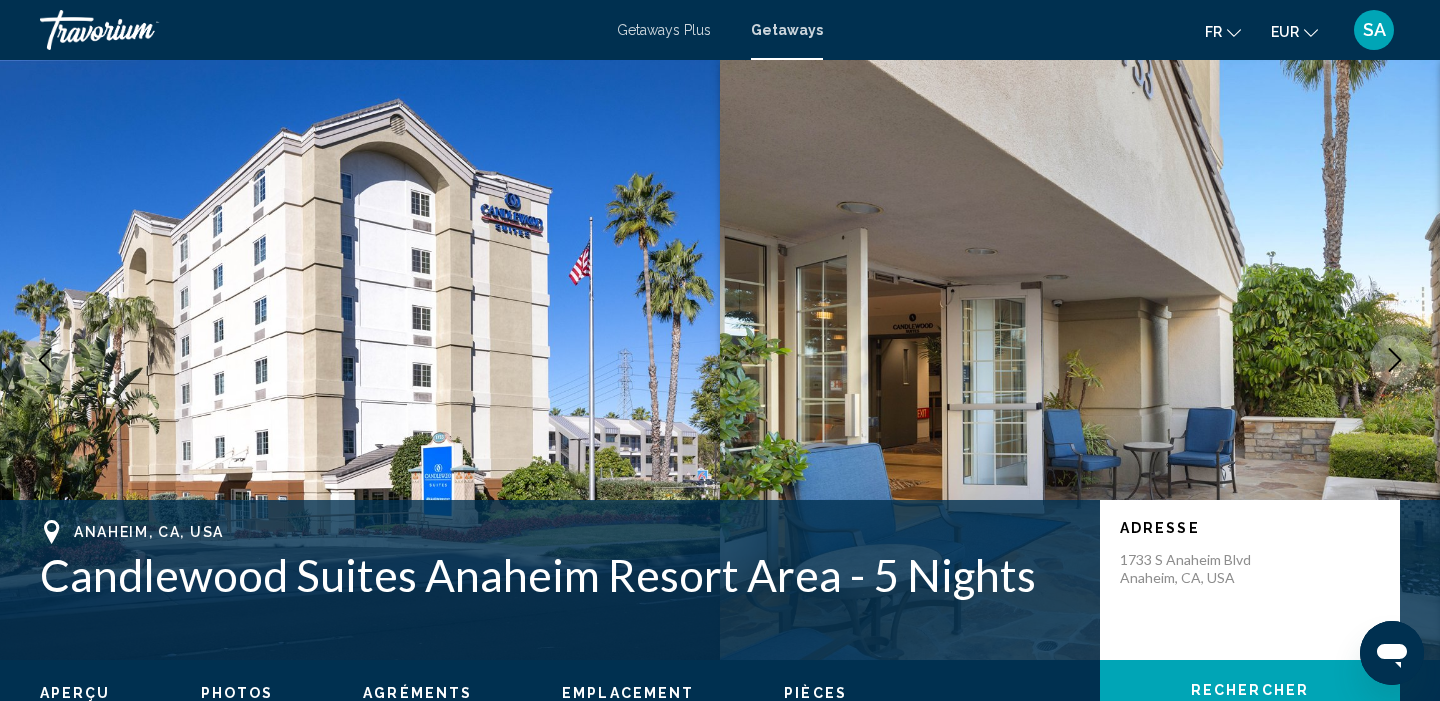 click 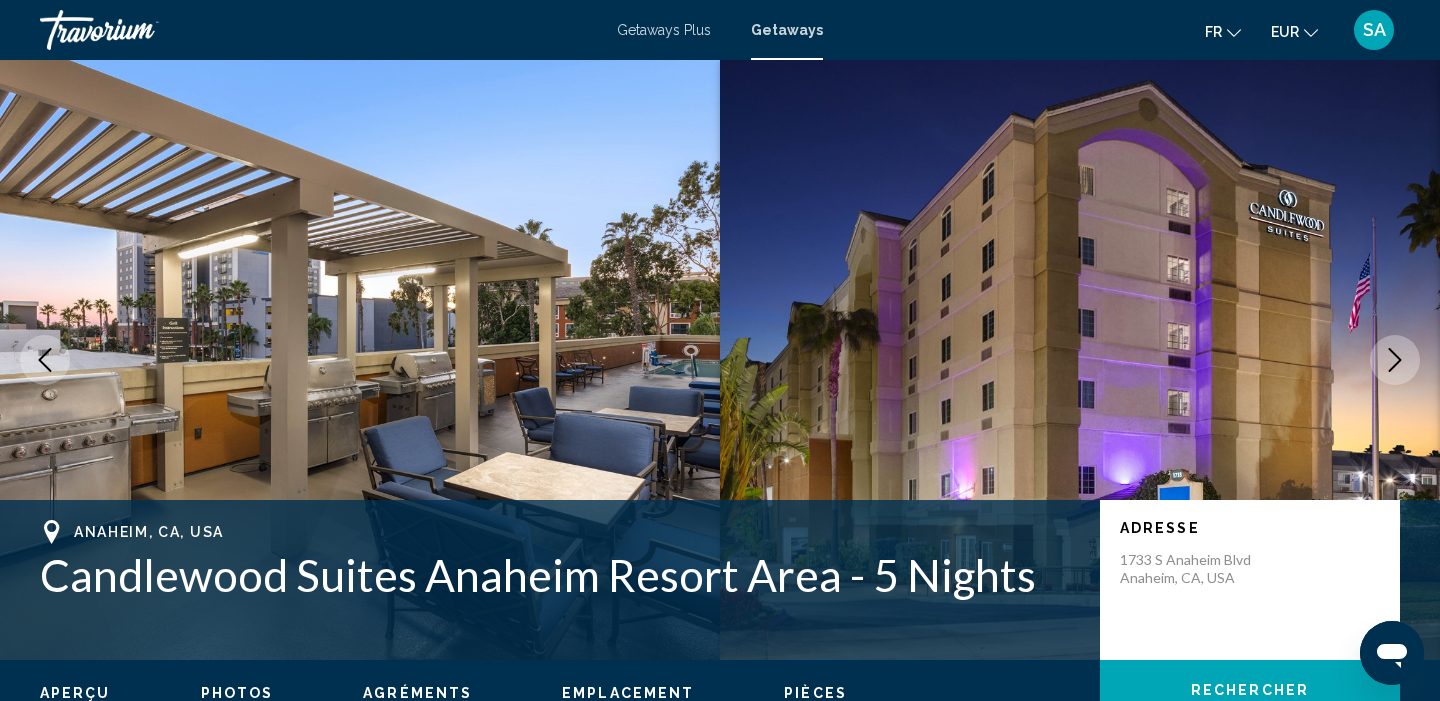 click 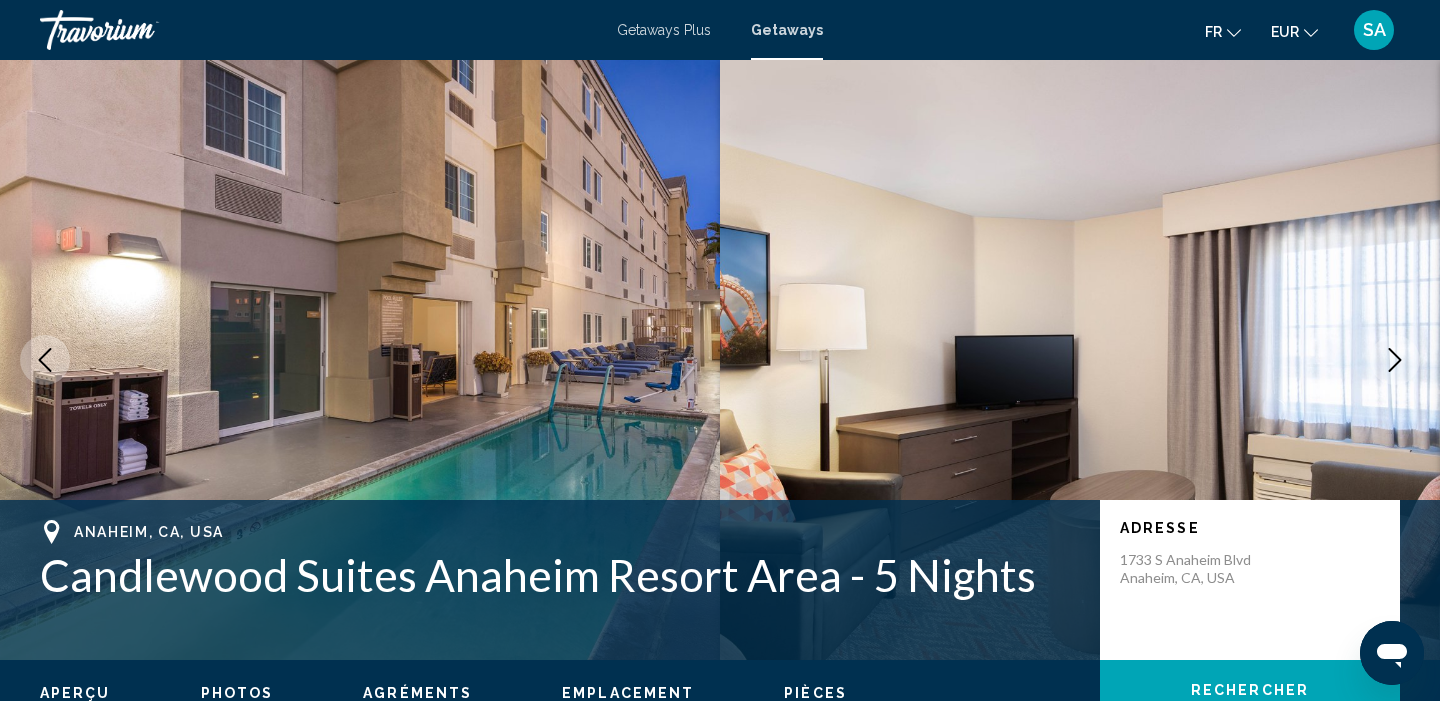 click 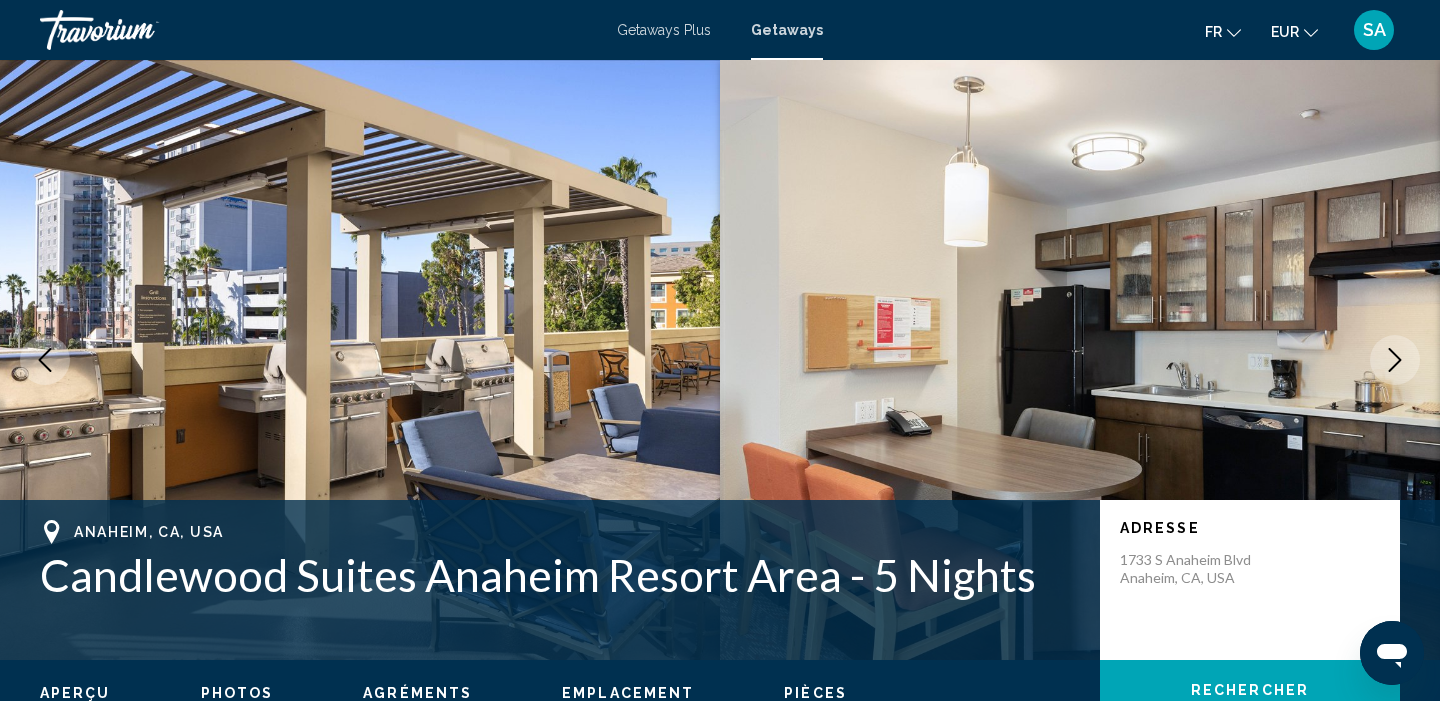 click 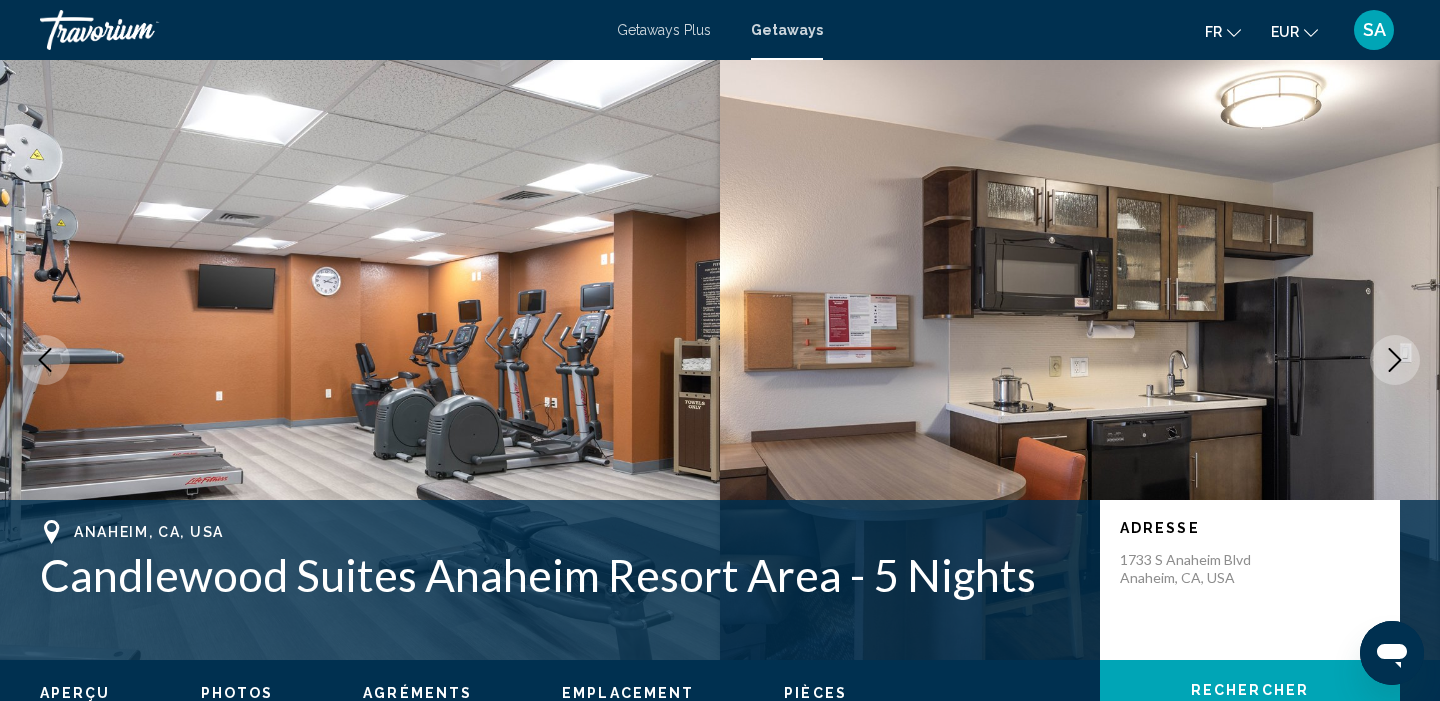 click 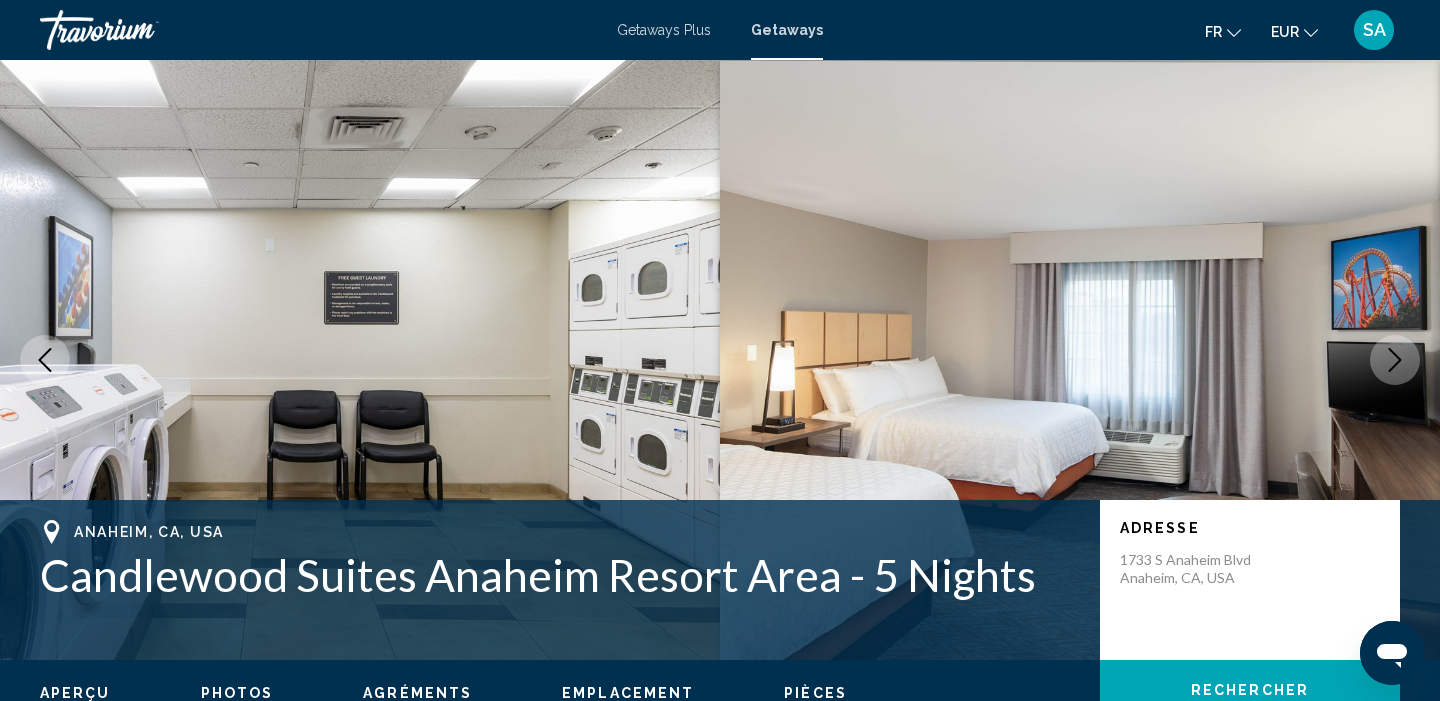 click 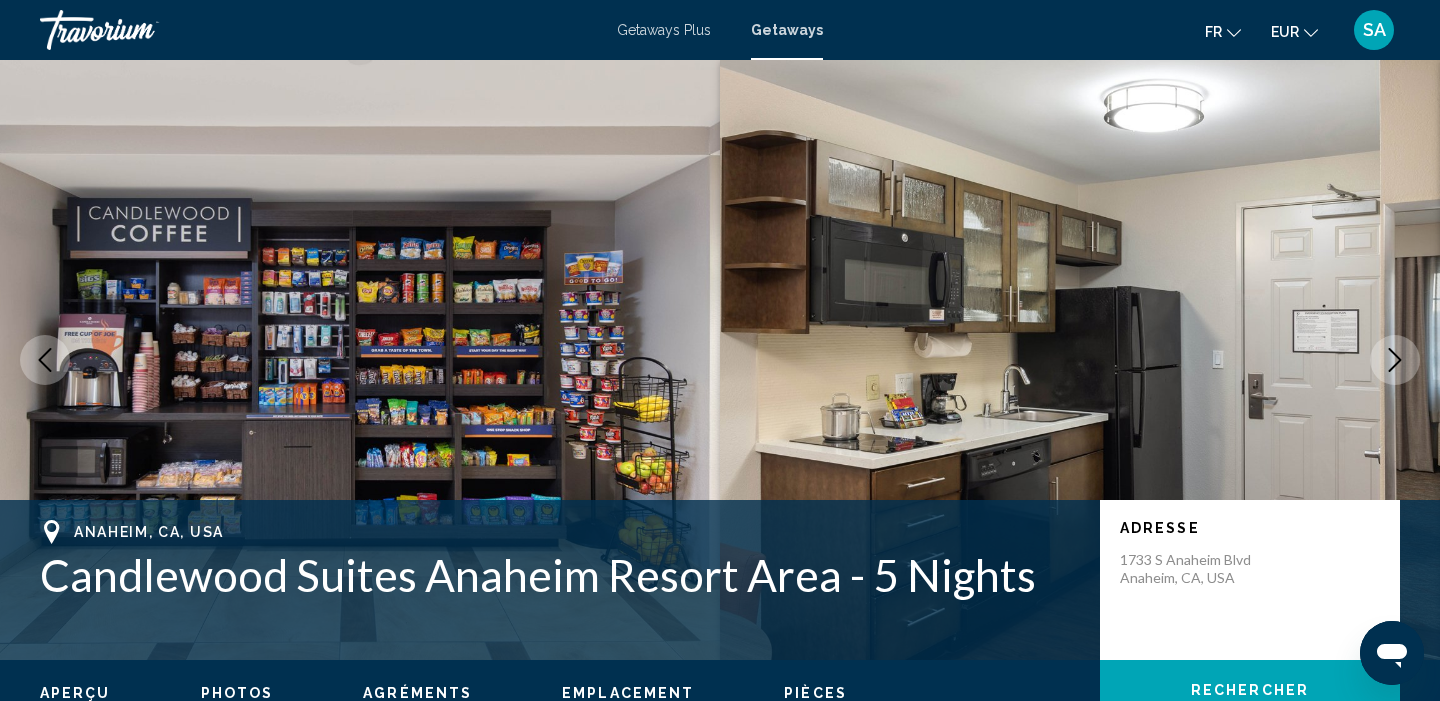 click on "Candlewood Suites Anaheim Resort Area - 5 Nights" at bounding box center (560, 575) 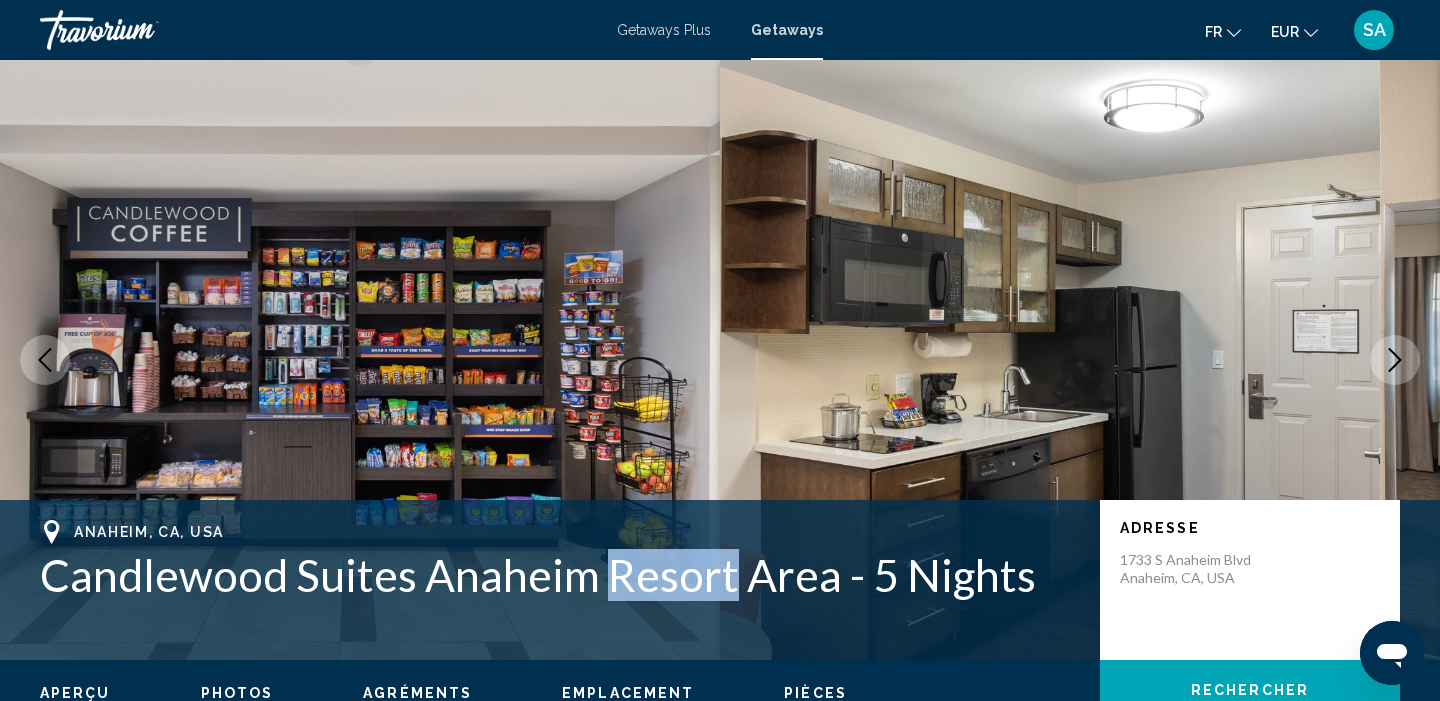 click on "Candlewood Suites Anaheim Resort Area - 5 Nights" at bounding box center [560, 575] 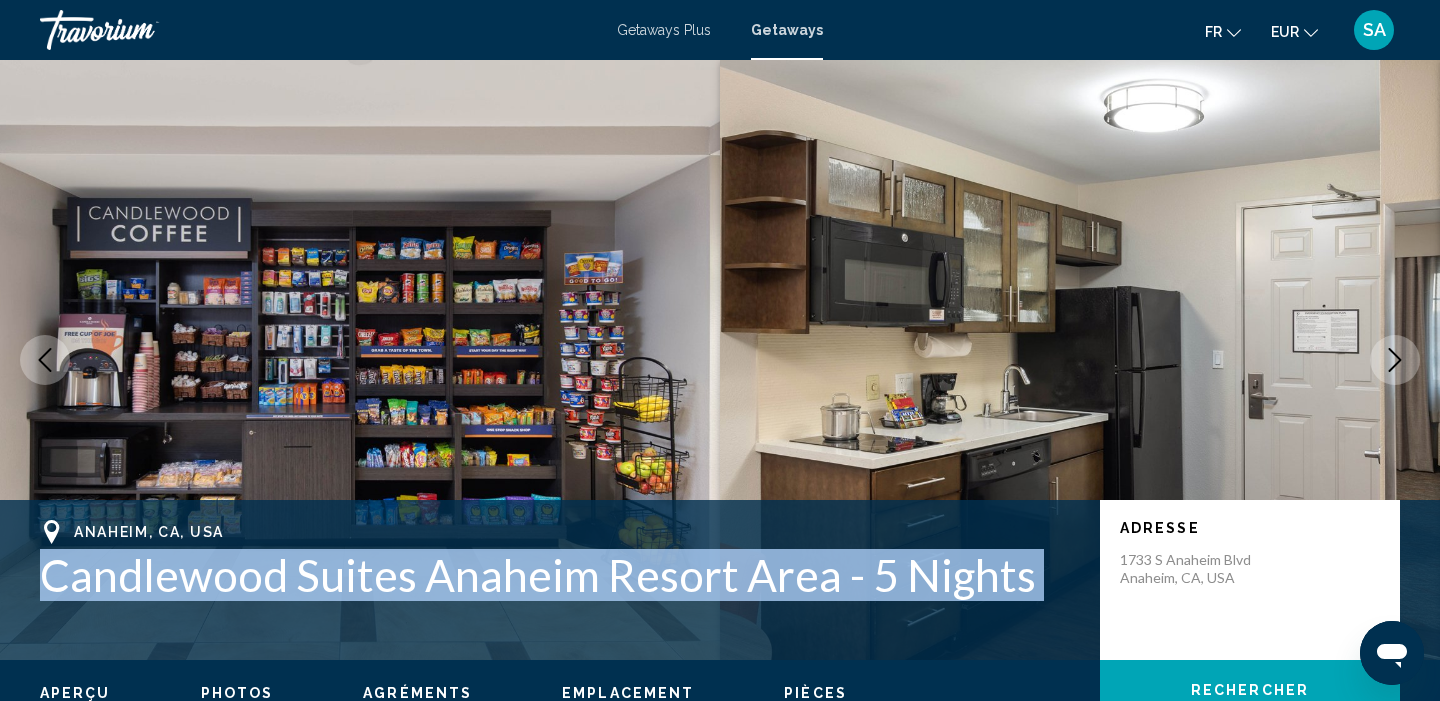 click on "Candlewood Suites Anaheim Resort Area - 5 Nights" at bounding box center [560, 575] 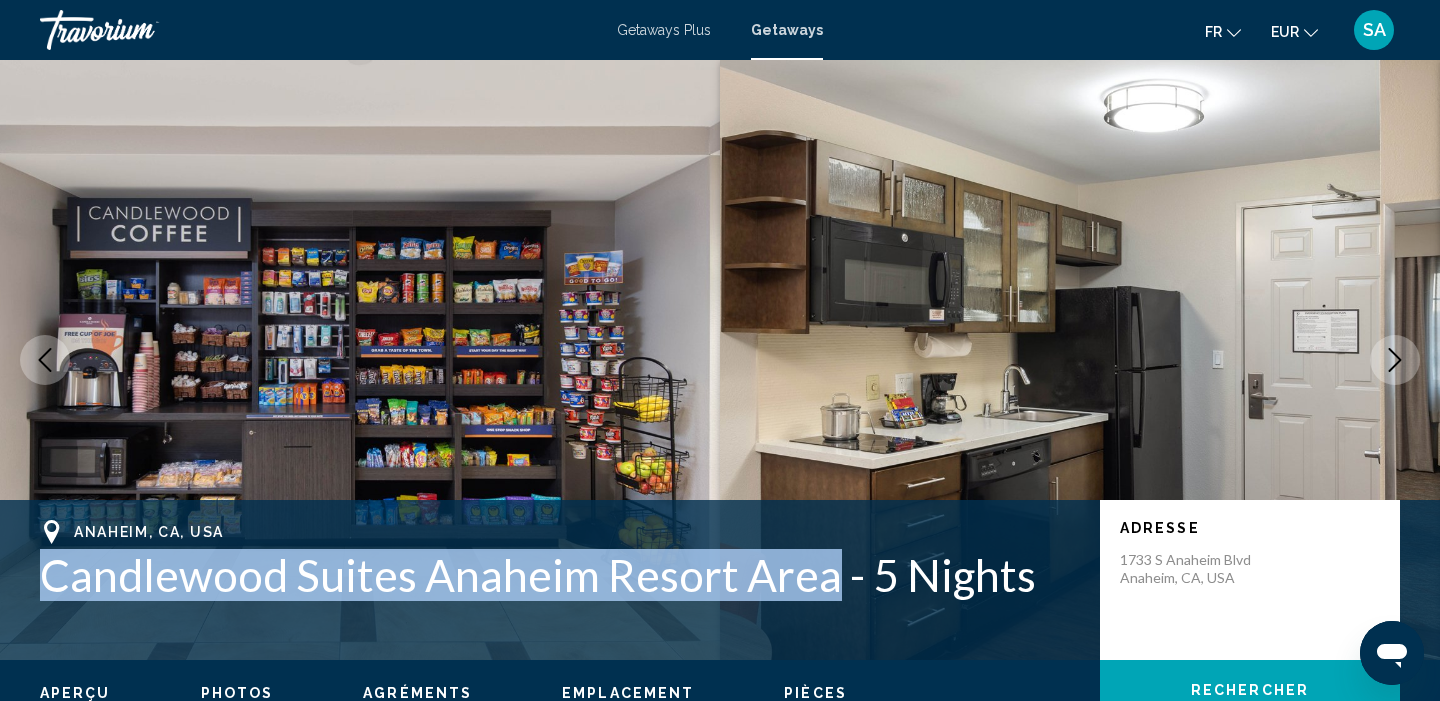 drag, startPoint x: 828, startPoint y: 569, endPoint x: 47, endPoint y: 570, distance: 781.0006 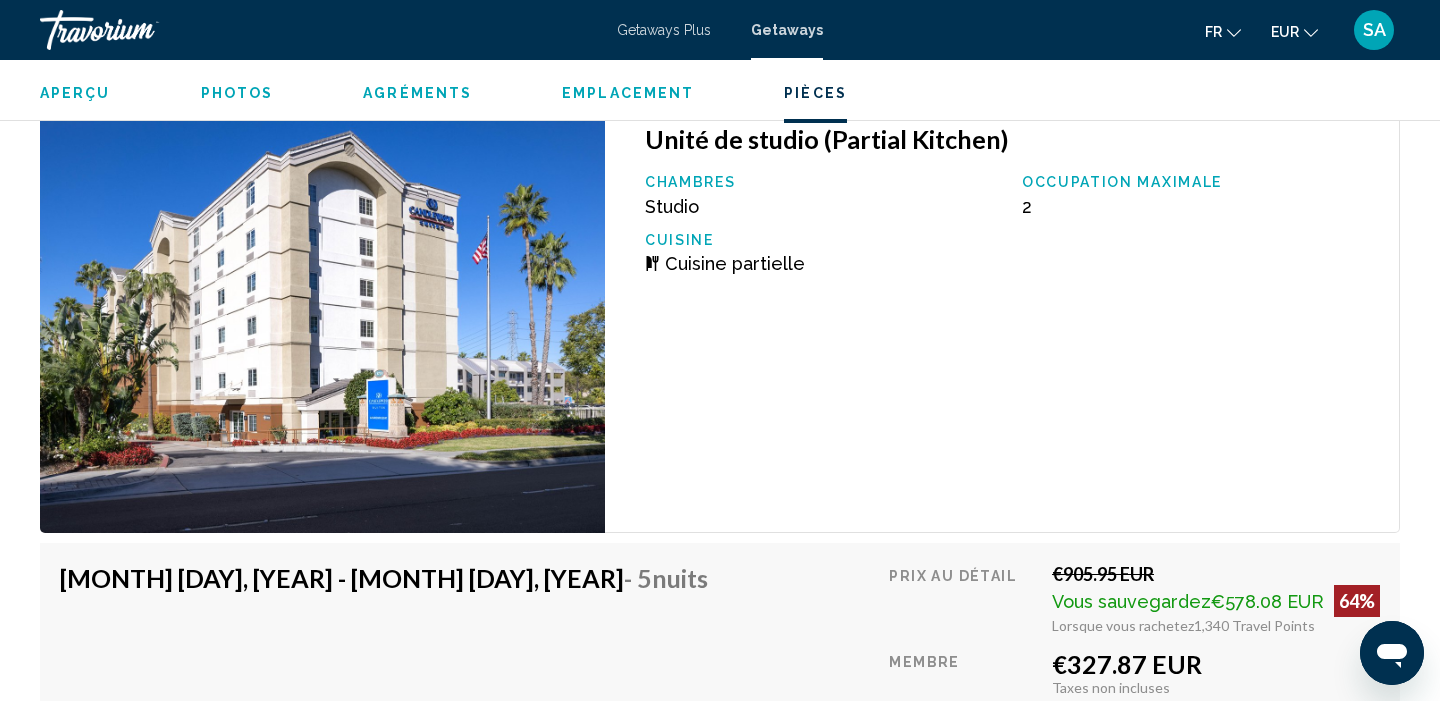 scroll, scrollTop: 3003, scrollLeft: 0, axis: vertical 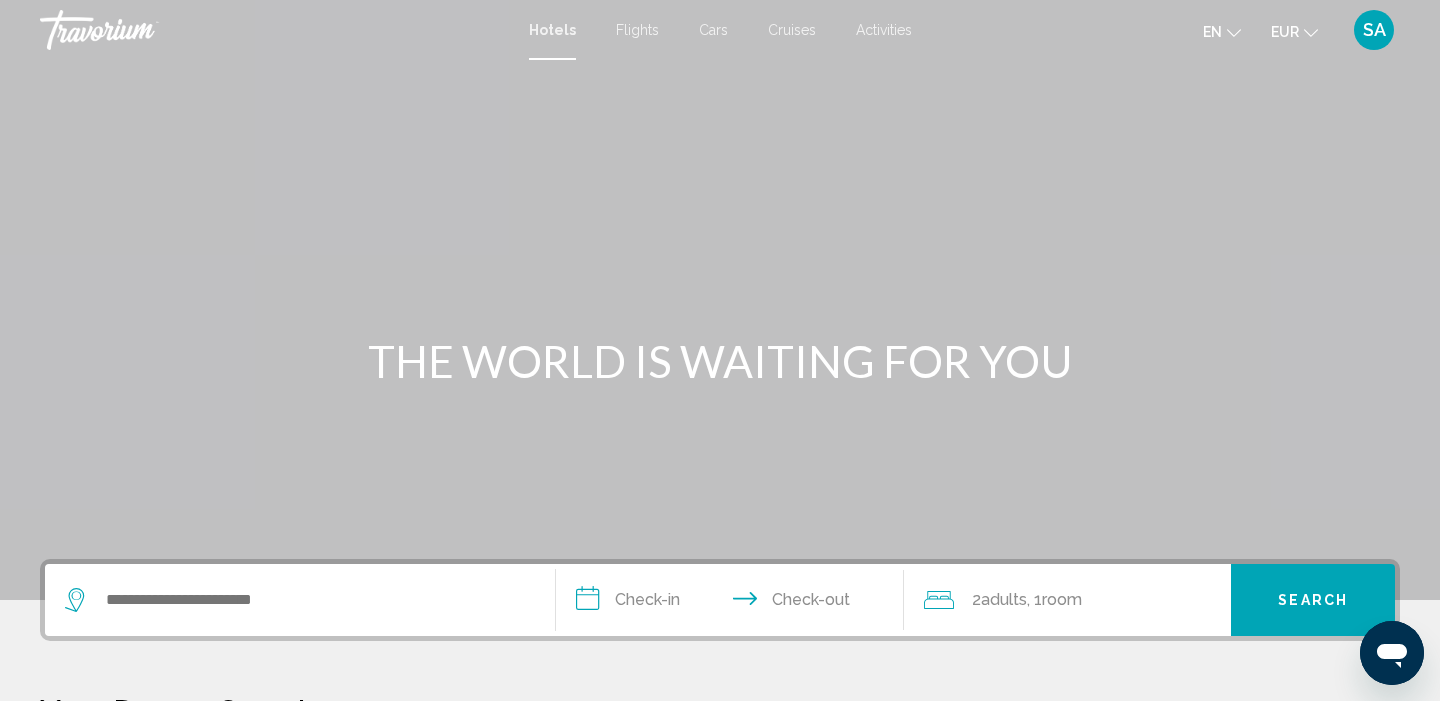 click at bounding box center (720, 300) 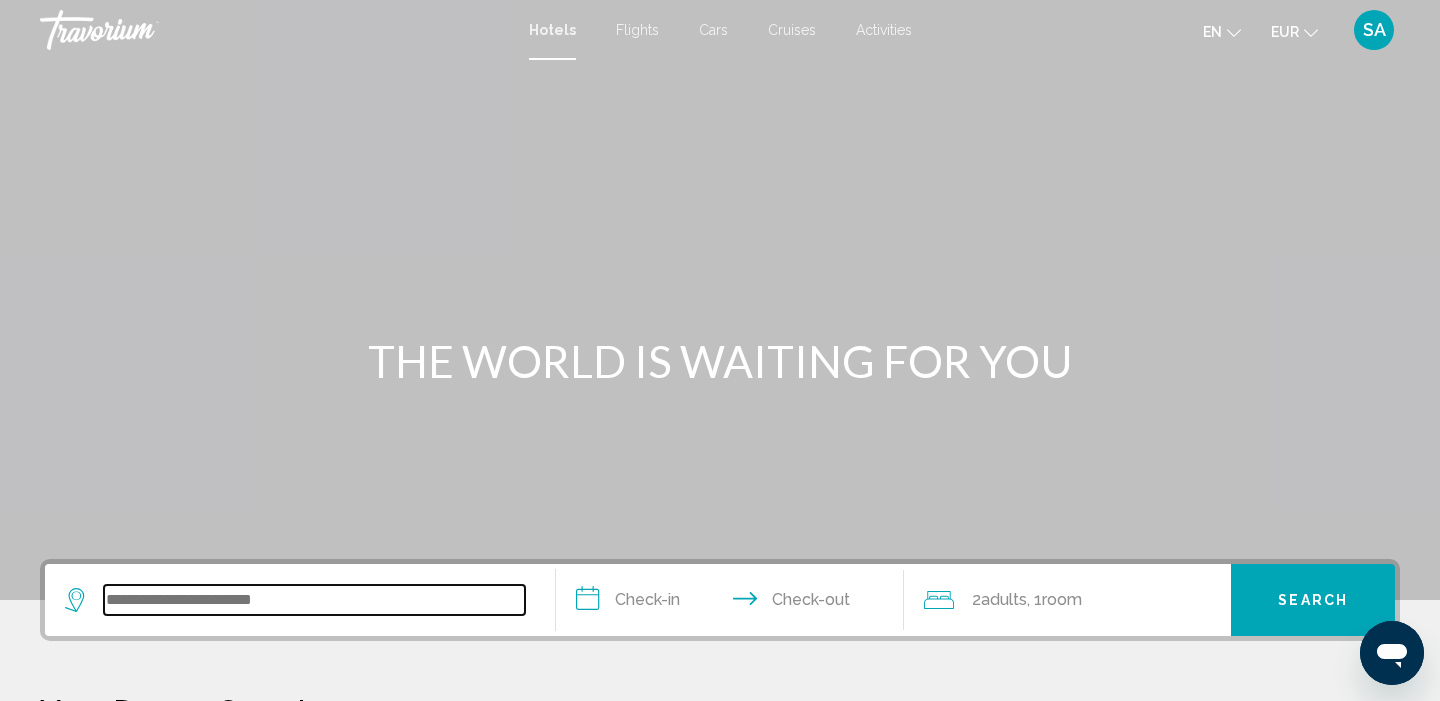 click at bounding box center (314, 600) 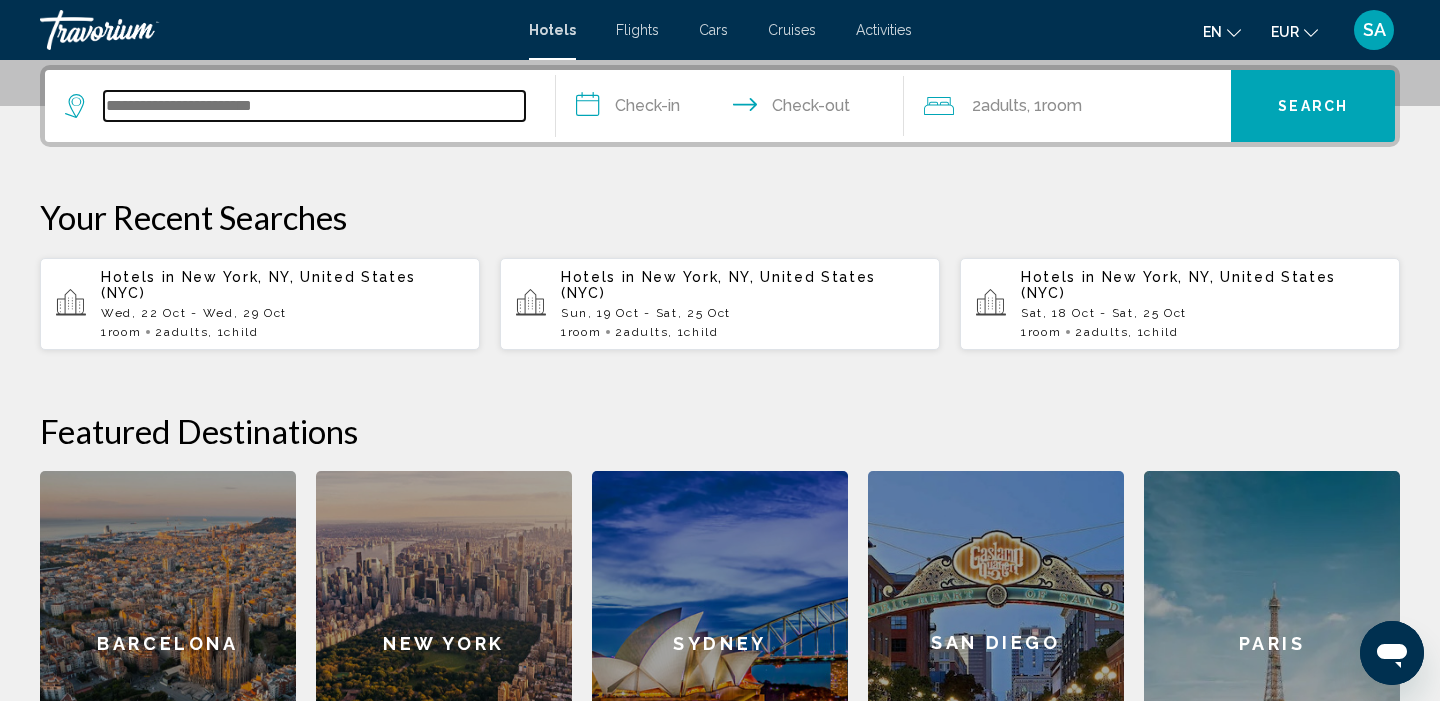 click at bounding box center (314, 106) 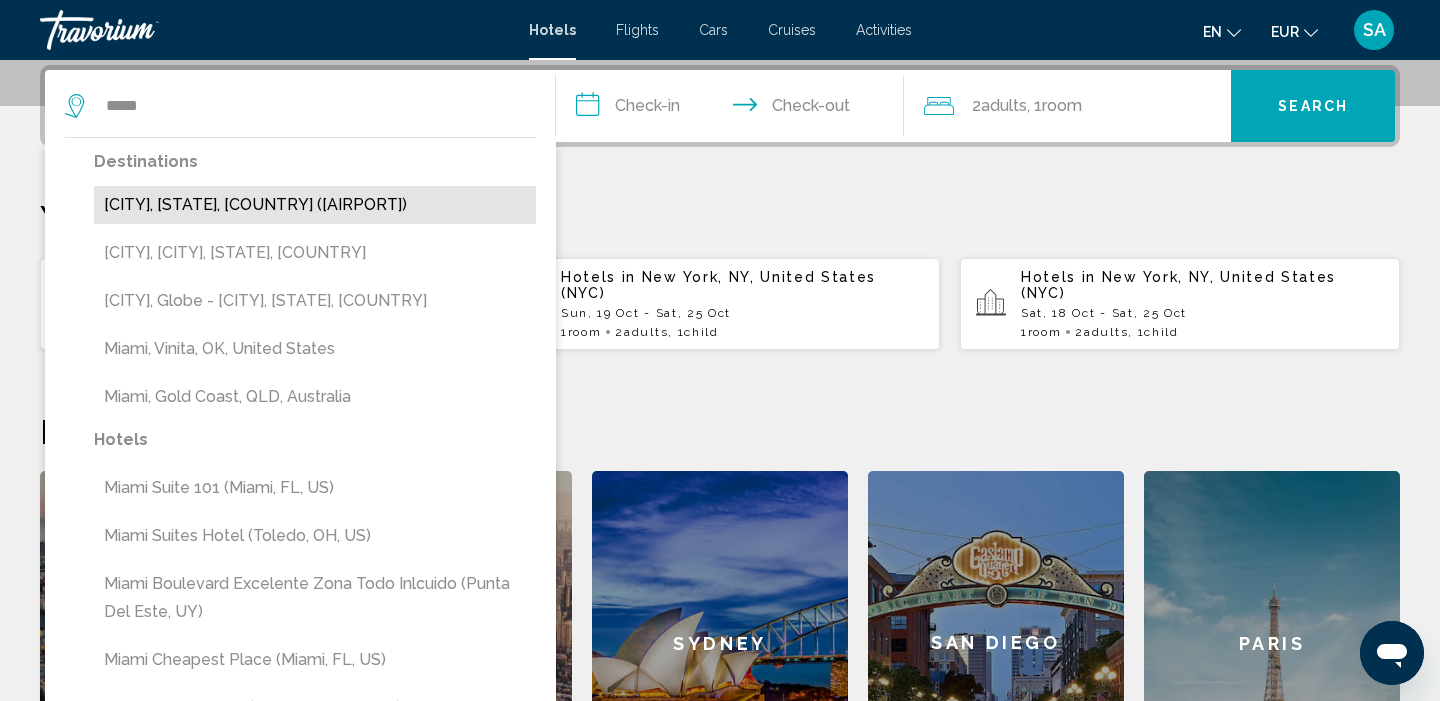 click on "[CITY], [STATE], [COUNTRY] ([AIRPORT_CODE])" at bounding box center (315, 205) 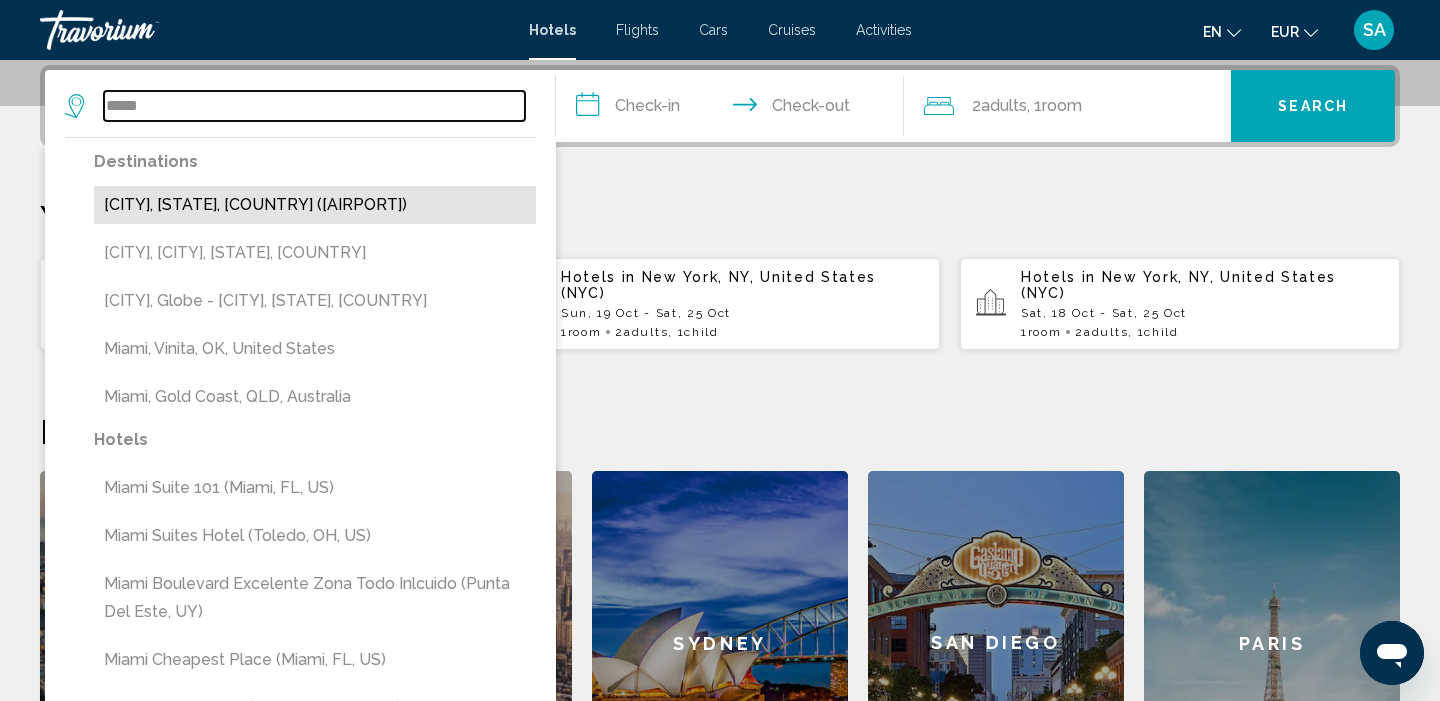 type on "**********" 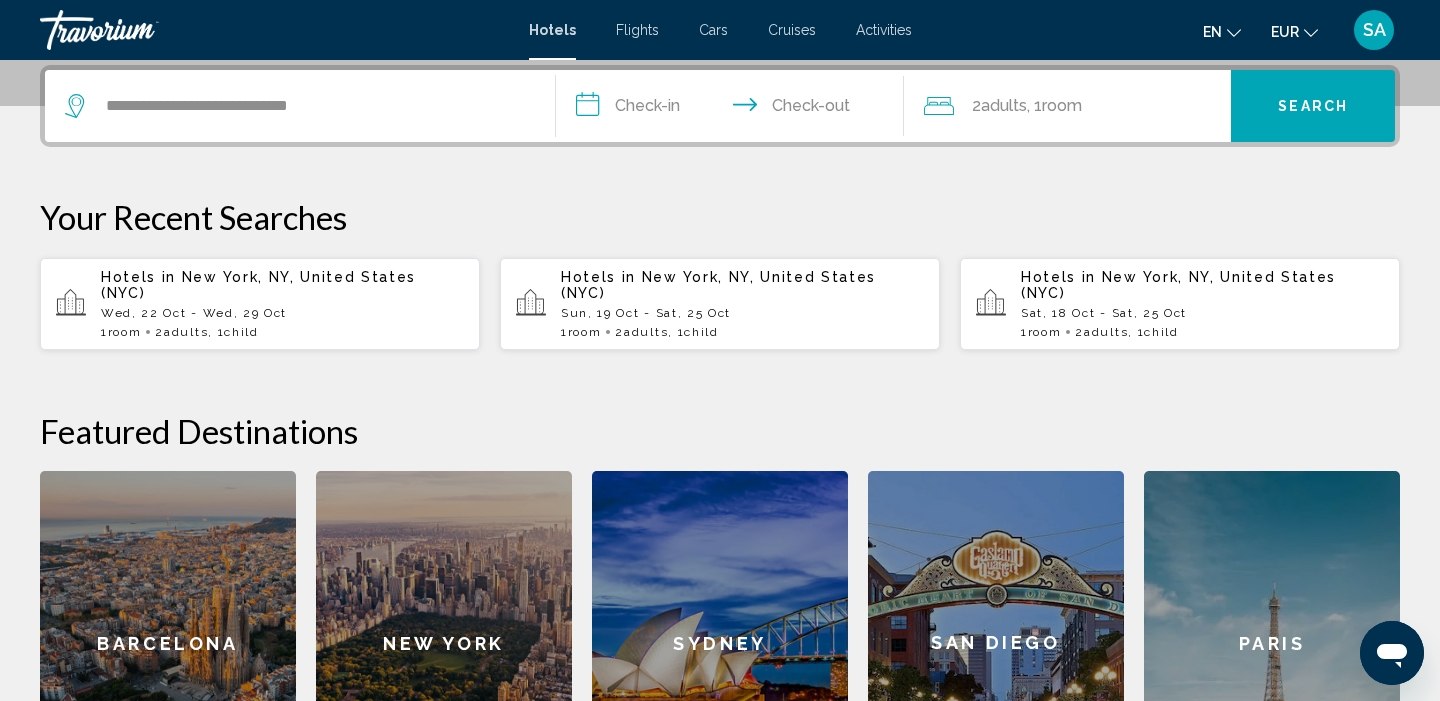 click on "**********" at bounding box center (734, 109) 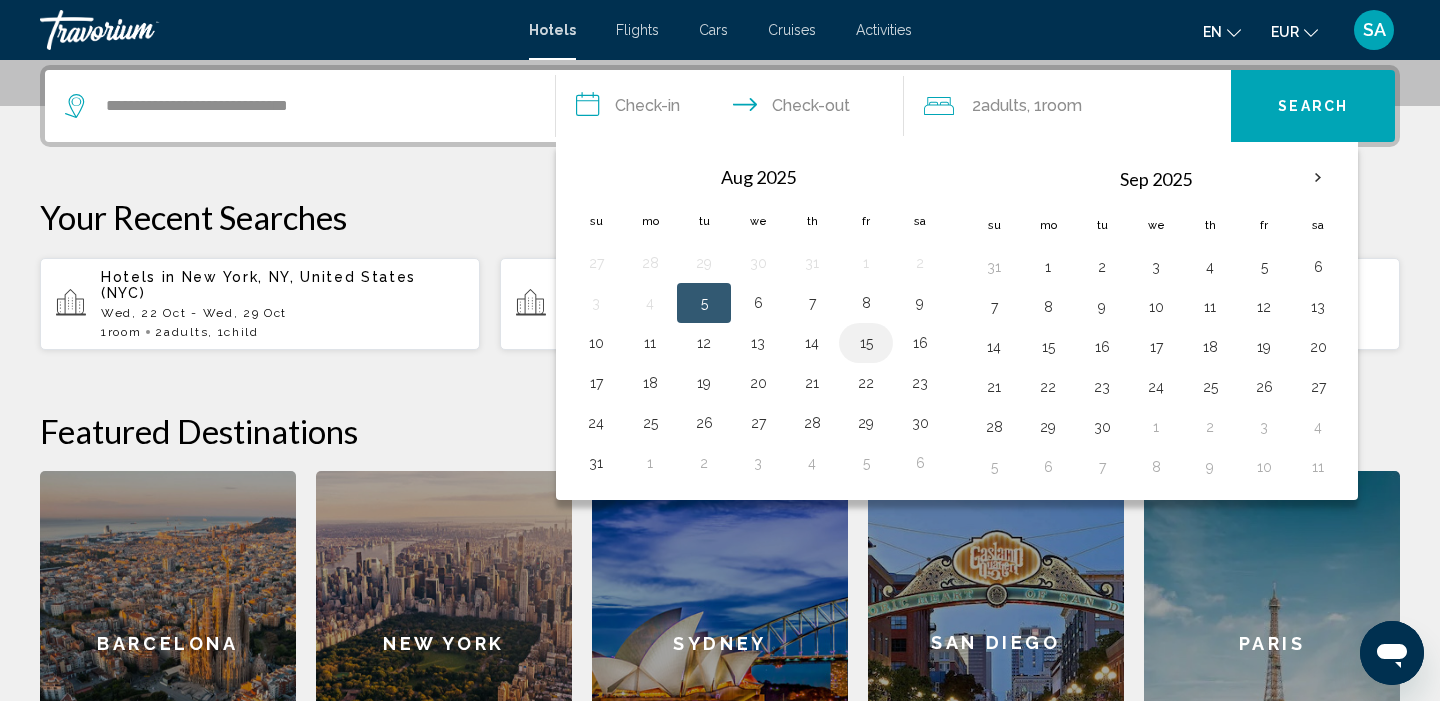 click on "15" at bounding box center [866, 343] 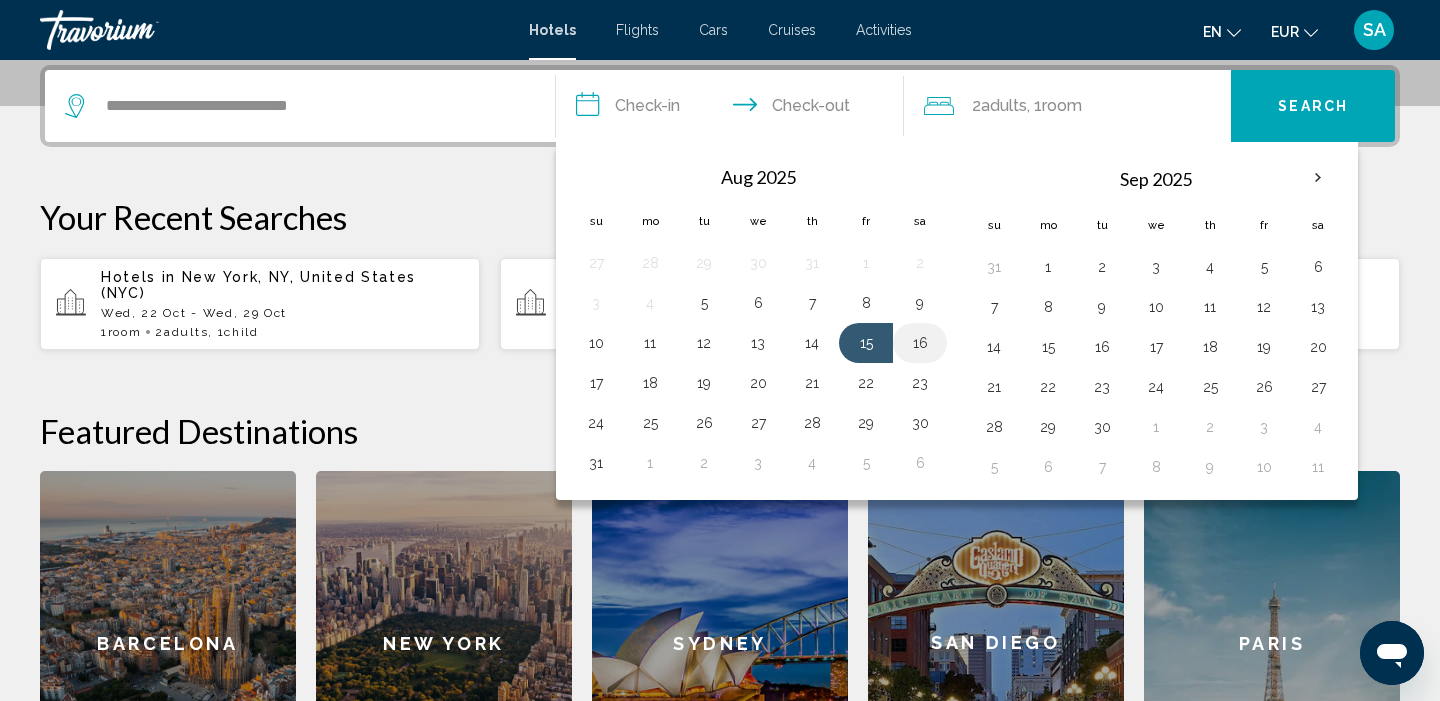 click on "16" at bounding box center [920, 343] 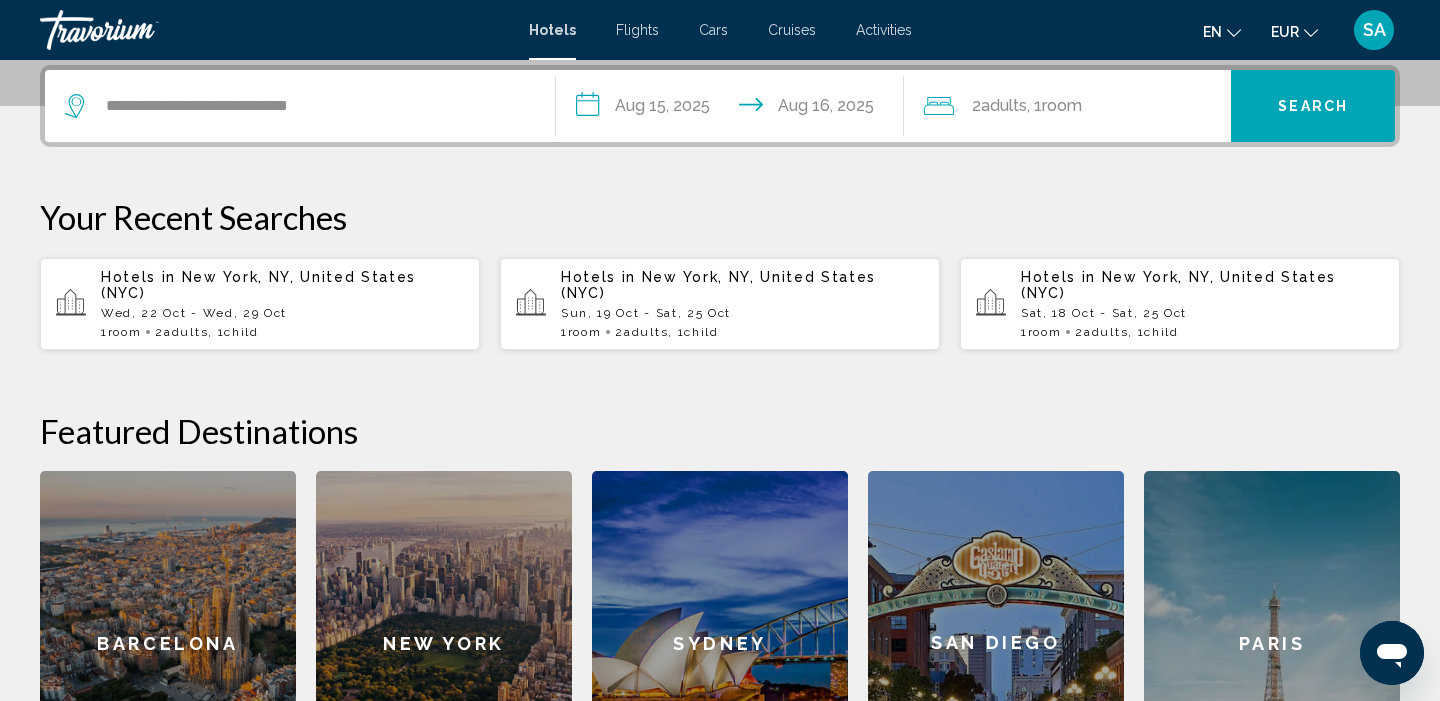 click on "Search" at bounding box center (1313, 106) 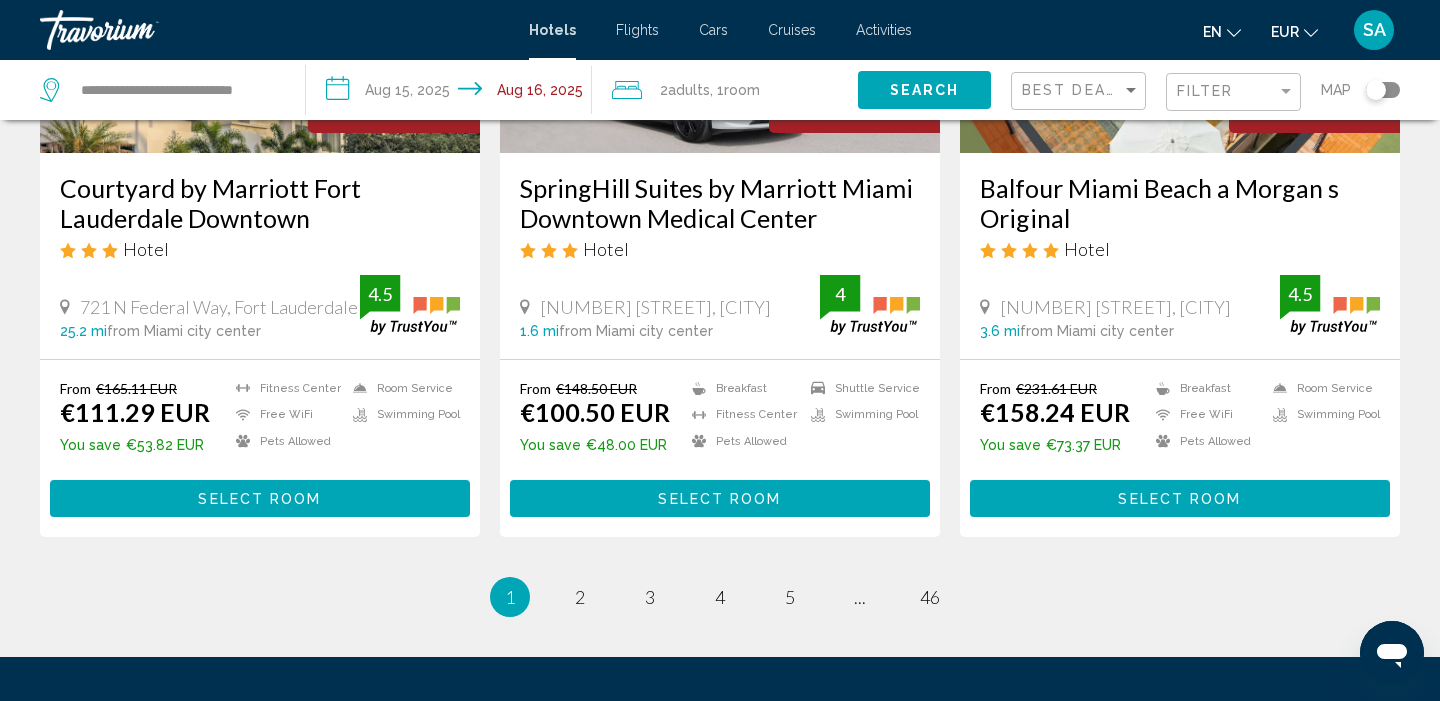 scroll, scrollTop: 2549, scrollLeft: 0, axis: vertical 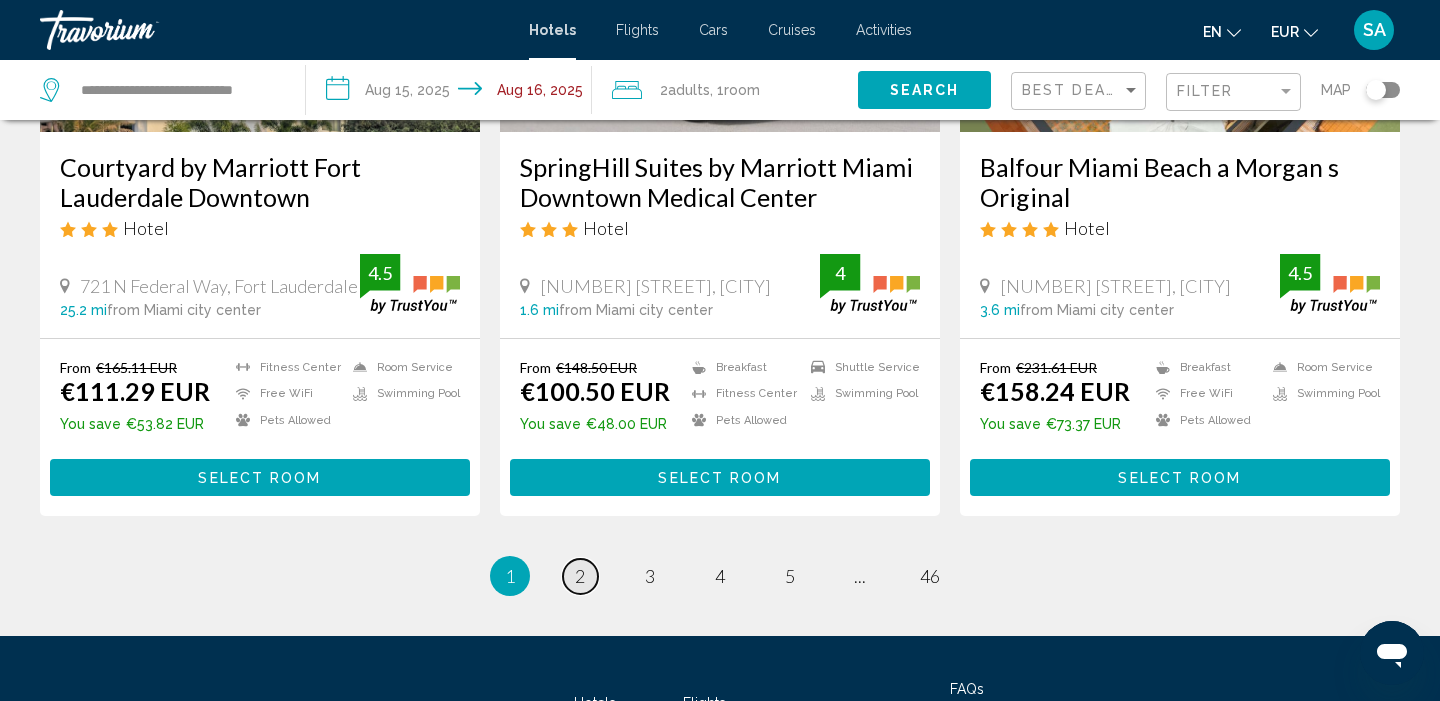 click on "page  2" at bounding box center [580, 576] 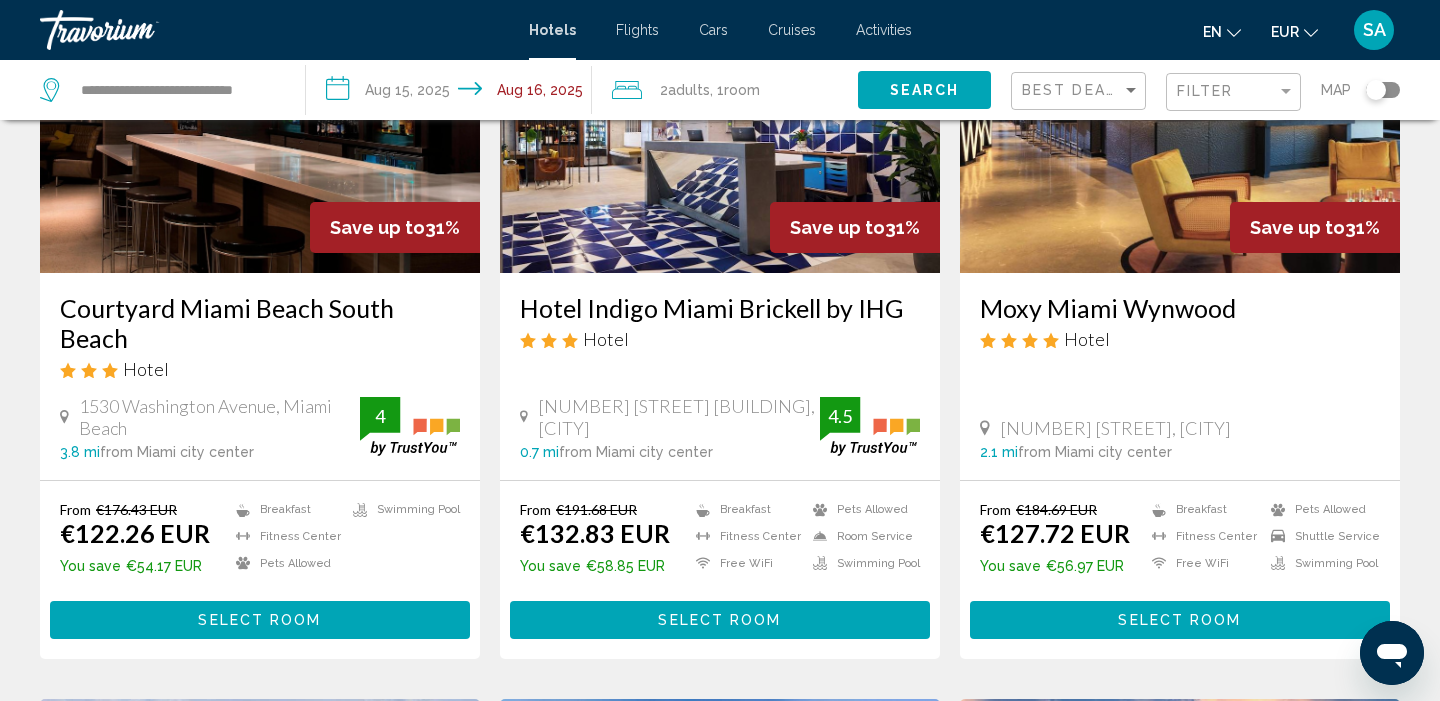 scroll, scrollTop: 998, scrollLeft: 0, axis: vertical 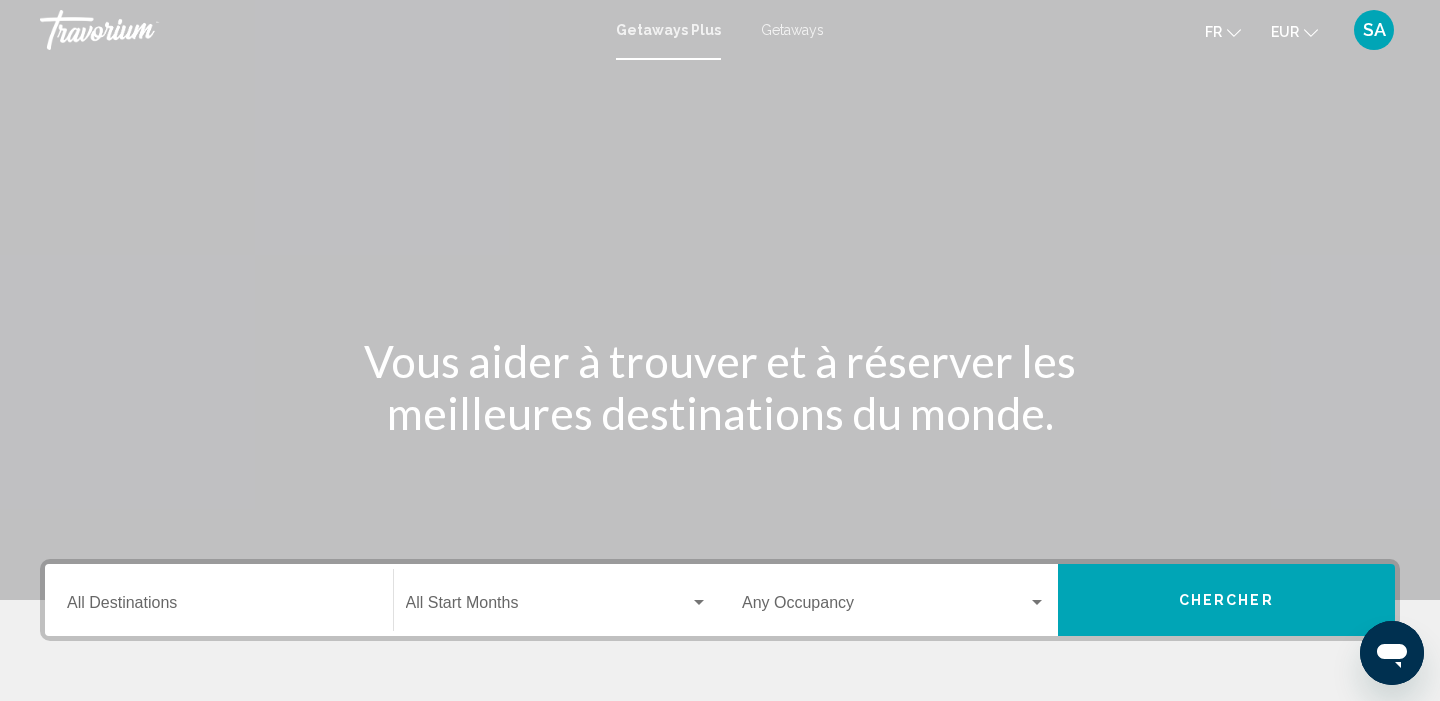 click on "Getaways" at bounding box center [792, 30] 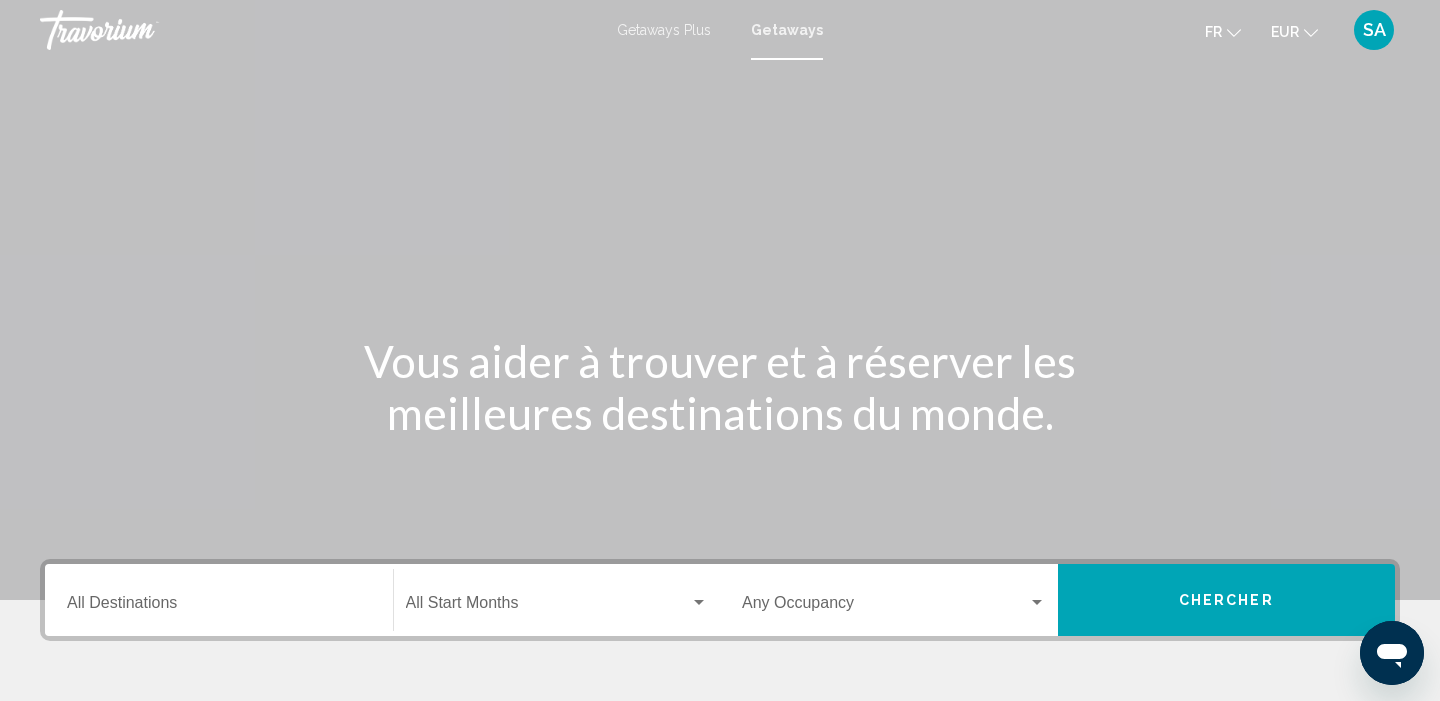click on "Destination All Destinations" at bounding box center (219, 607) 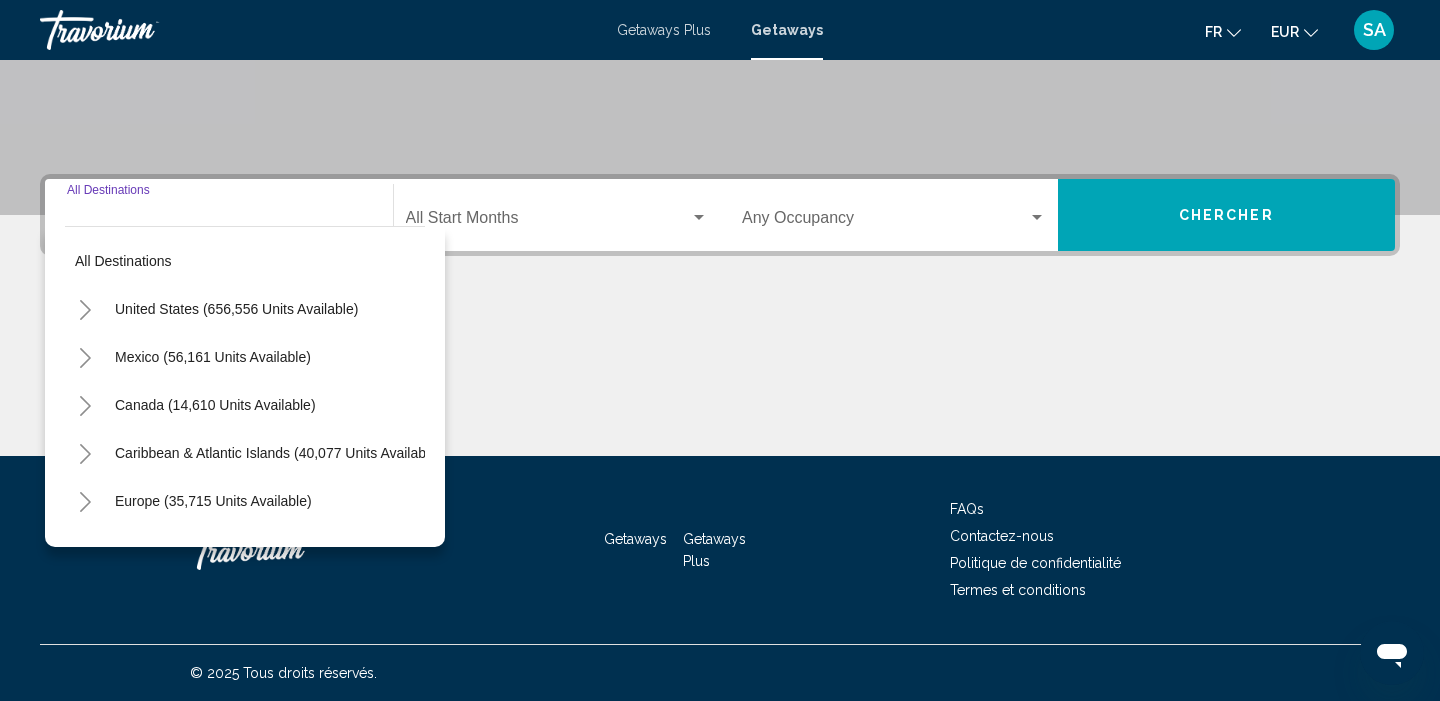 click 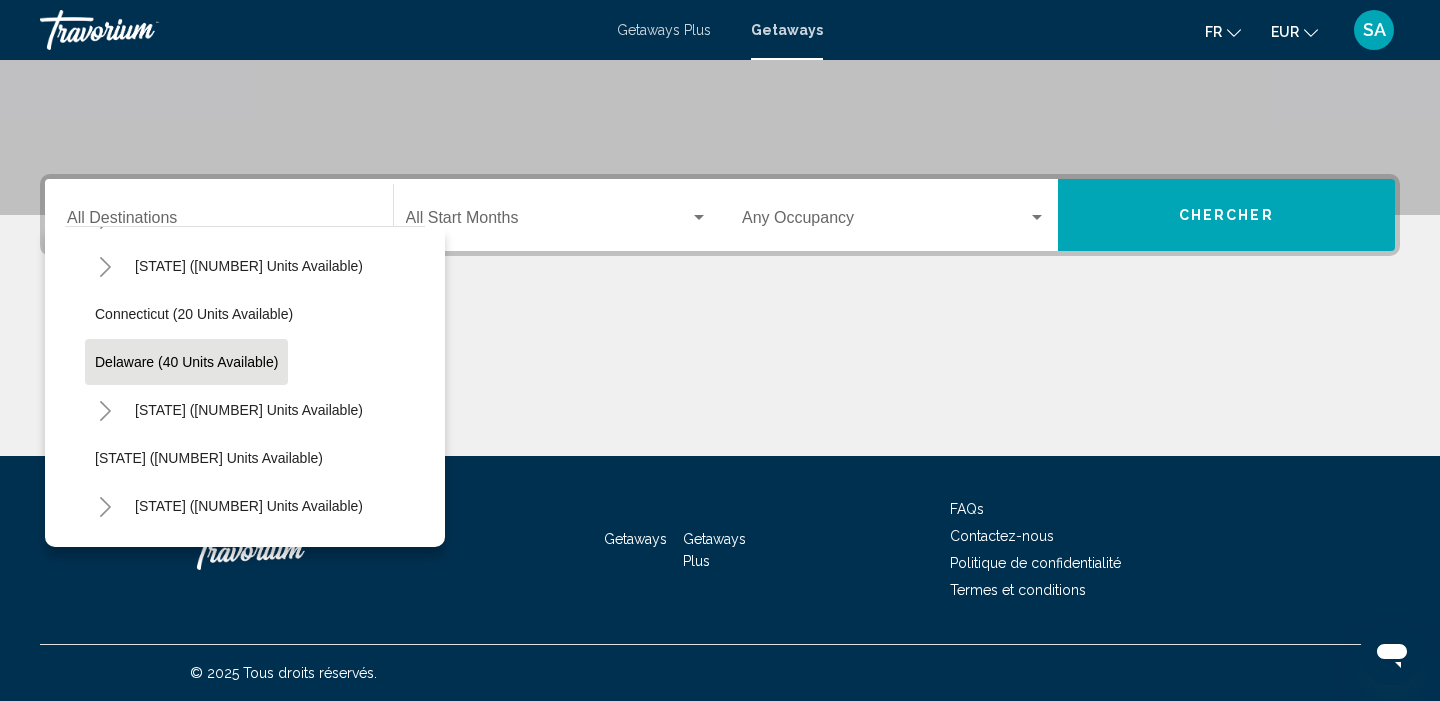 scroll, scrollTop: 237, scrollLeft: 0, axis: vertical 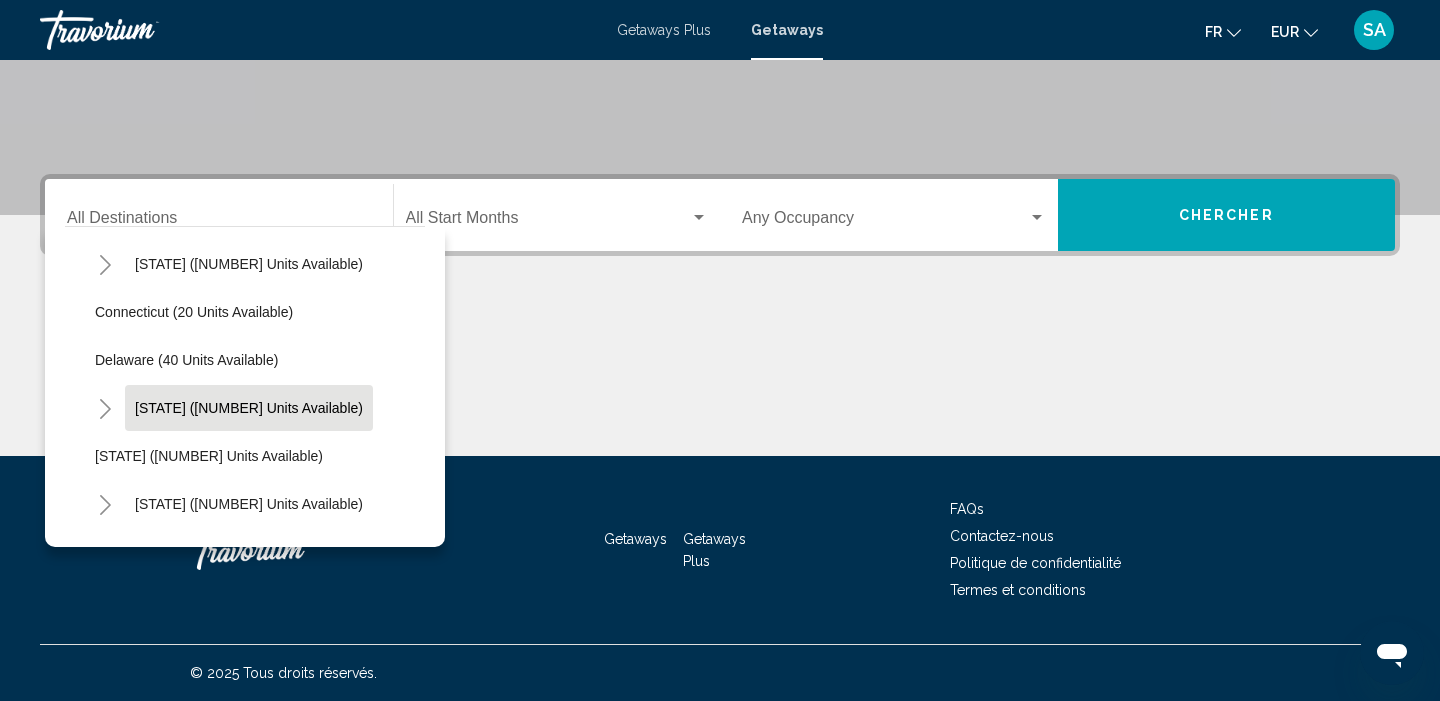 click on "Florida (217,347 units available)" 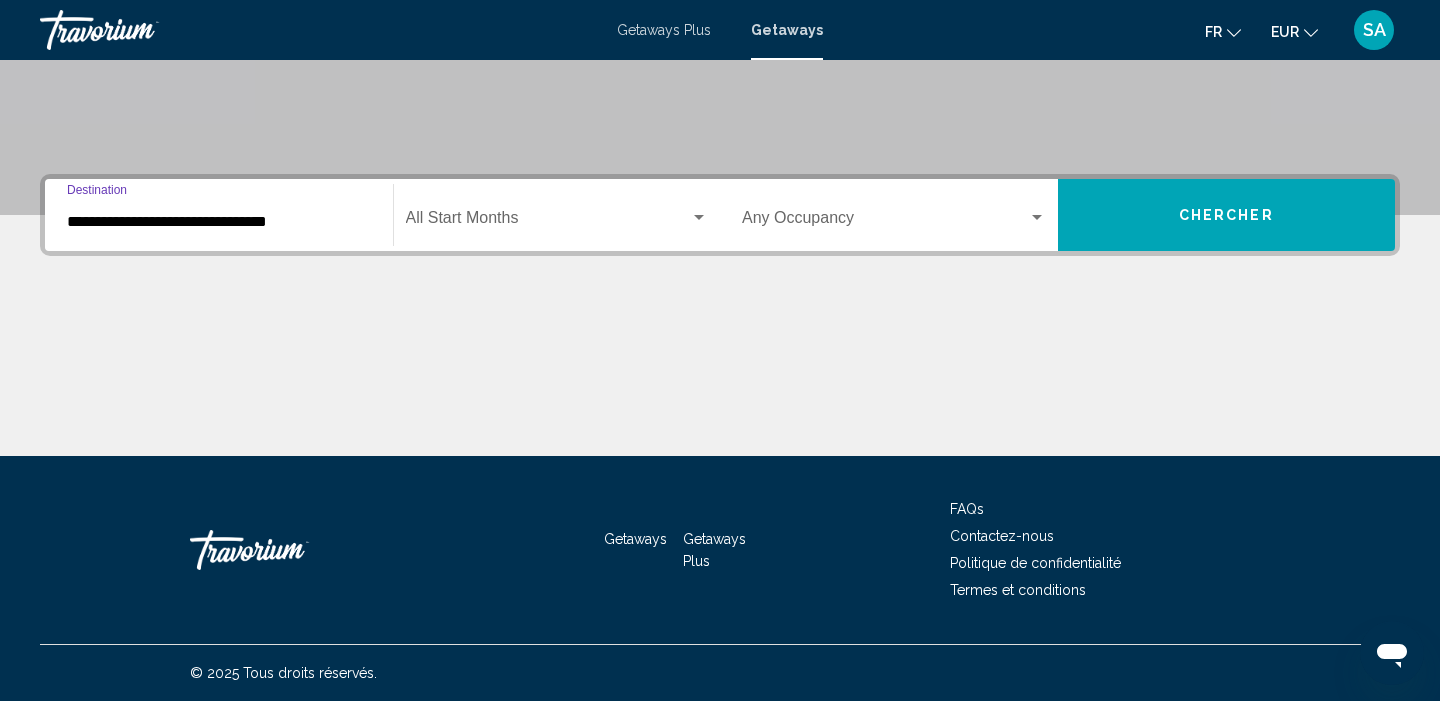 click at bounding box center (548, 222) 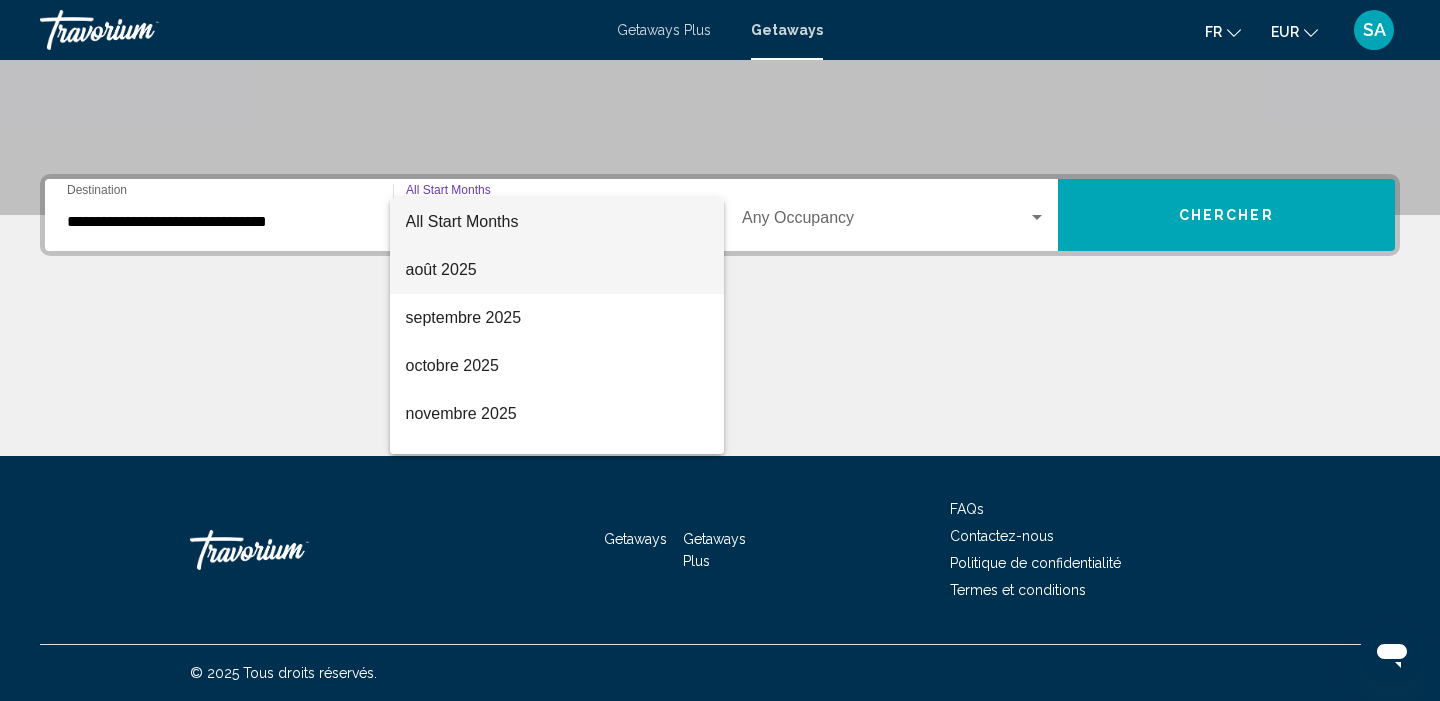 click on "août 2025" at bounding box center [557, 270] 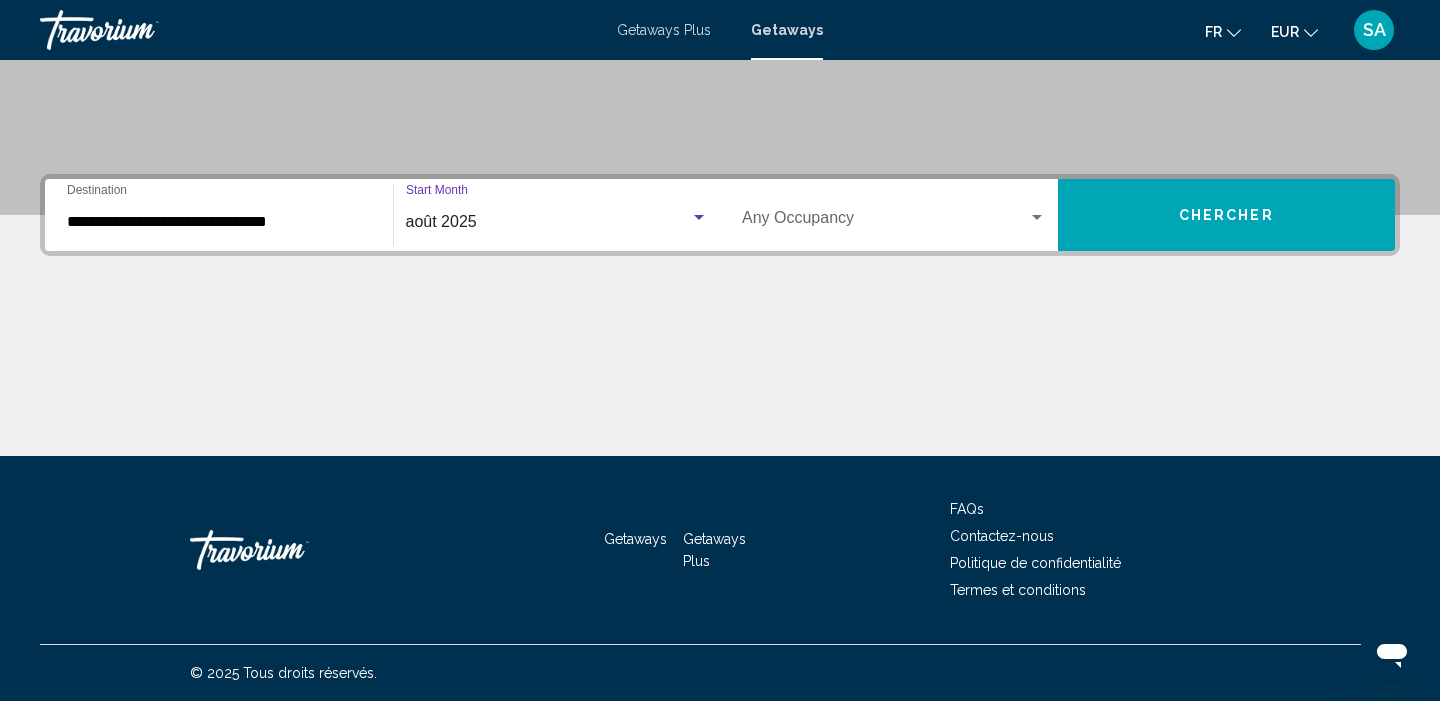 click at bounding box center [885, 222] 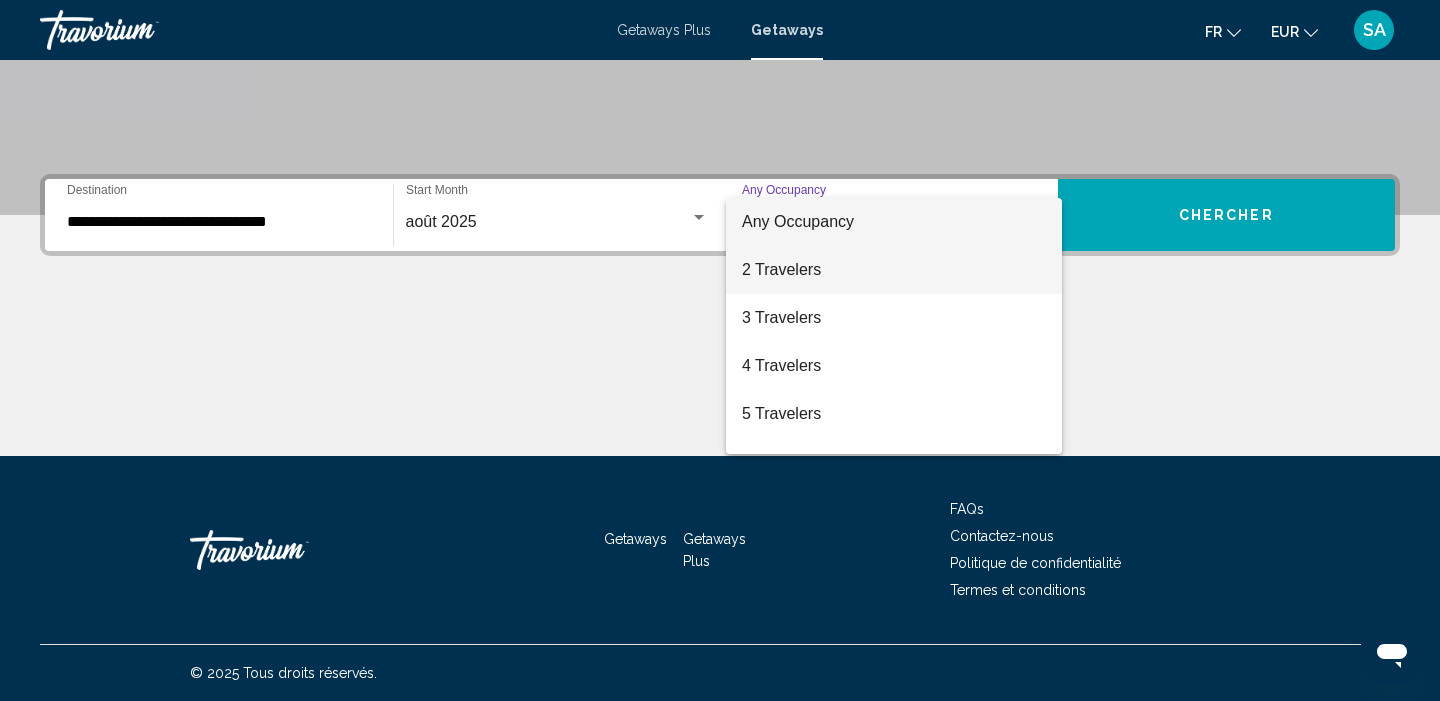 click on "2 Travelers" at bounding box center [894, 270] 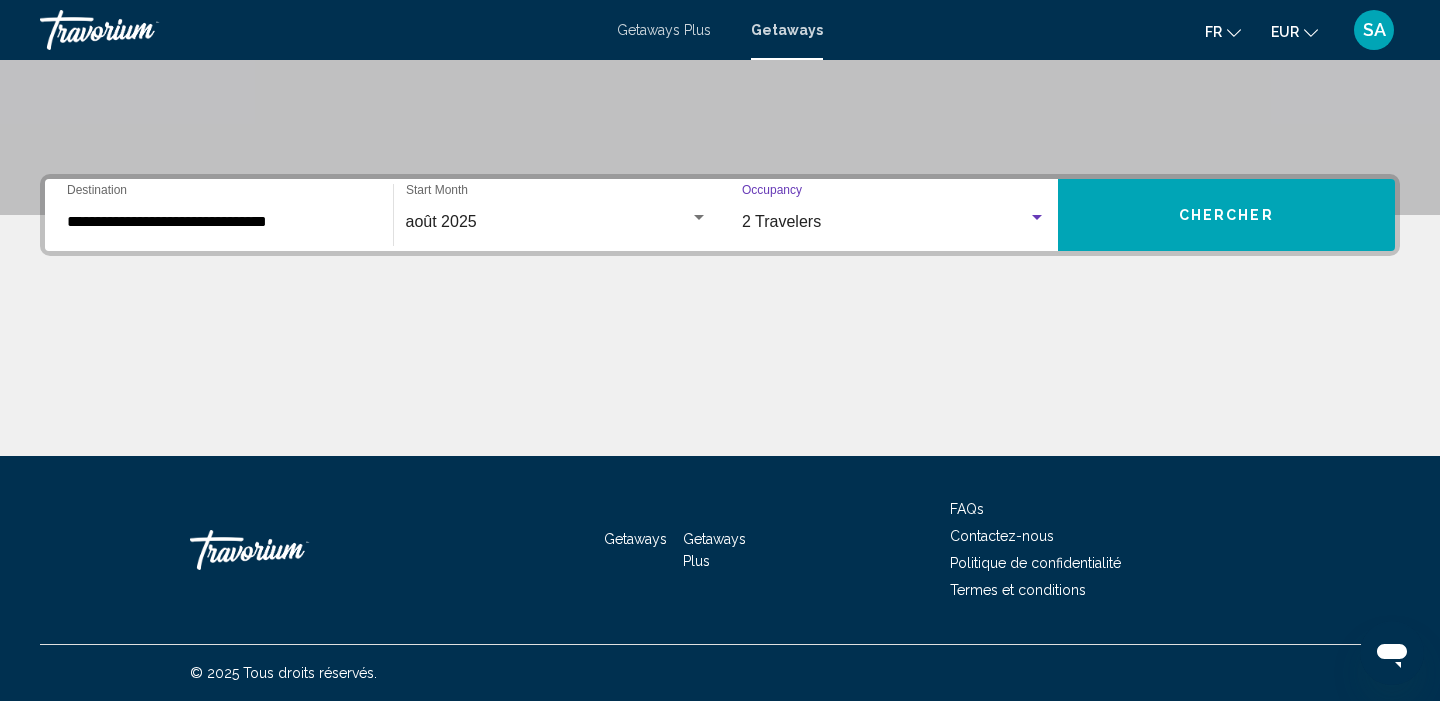 click on "Chercher" at bounding box center [1227, 215] 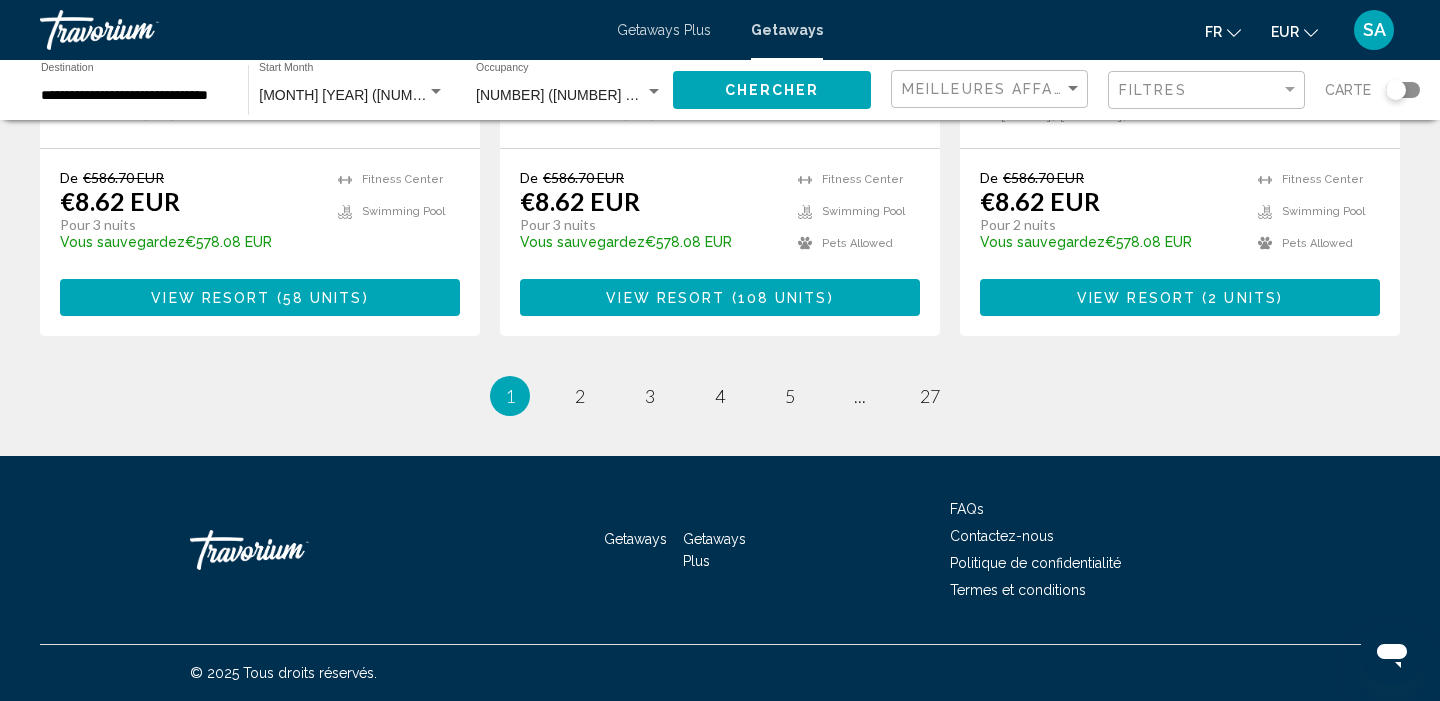 scroll, scrollTop: 2711, scrollLeft: 0, axis: vertical 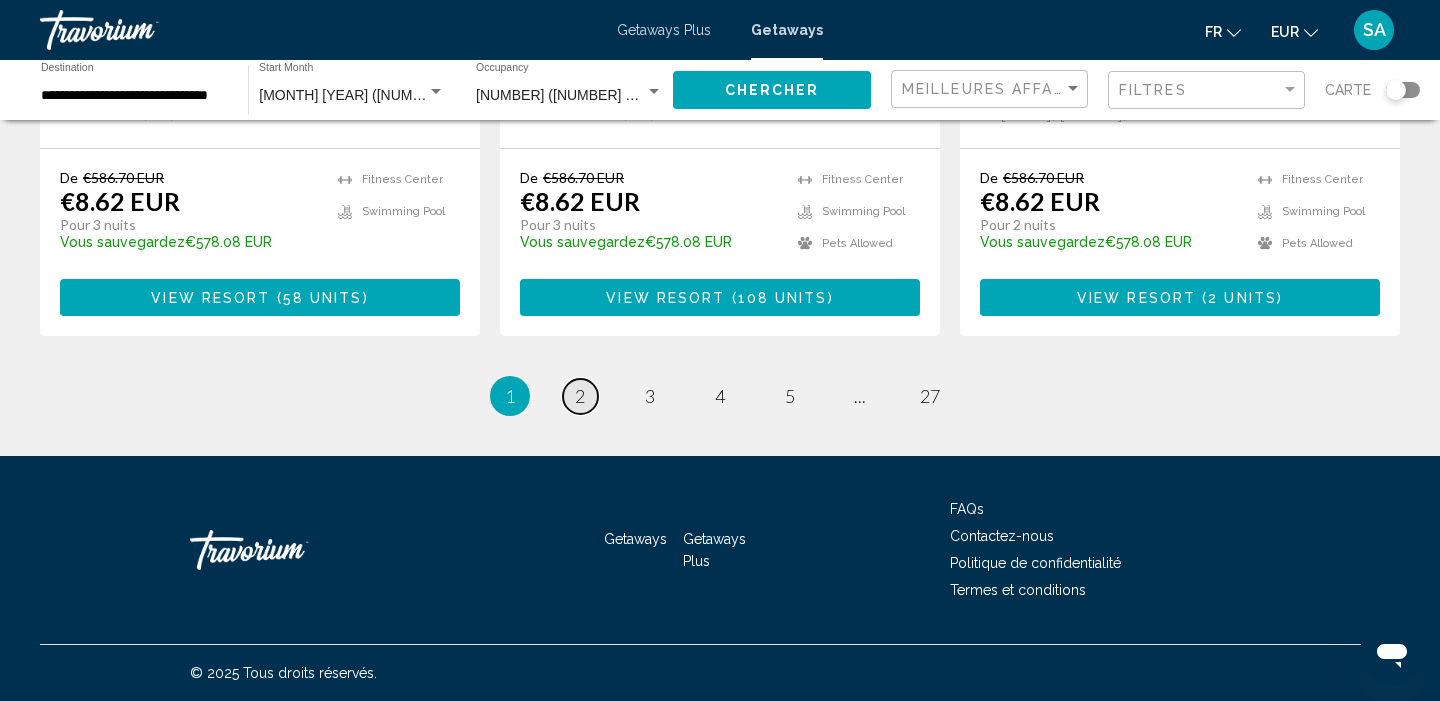 click on "2" at bounding box center (580, 396) 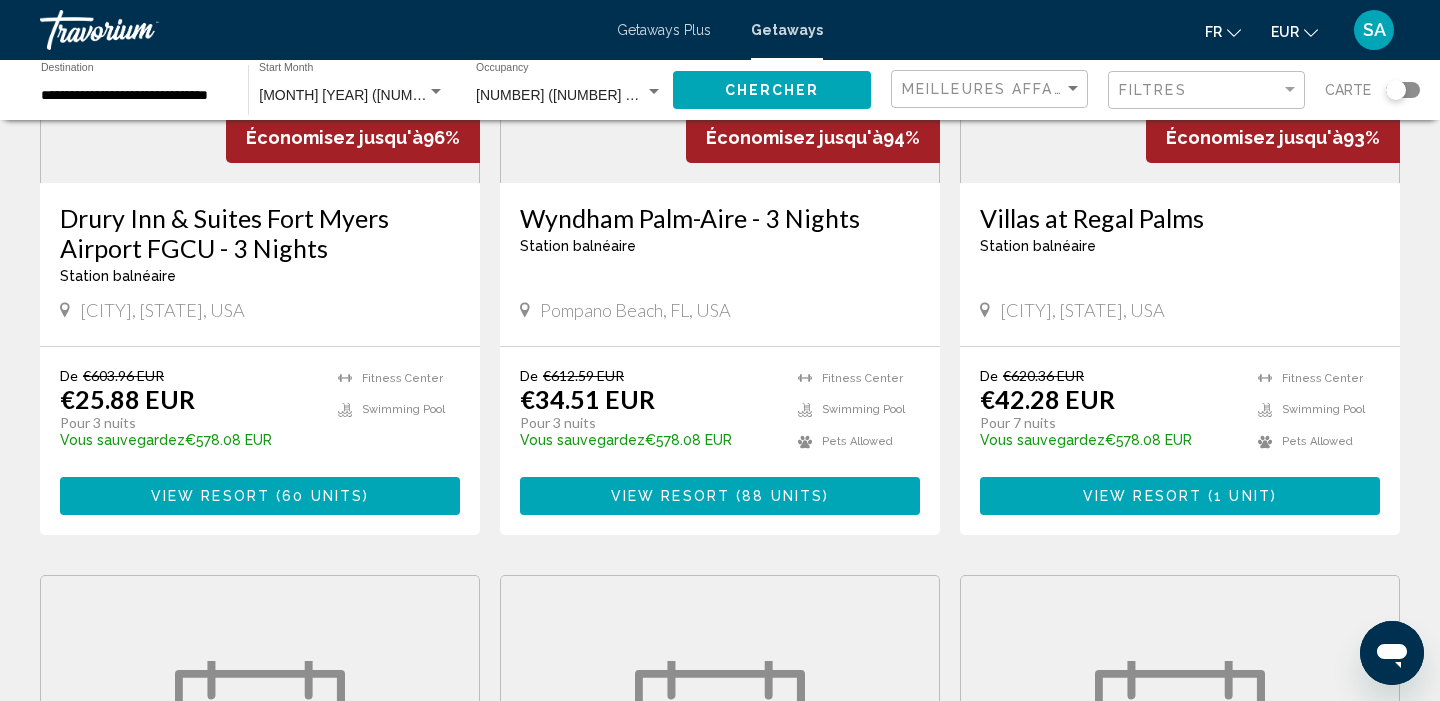 scroll, scrollTop: 1084, scrollLeft: 0, axis: vertical 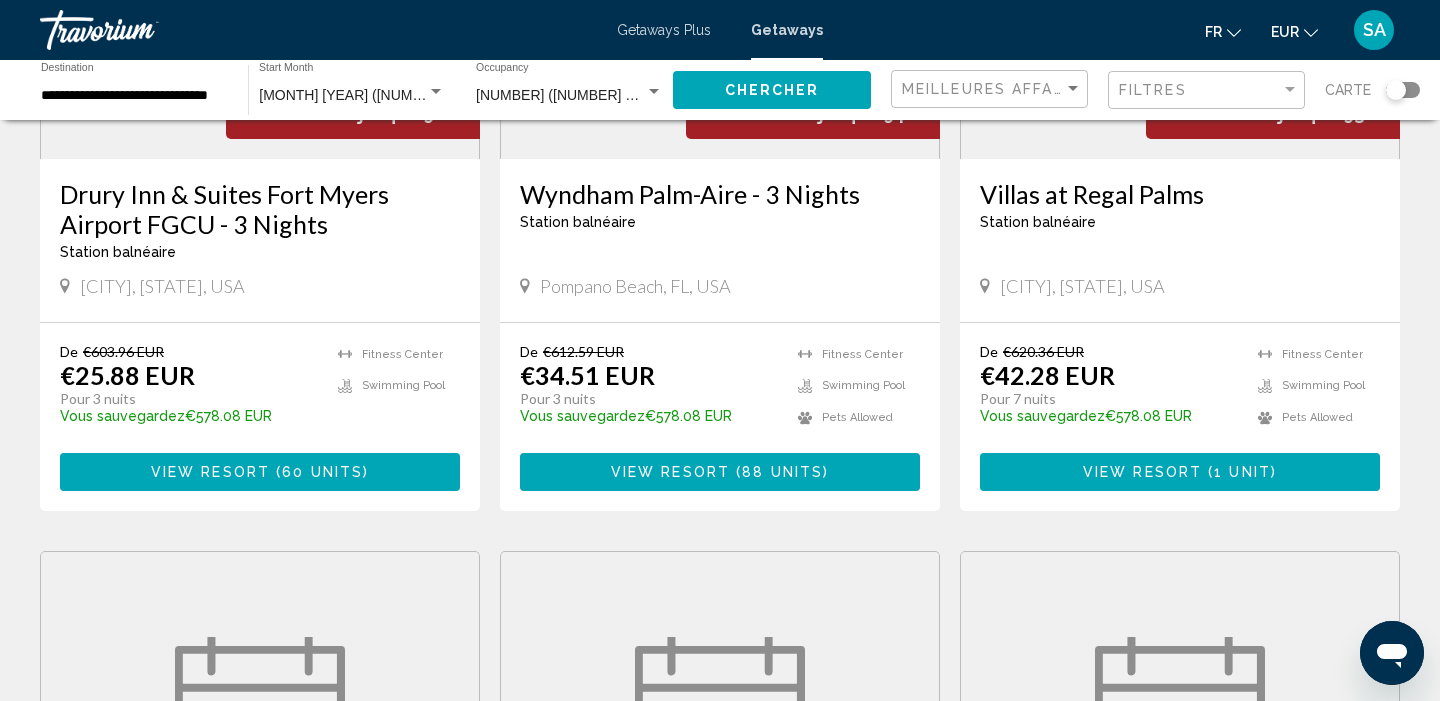 click on "60 units" at bounding box center (322, 473) 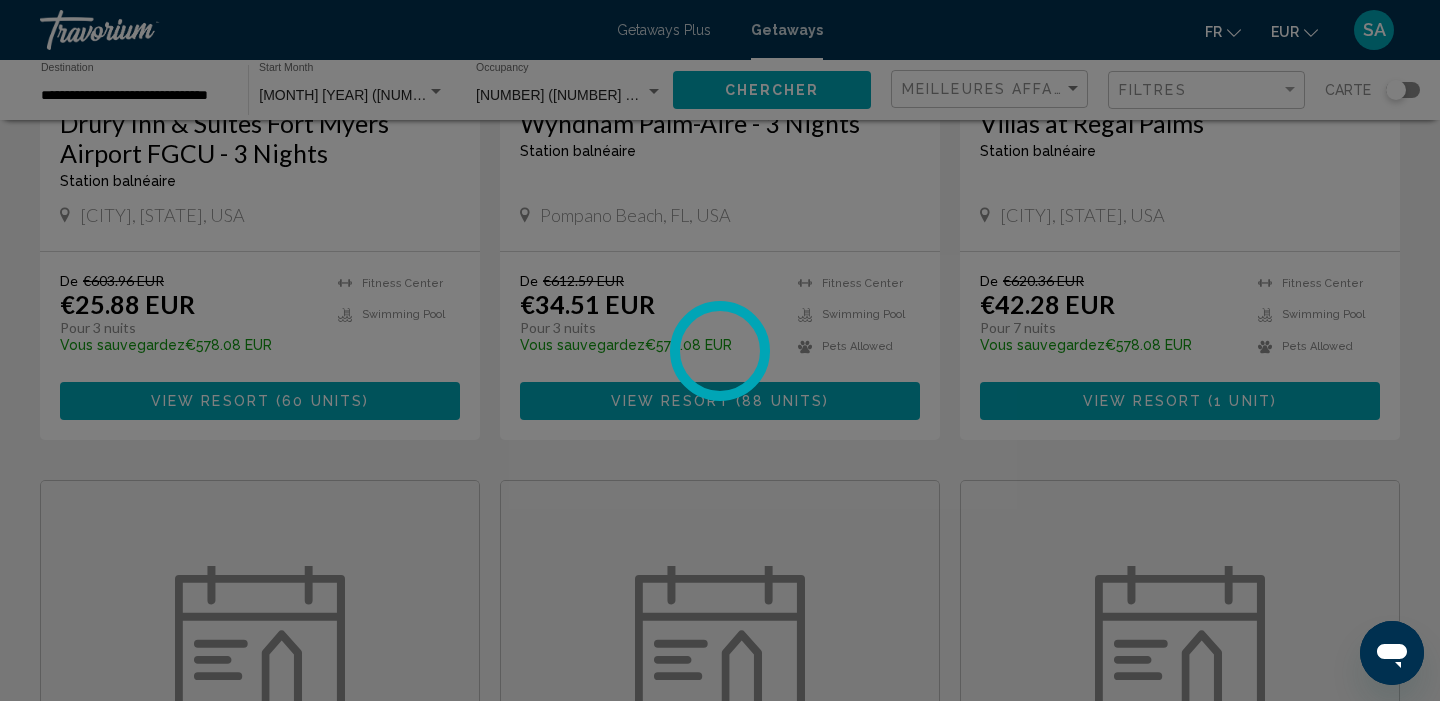 scroll, scrollTop: 1159, scrollLeft: 0, axis: vertical 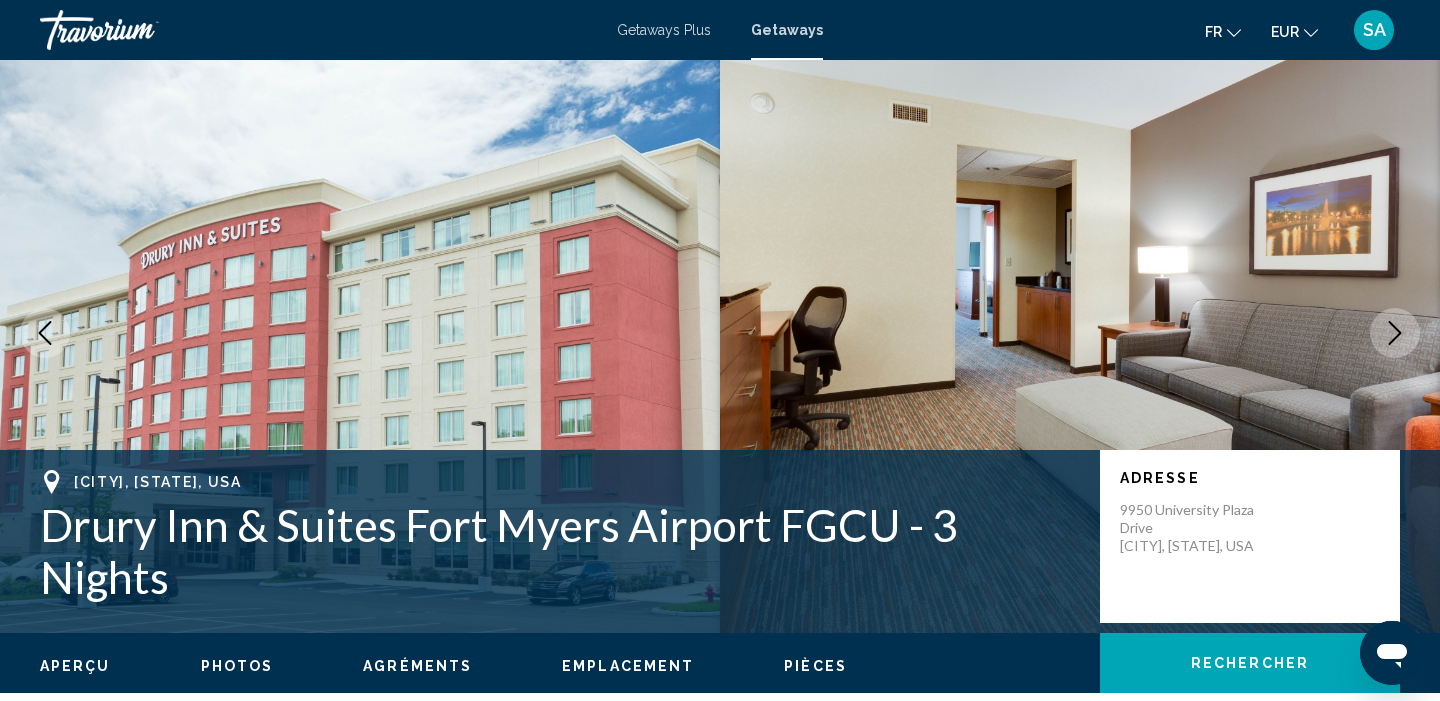 click 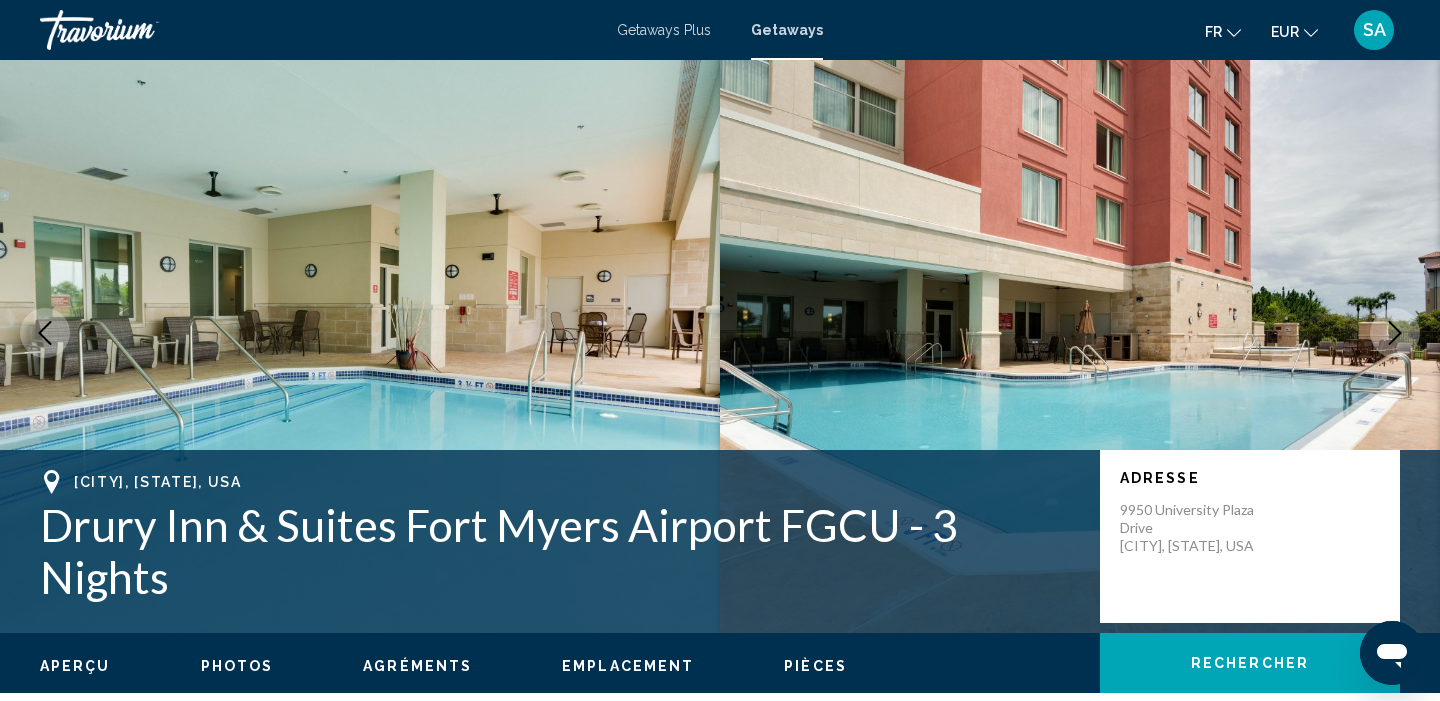 click 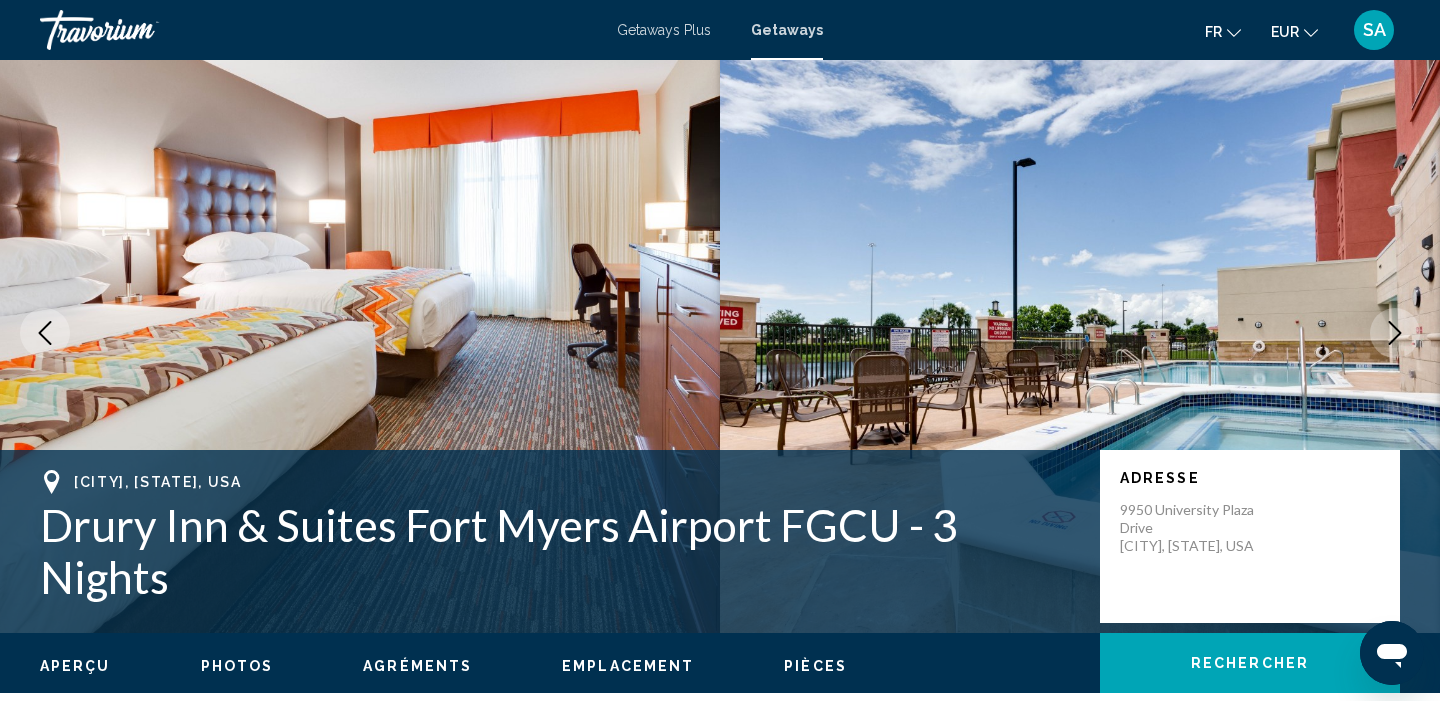 click 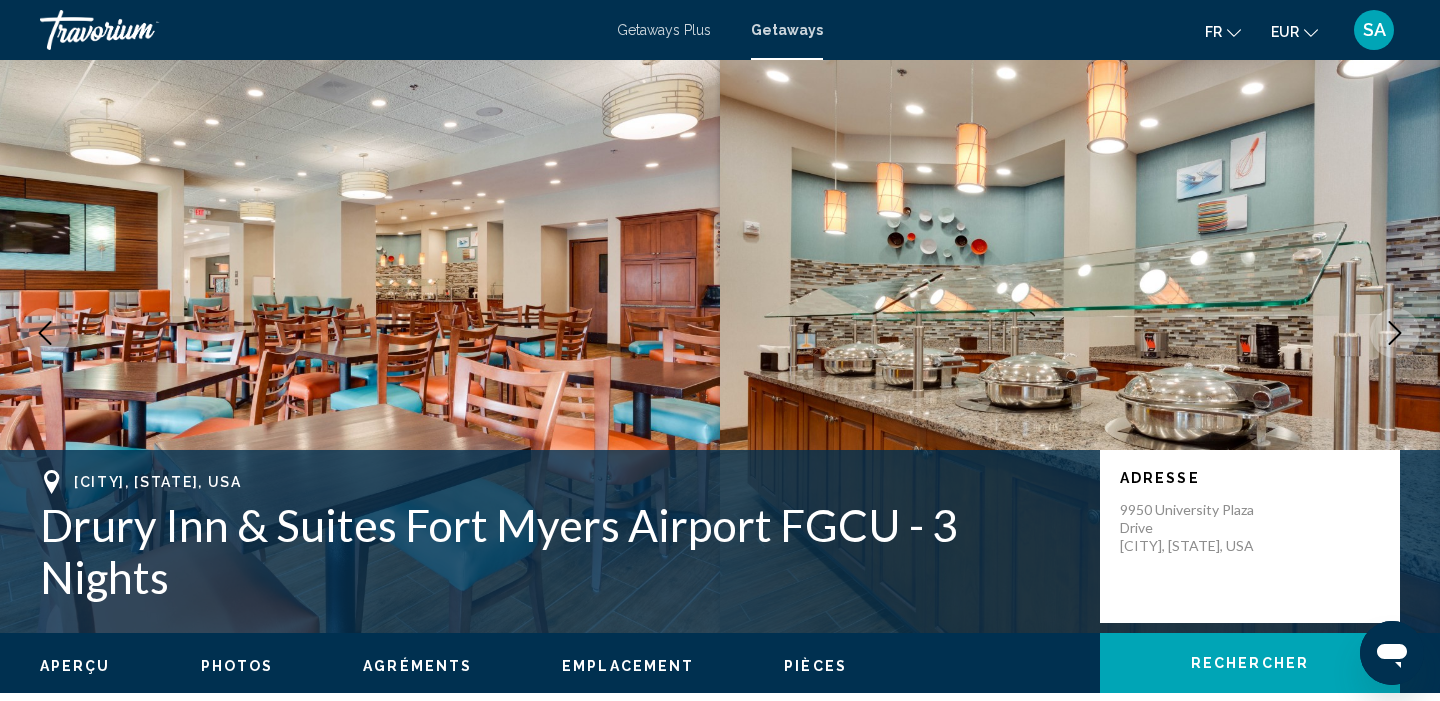 click 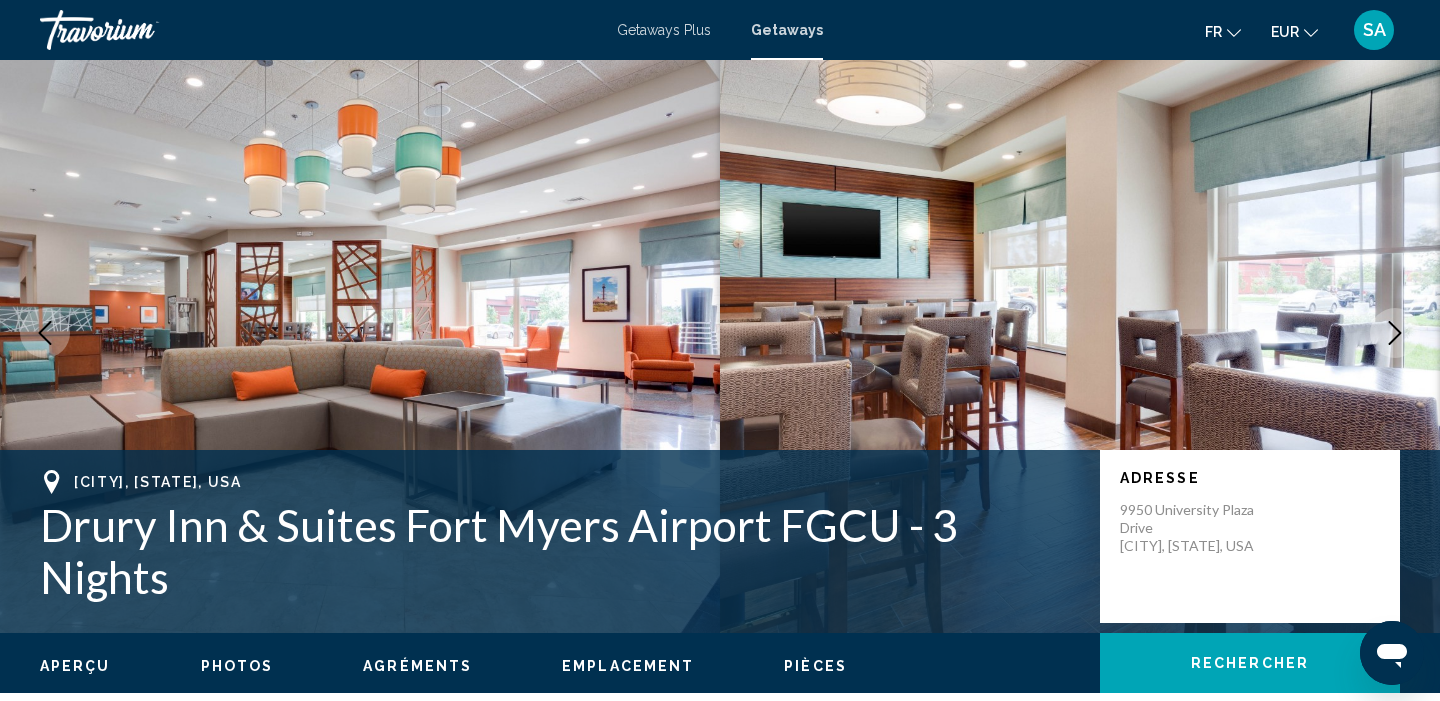 click 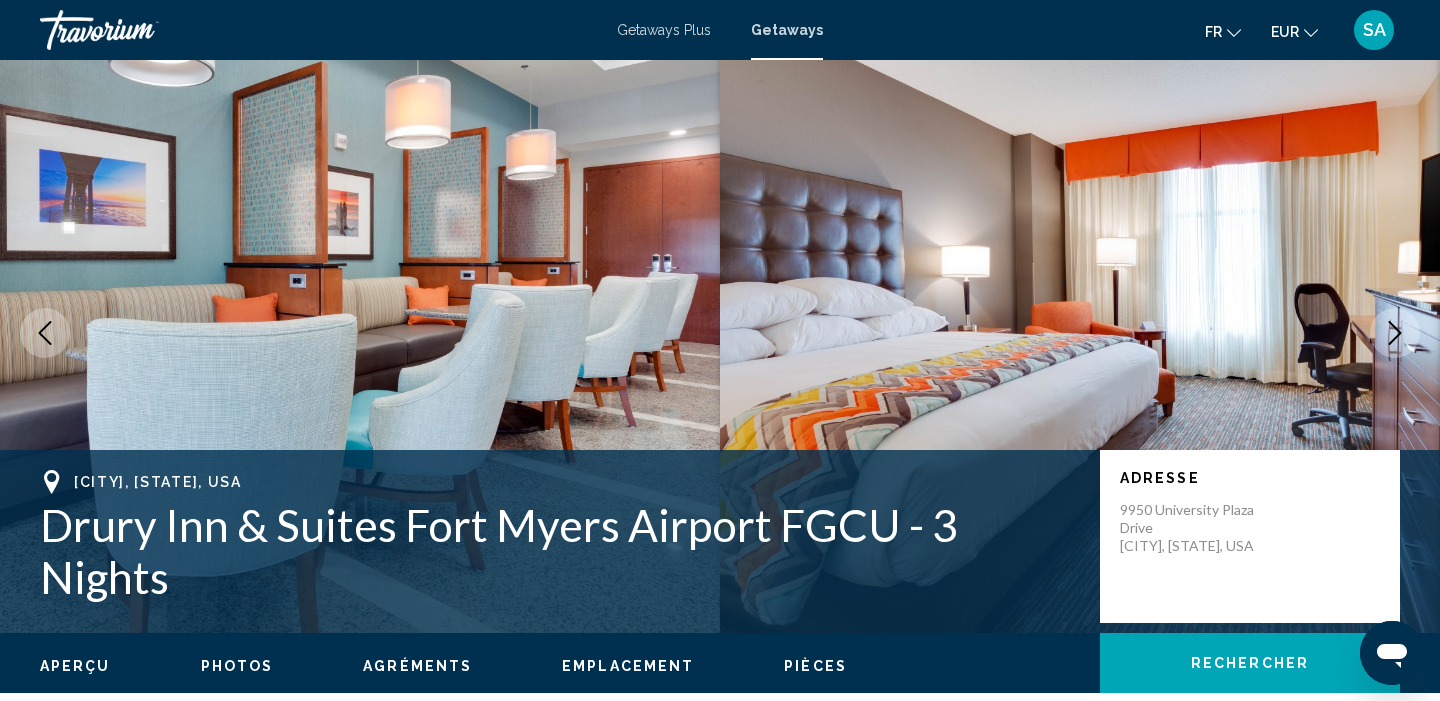 click 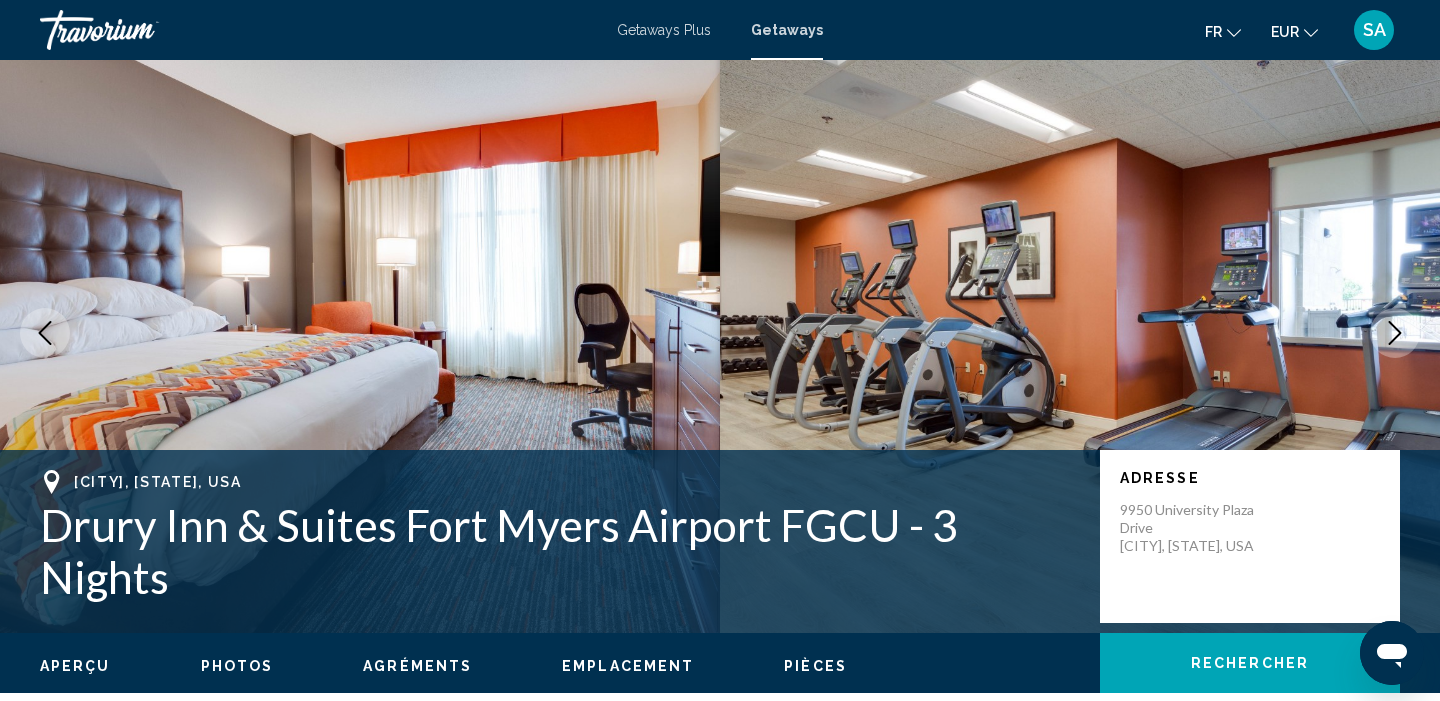 click 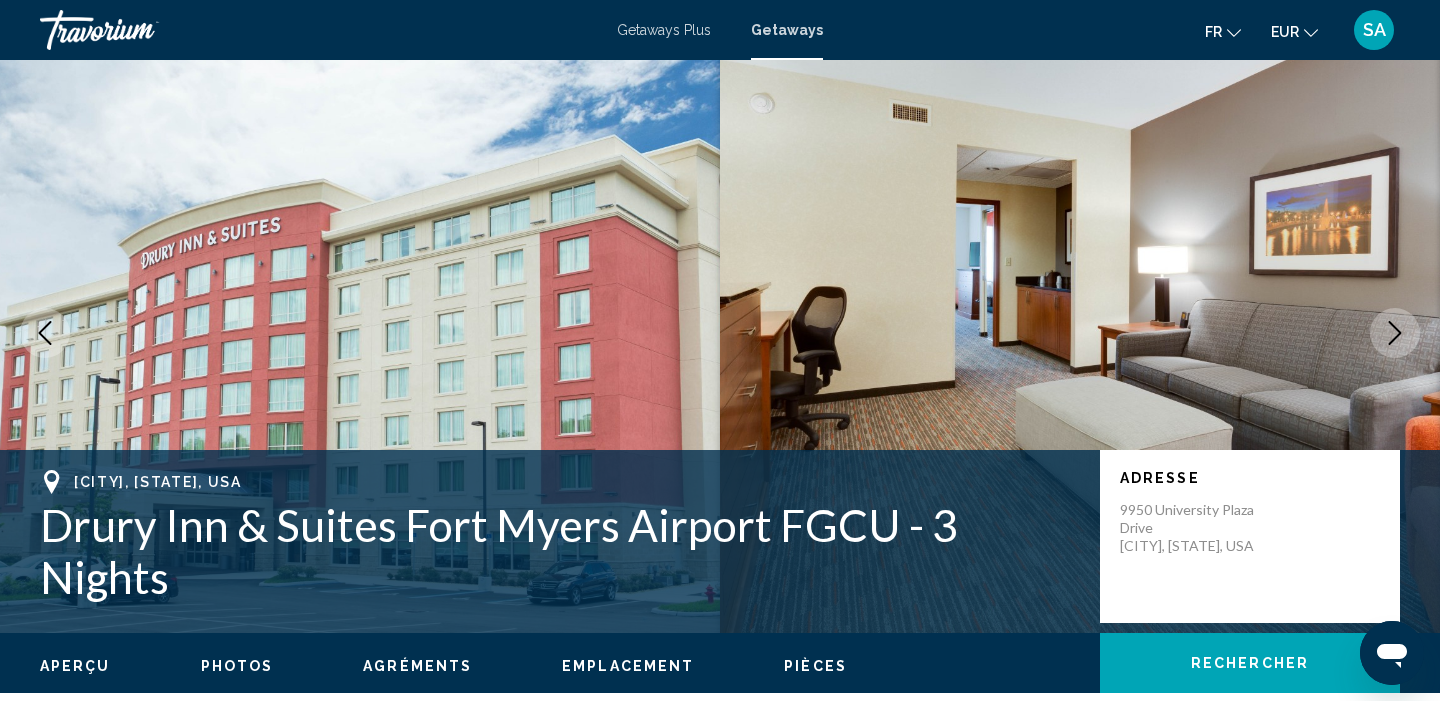 click 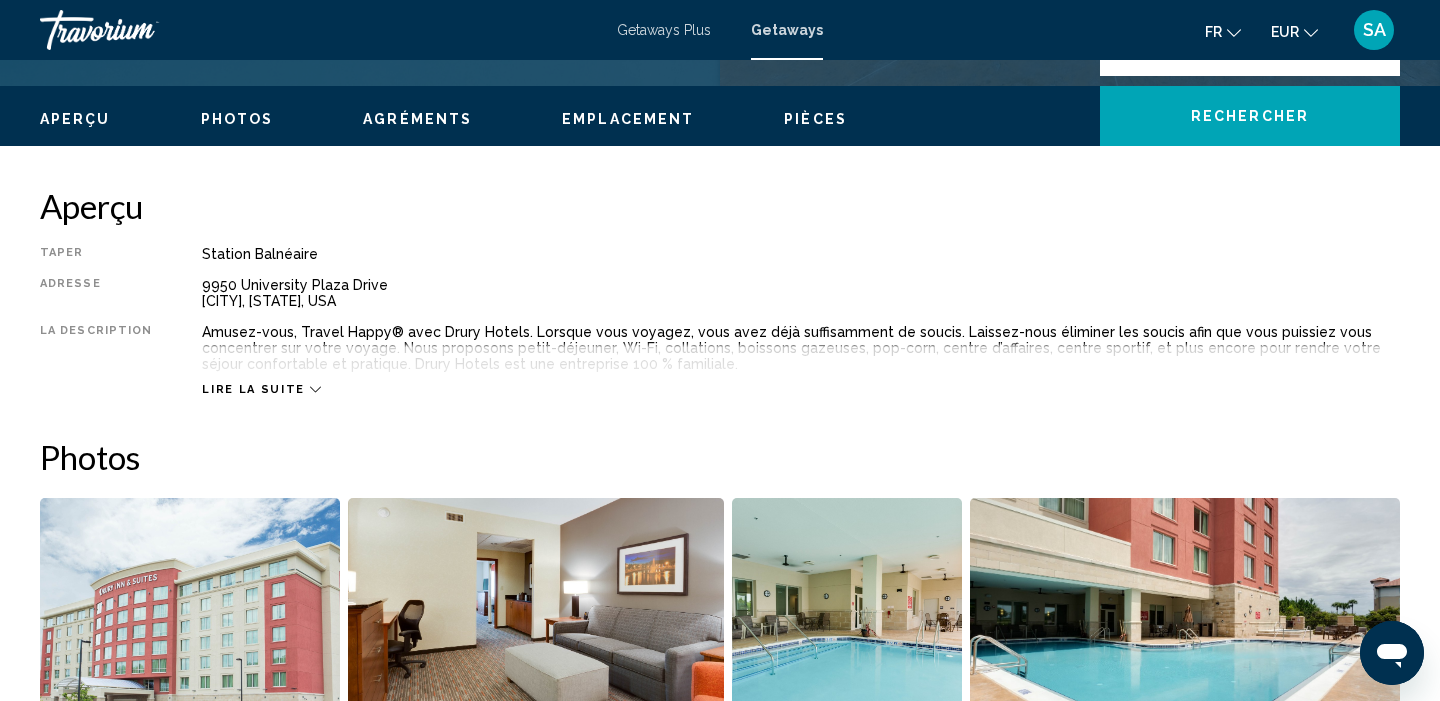 scroll, scrollTop: 593, scrollLeft: 0, axis: vertical 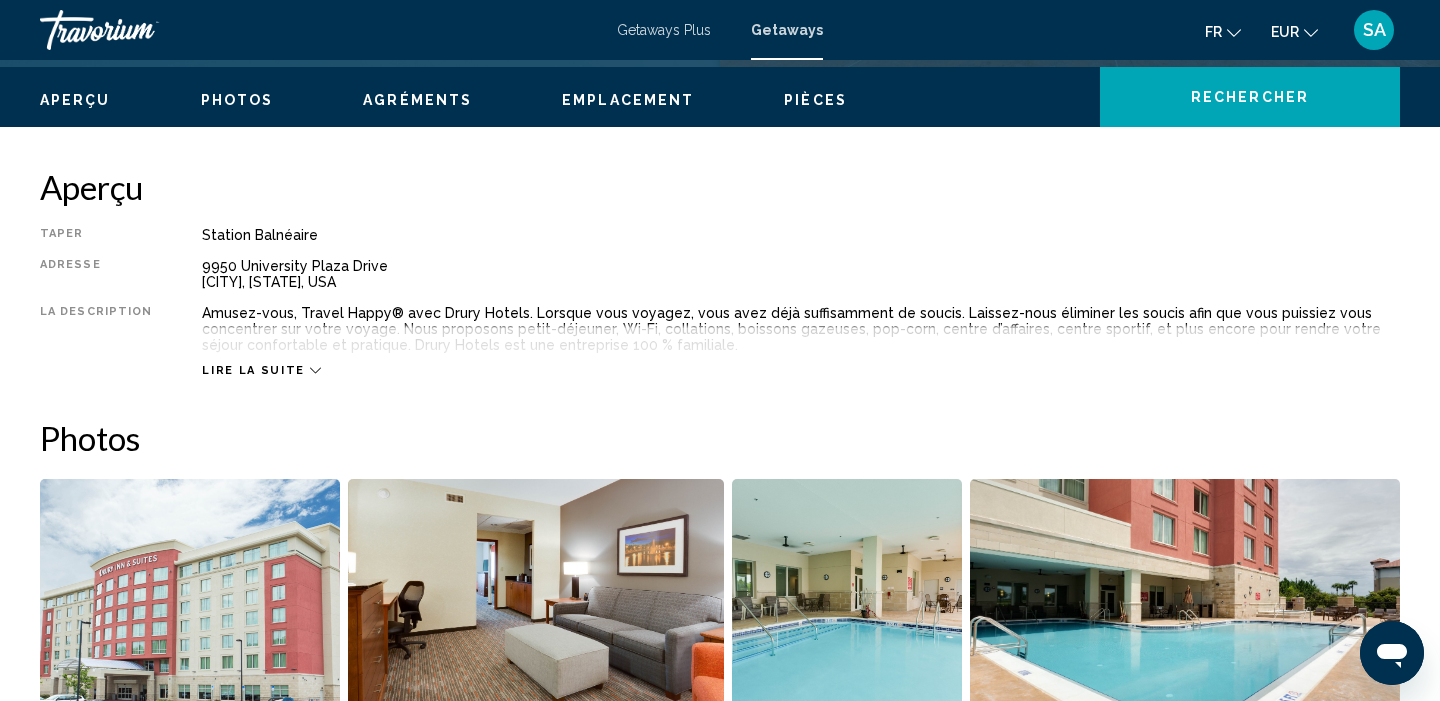 click on "Lire la suite" at bounding box center [261, 370] 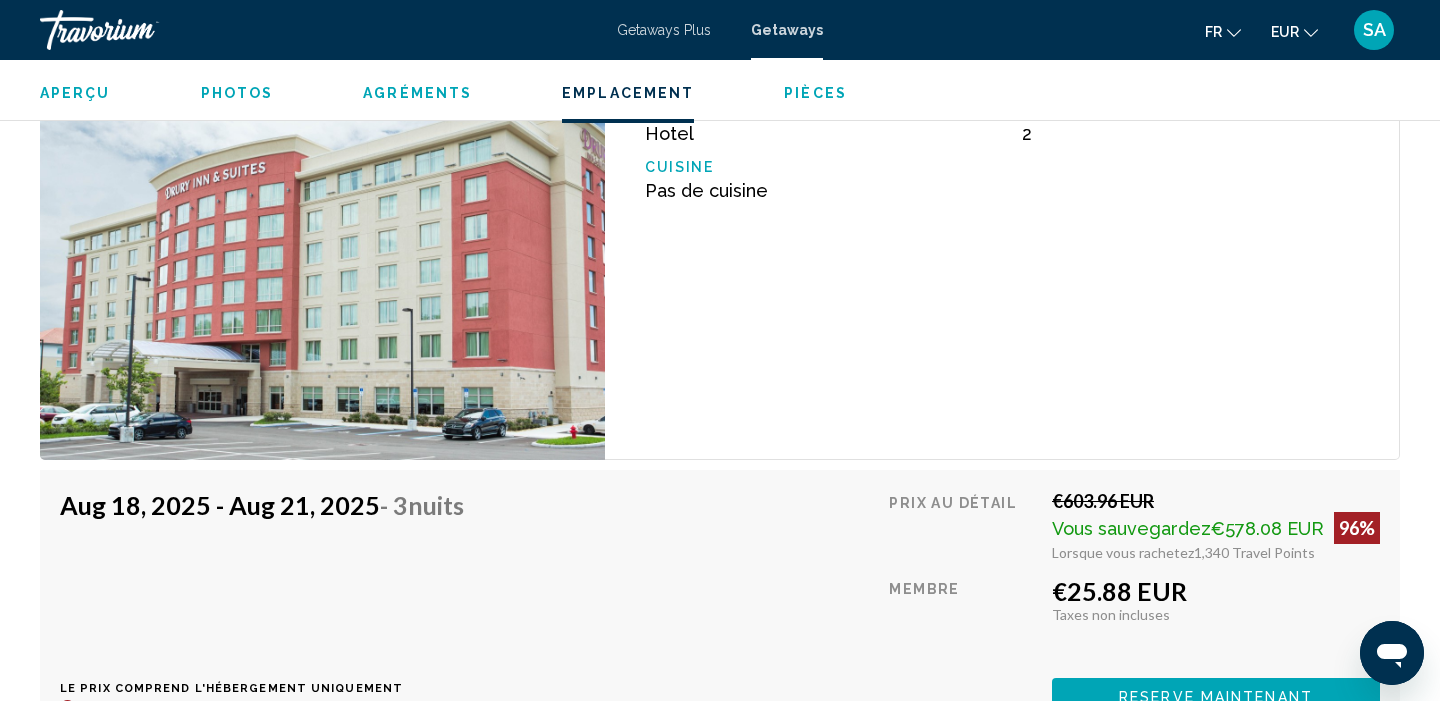 scroll, scrollTop: 2958, scrollLeft: 0, axis: vertical 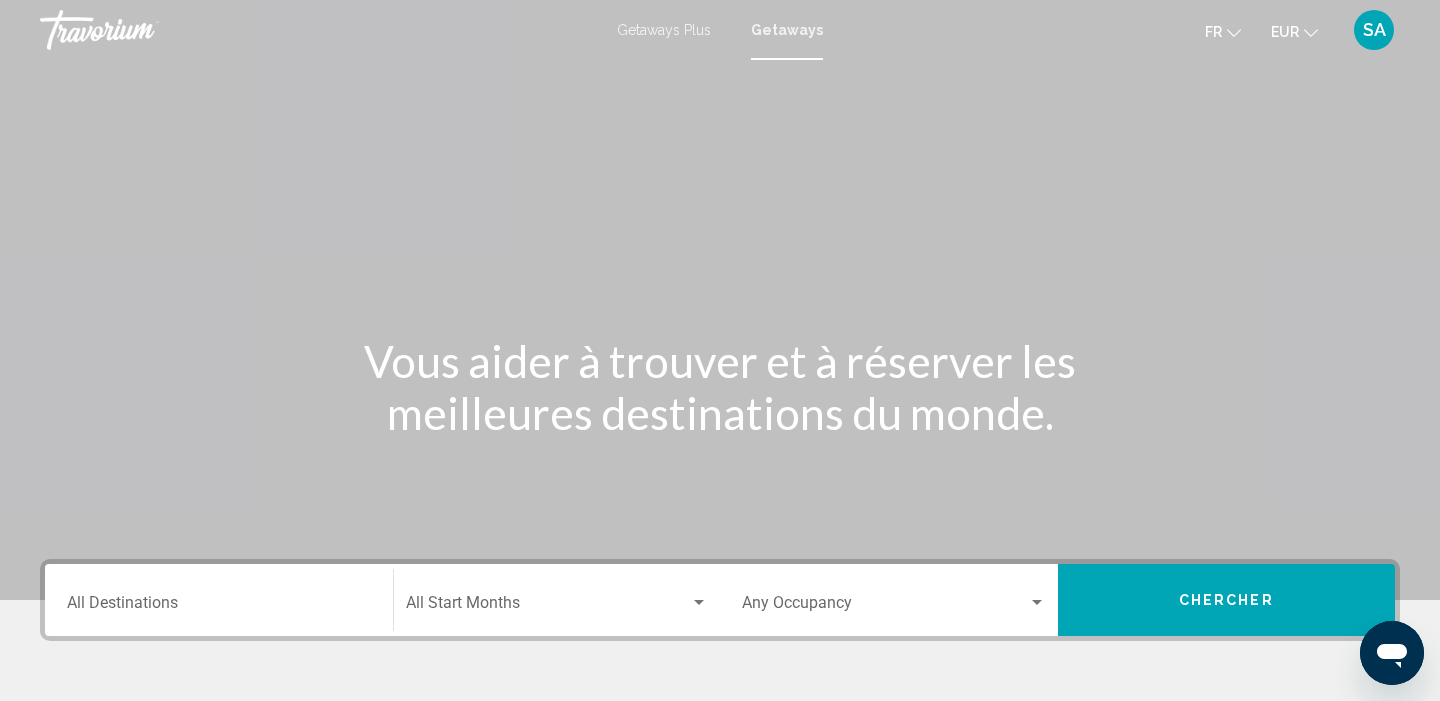 click on "Getaways" at bounding box center [787, 30] 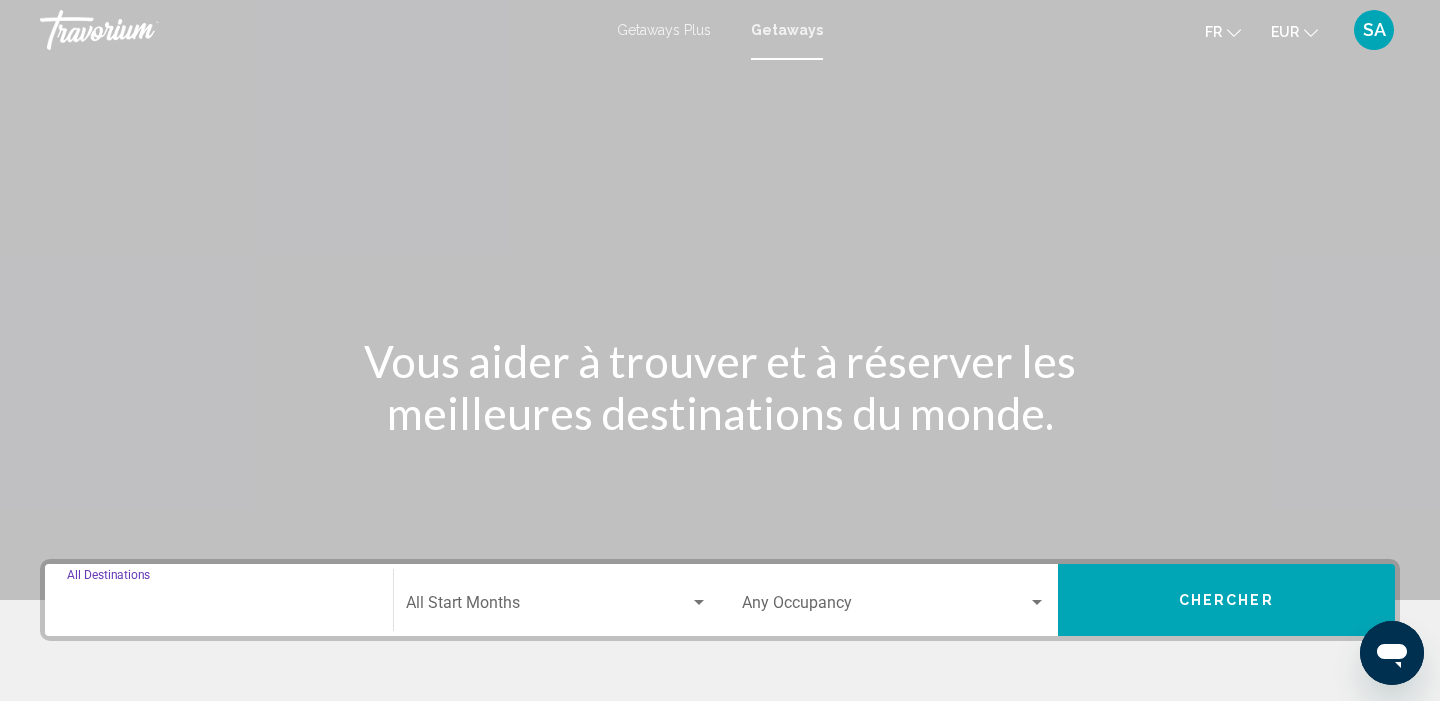 click on "Destination All Destinations" at bounding box center (219, 607) 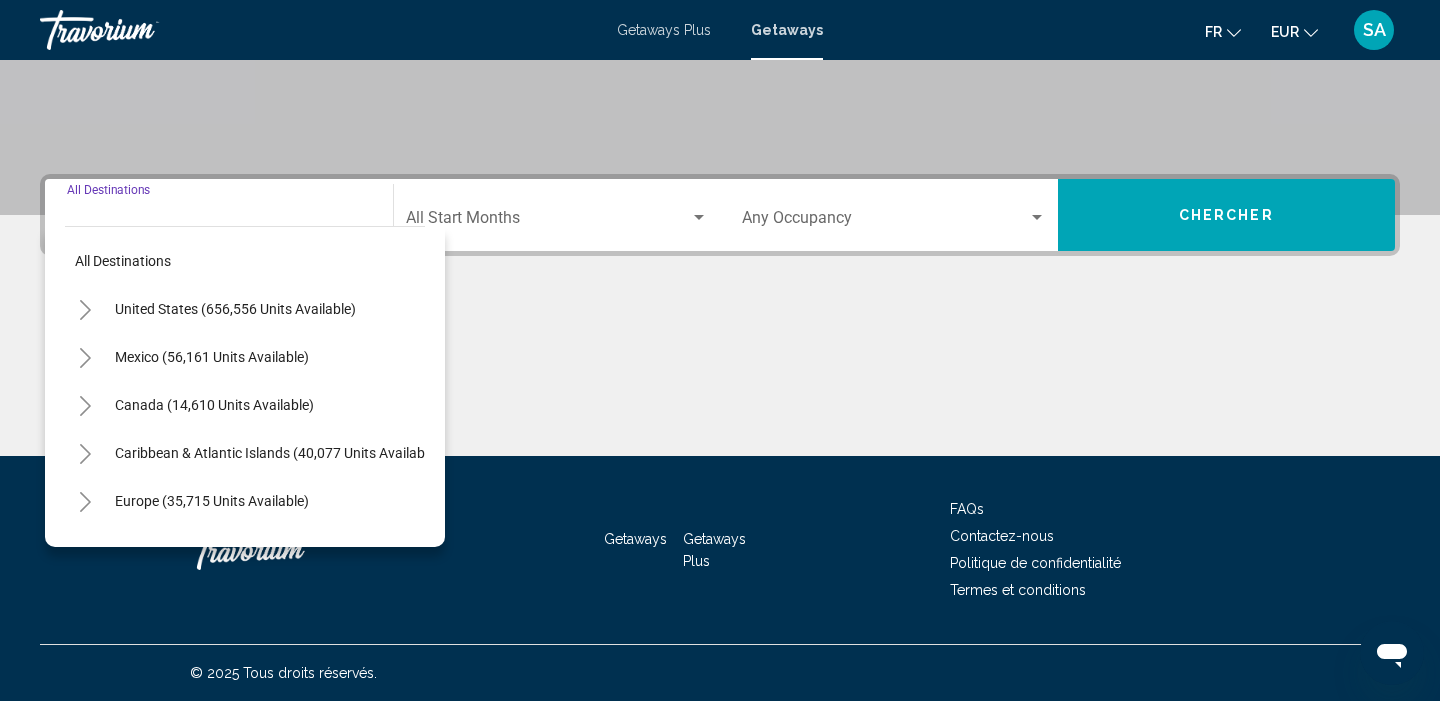 click 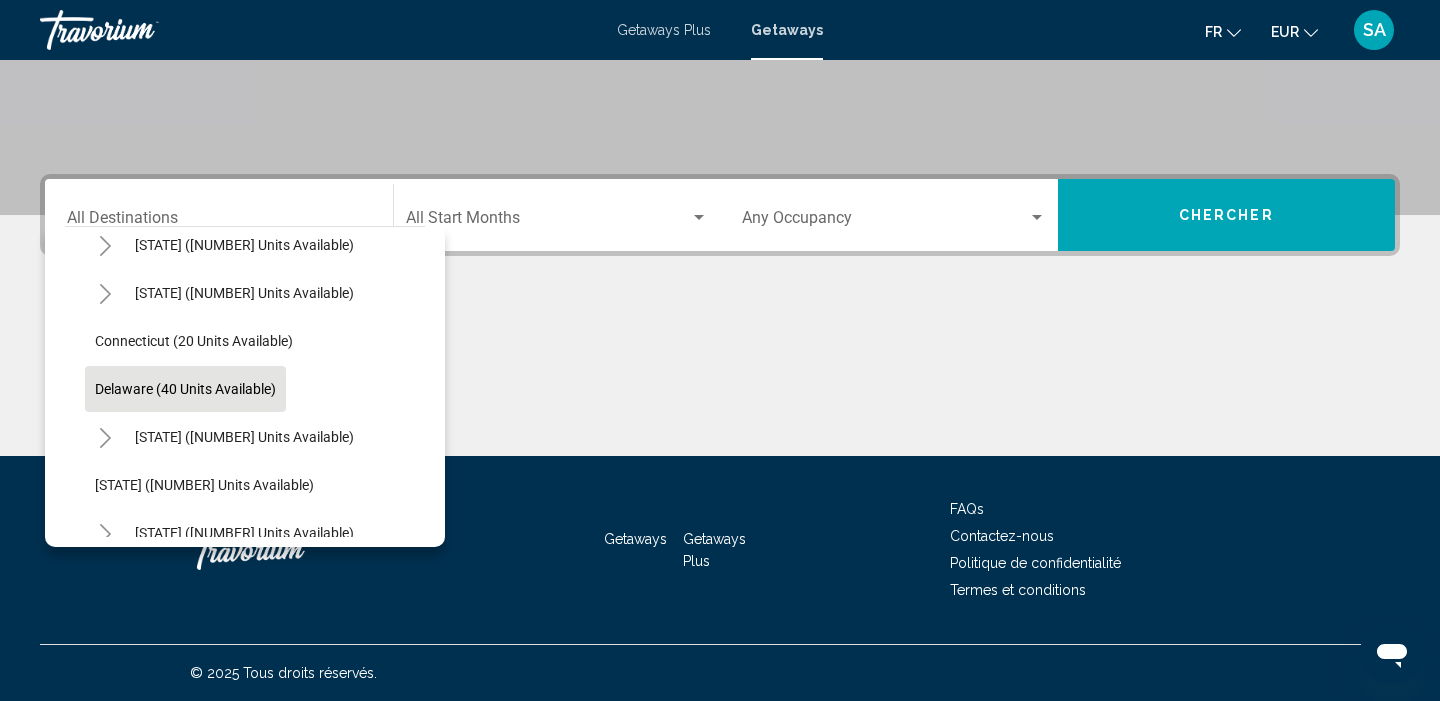 scroll, scrollTop: 210, scrollLeft: 0, axis: vertical 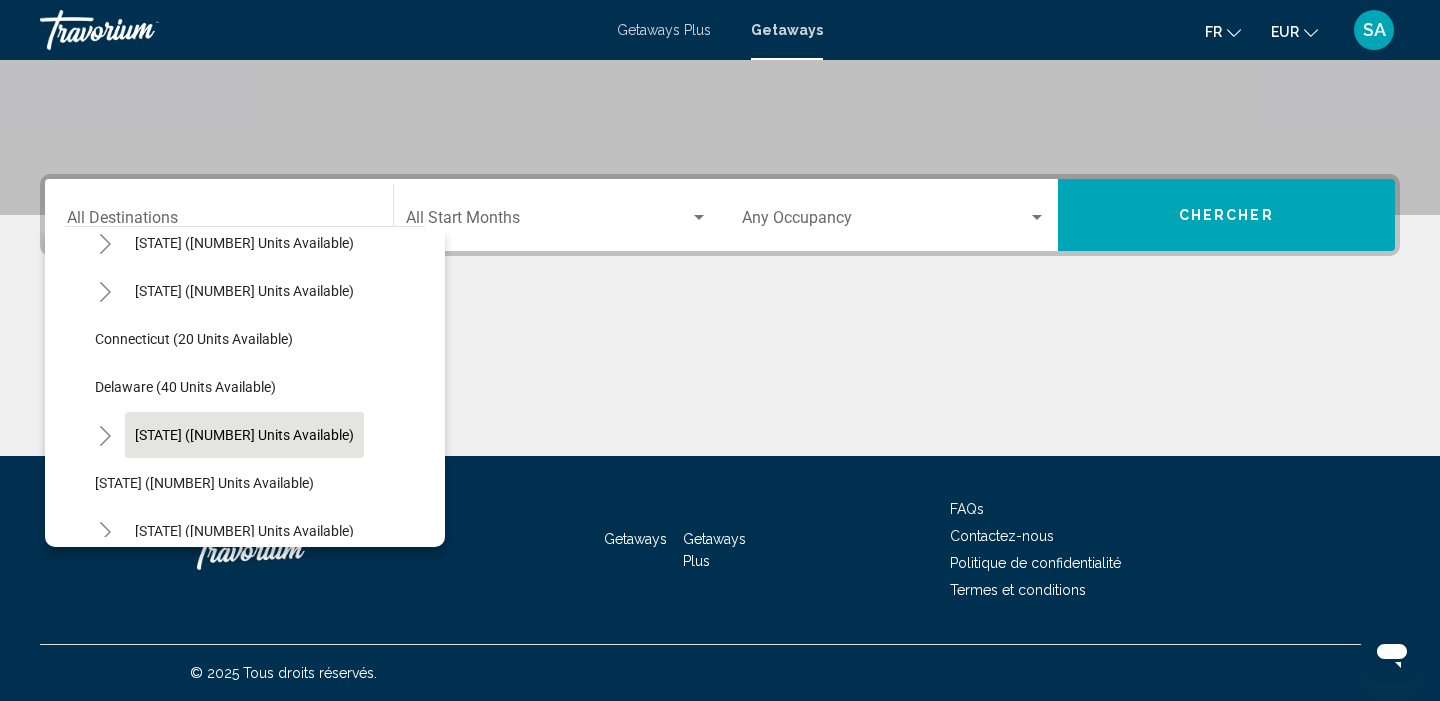 click on "Florida (217,347 units available)" 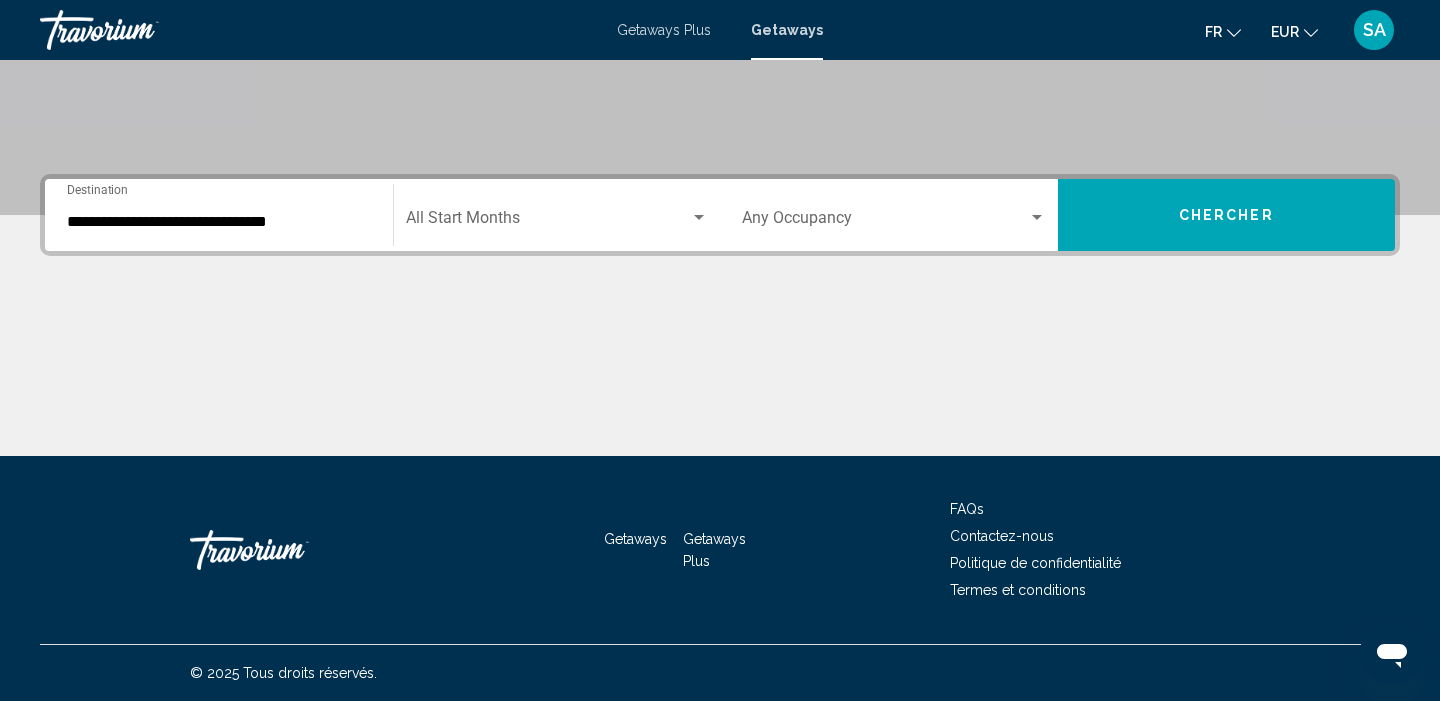 click on "Start Month All Start Months" 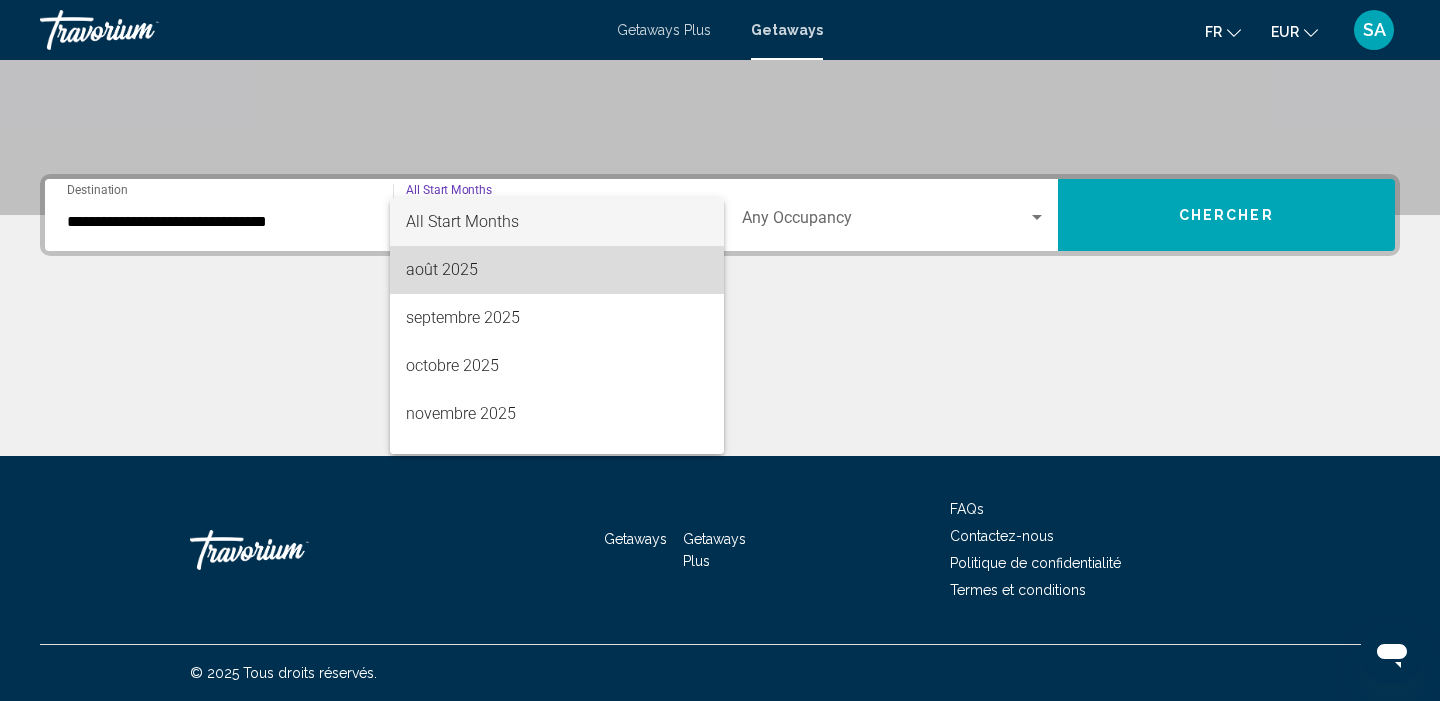 click on "août 2025" at bounding box center [557, 270] 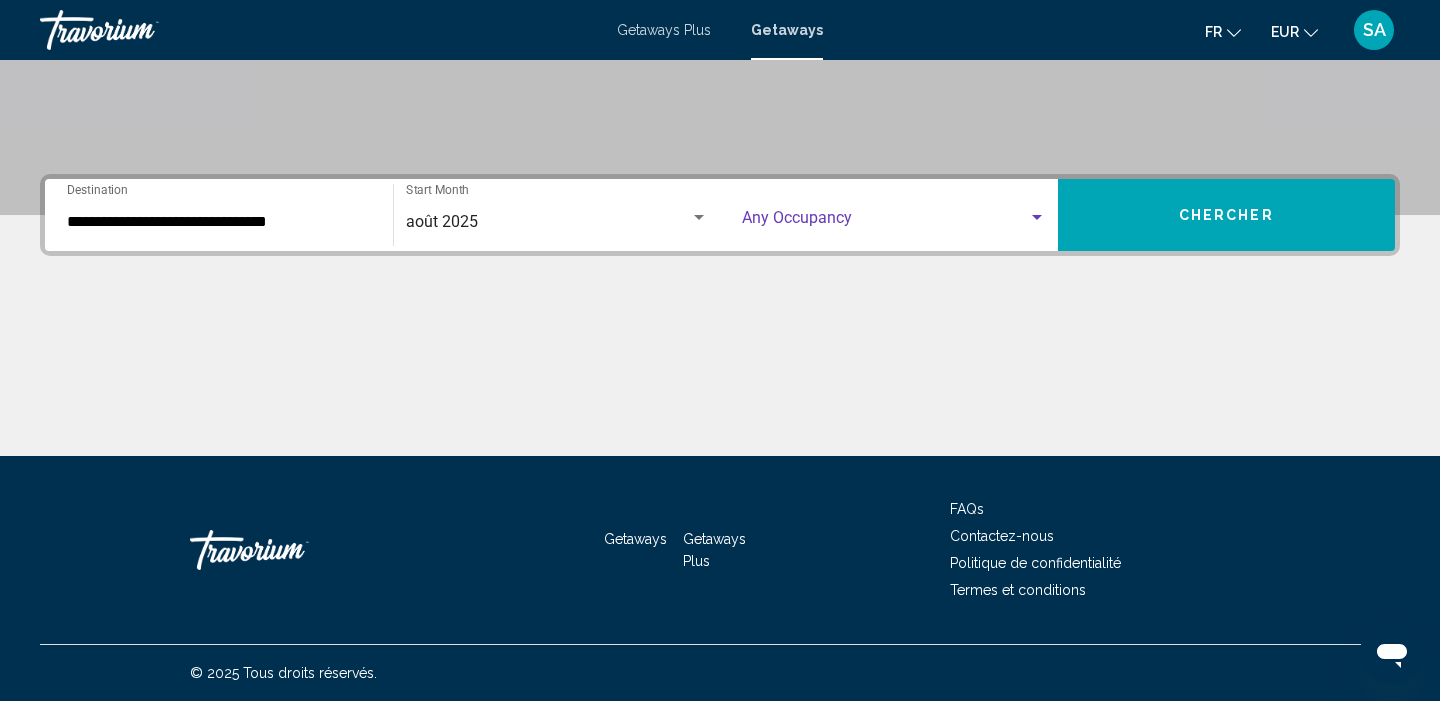 click at bounding box center [885, 222] 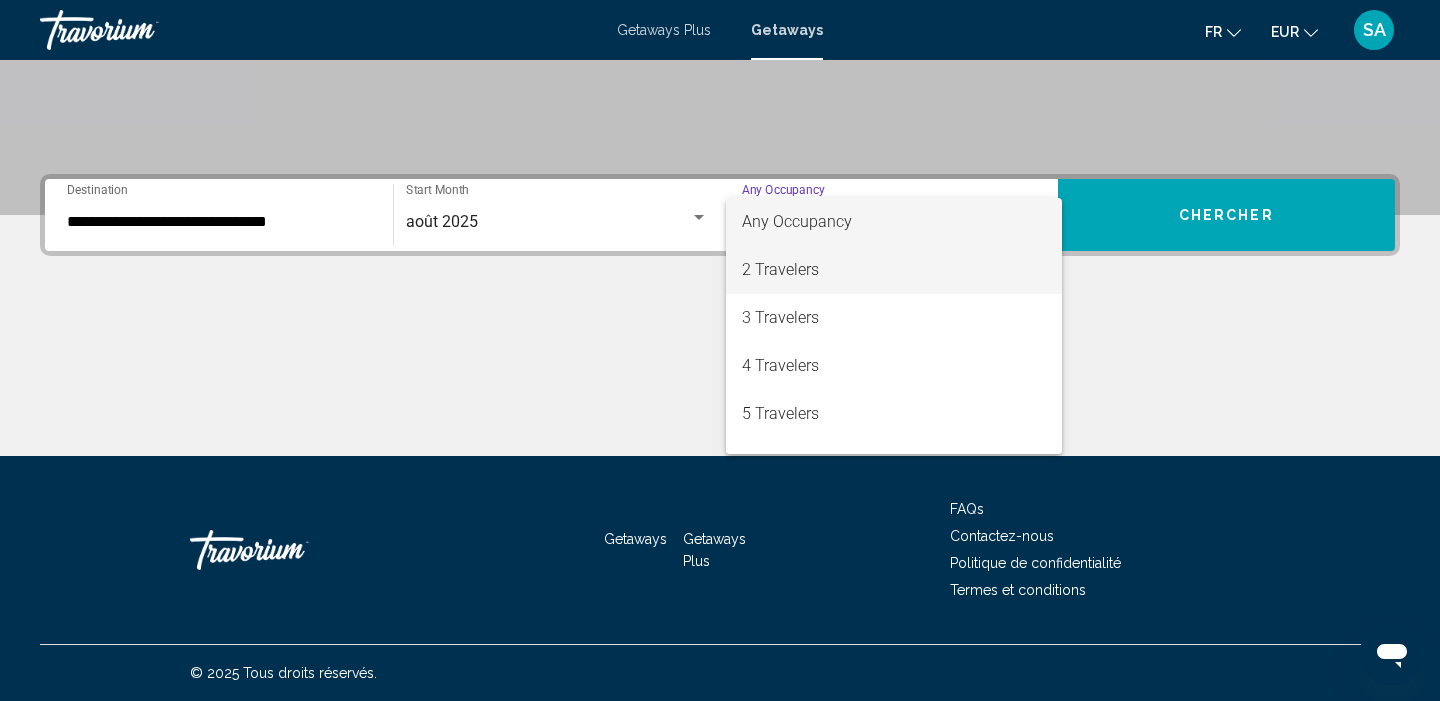 click on "2 Travelers" at bounding box center [894, 270] 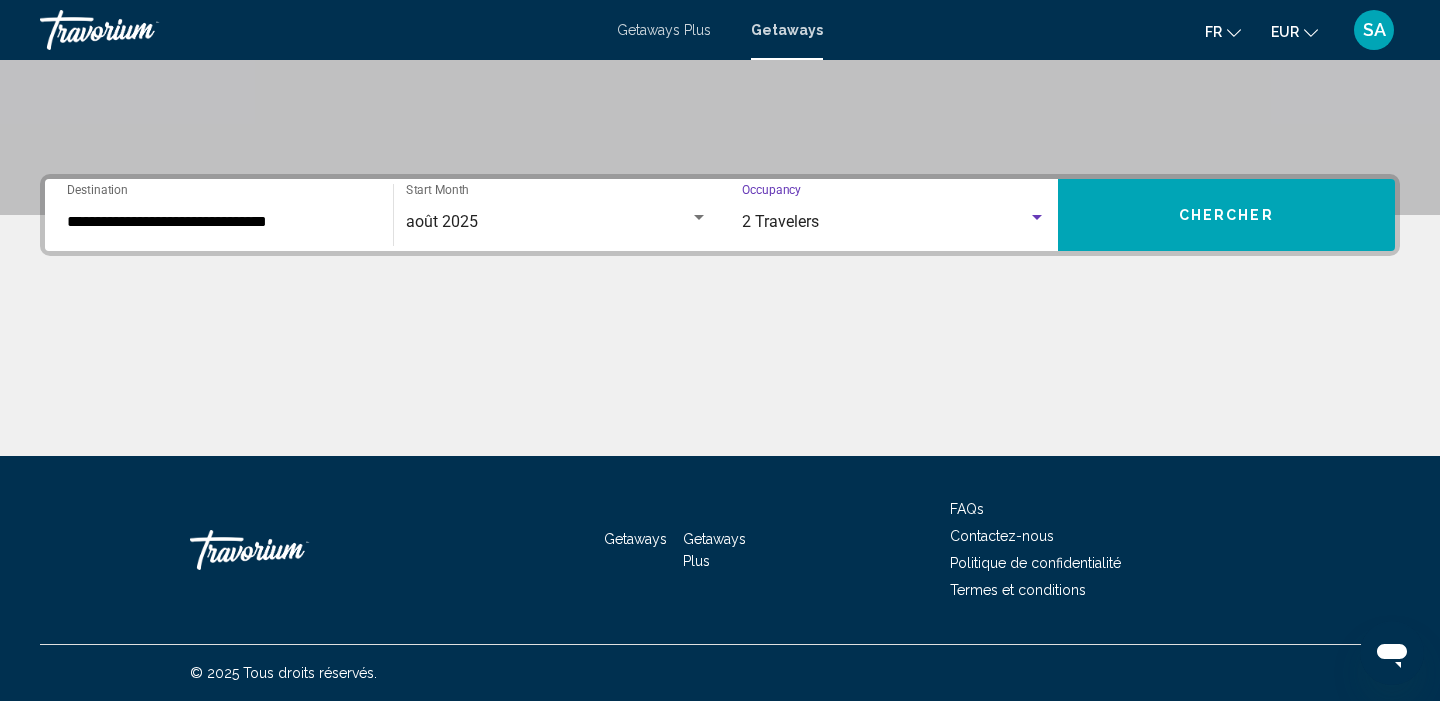 click on "Chercher" at bounding box center [1226, 216] 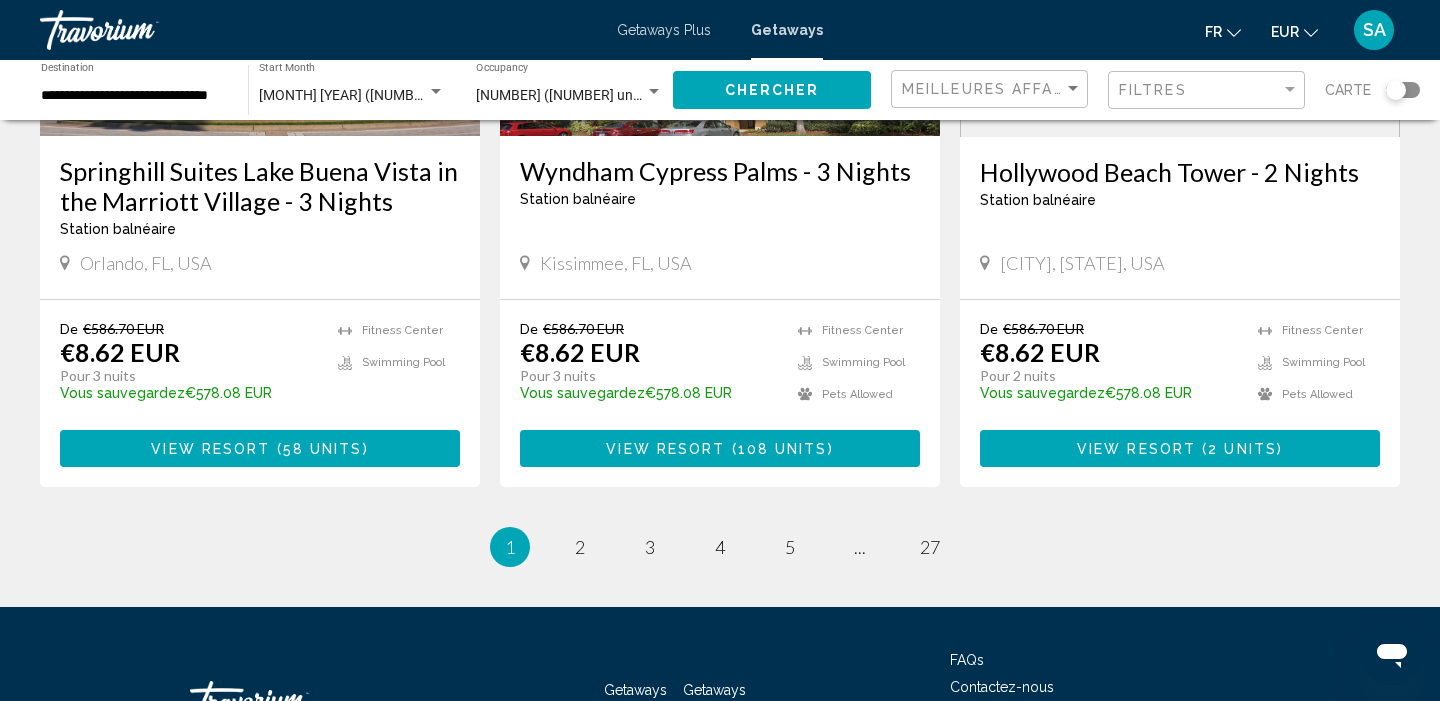 scroll, scrollTop: 2562, scrollLeft: 0, axis: vertical 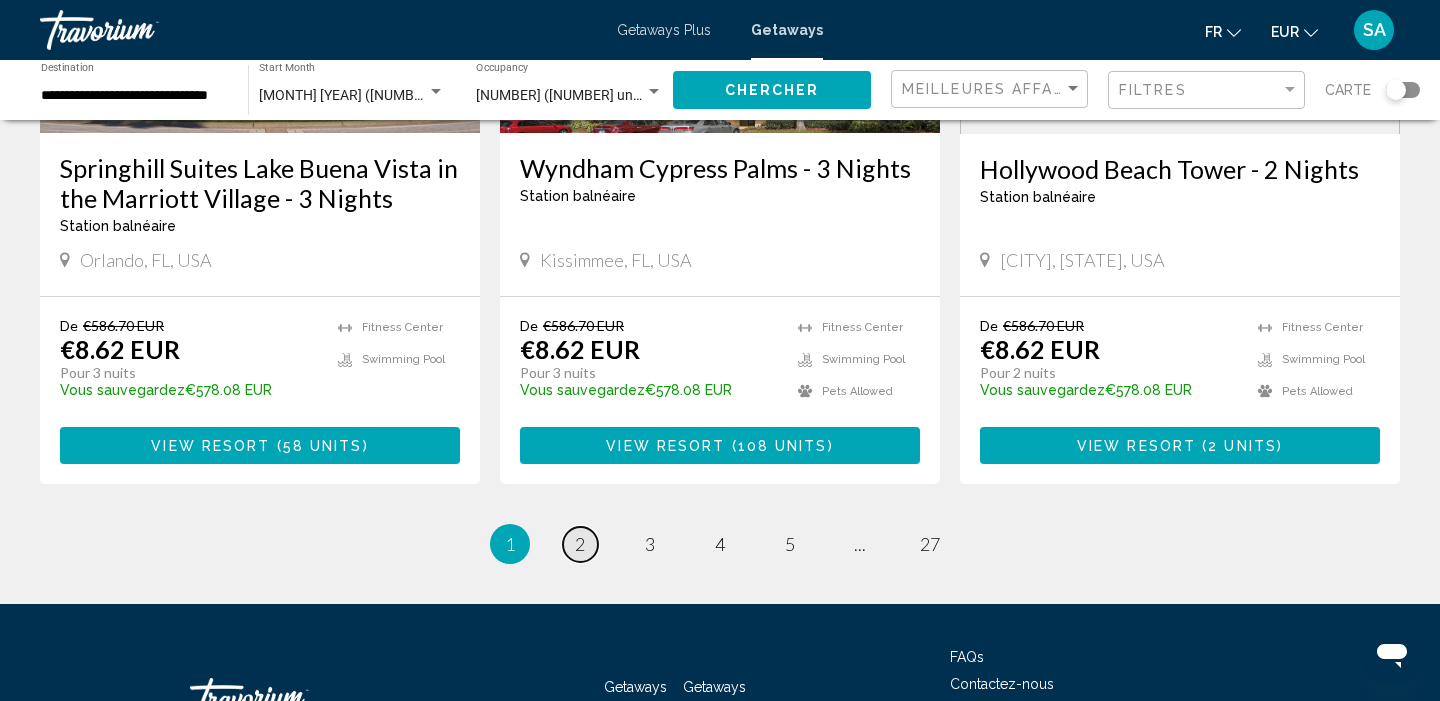 click on "page  2" at bounding box center [580, 544] 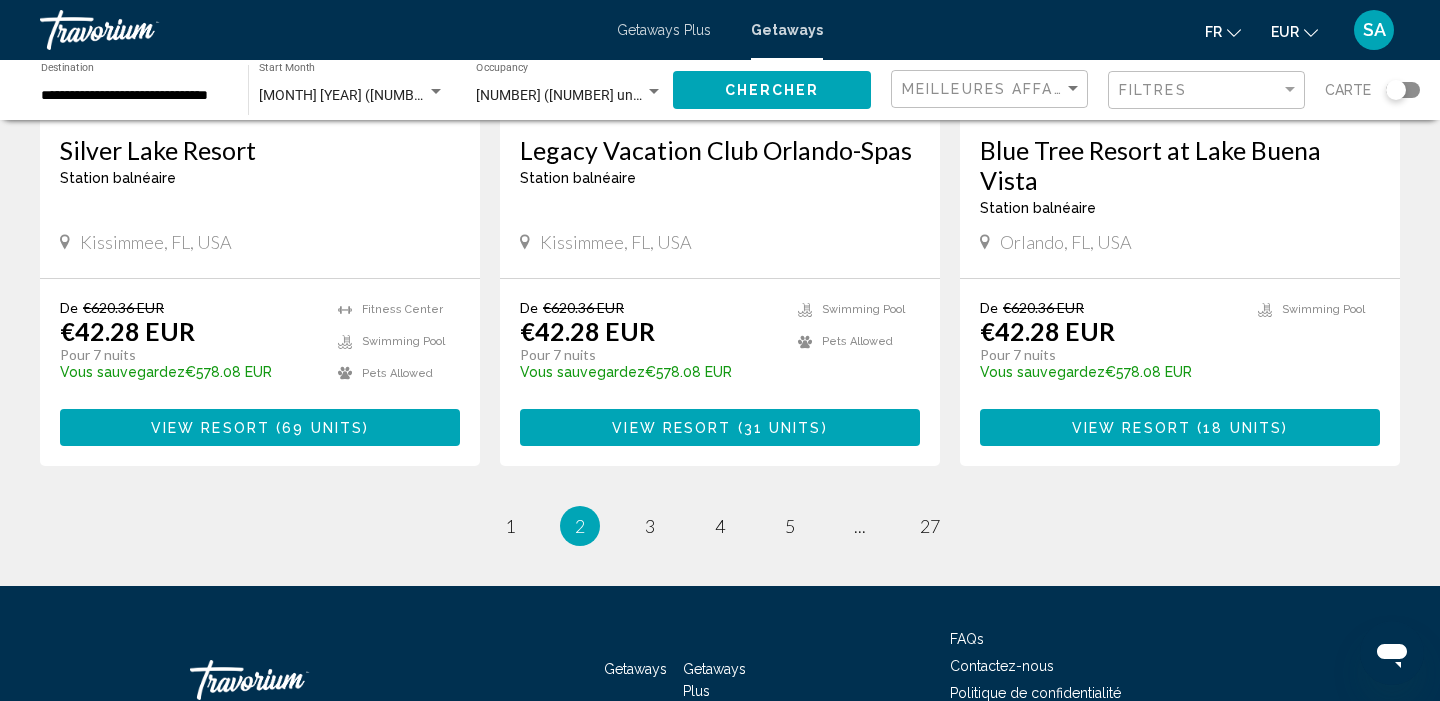 scroll, scrollTop: 2570, scrollLeft: 0, axis: vertical 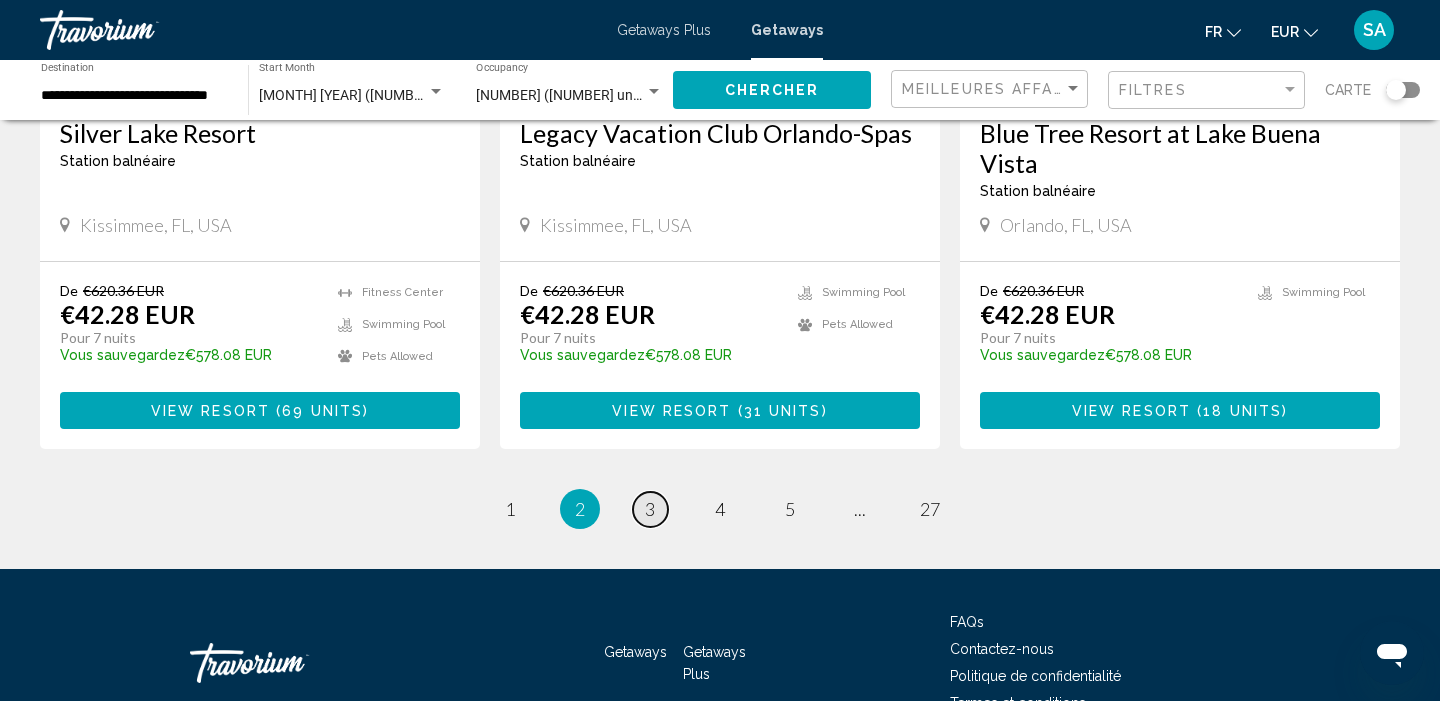 click on "page  3" at bounding box center (650, 509) 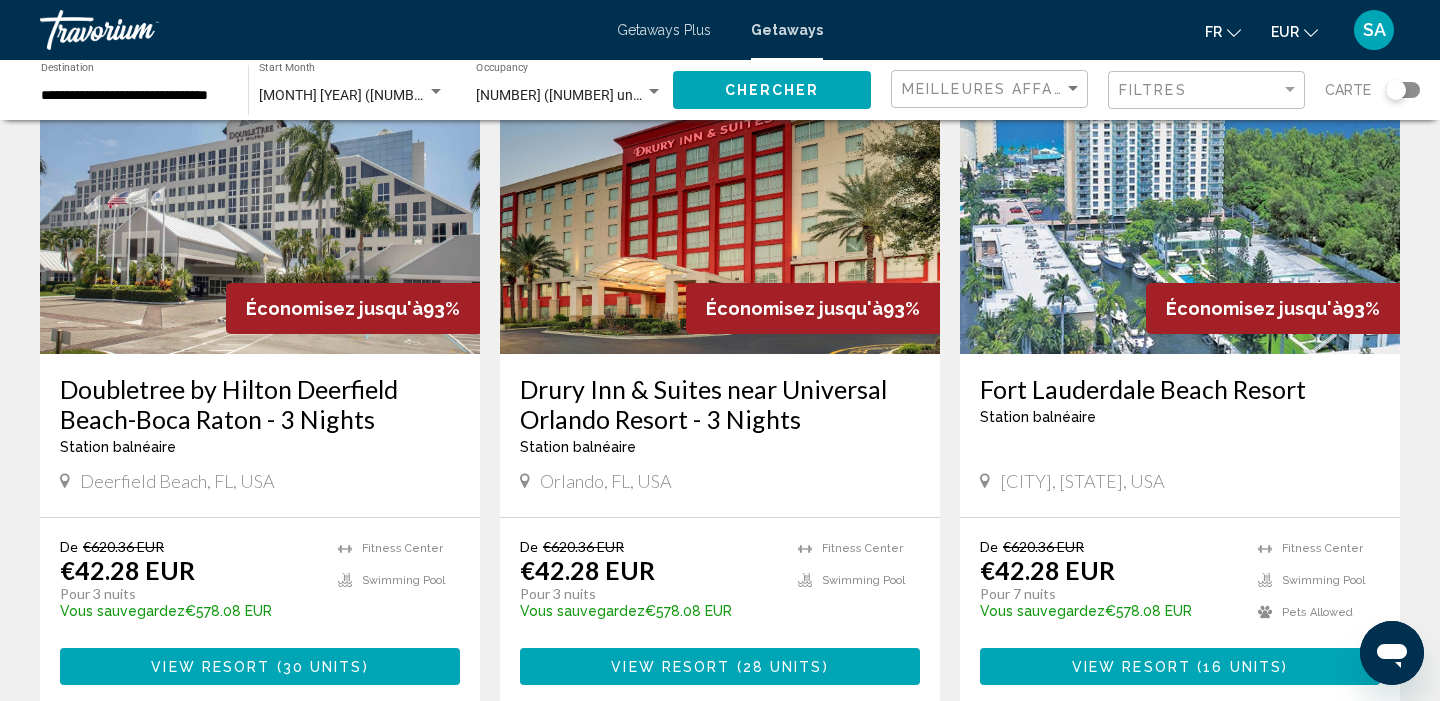scroll, scrollTop: 174, scrollLeft: 0, axis: vertical 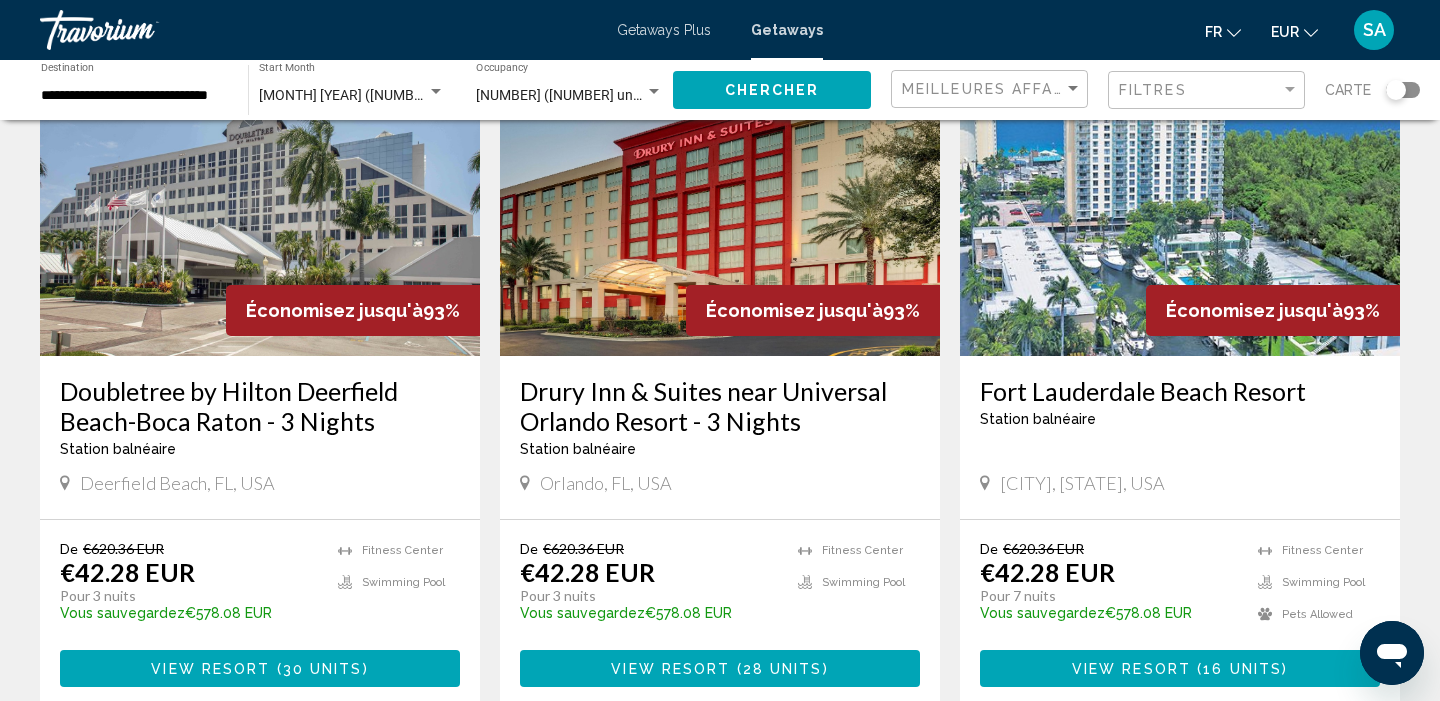 click at bounding box center (1180, 196) 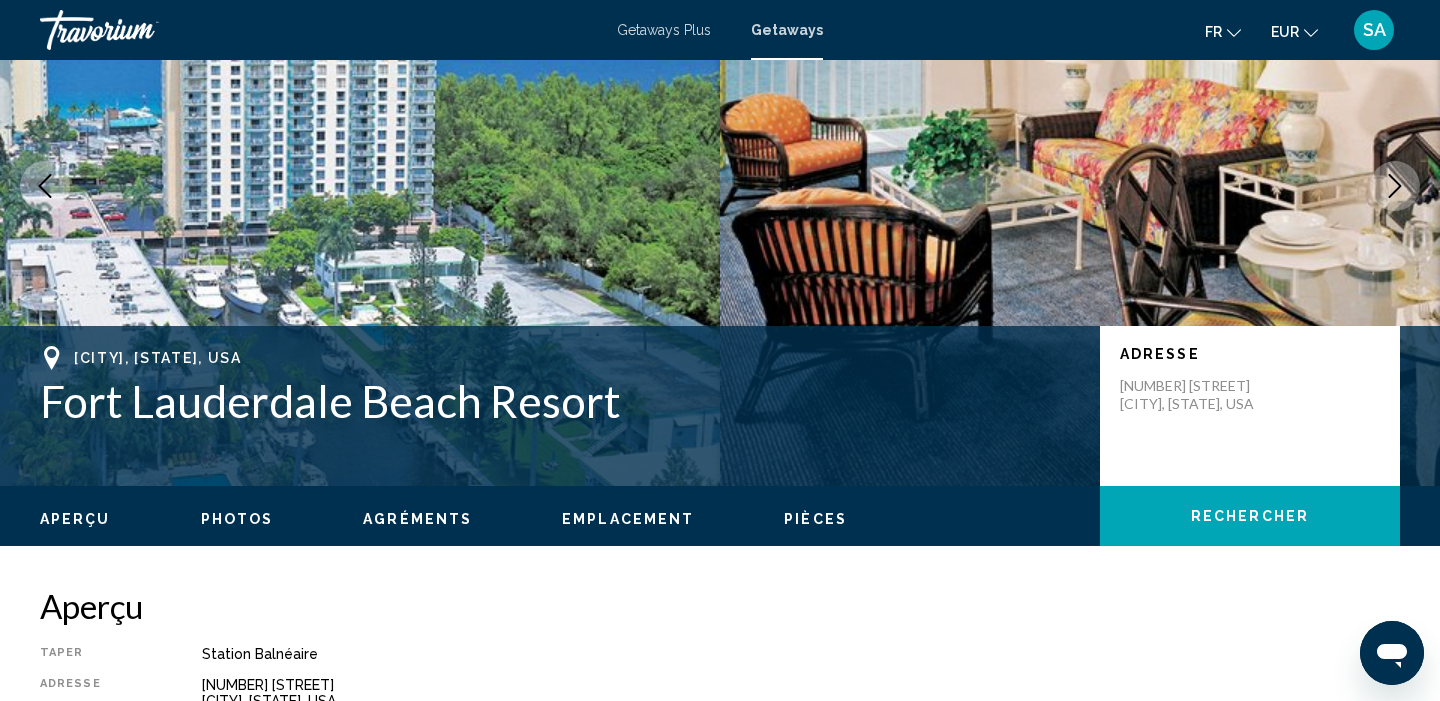 scroll, scrollTop: 0, scrollLeft: 0, axis: both 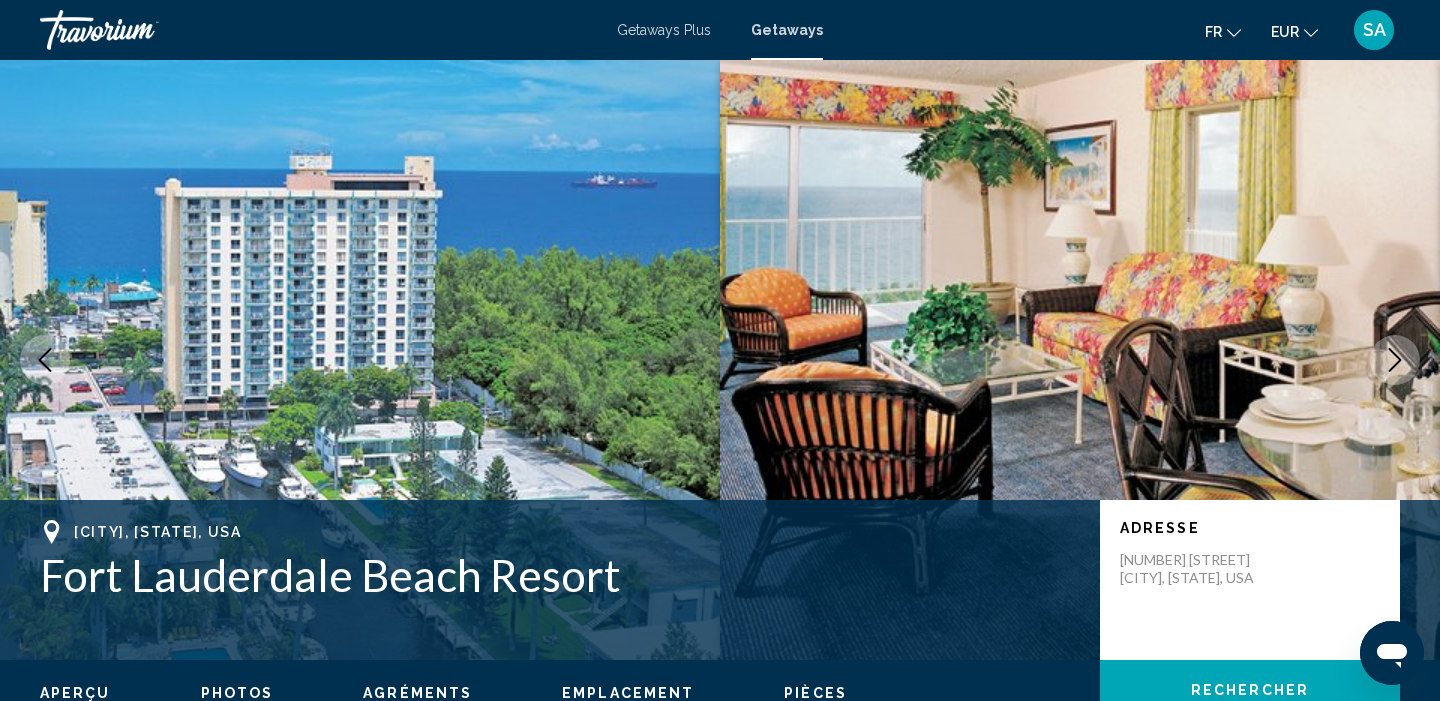 click 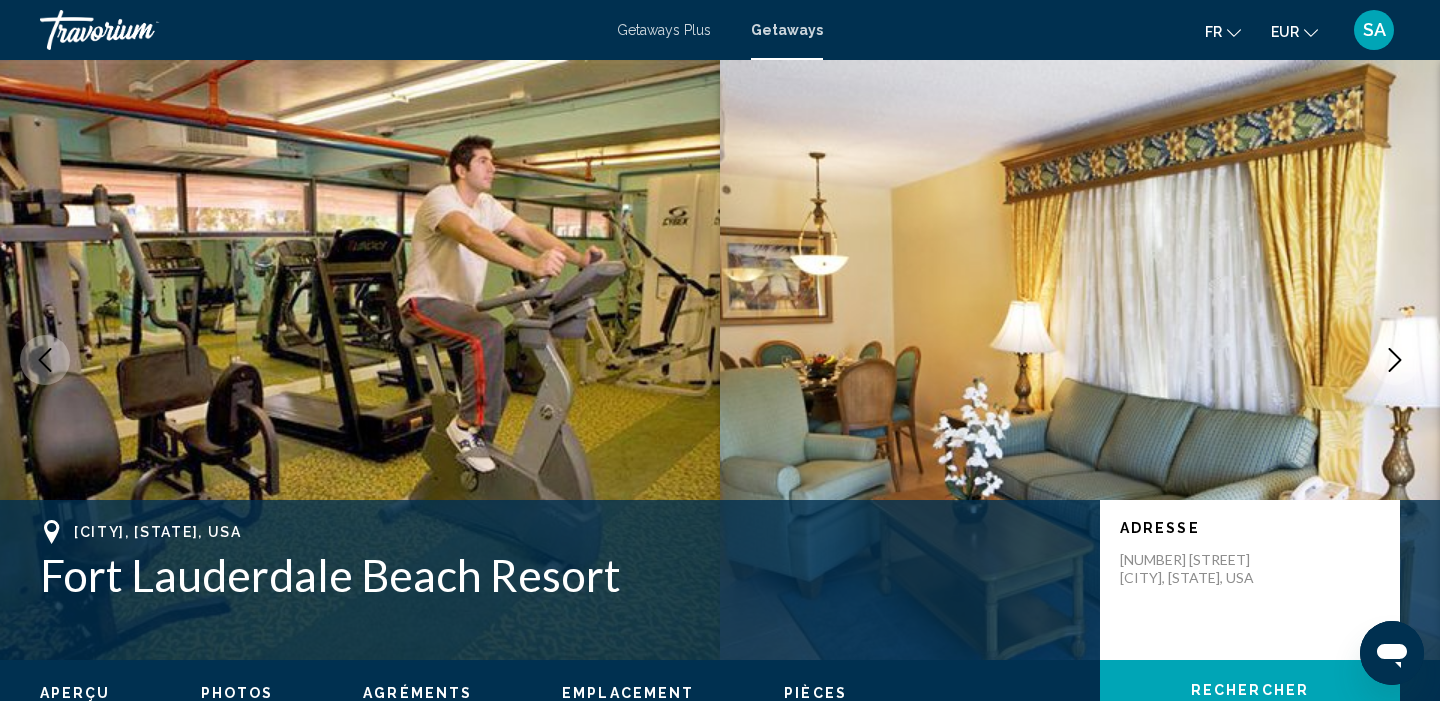 click 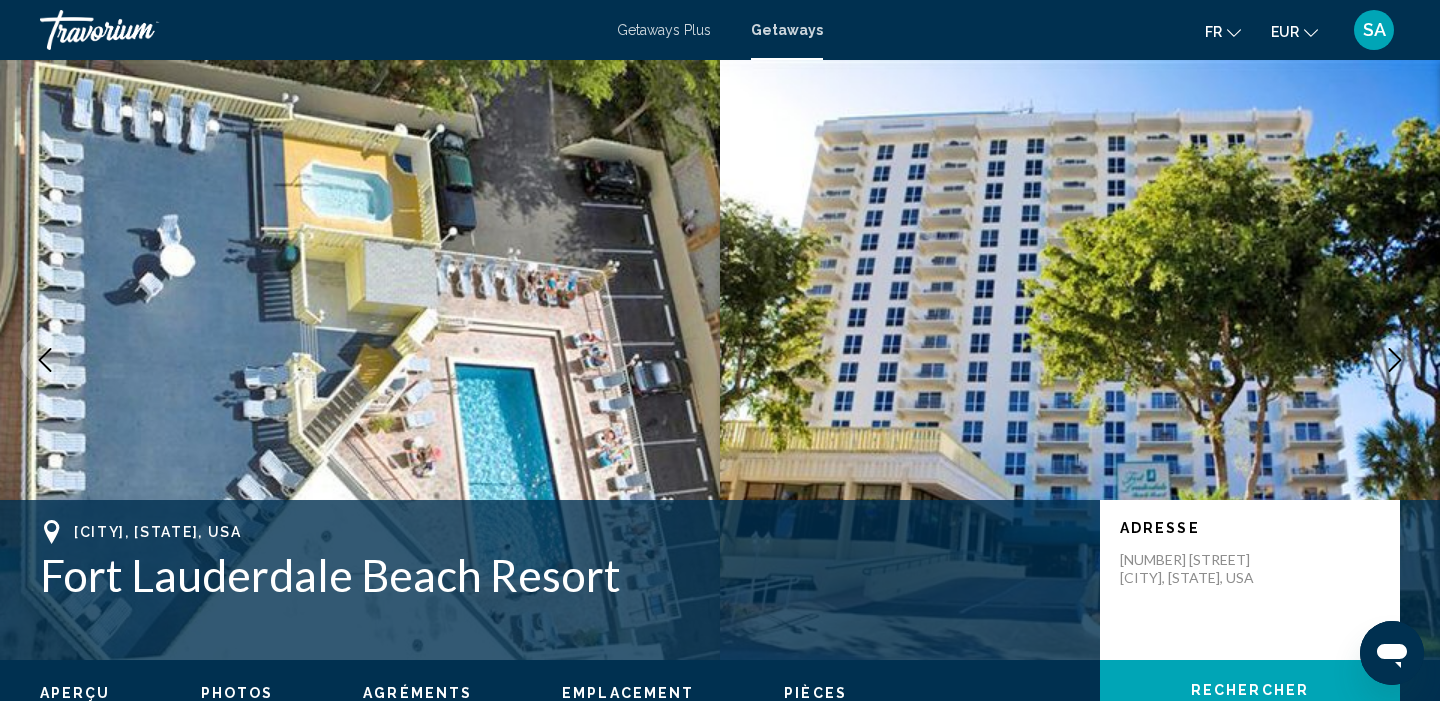 click 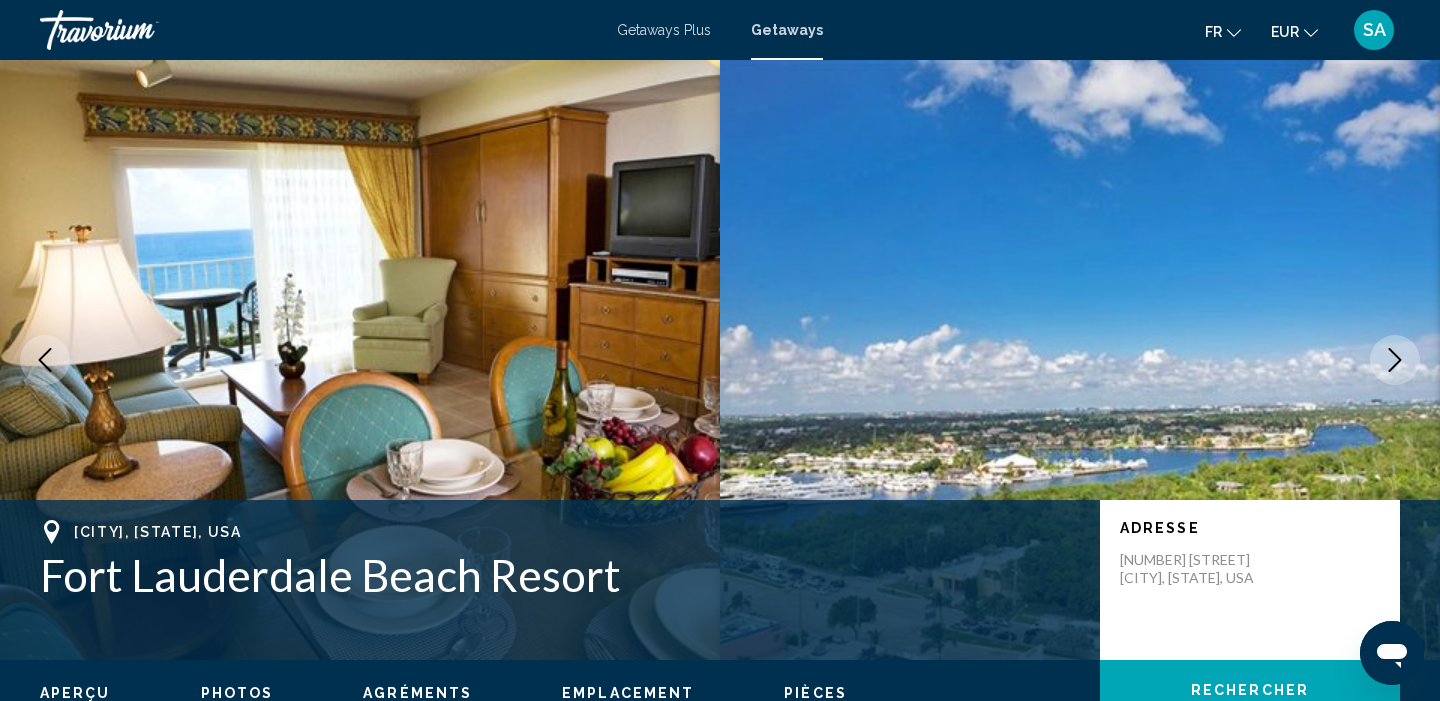 click 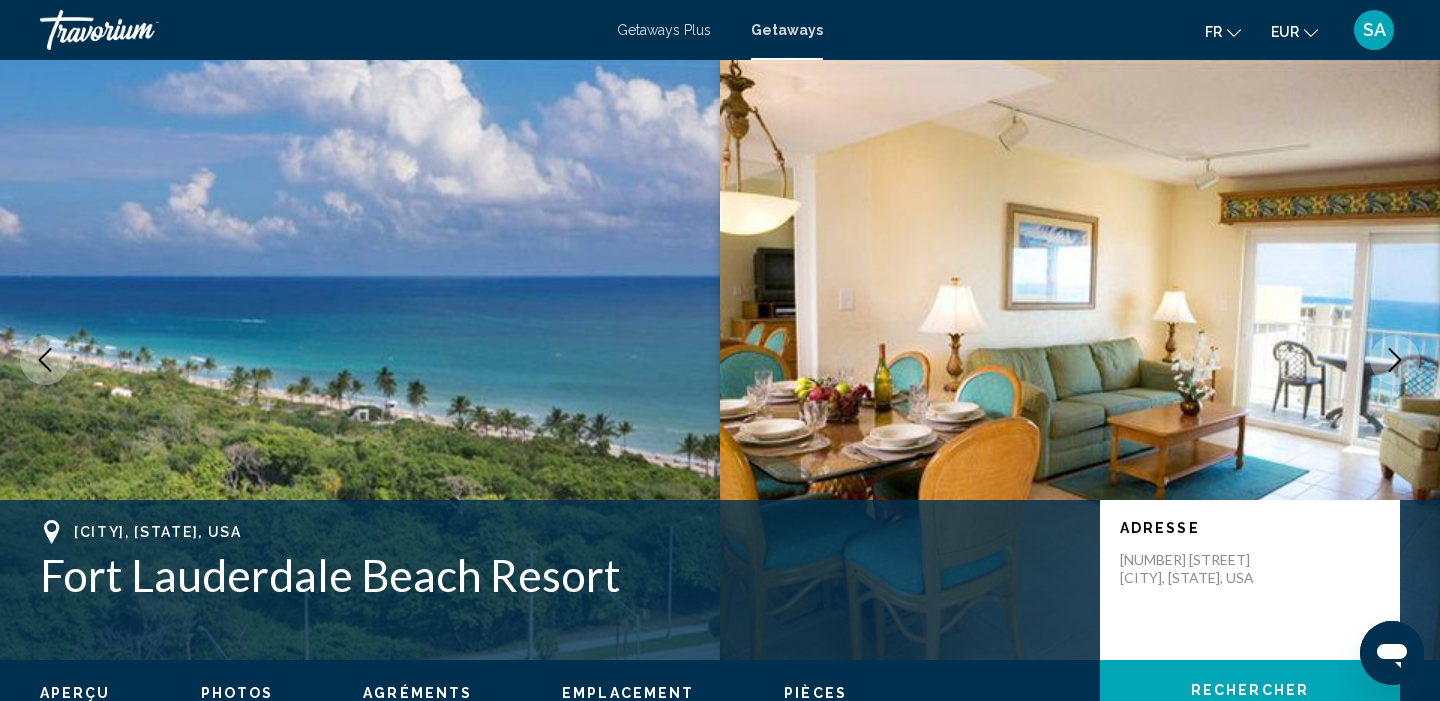 click 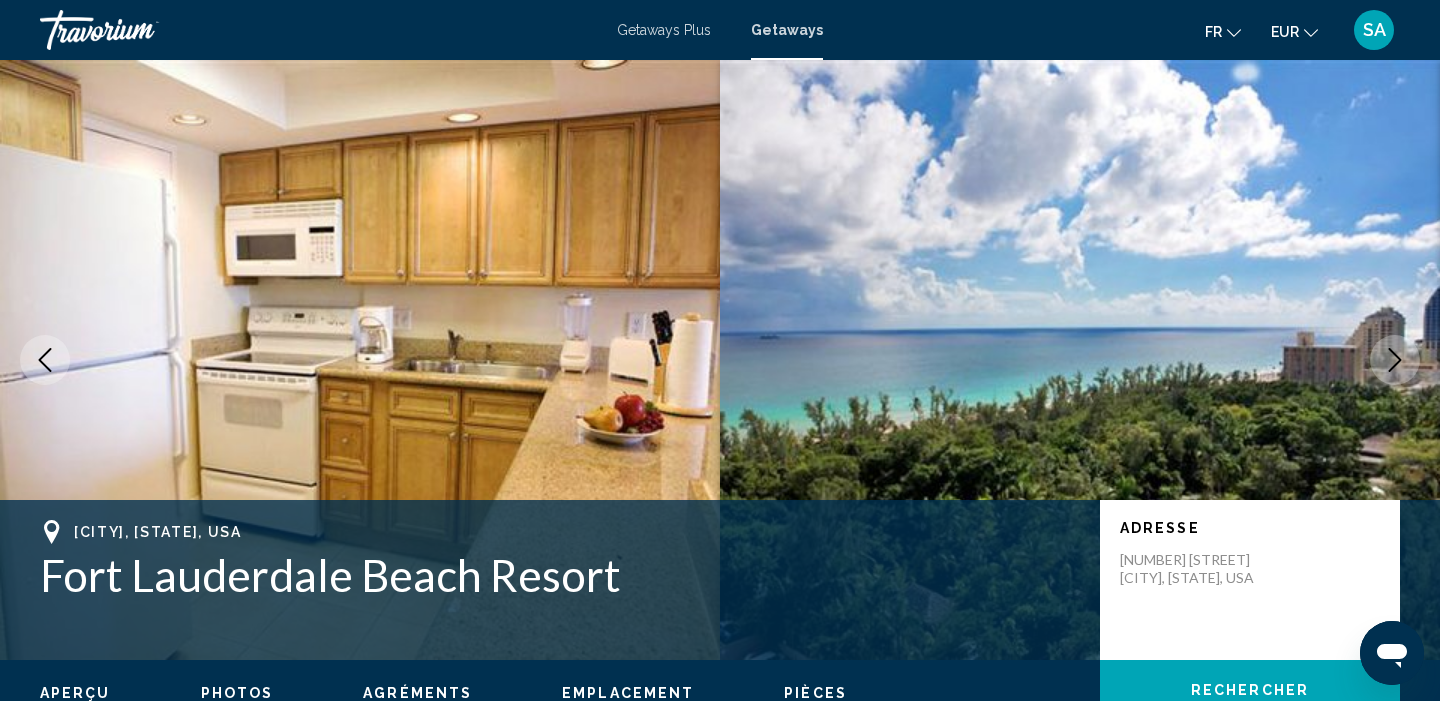 click 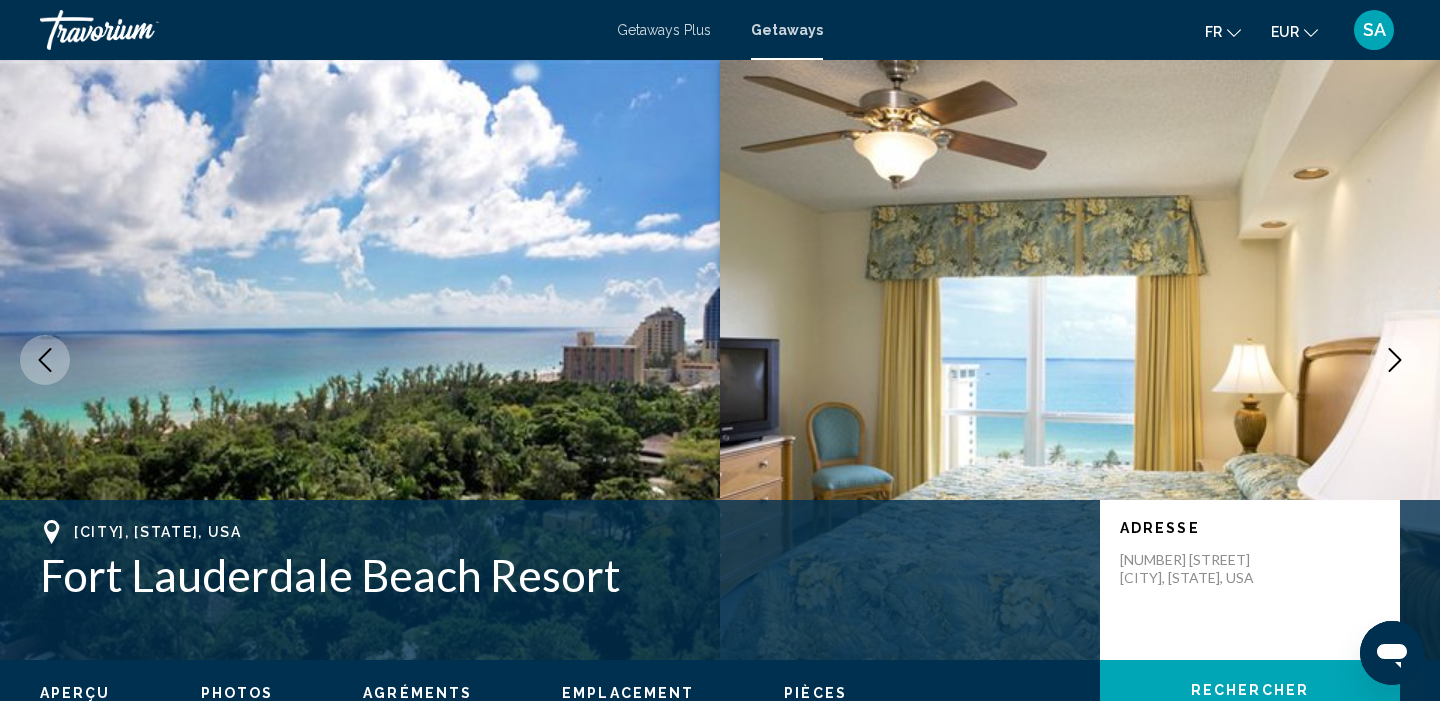 click 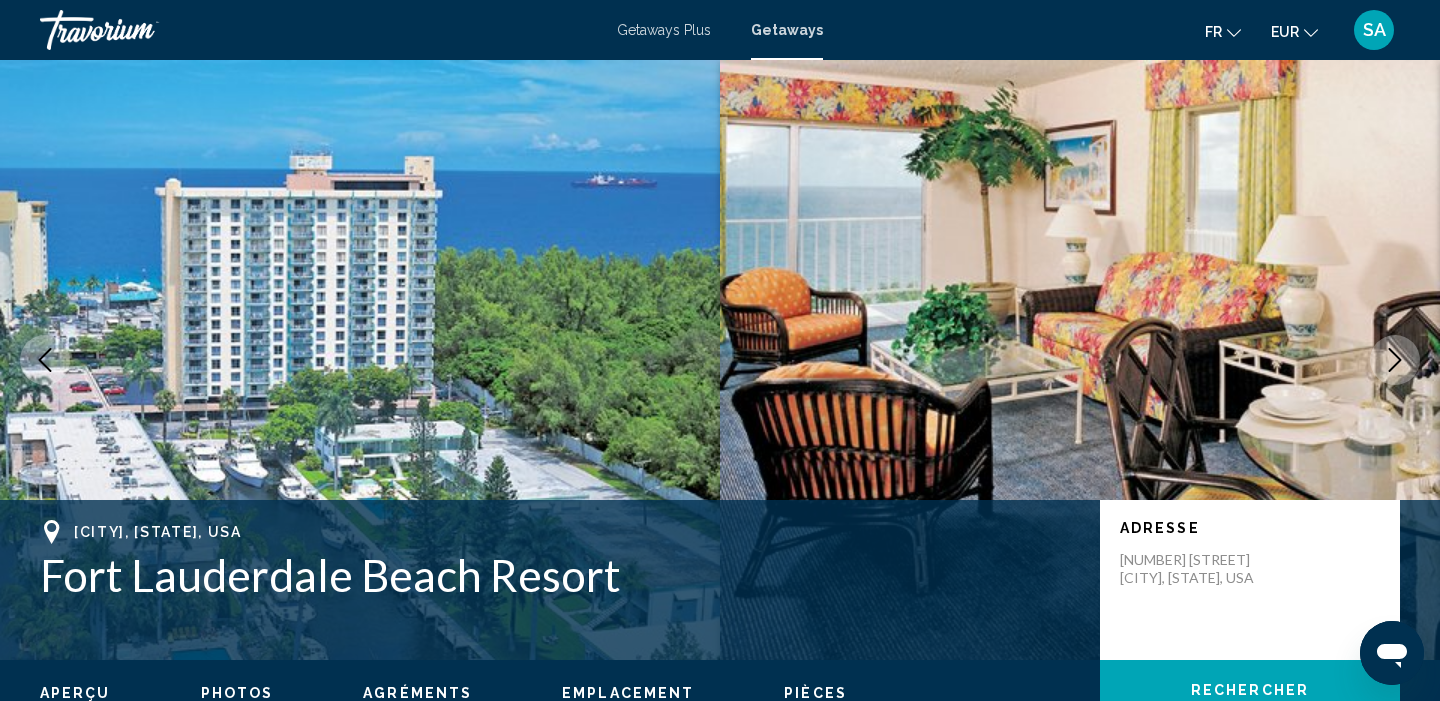 click 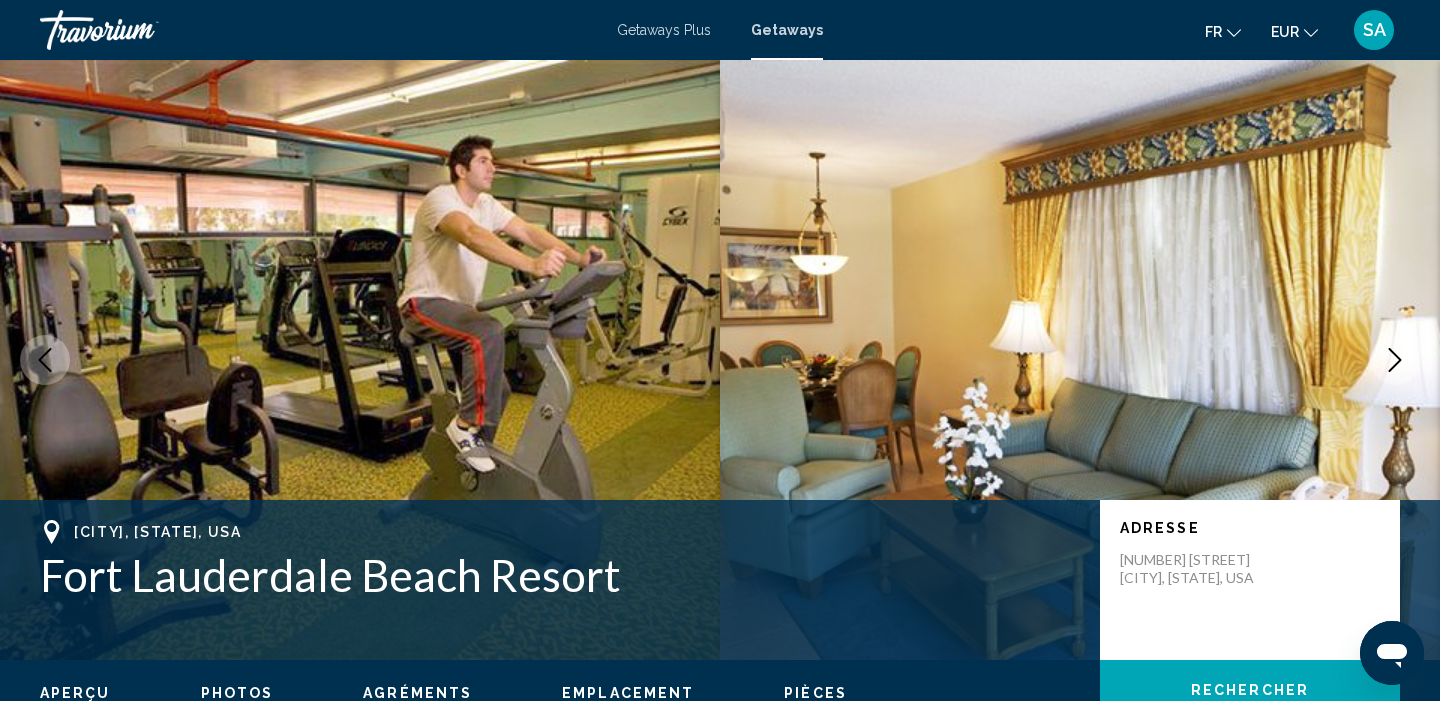 click 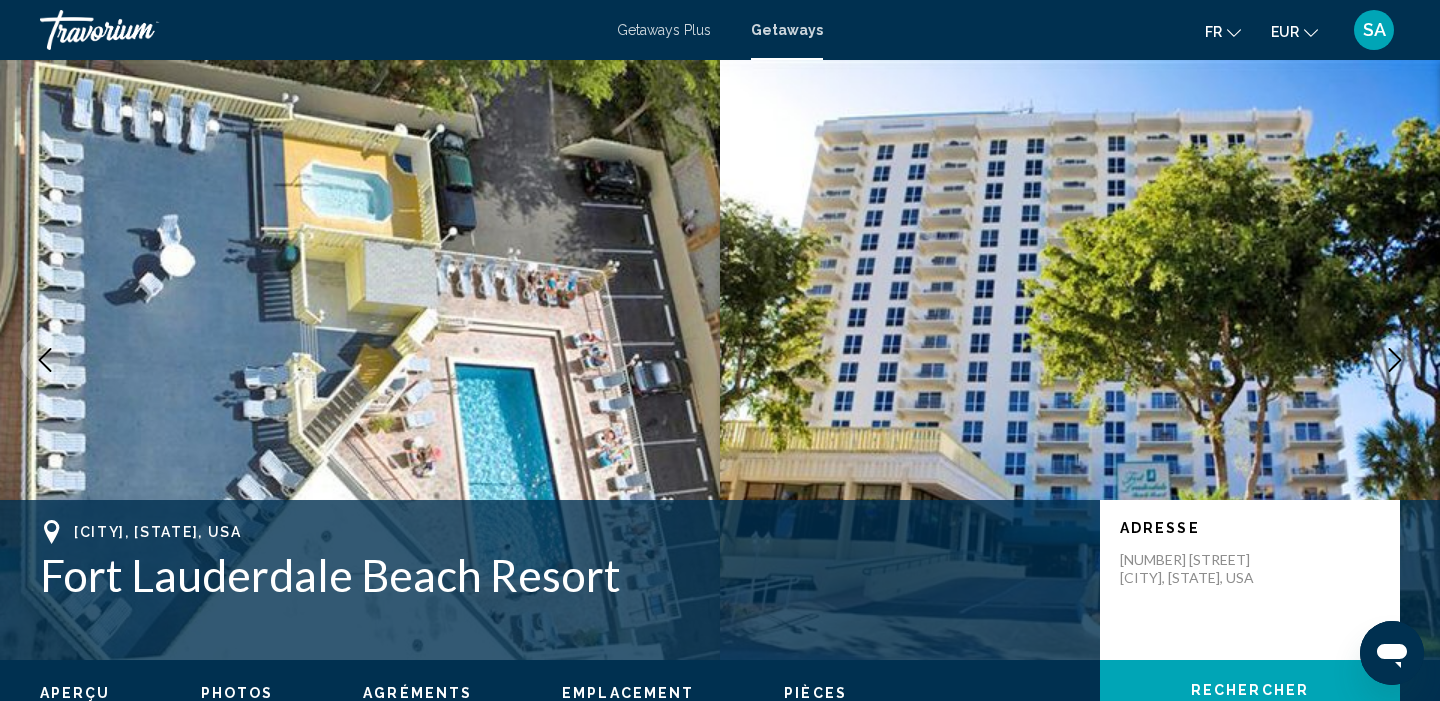 scroll, scrollTop: 0, scrollLeft: 0, axis: both 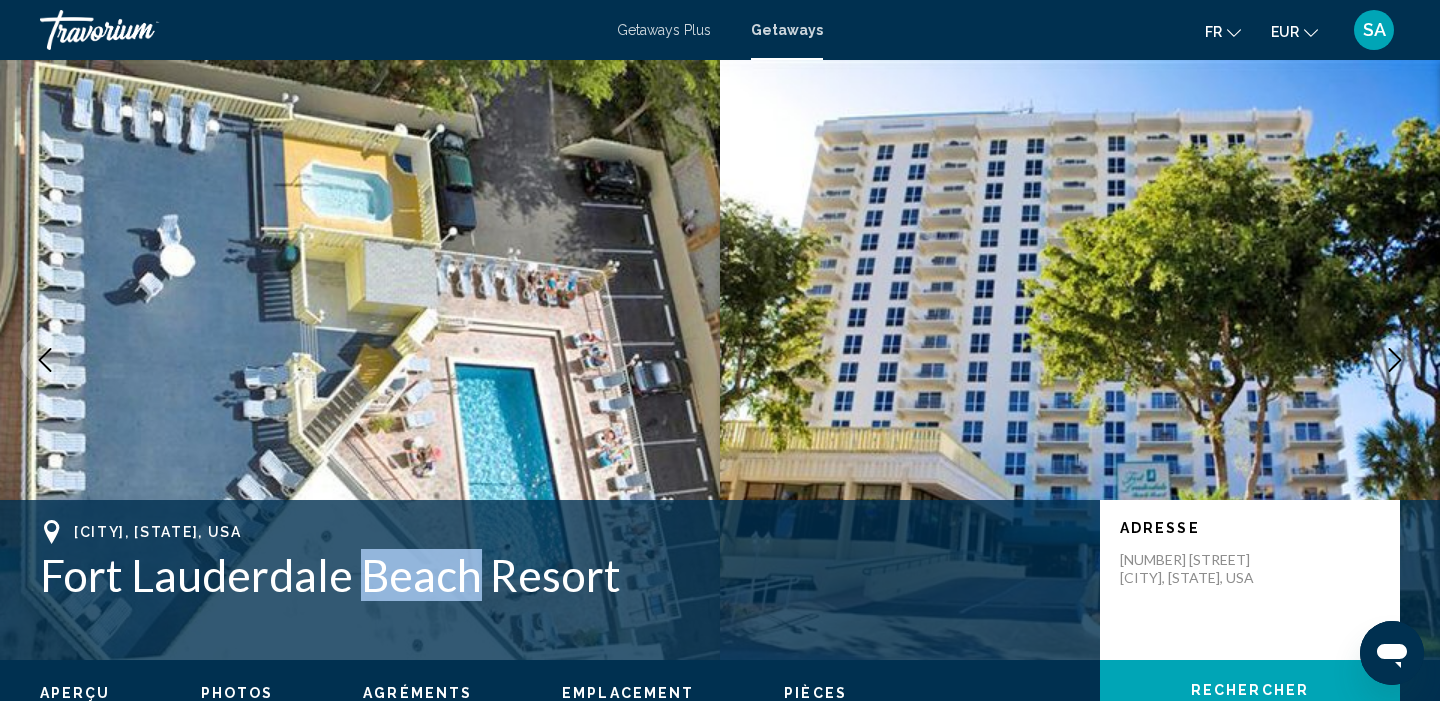 click on "Fort Lauderdale Beach Resort" at bounding box center (560, 575) 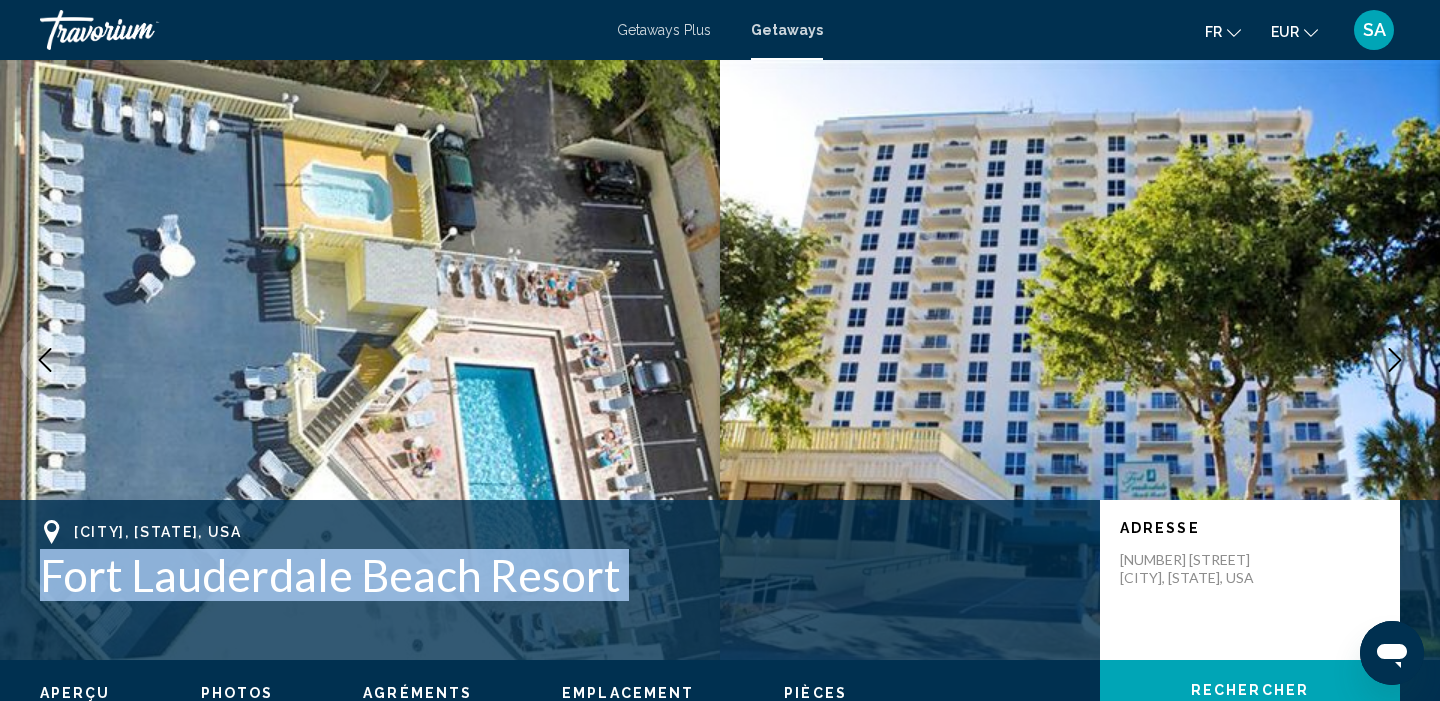 click on "Fort Lauderdale Beach Resort" at bounding box center (560, 575) 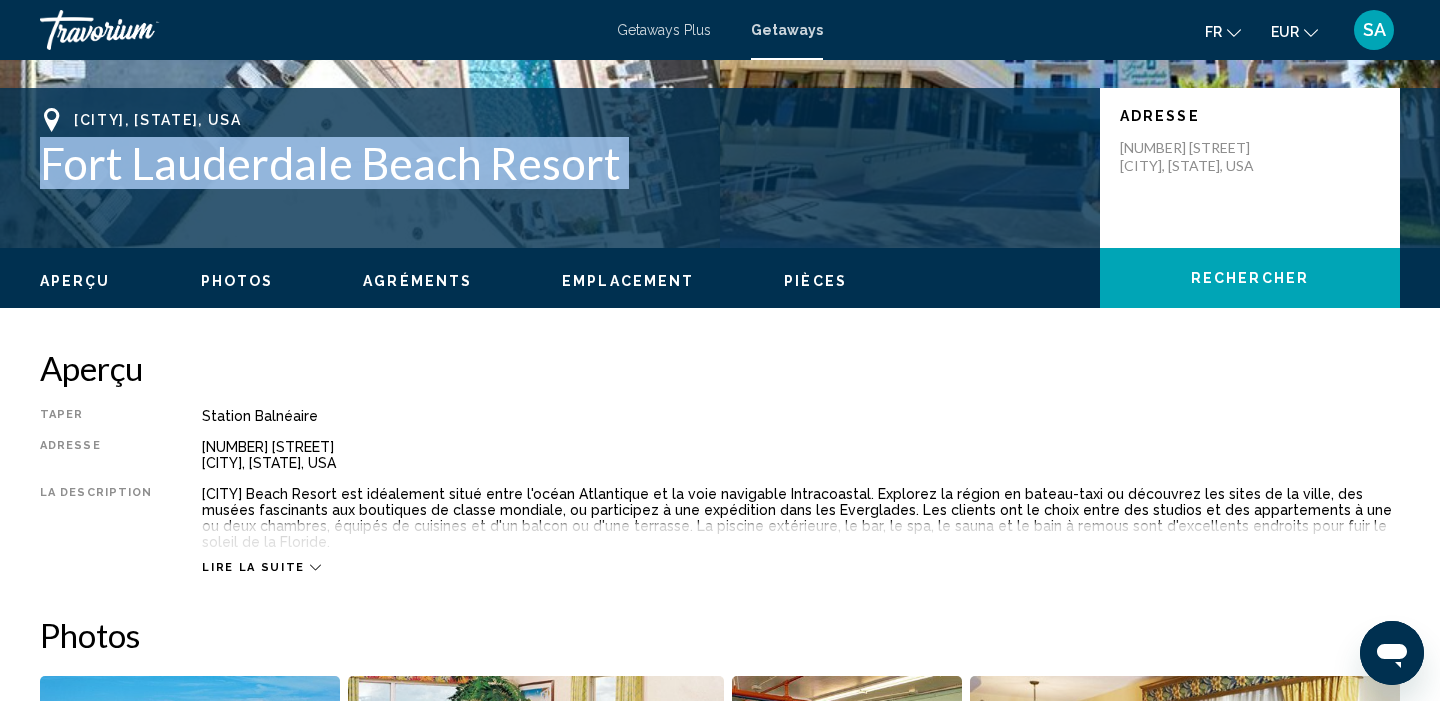 scroll, scrollTop: 419, scrollLeft: 0, axis: vertical 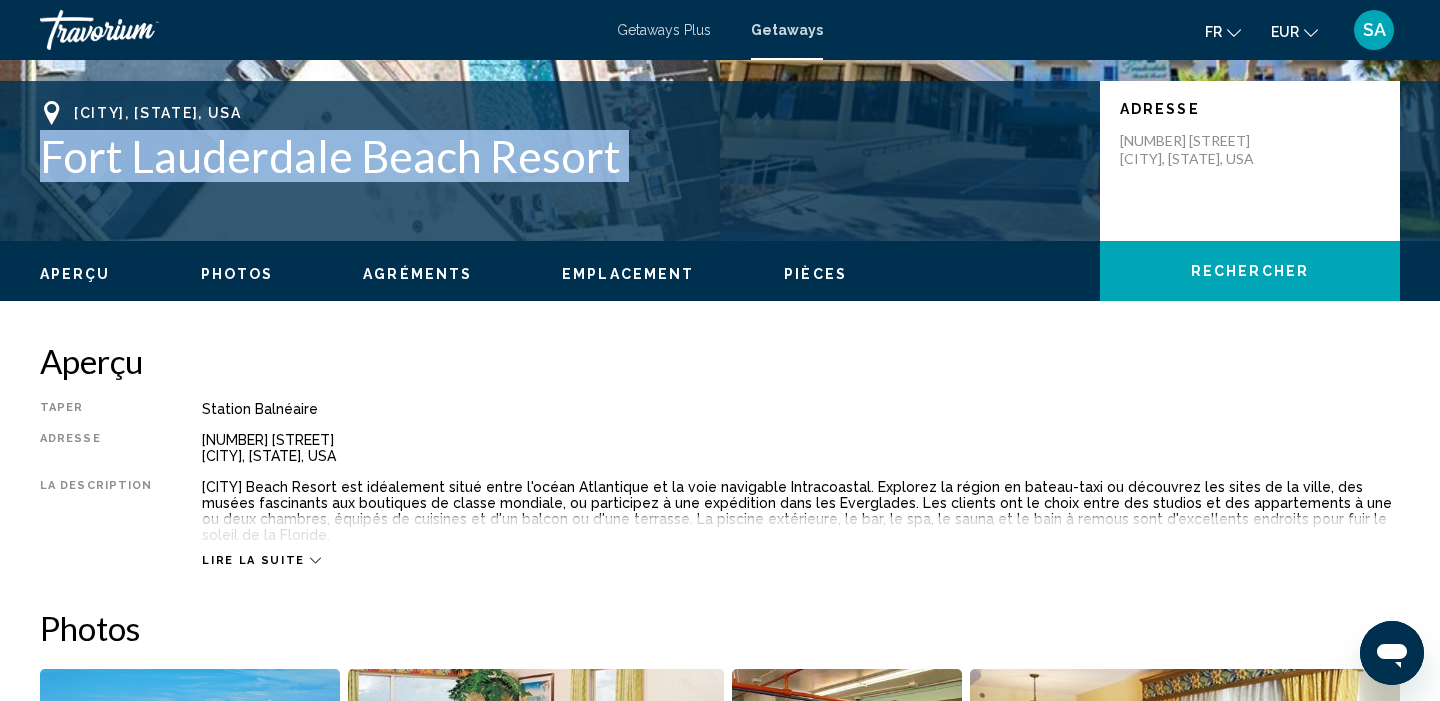 drag, startPoint x: 194, startPoint y: 436, endPoint x: 338, endPoint y: 444, distance: 144.22205 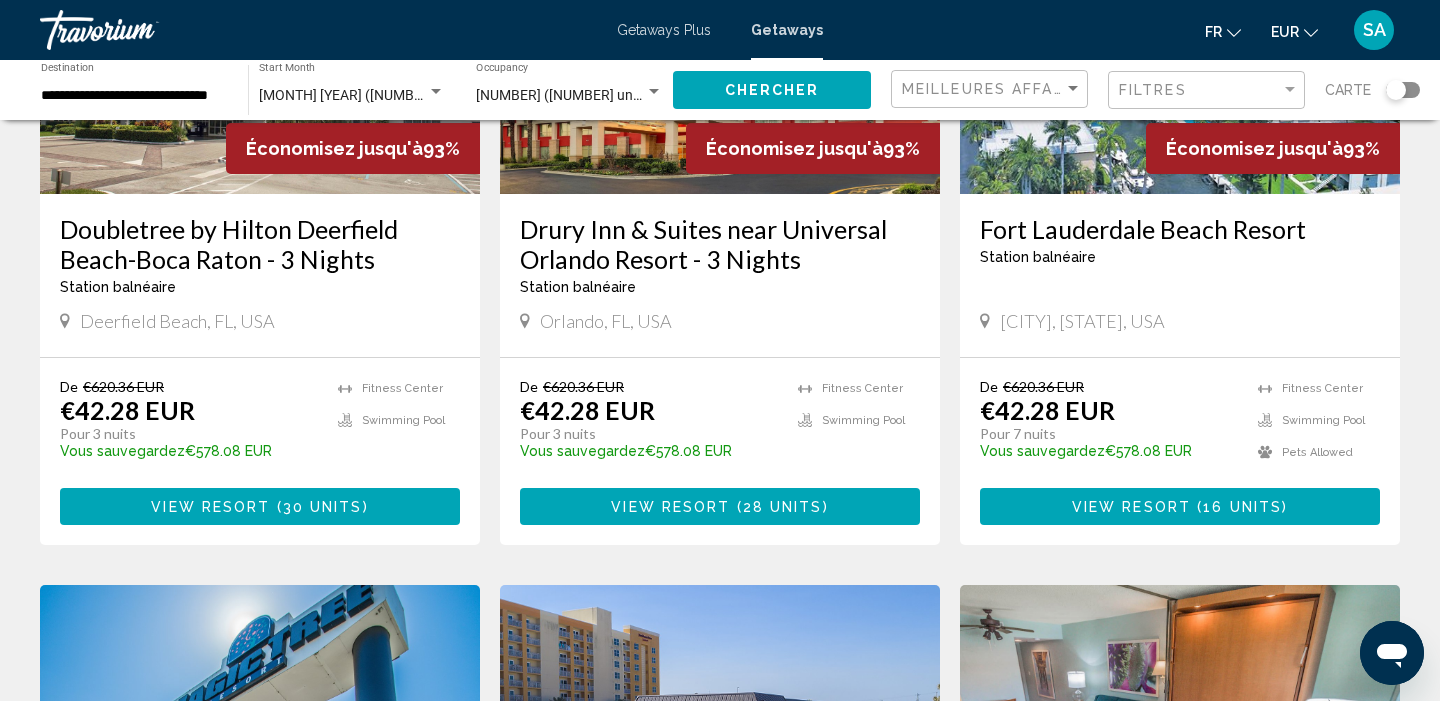 scroll, scrollTop: 342, scrollLeft: 0, axis: vertical 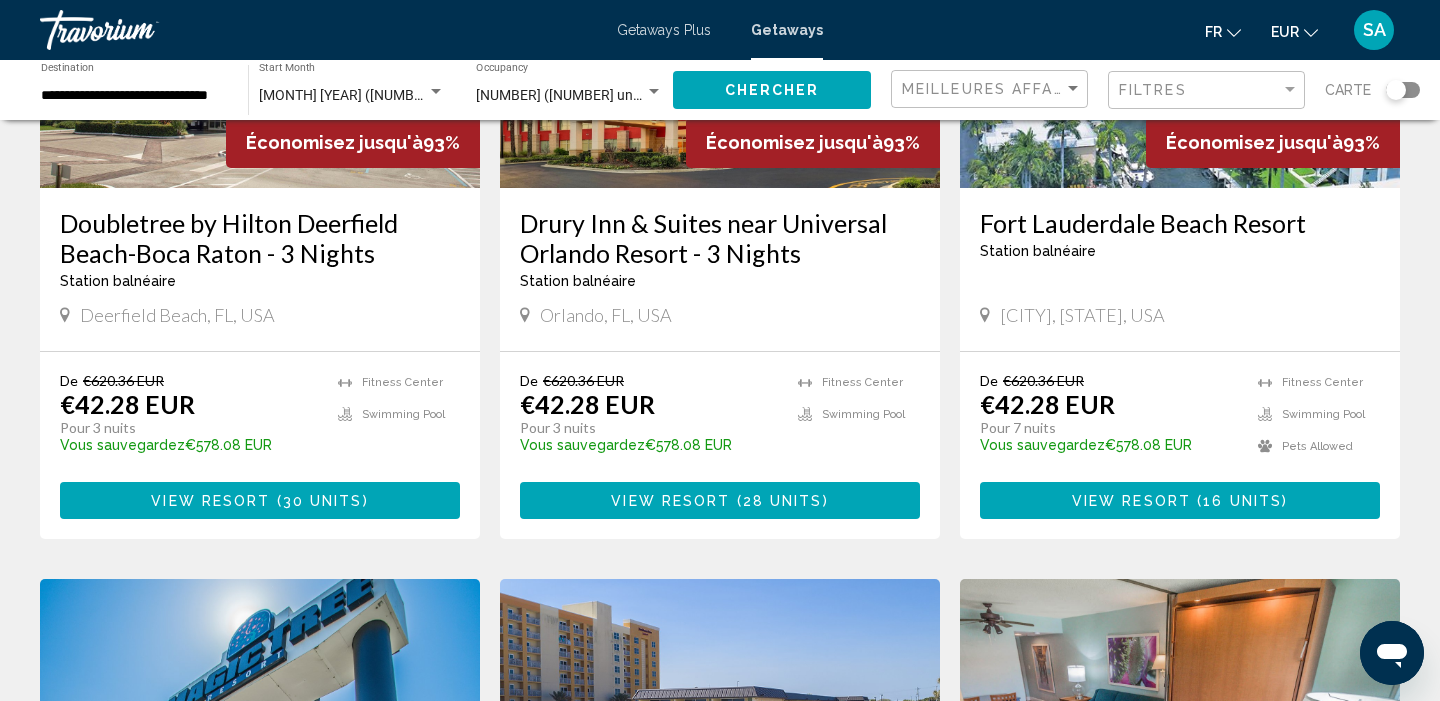 click on "View Resort" at bounding box center (1131, 501) 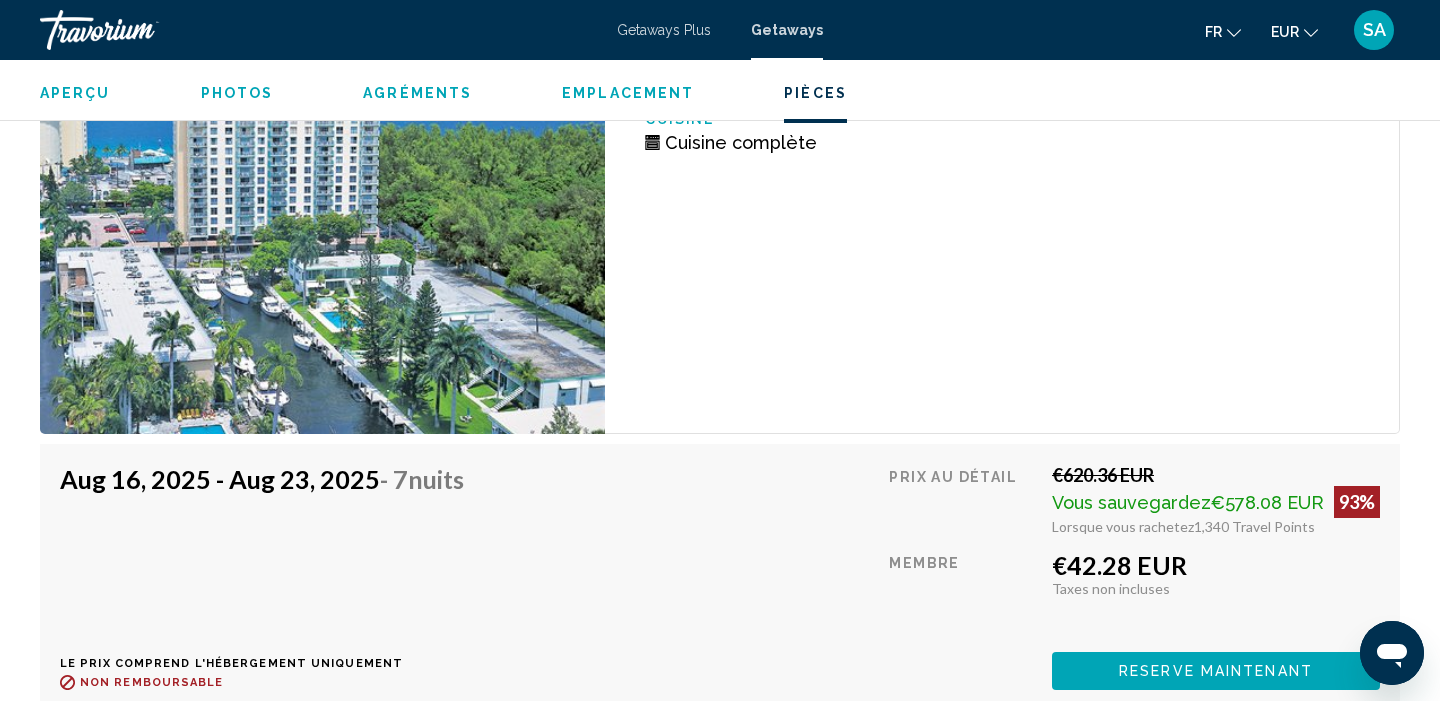 scroll, scrollTop: 6478, scrollLeft: 0, axis: vertical 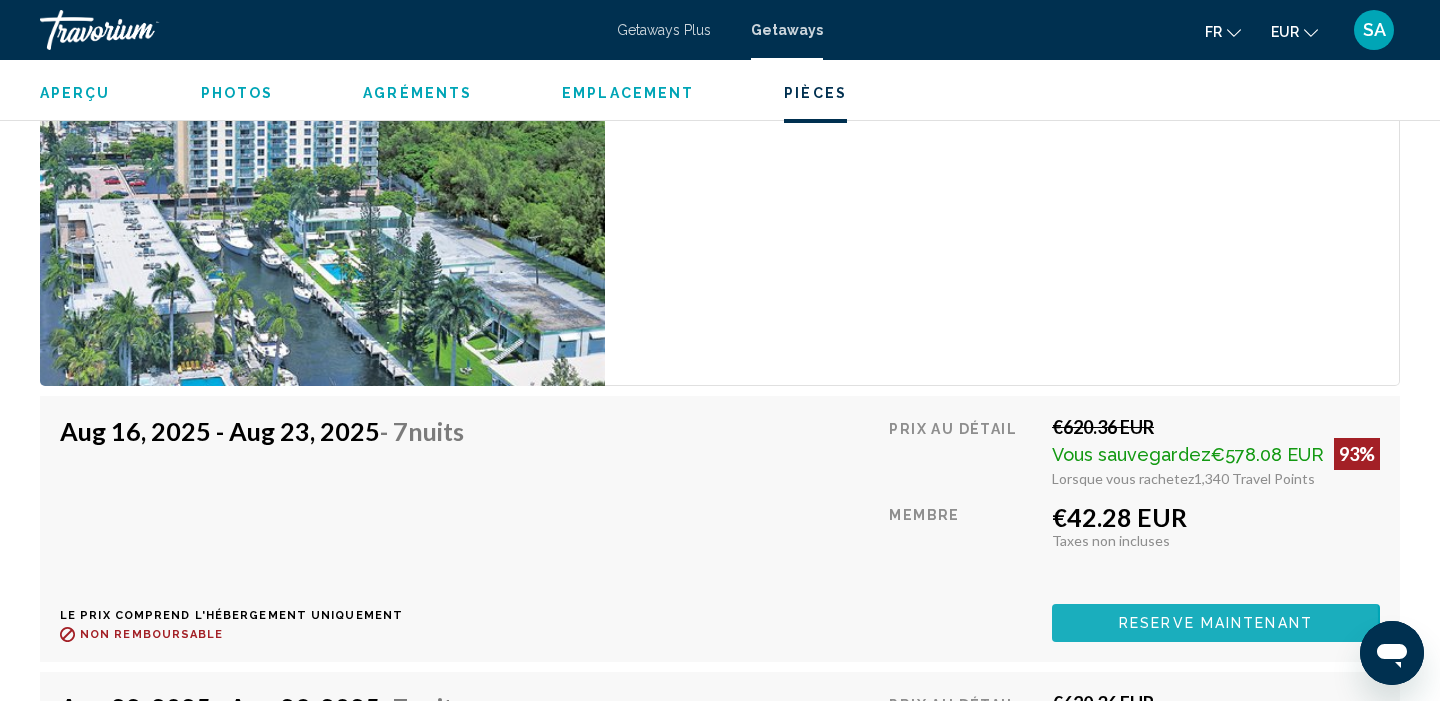 click on "Reserve maintenant" at bounding box center [1216, 624] 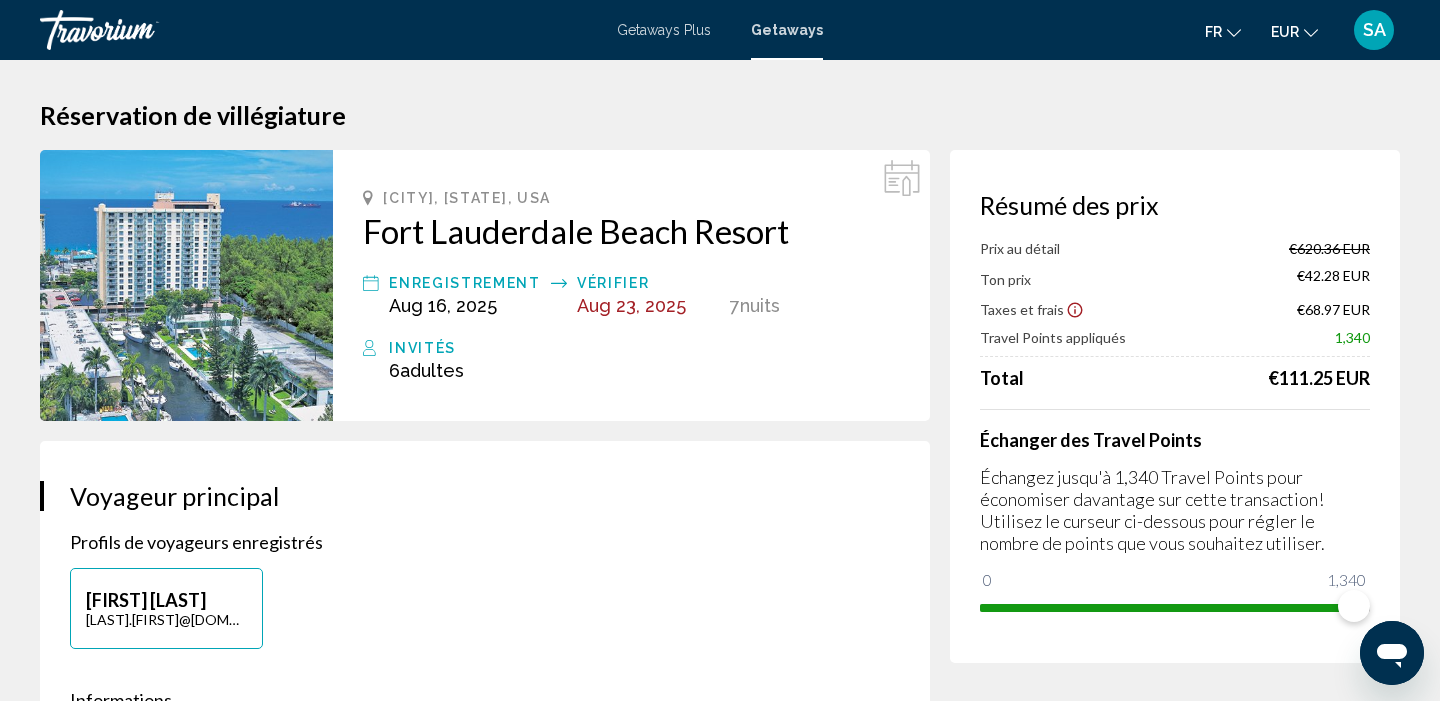 scroll, scrollTop: 0, scrollLeft: 0, axis: both 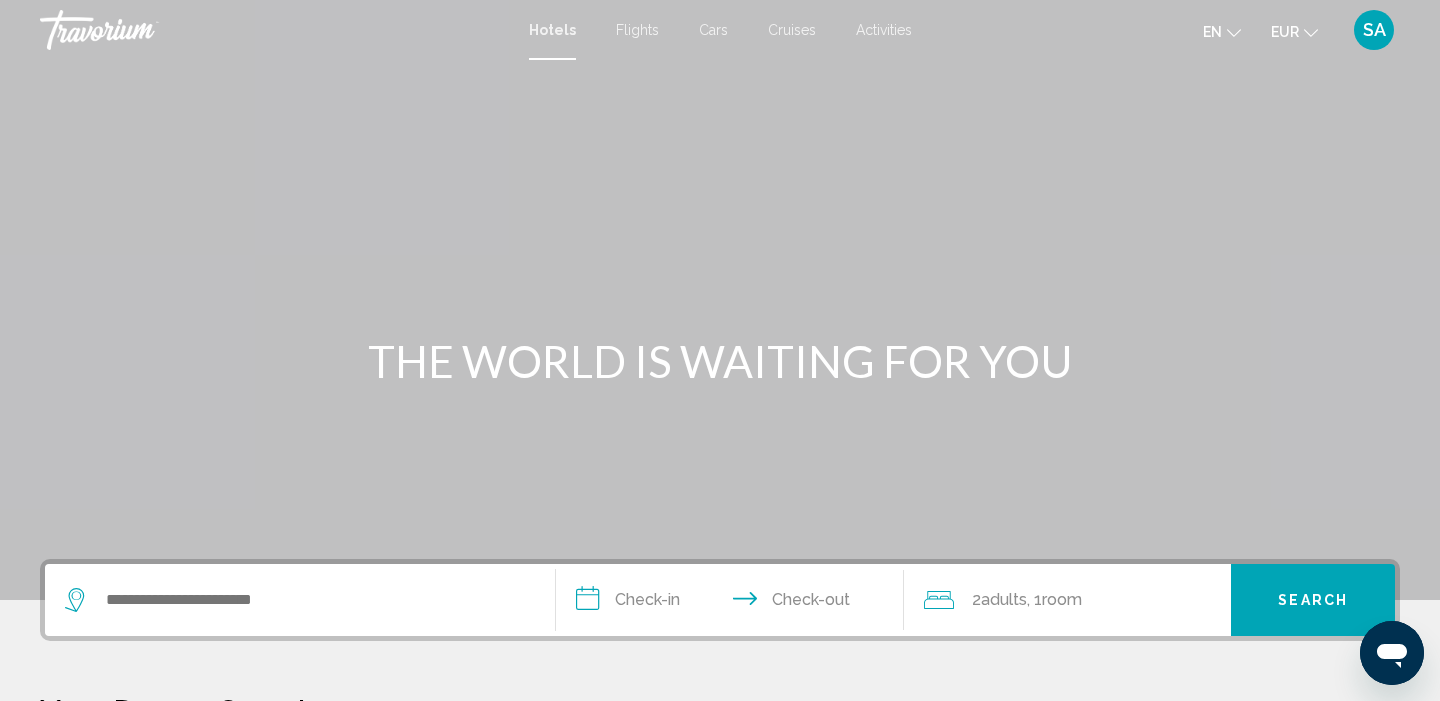 click at bounding box center (300, 600) 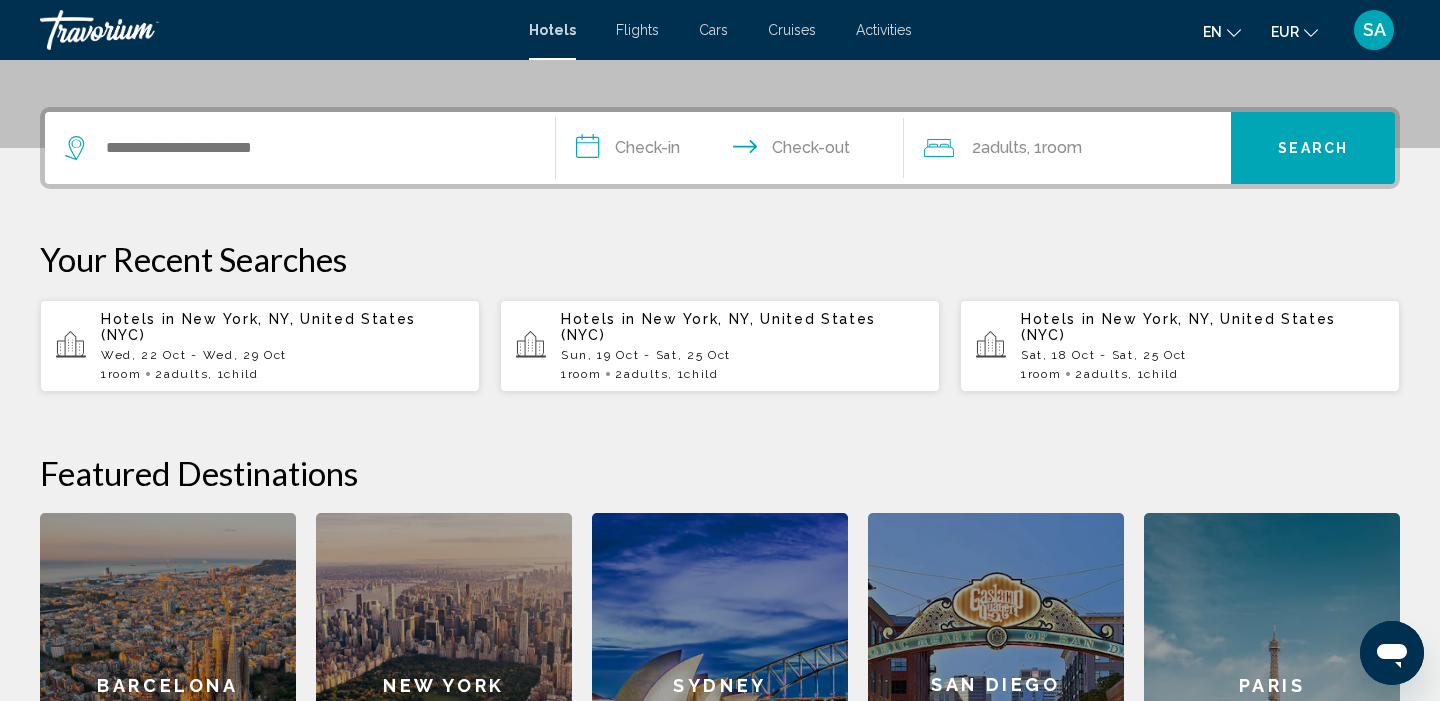scroll, scrollTop: 494, scrollLeft: 0, axis: vertical 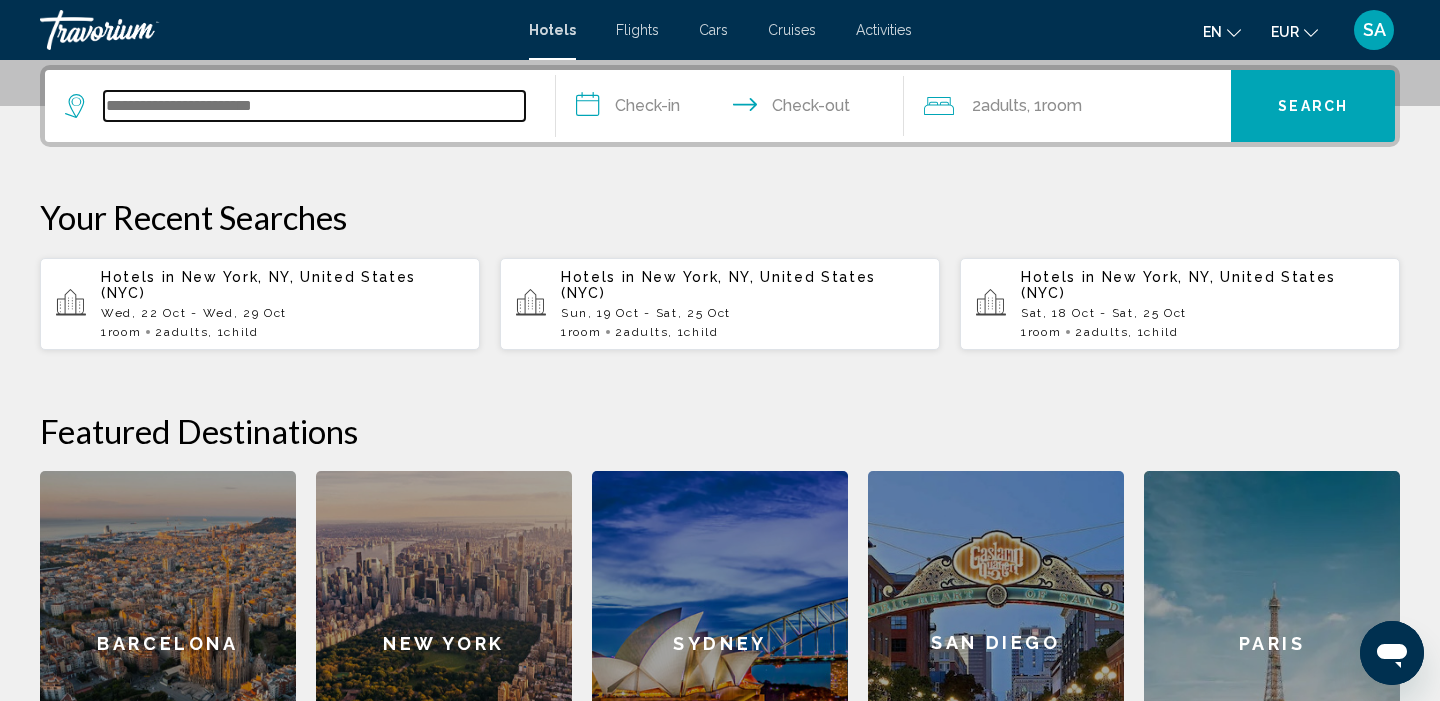 click at bounding box center (314, 106) 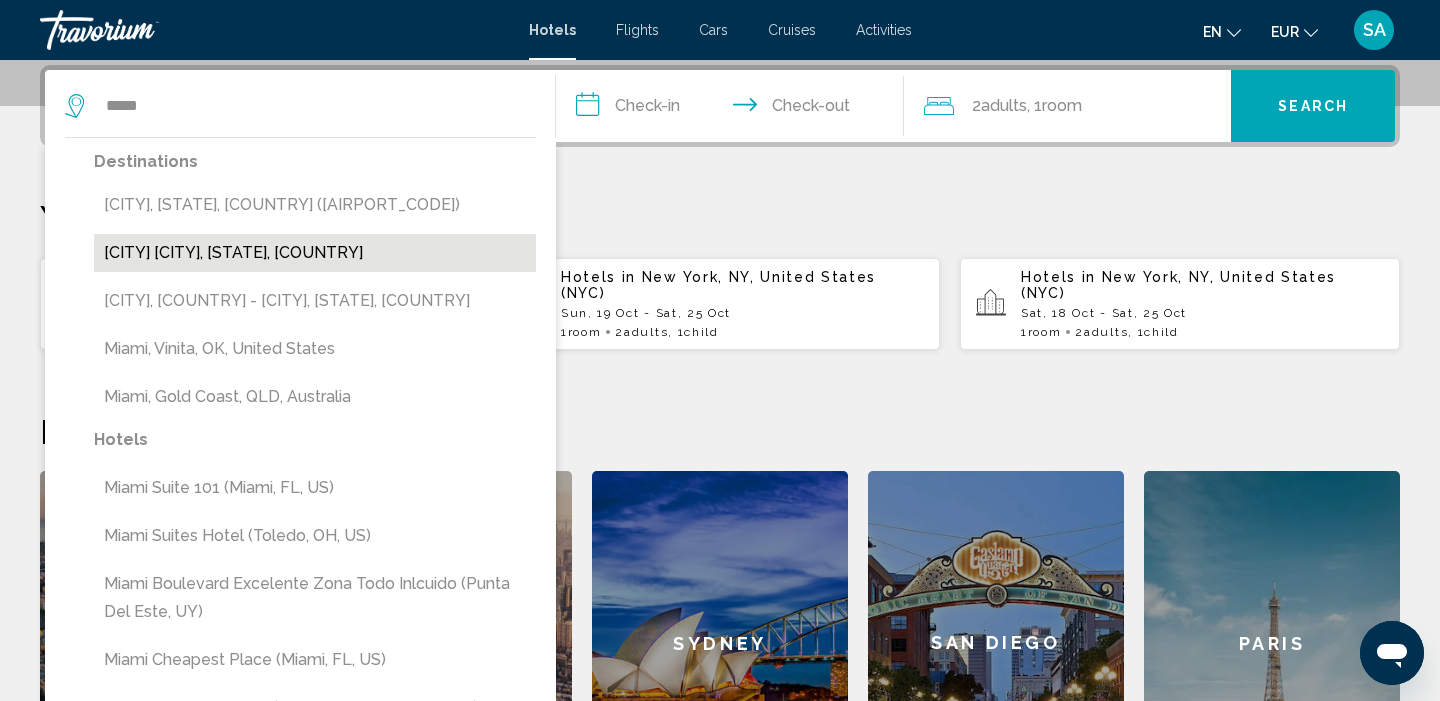 click on "Miami Beach, Miami, FL, United States" at bounding box center (315, 253) 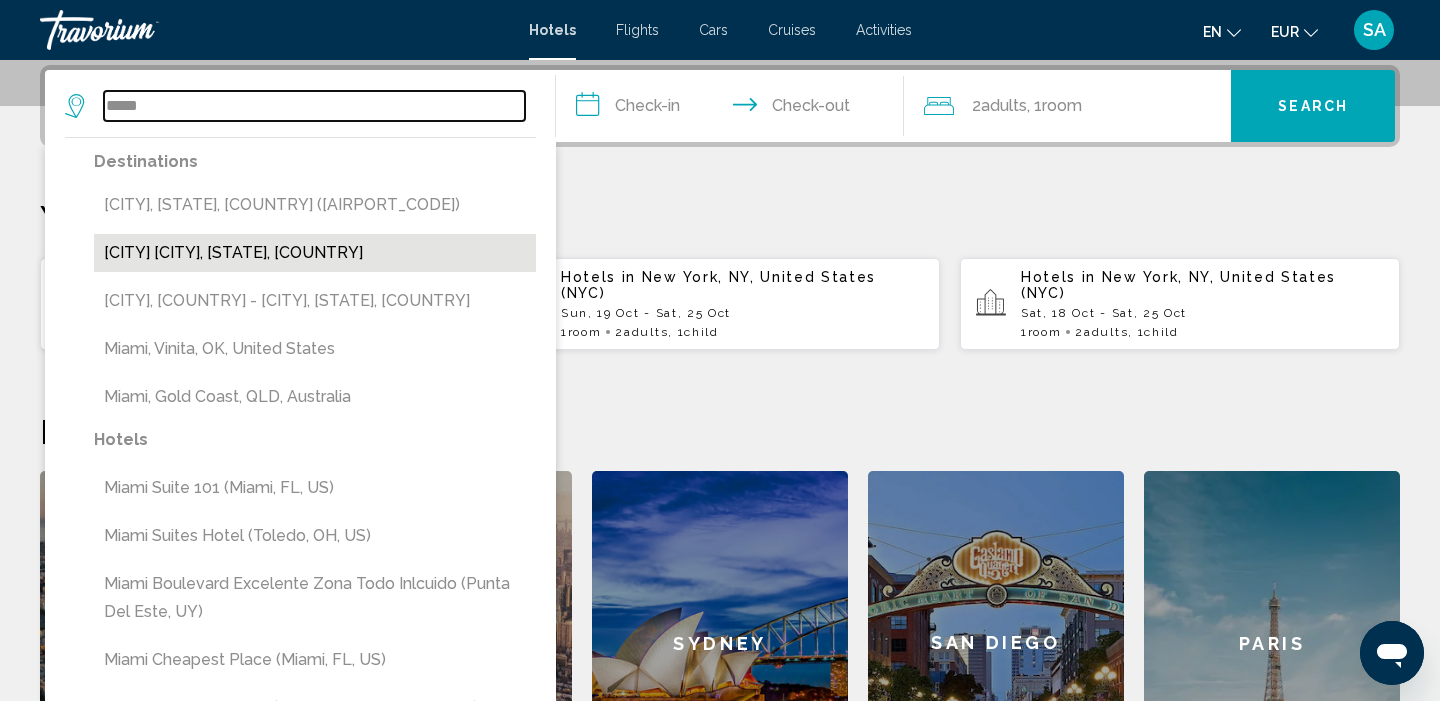 type on "**********" 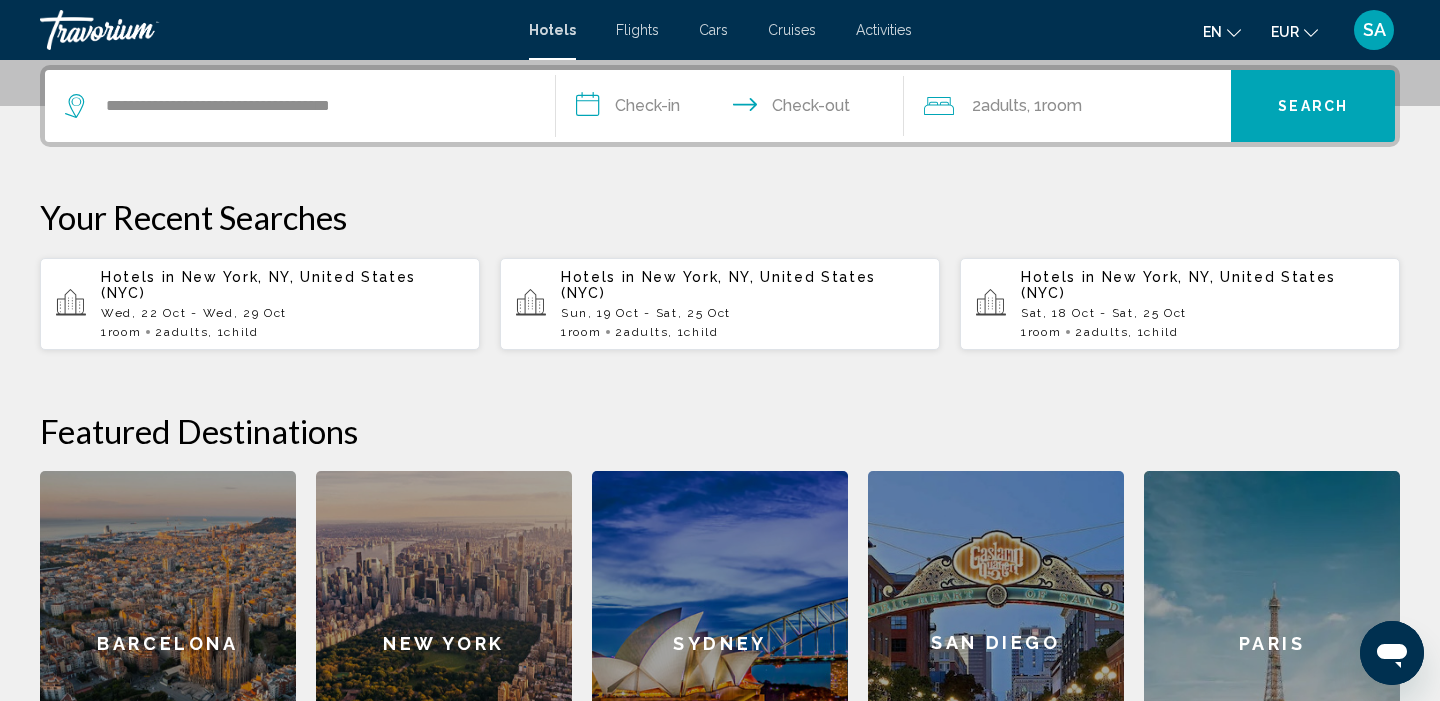 click on "**********" at bounding box center (734, 109) 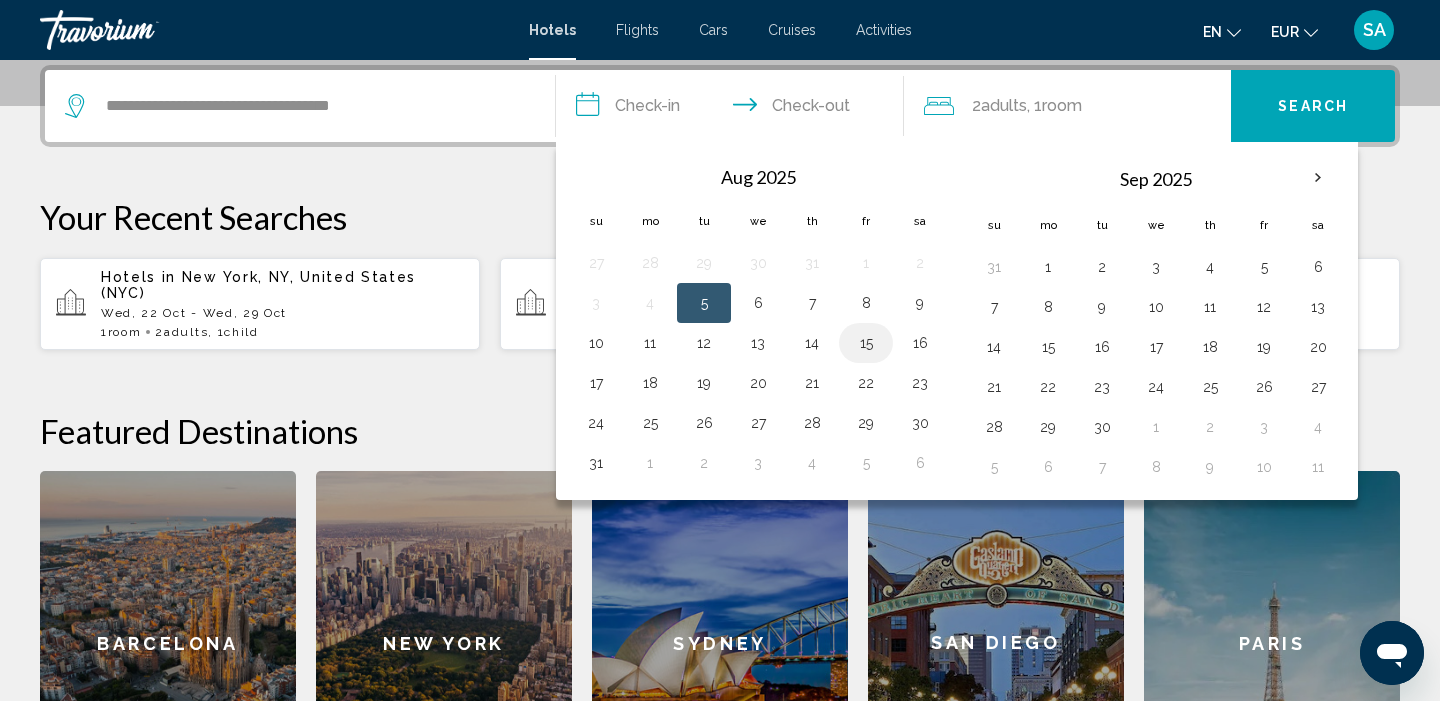 click on "15" at bounding box center (866, 343) 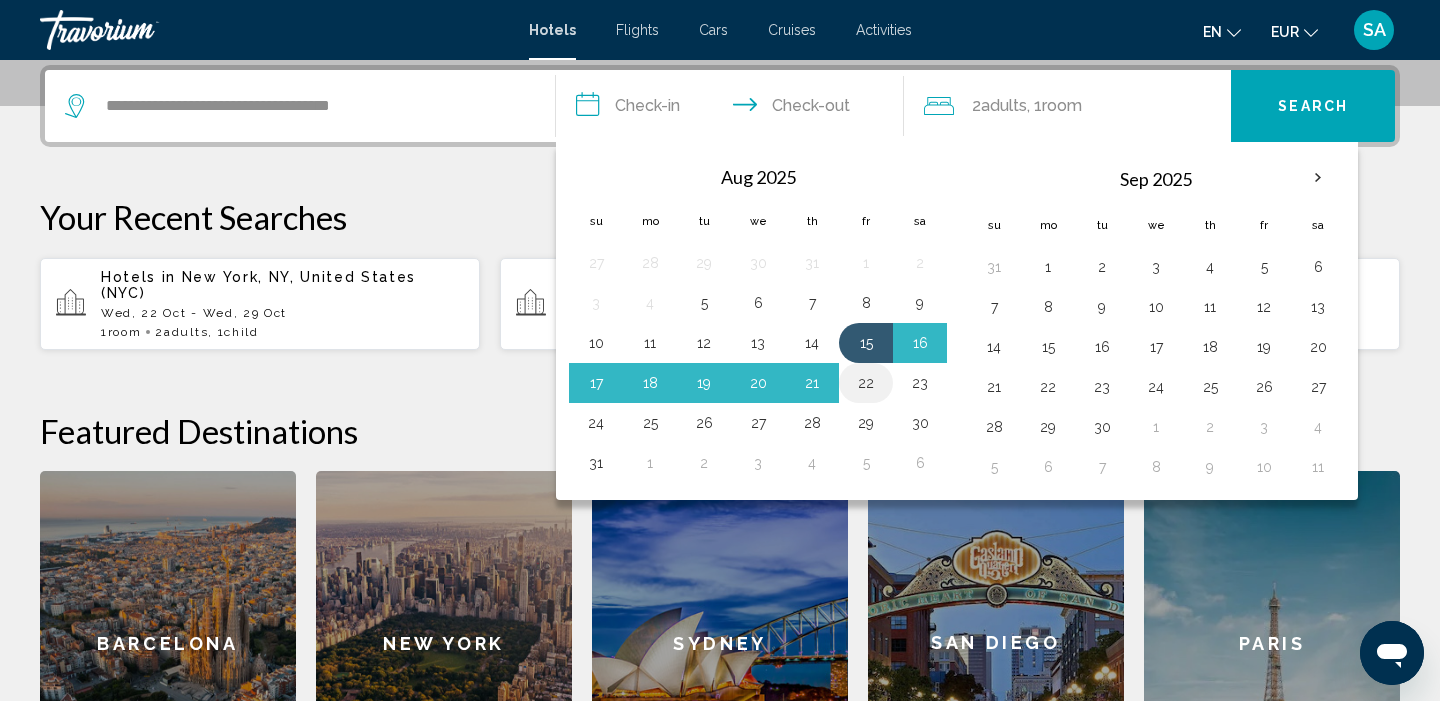 click on "22" at bounding box center [866, 383] 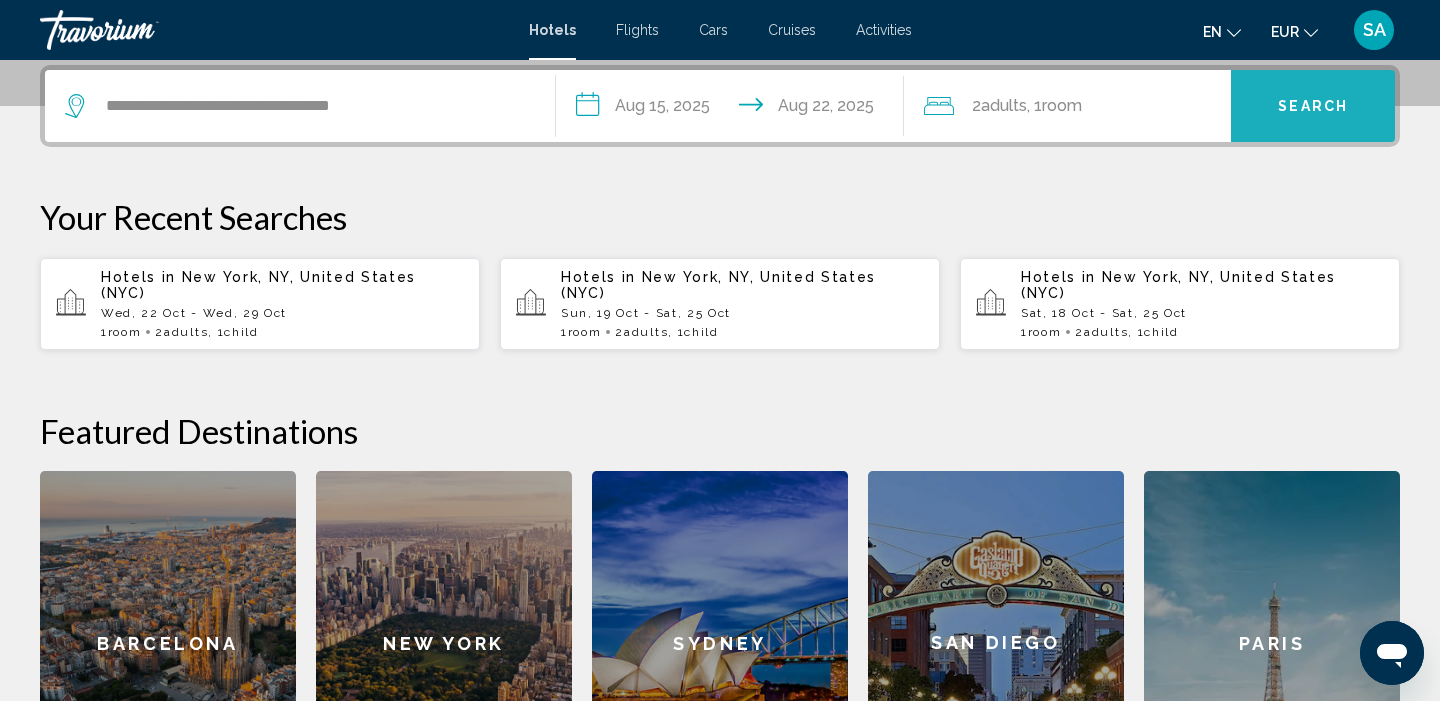 click on "Search" at bounding box center (1313, 106) 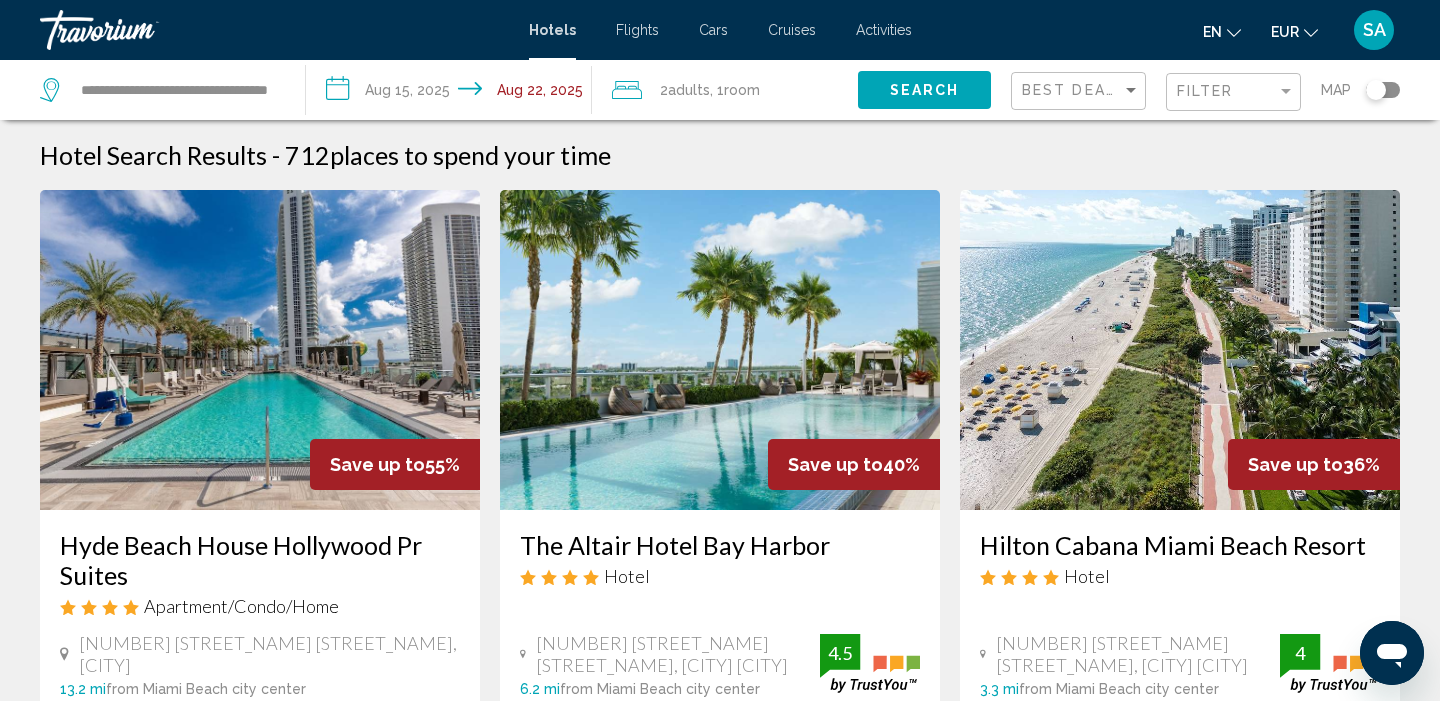 scroll, scrollTop: 0, scrollLeft: 0, axis: both 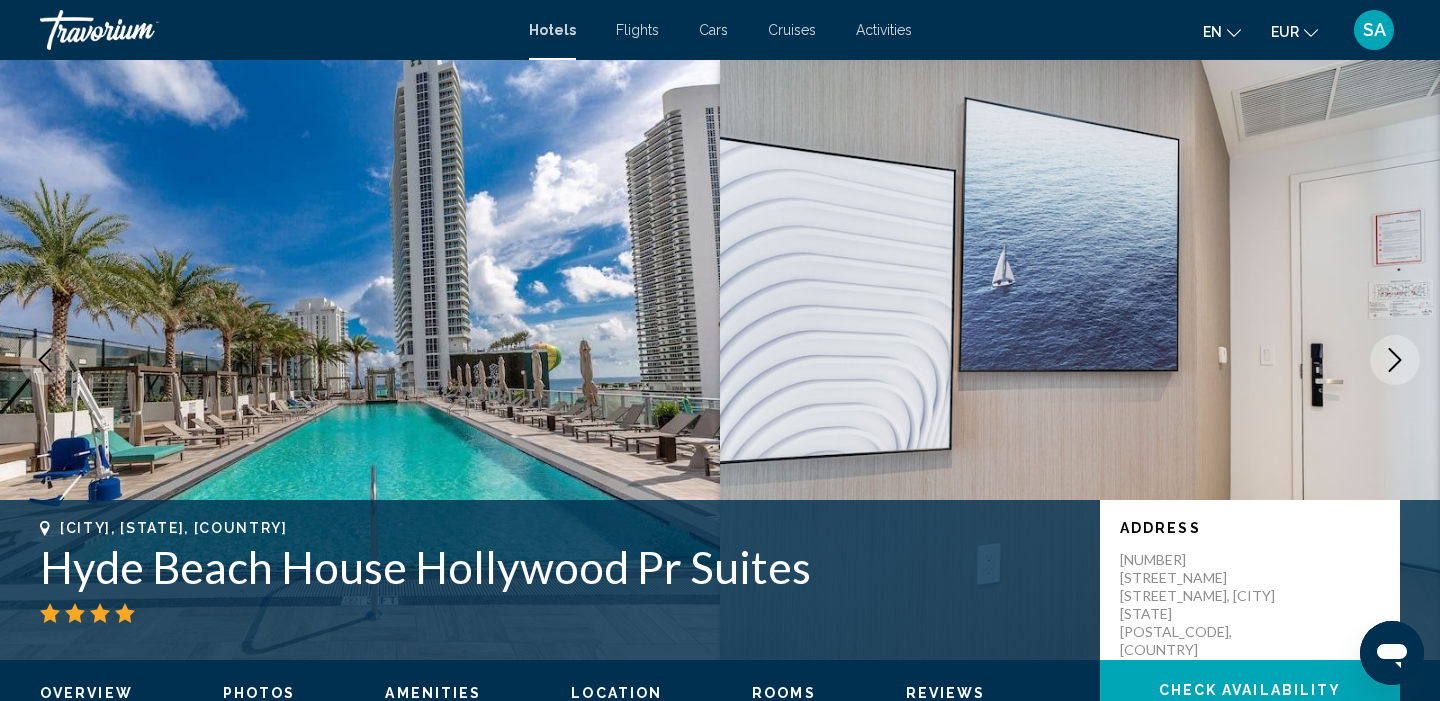 click on "Hyde Beach House Hollywood Pr Suites" at bounding box center (560, 567) 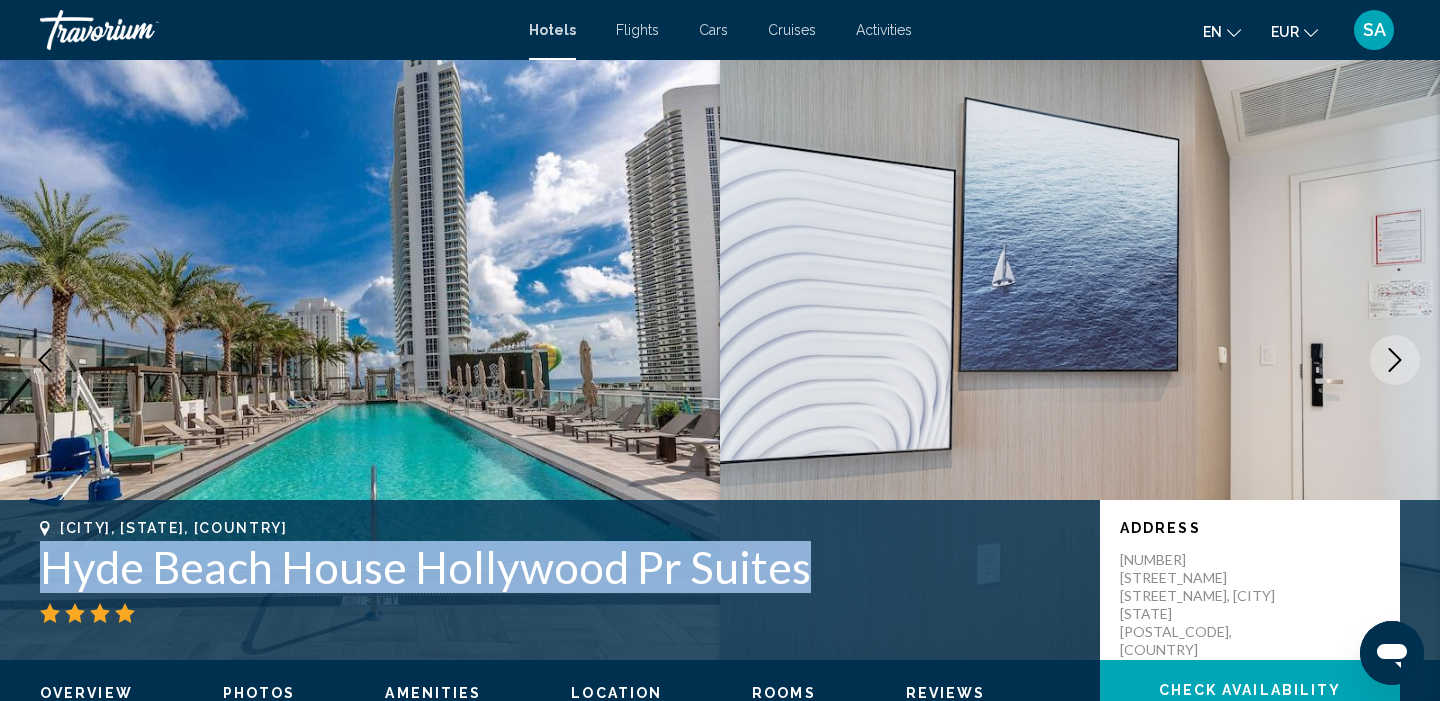 click on "Hyde Beach House Hollywood Pr Suites" at bounding box center [560, 567] 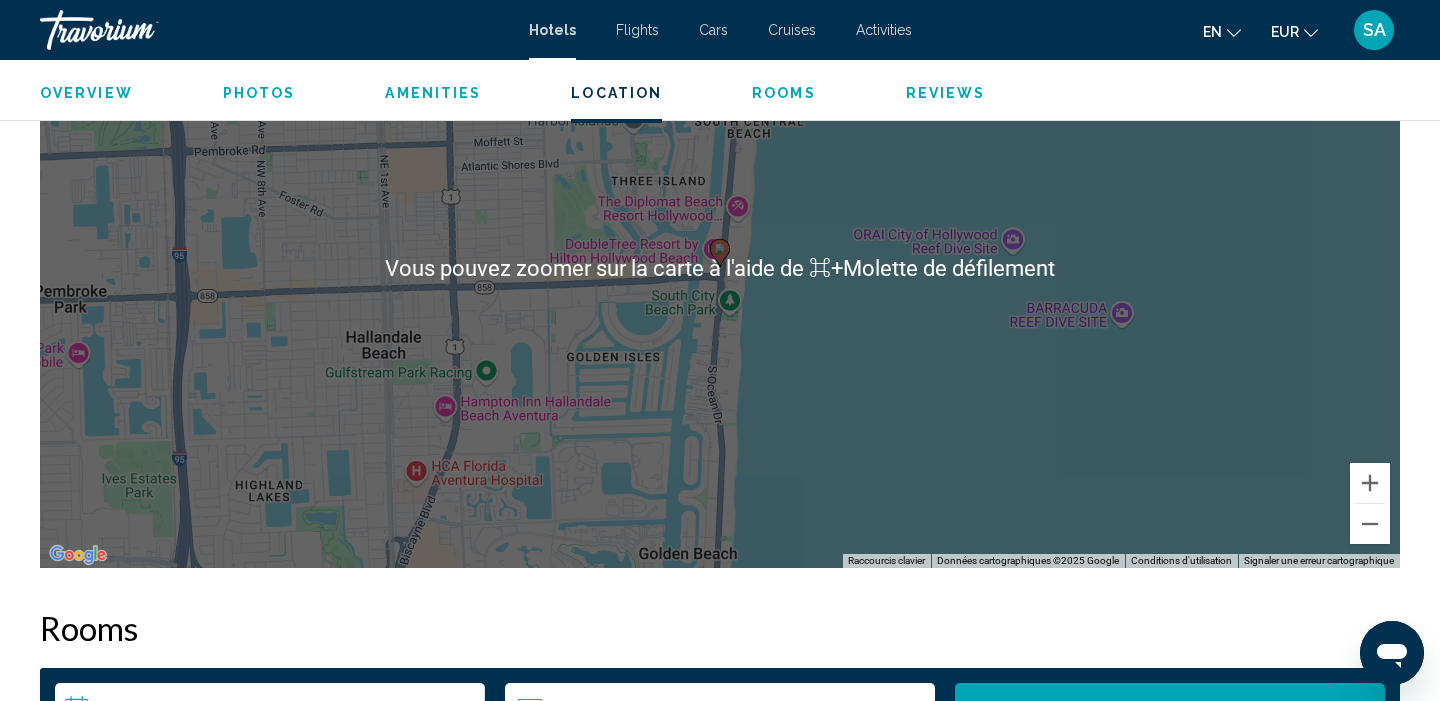 scroll, scrollTop: 1984, scrollLeft: 0, axis: vertical 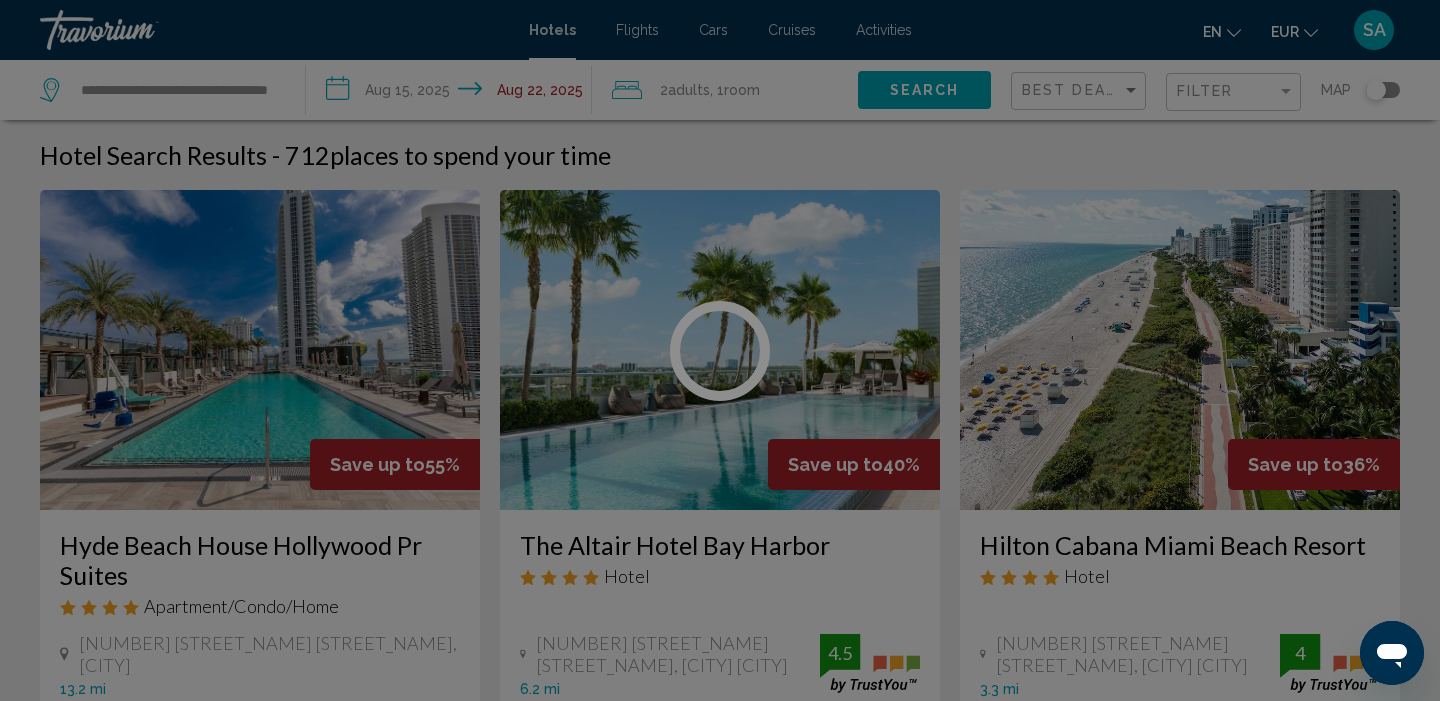 click on "**********" at bounding box center (720, 350) 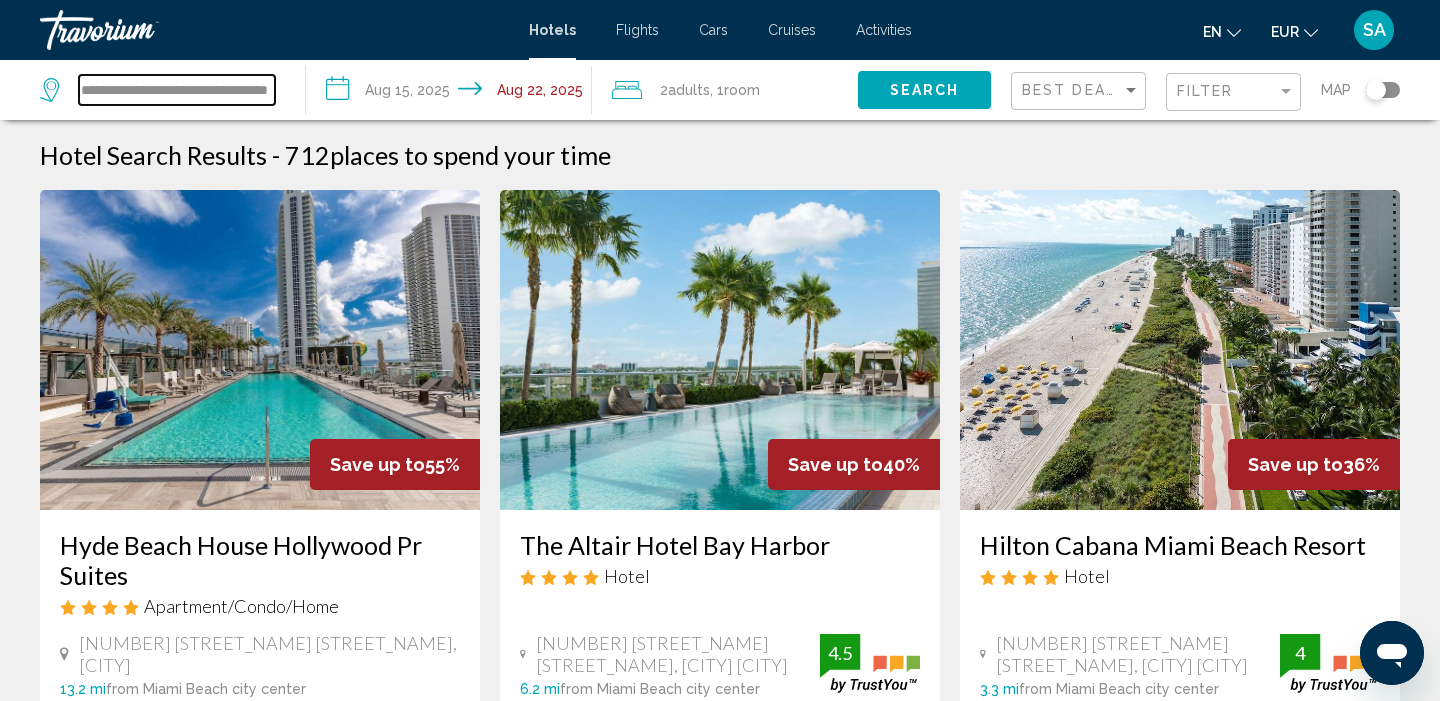 click on "**********" at bounding box center (177, 90) 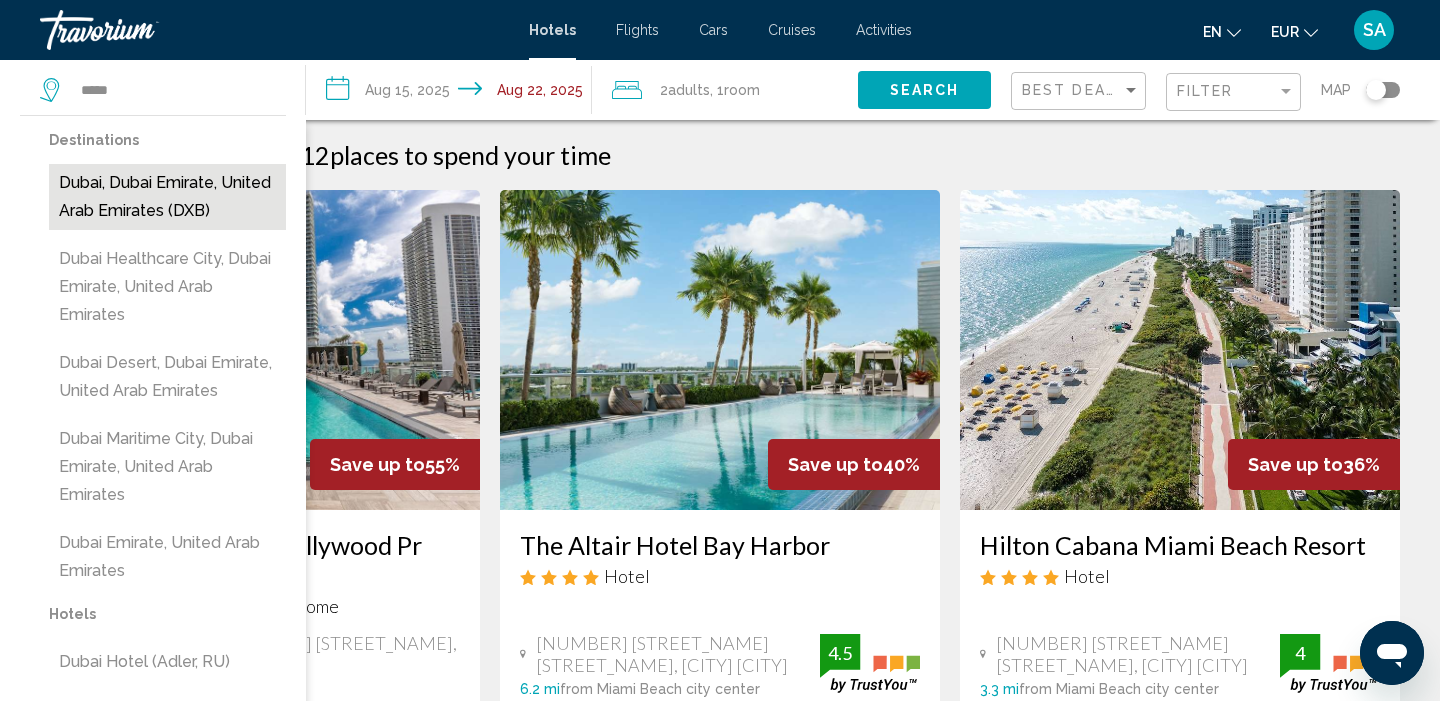 click on "Dubai, Dubai Emirate, United Arab Emirates (DXB)" at bounding box center [167, 197] 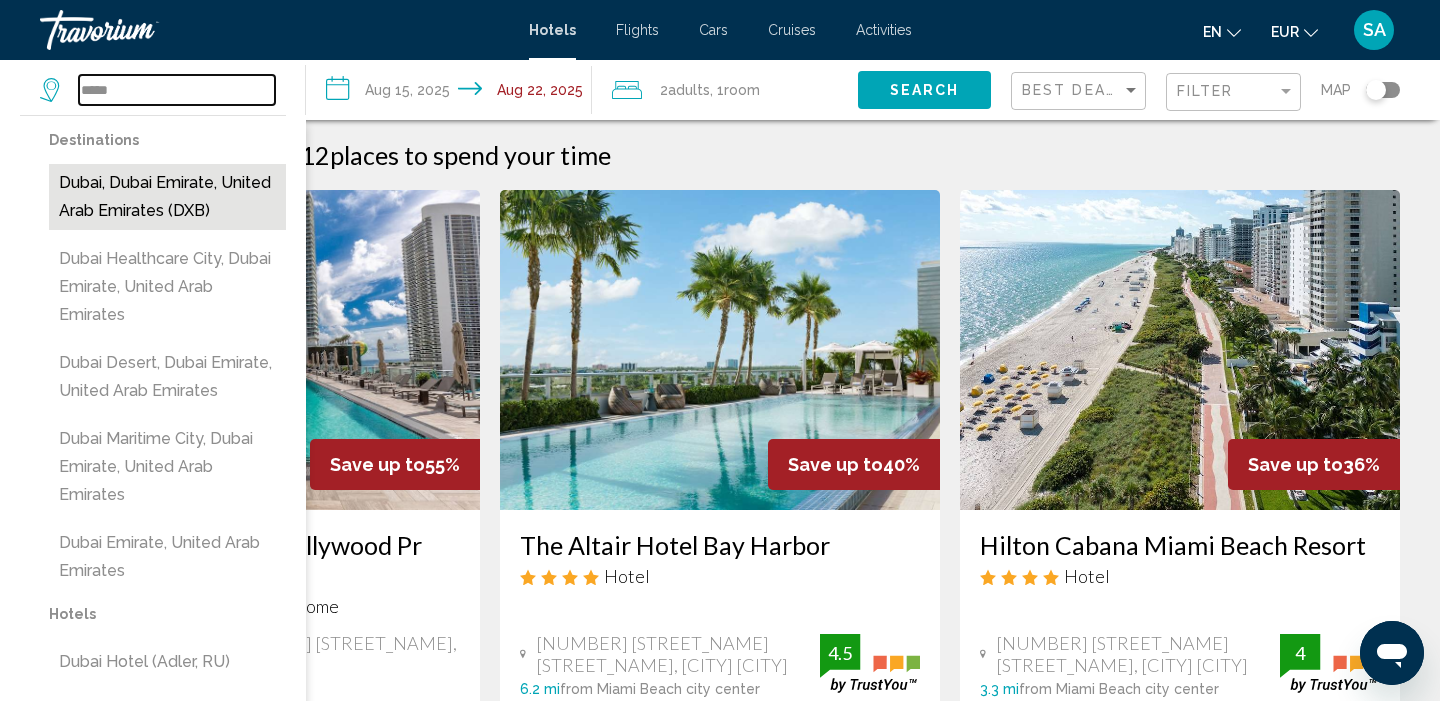 type on "**********" 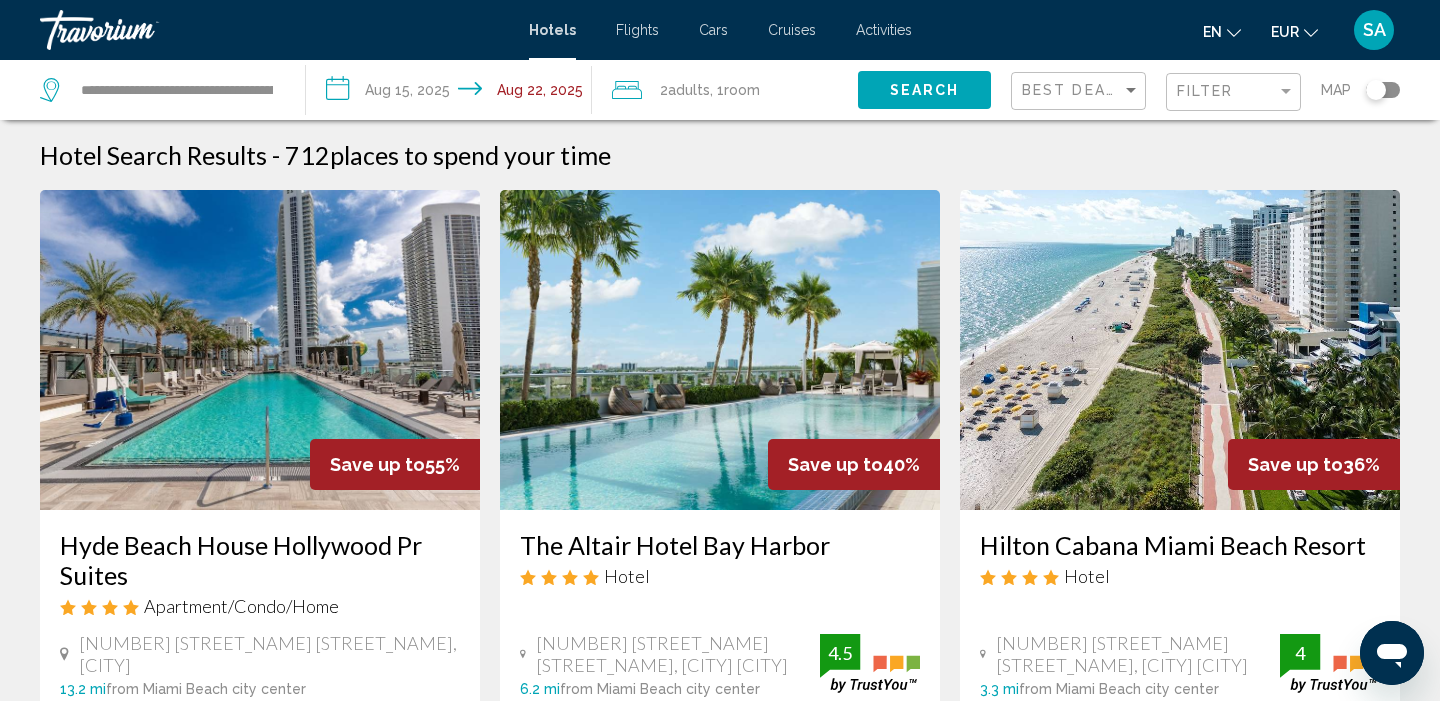 click on "Search" 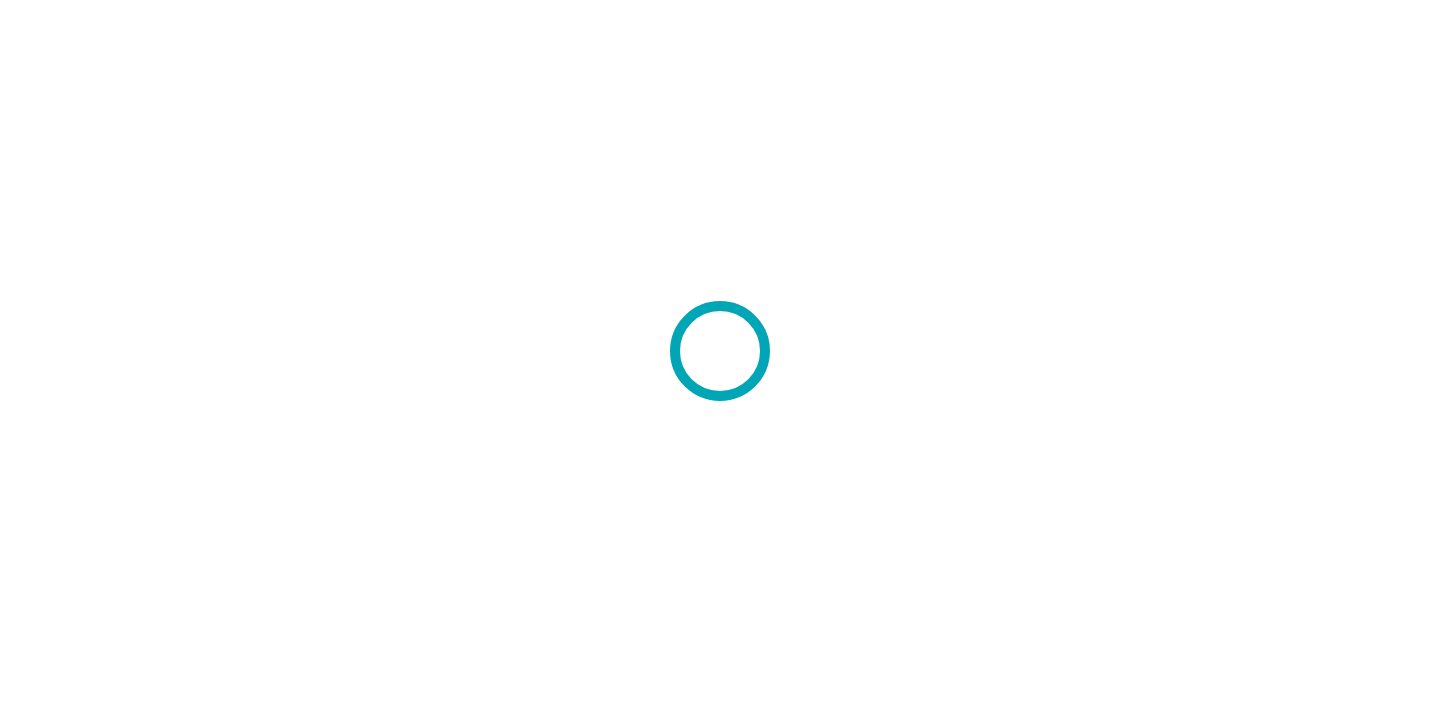 scroll, scrollTop: 0, scrollLeft: 0, axis: both 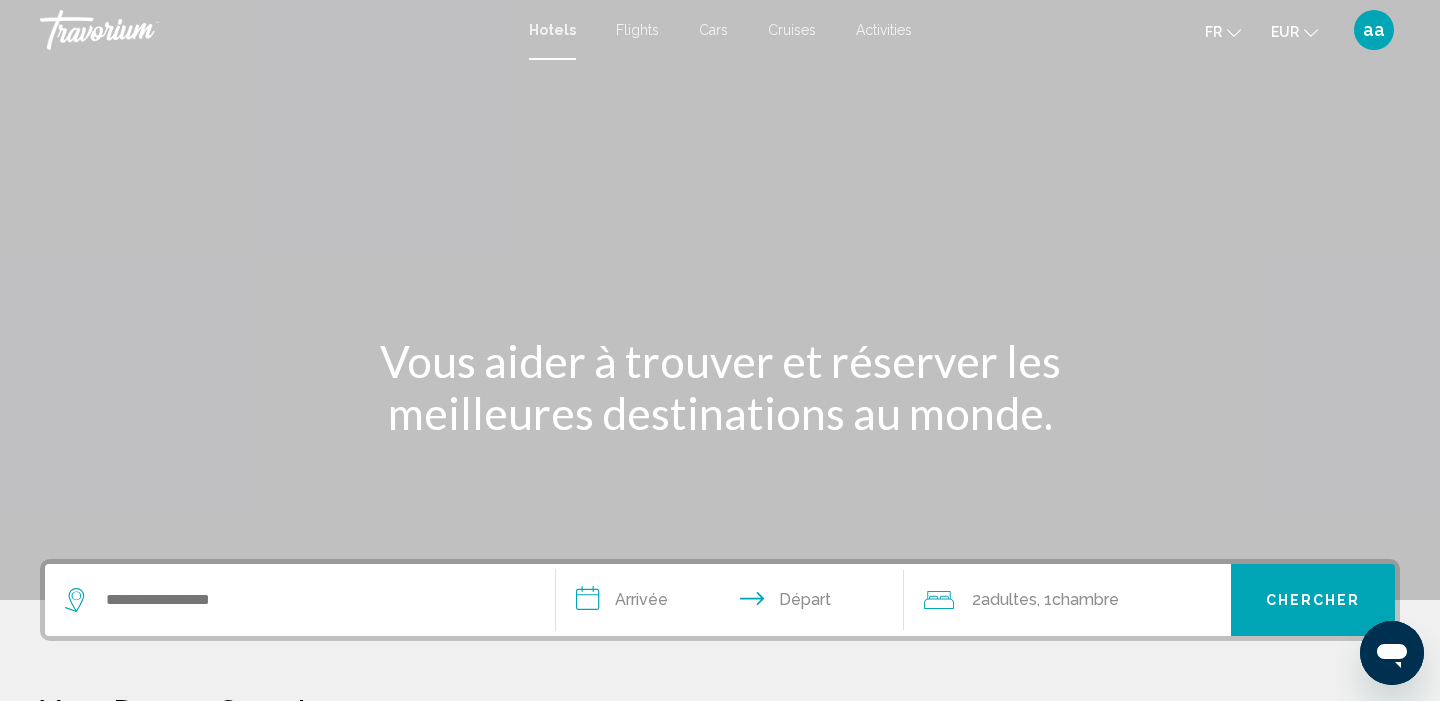 click on "aa" at bounding box center [1374, 30] 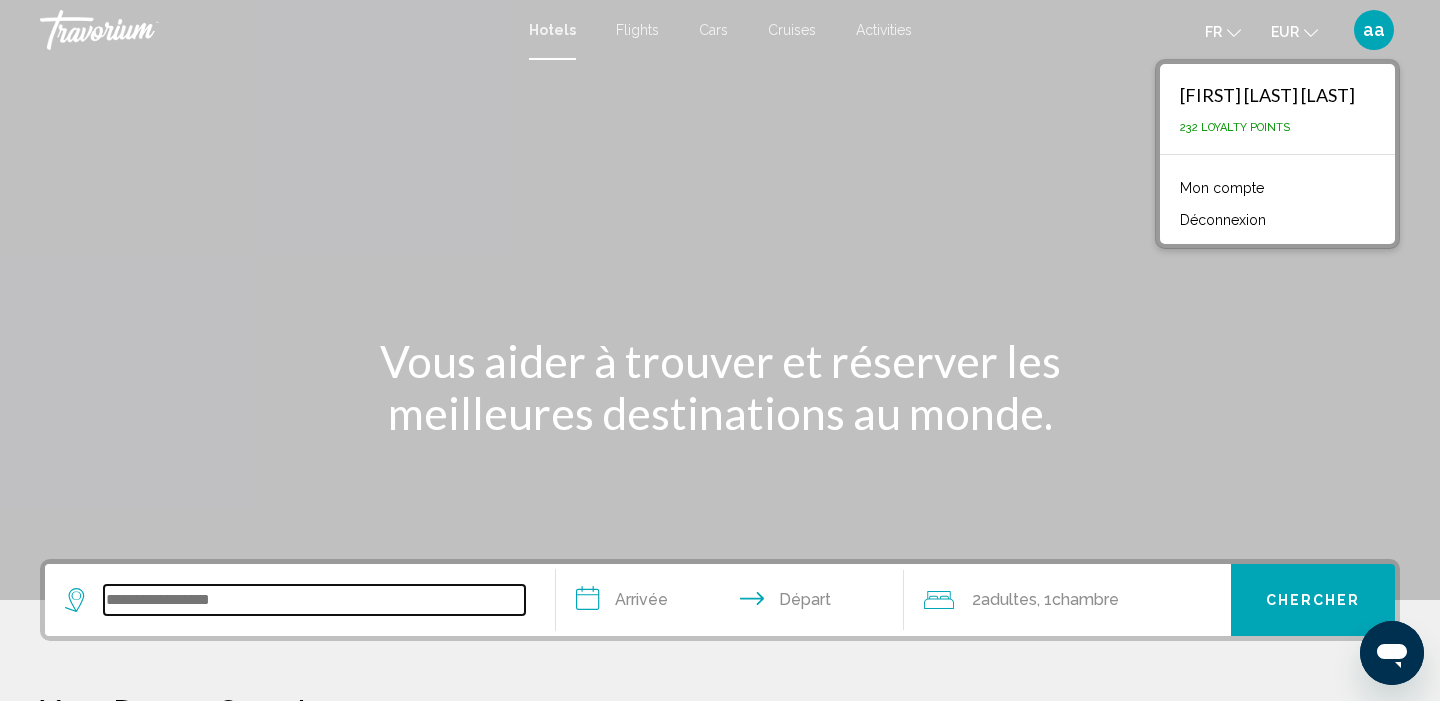 click at bounding box center (314, 600) 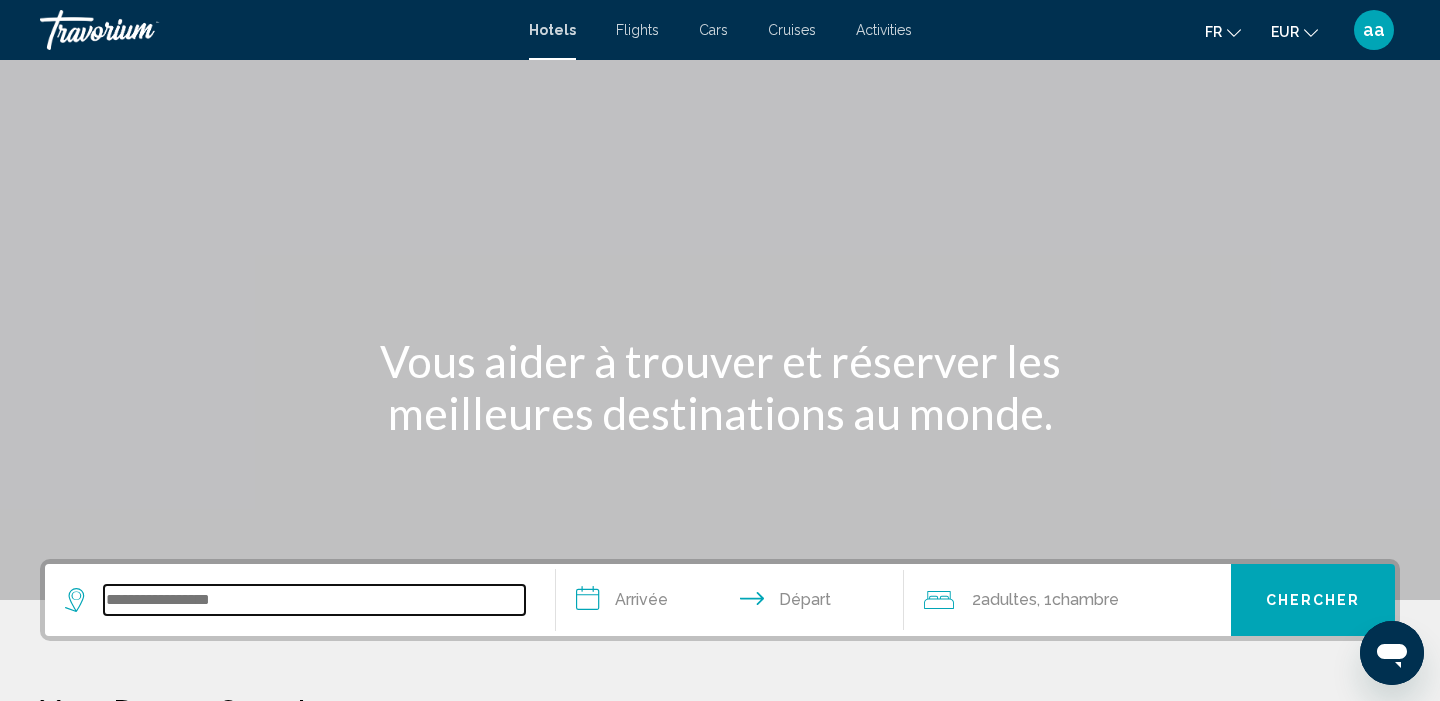 scroll, scrollTop: 494, scrollLeft: 0, axis: vertical 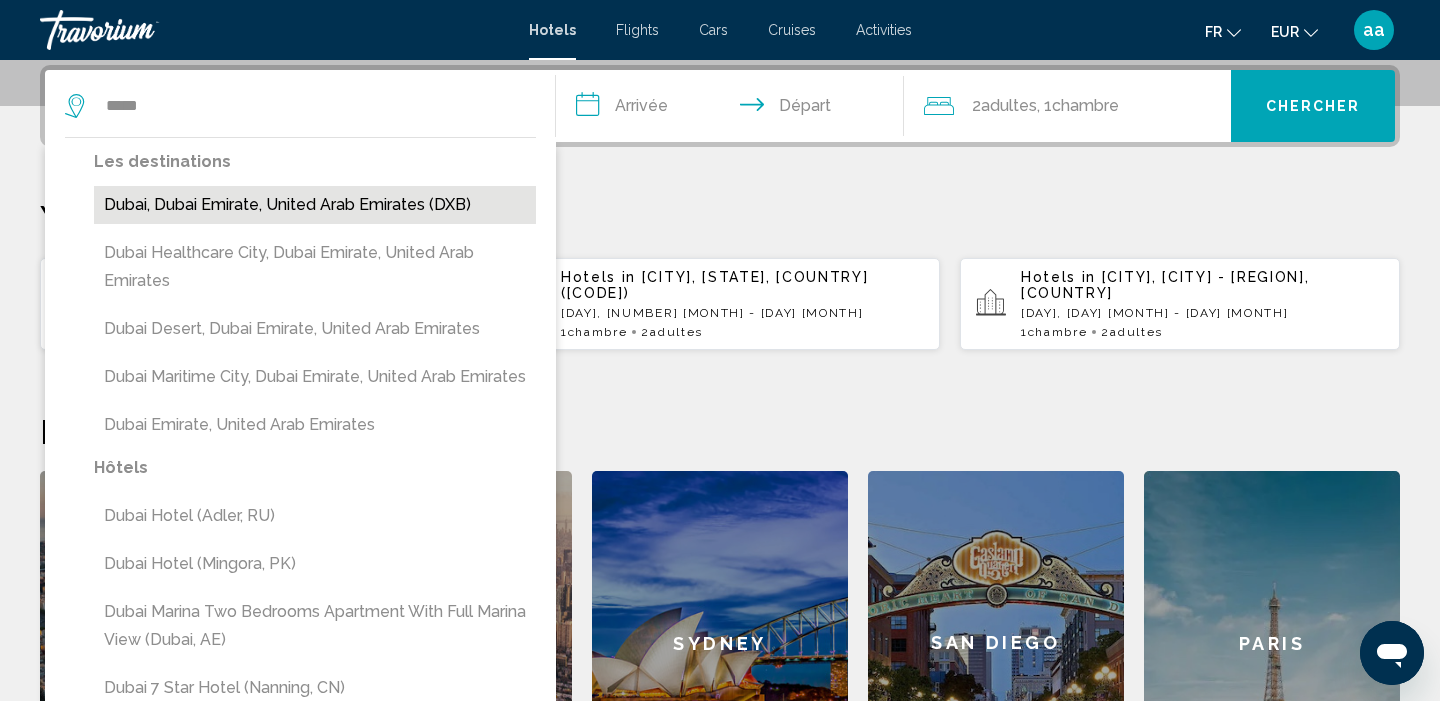 click on "Dubai, Dubai Emirate, United Arab Emirates (DXB)" at bounding box center [315, 205] 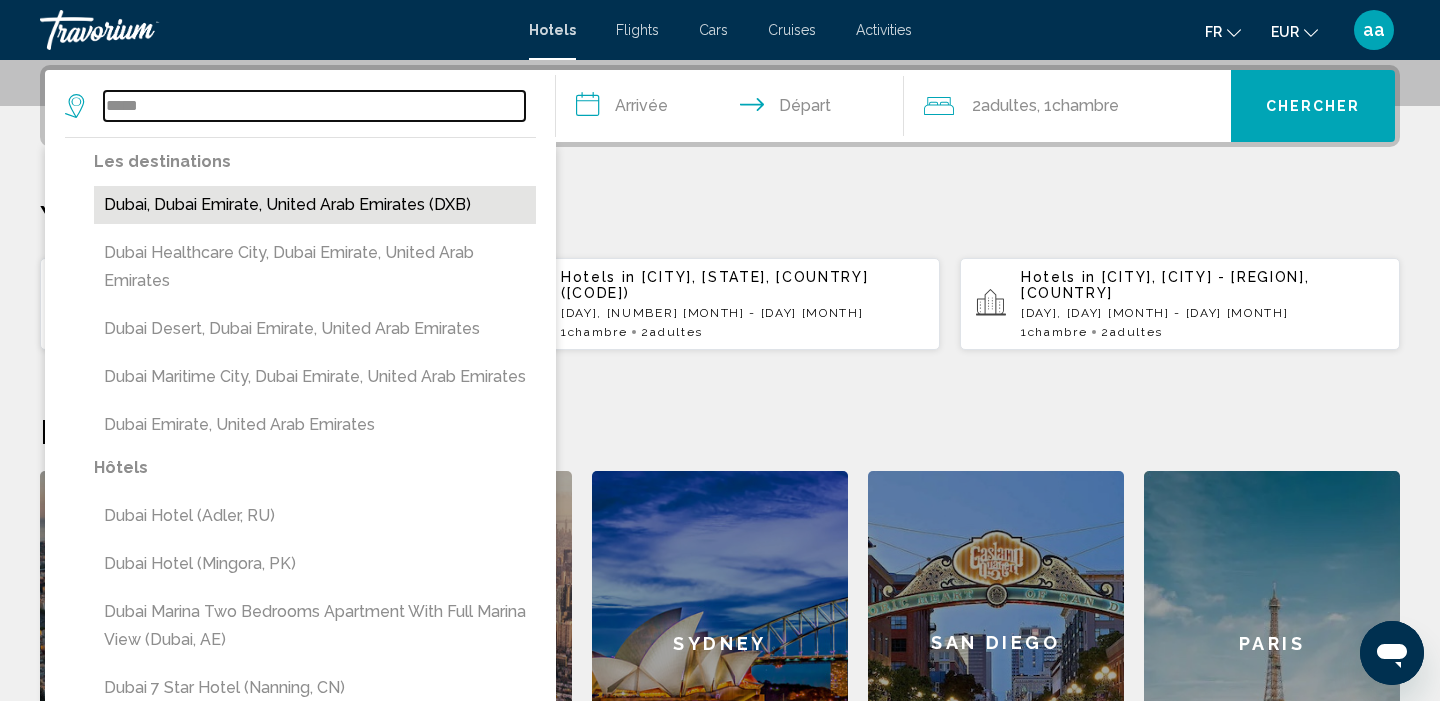 type on "**********" 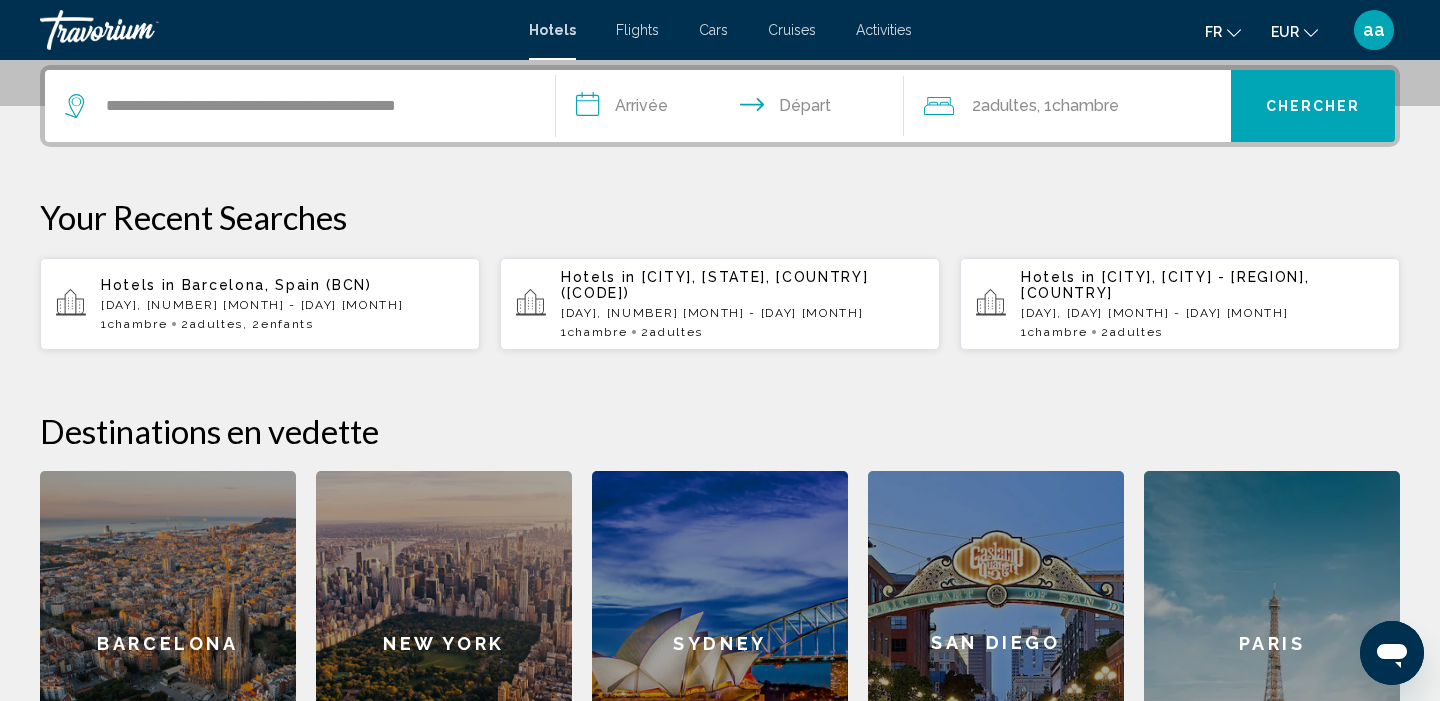 click on "**********" at bounding box center [734, 109] 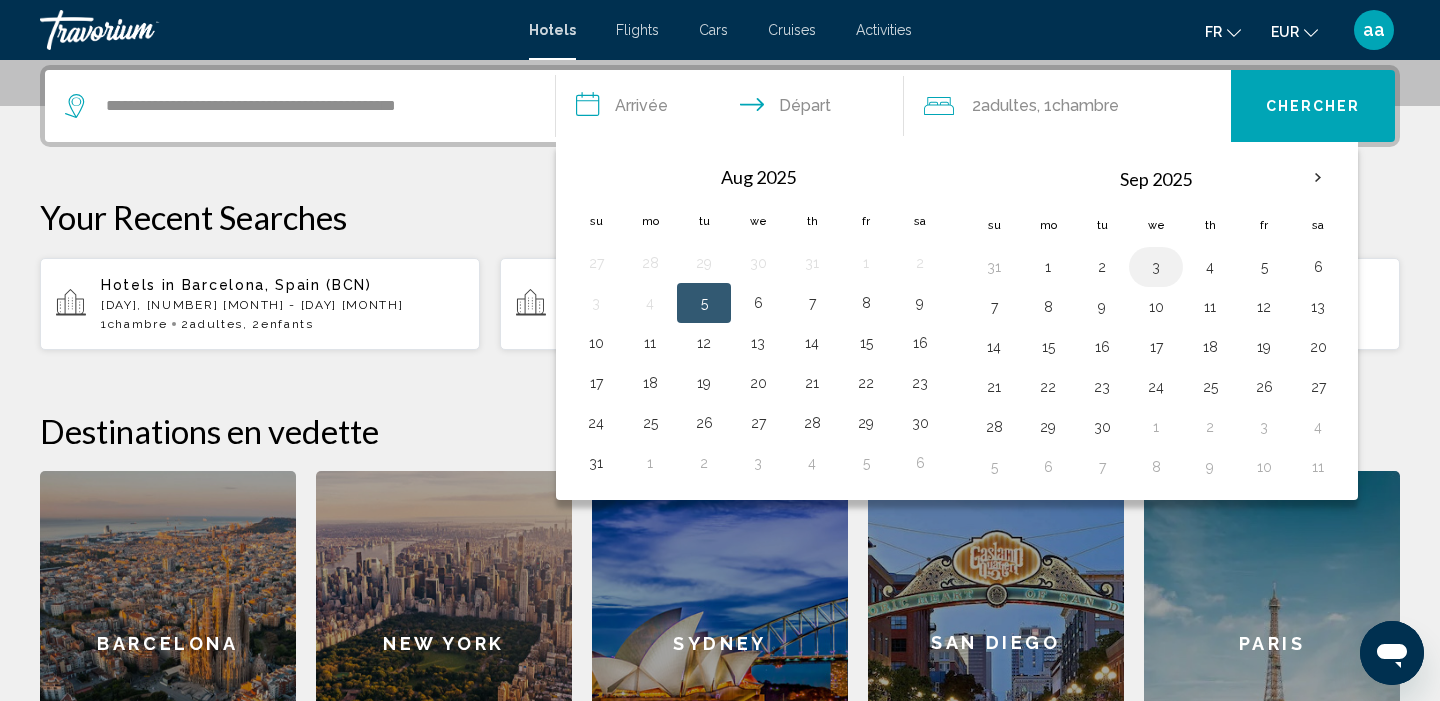click on "3" at bounding box center [1156, 267] 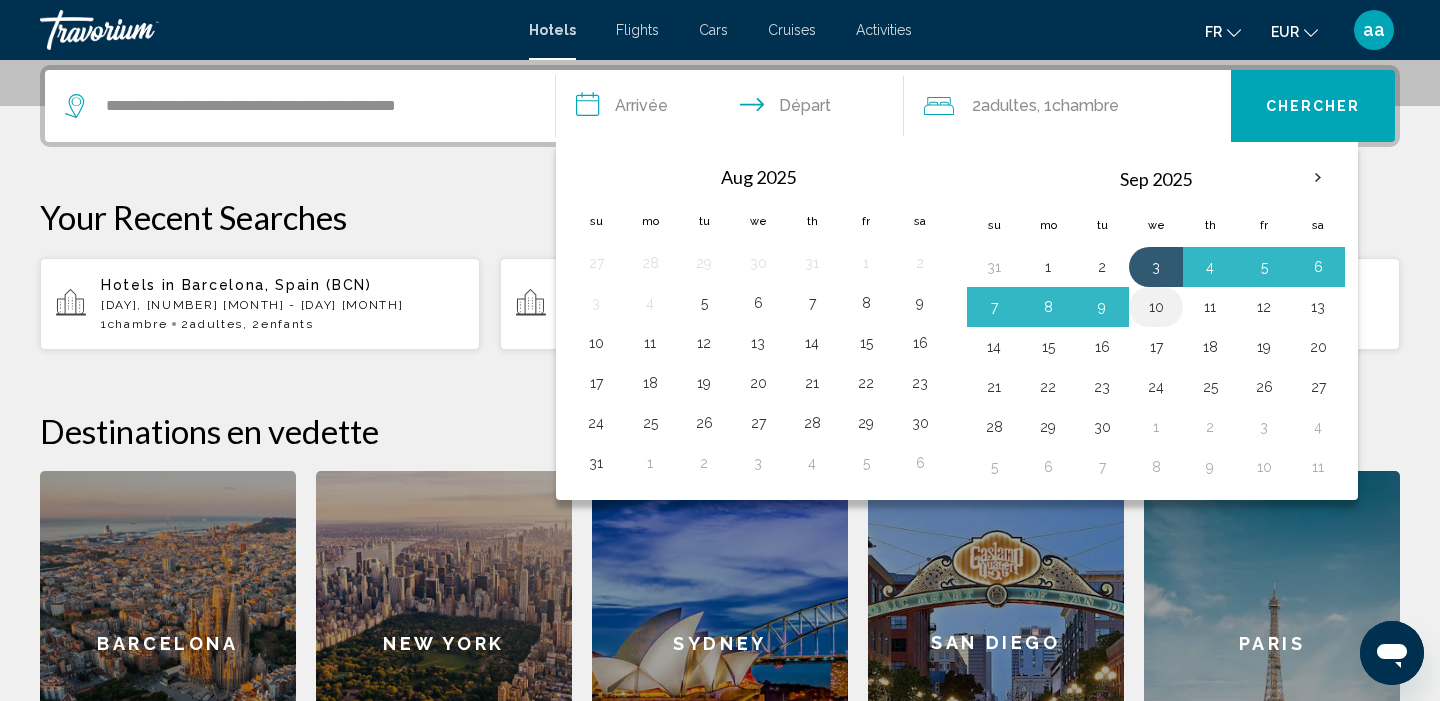 click on "10" at bounding box center (1156, 307) 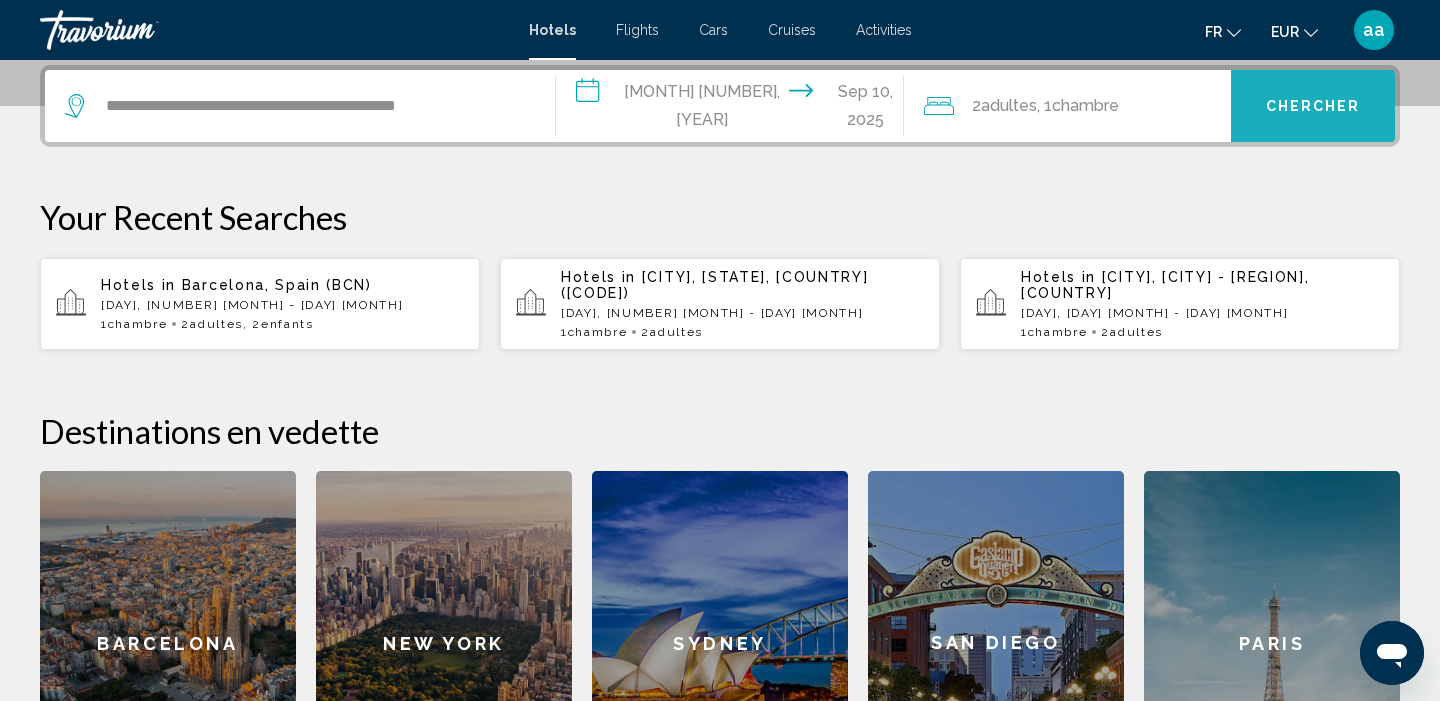 click on "Chercher" at bounding box center (1313, 106) 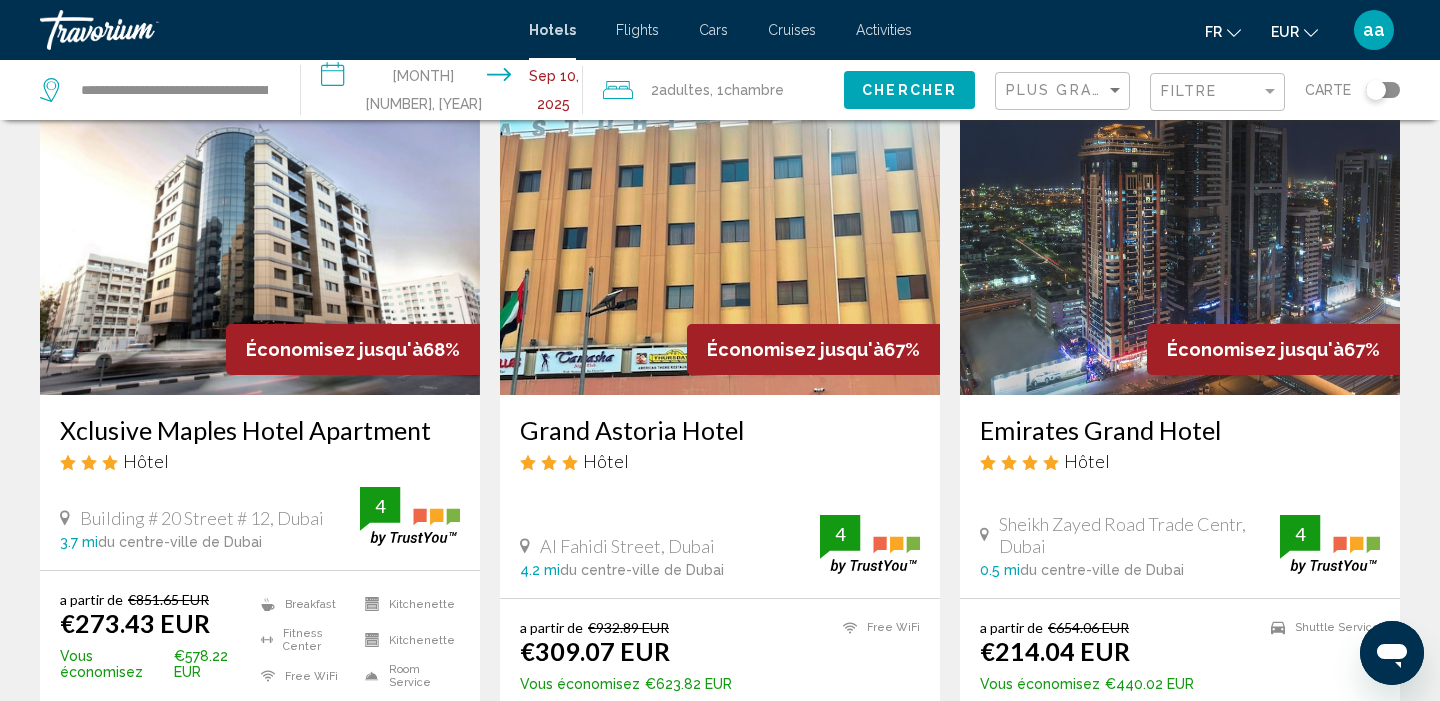 scroll, scrollTop: 87, scrollLeft: 0, axis: vertical 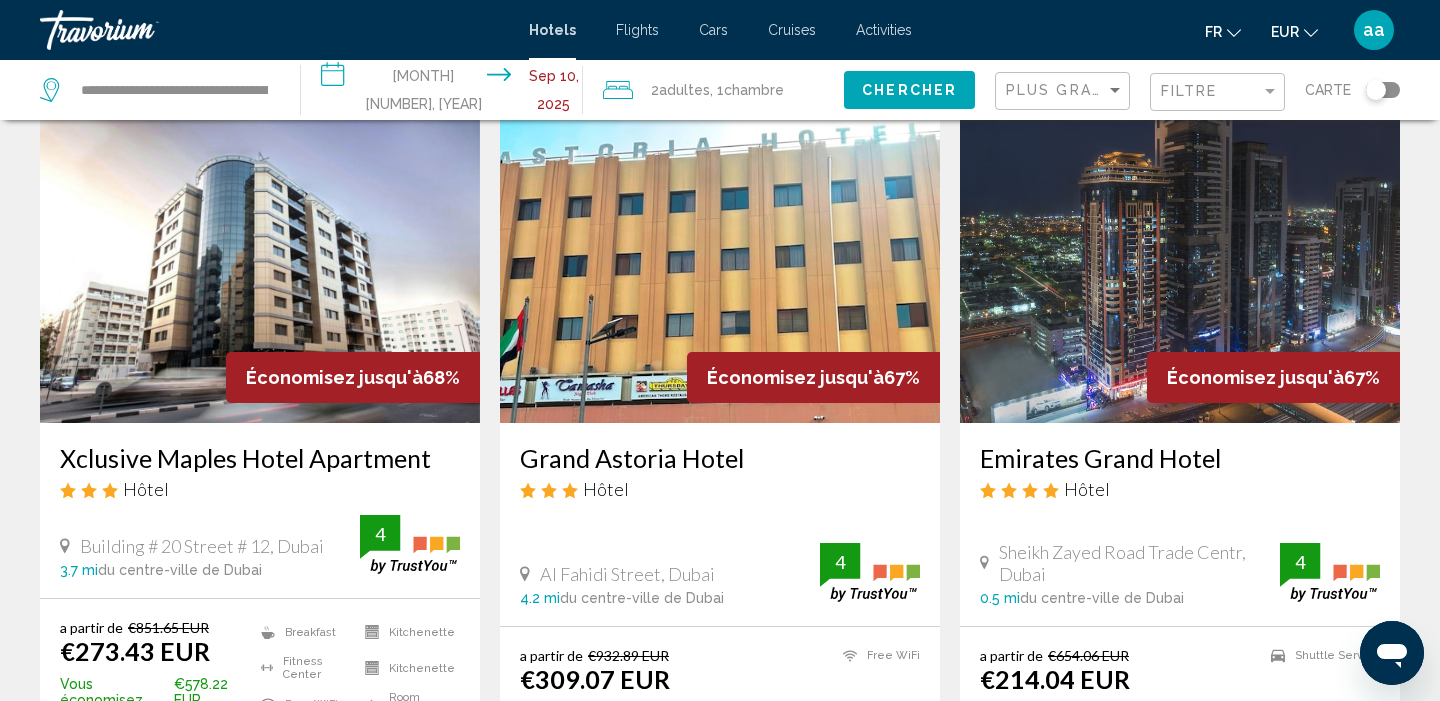 click at bounding box center [260, 263] 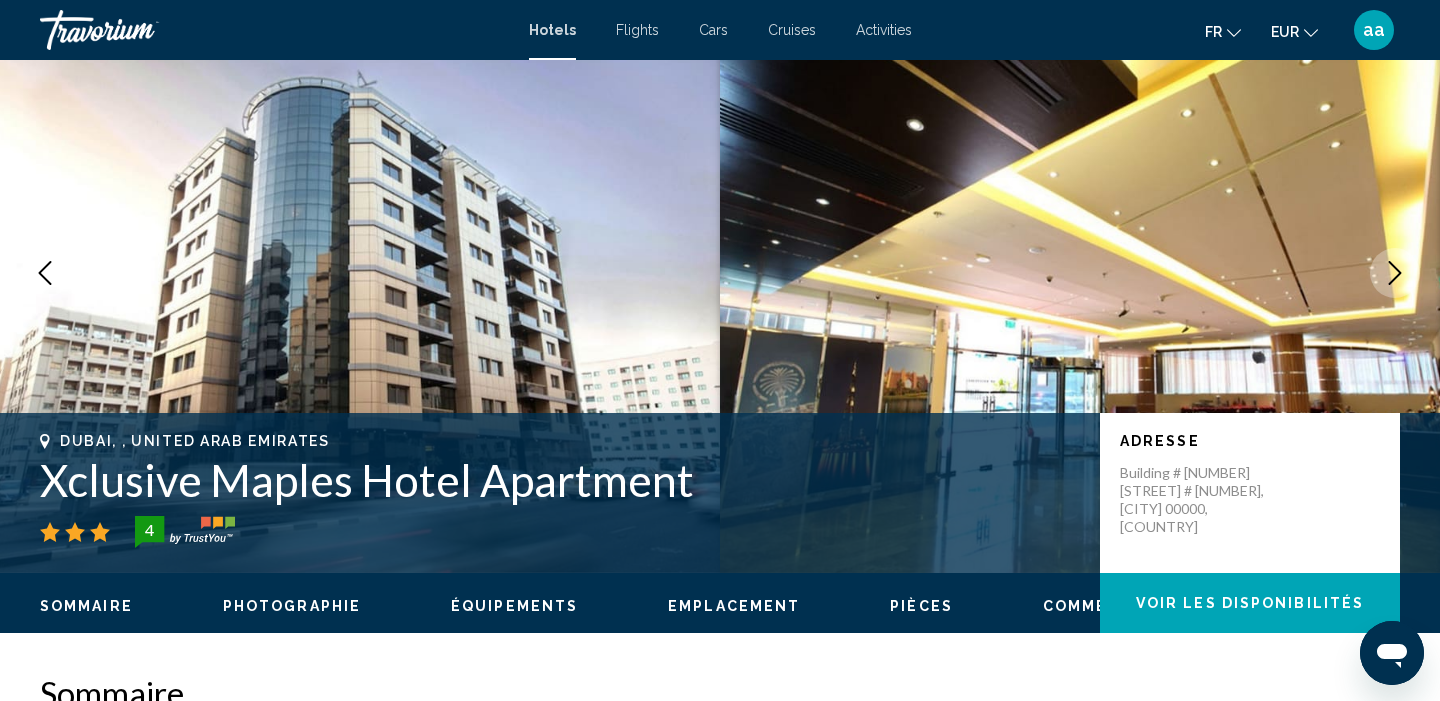 scroll, scrollTop: 0, scrollLeft: 0, axis: both 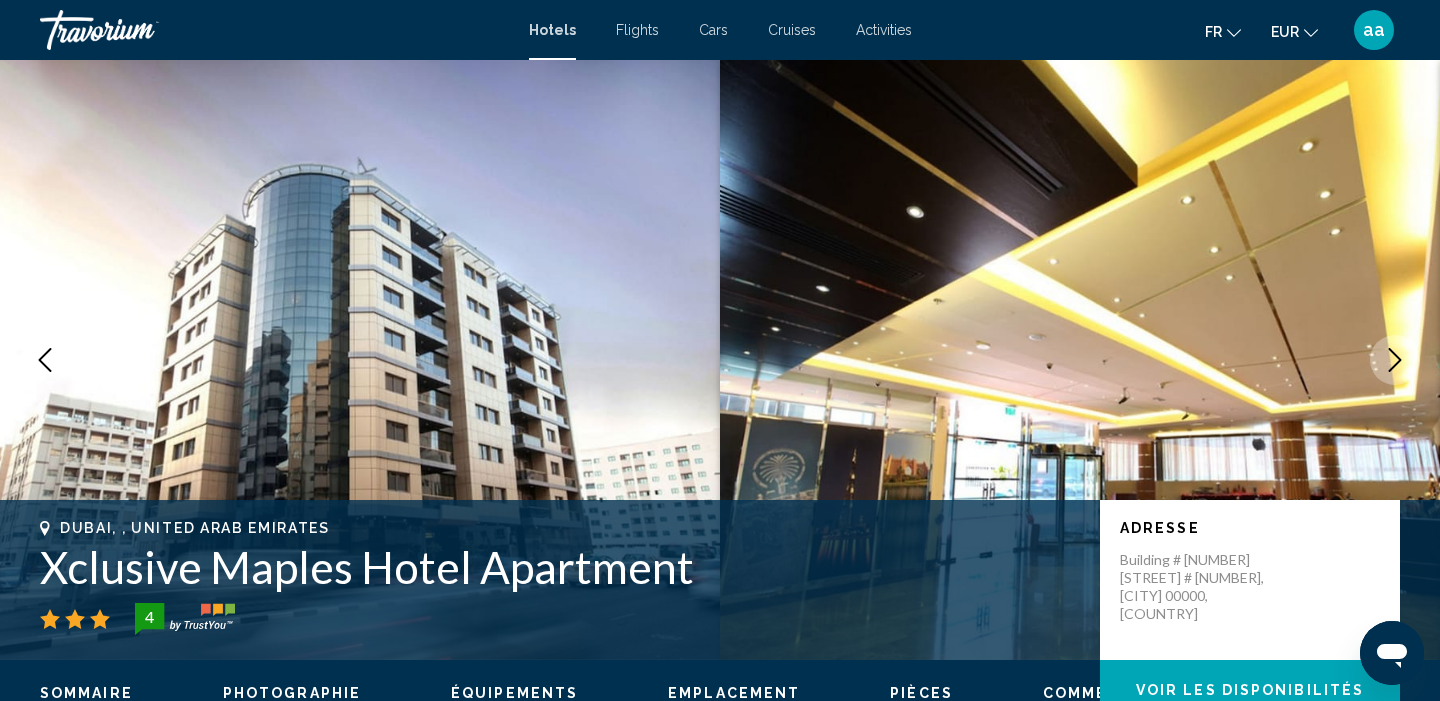 click on "Xclusive Maples Hotel Apartment" at bounding box center (560, 567) 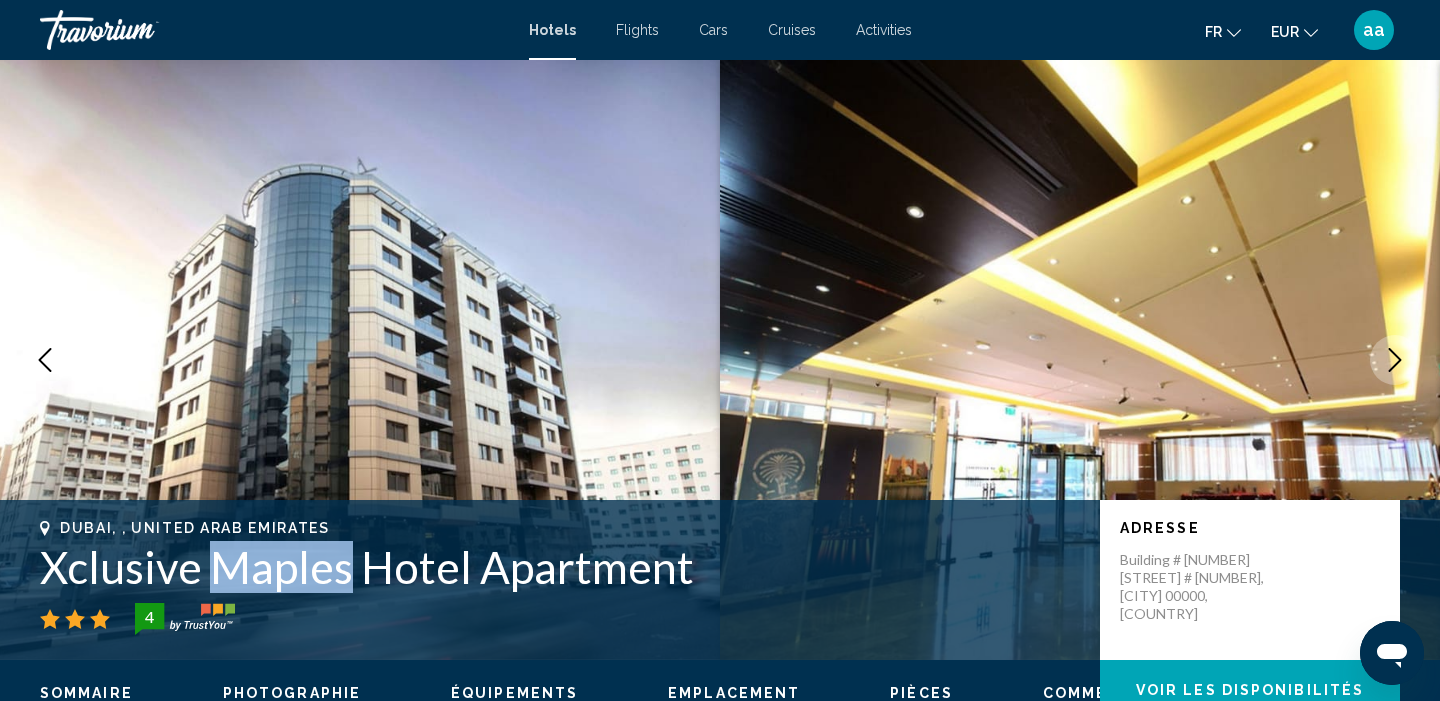 click on "Xclusive Maples Hotel Apartment" at bounding box center (560, 567) 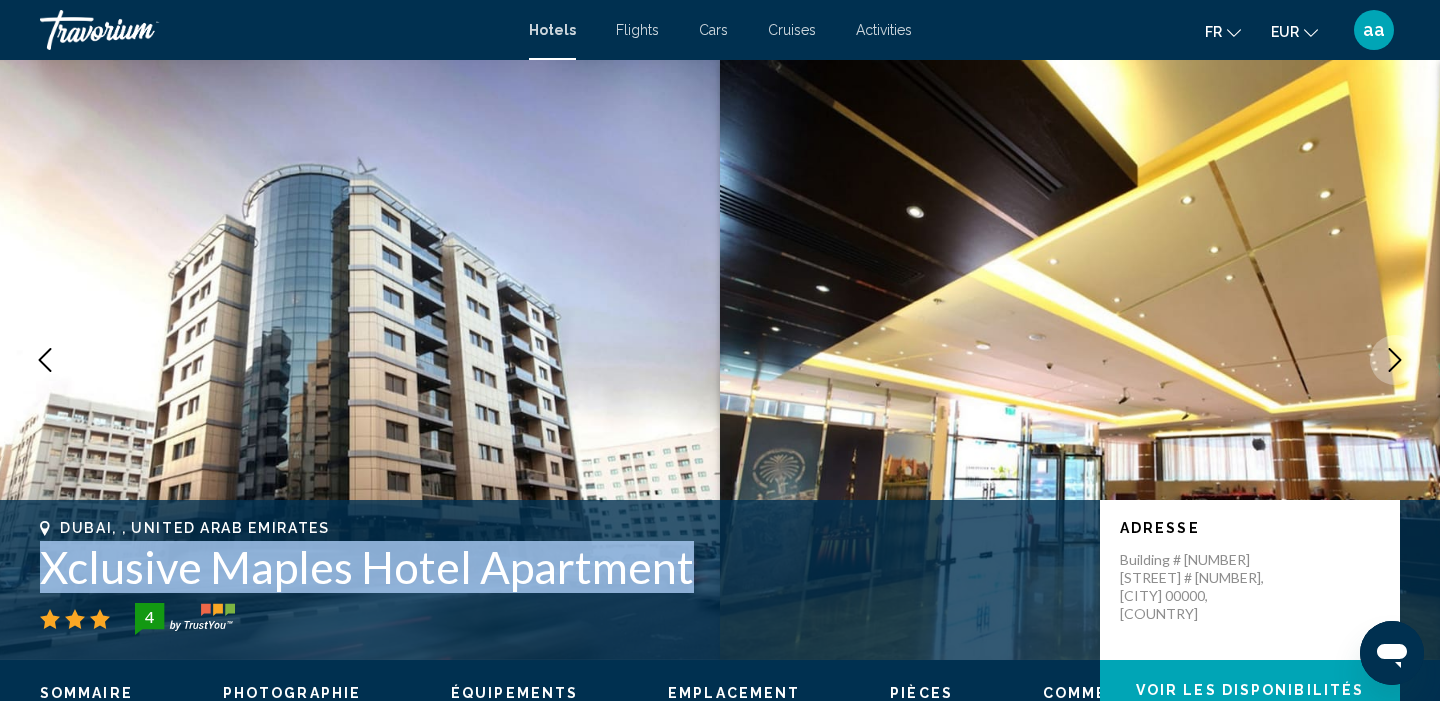 click on "Xclusive Maples Hotel Apartment" at bounding box center [560, 567] 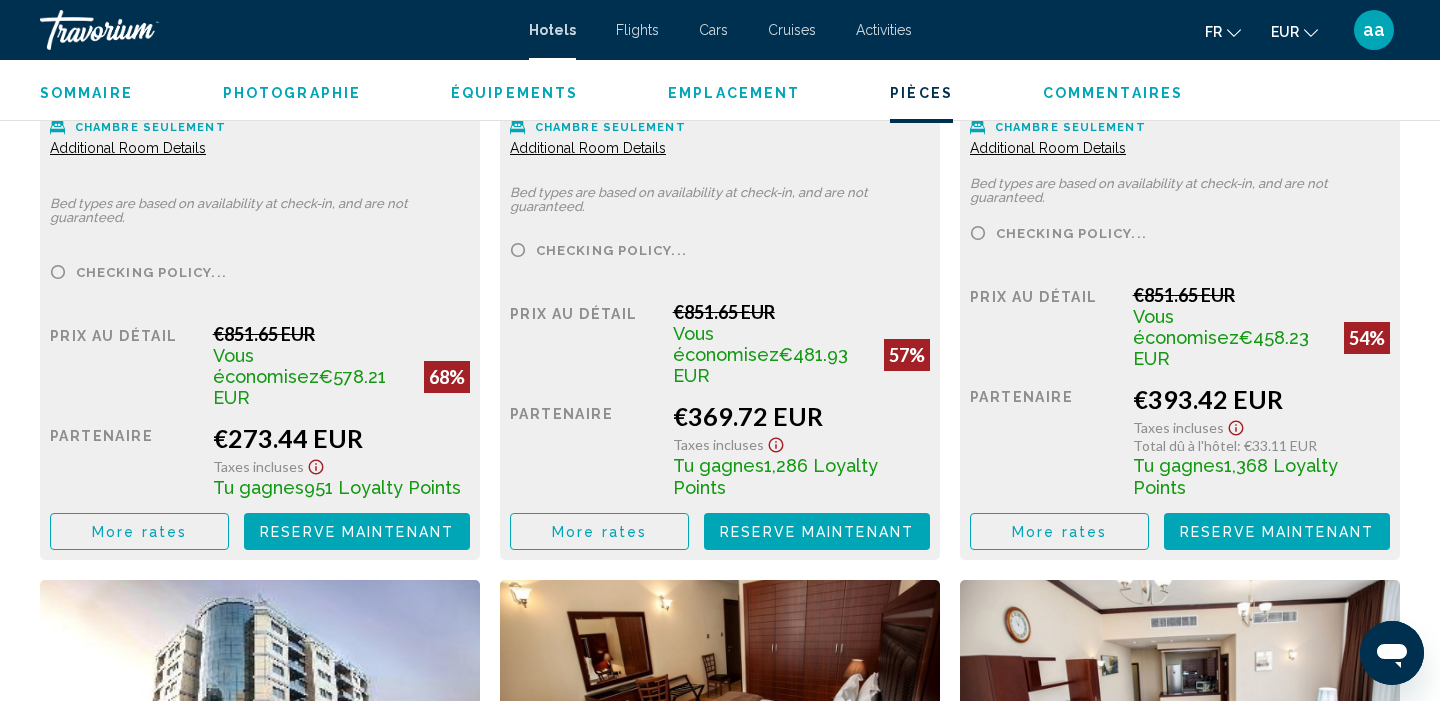 scroll, scrollTop: 3013, scrollLeft: 0, axis: vertical 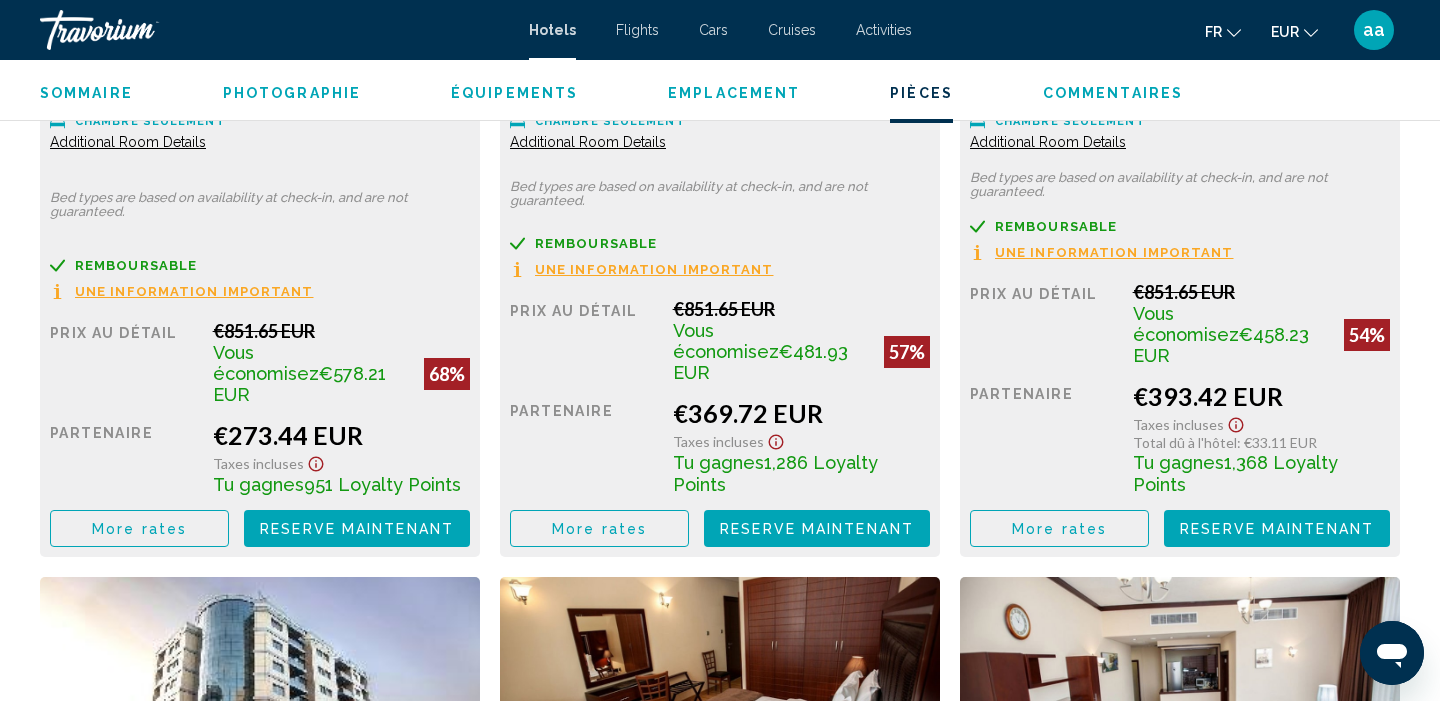 click on "aa" at bounding box center [1374, 30] 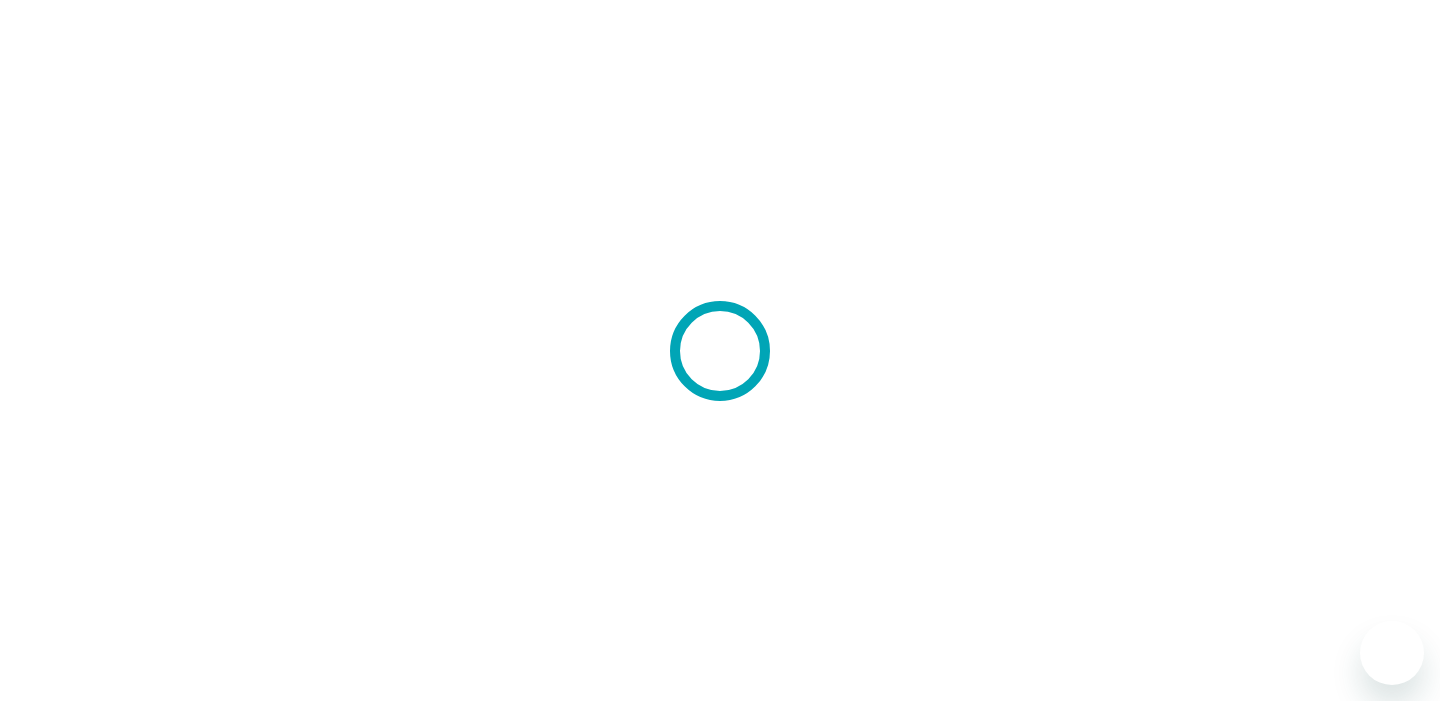 scroll, scrollTop: 0, scrollLeft: 0, axis: both 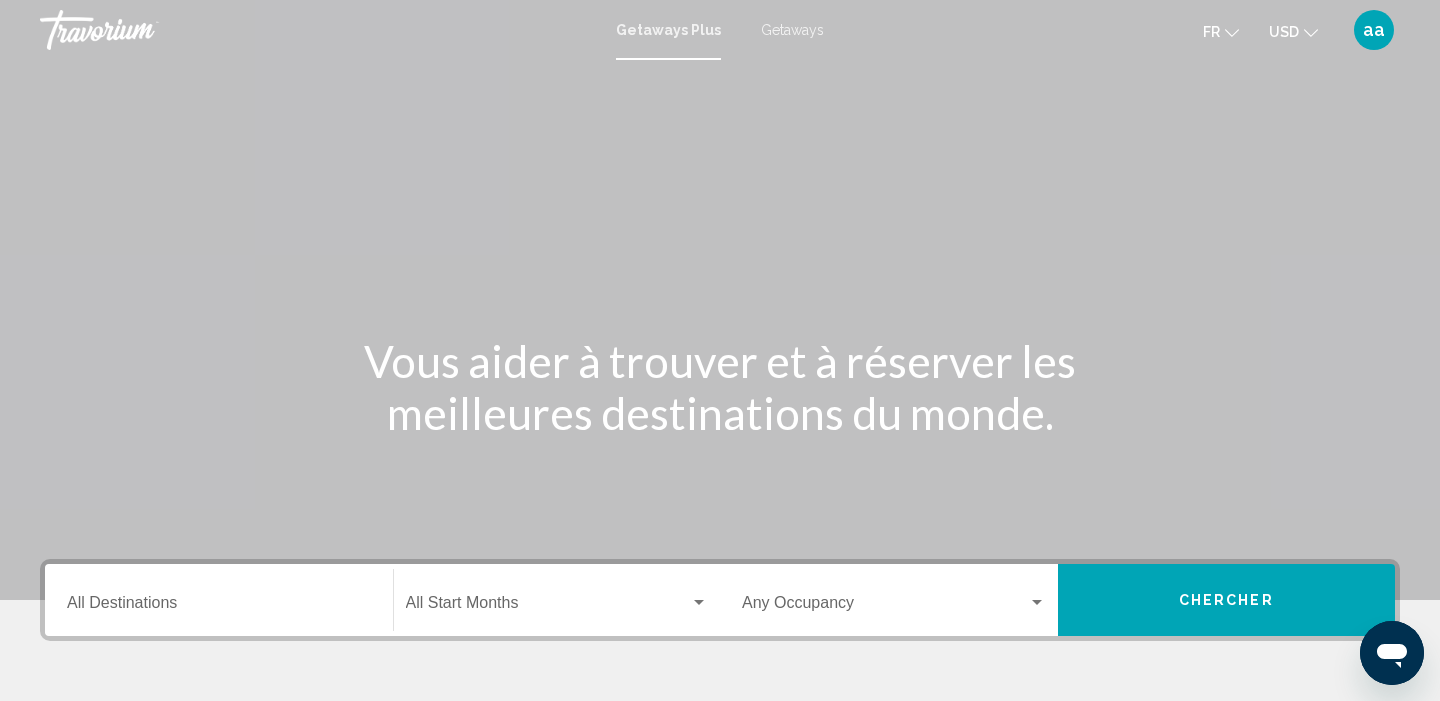 click on "Getaways" at bounding box center [792, 30] 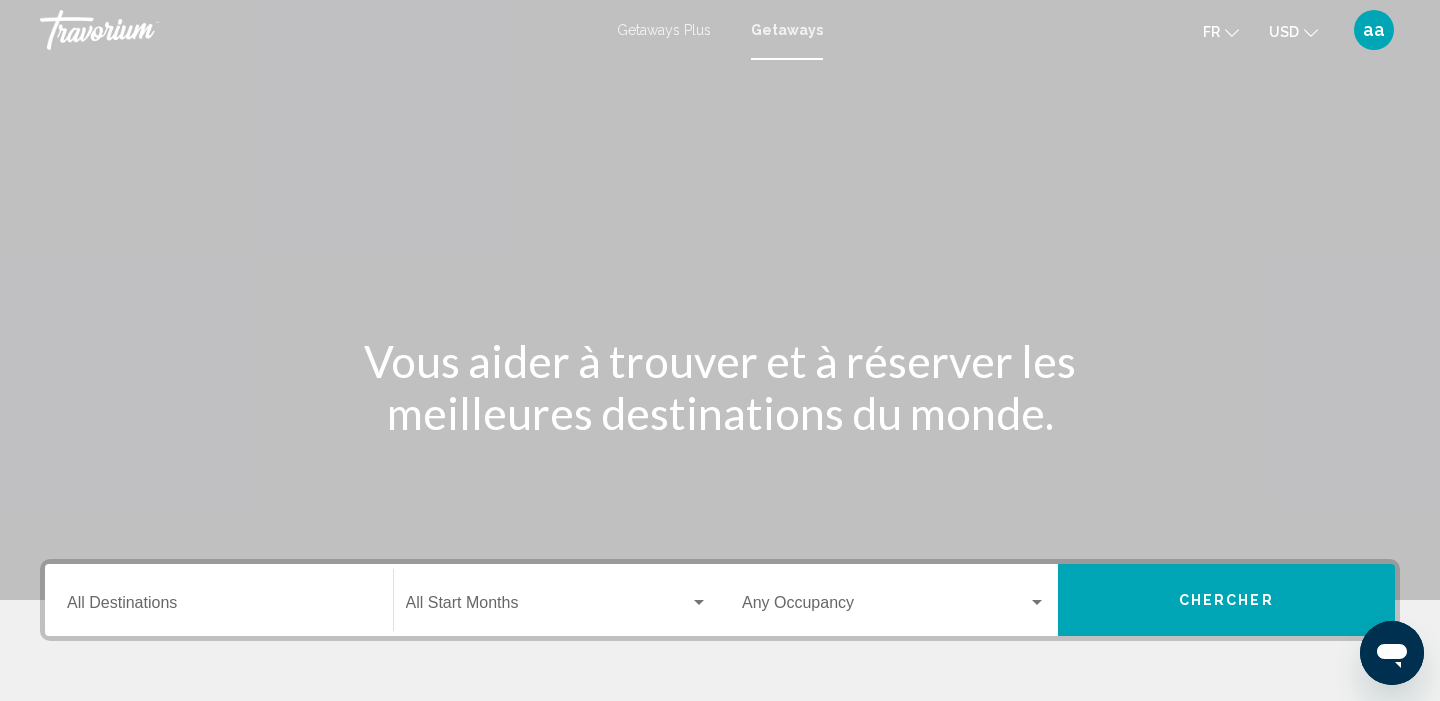 click on "Destination All Destinations" at bounding box center (219, 600) 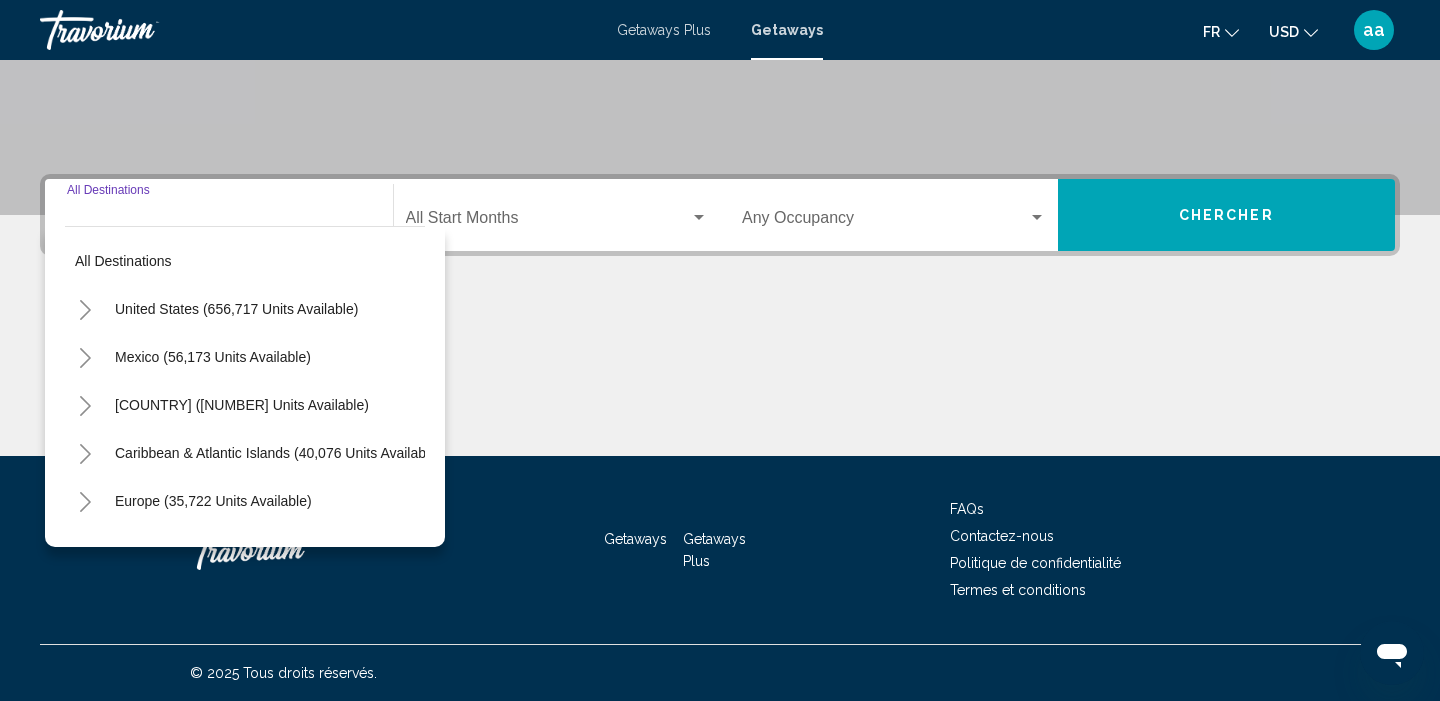 scroll, scrollTop: 0, scrollLeft: 0, axis: both 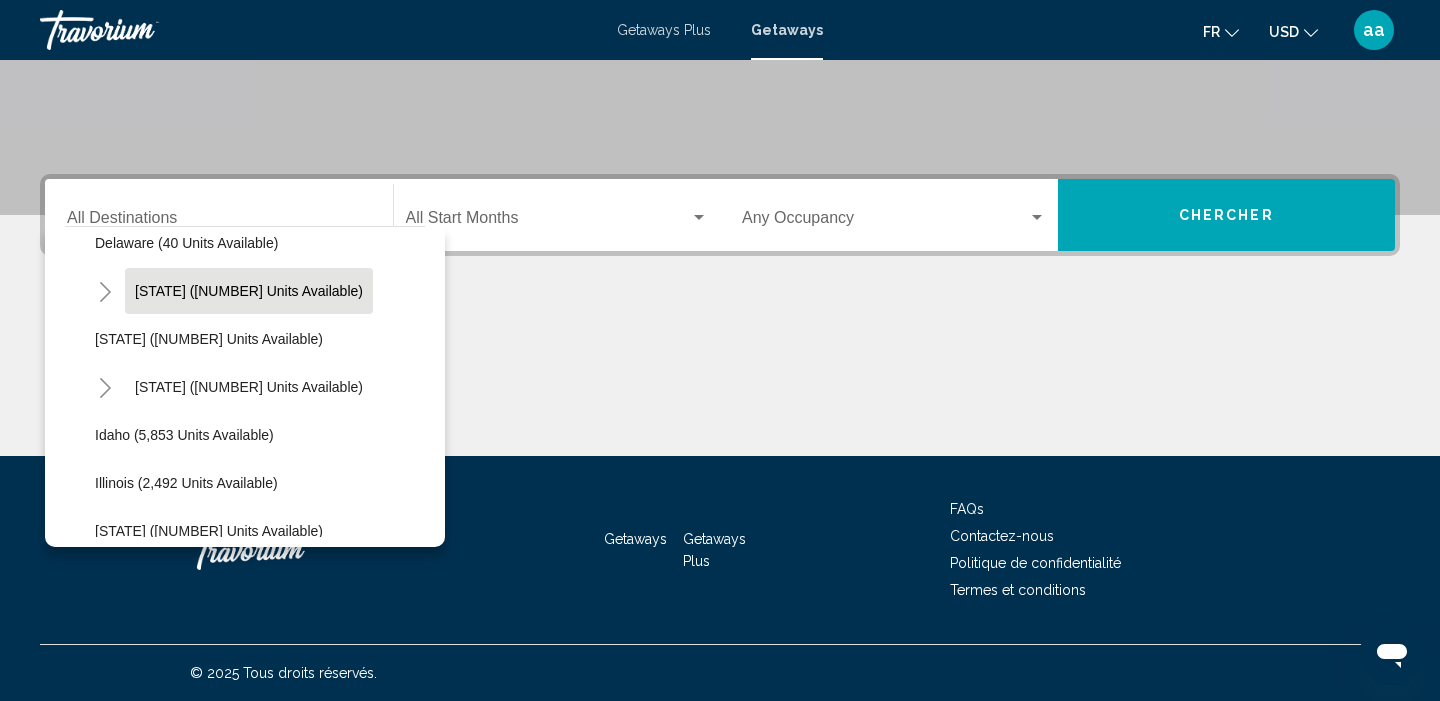 click on "[STATE] ([NUMBER] units available)" 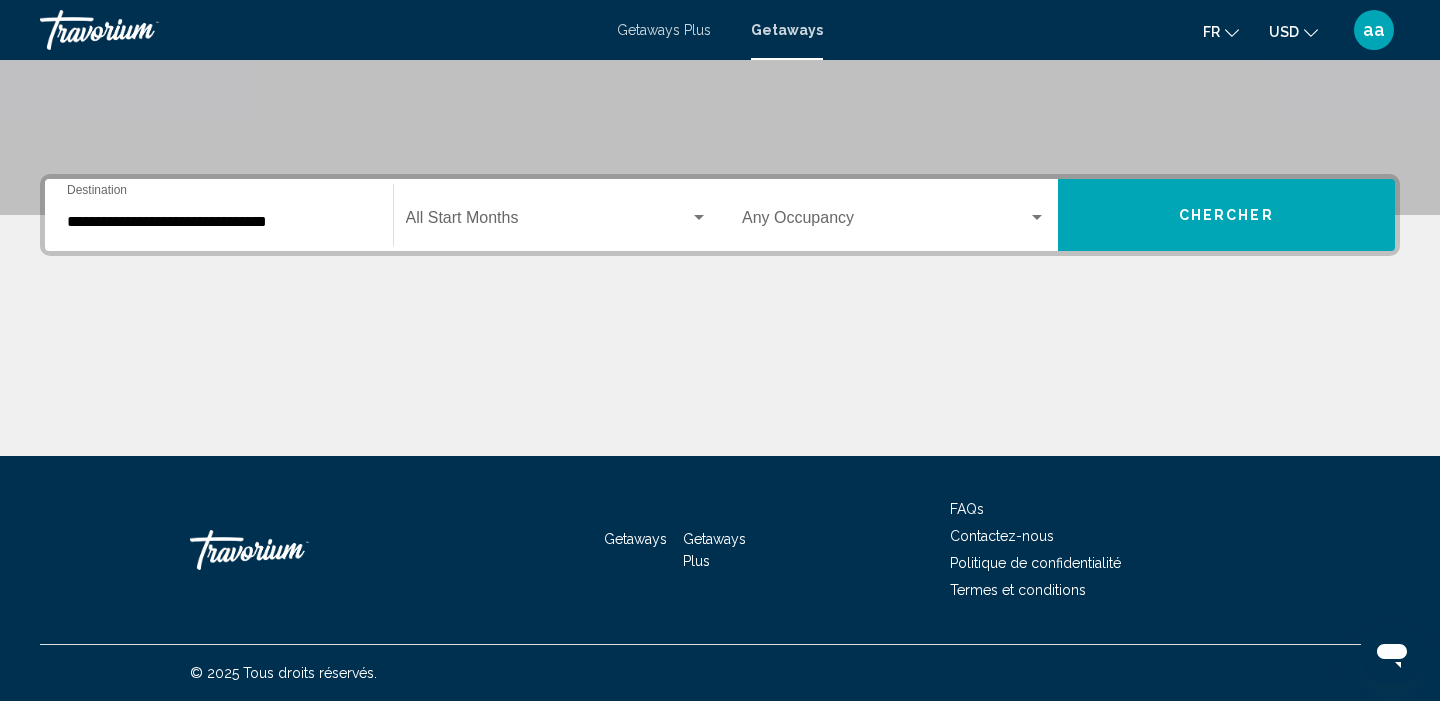 click on "Start Month All Start Months" 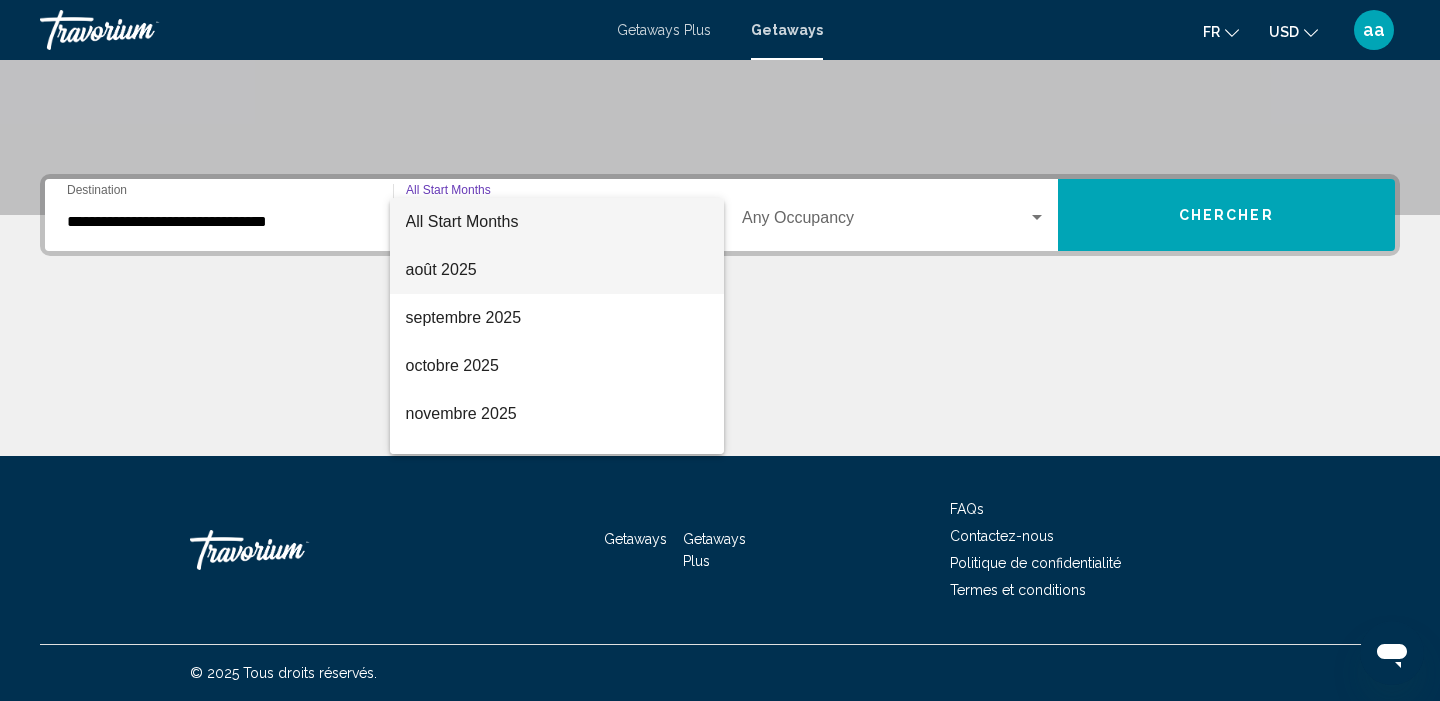 click on "août 2025" at bounding box center (557, 270) 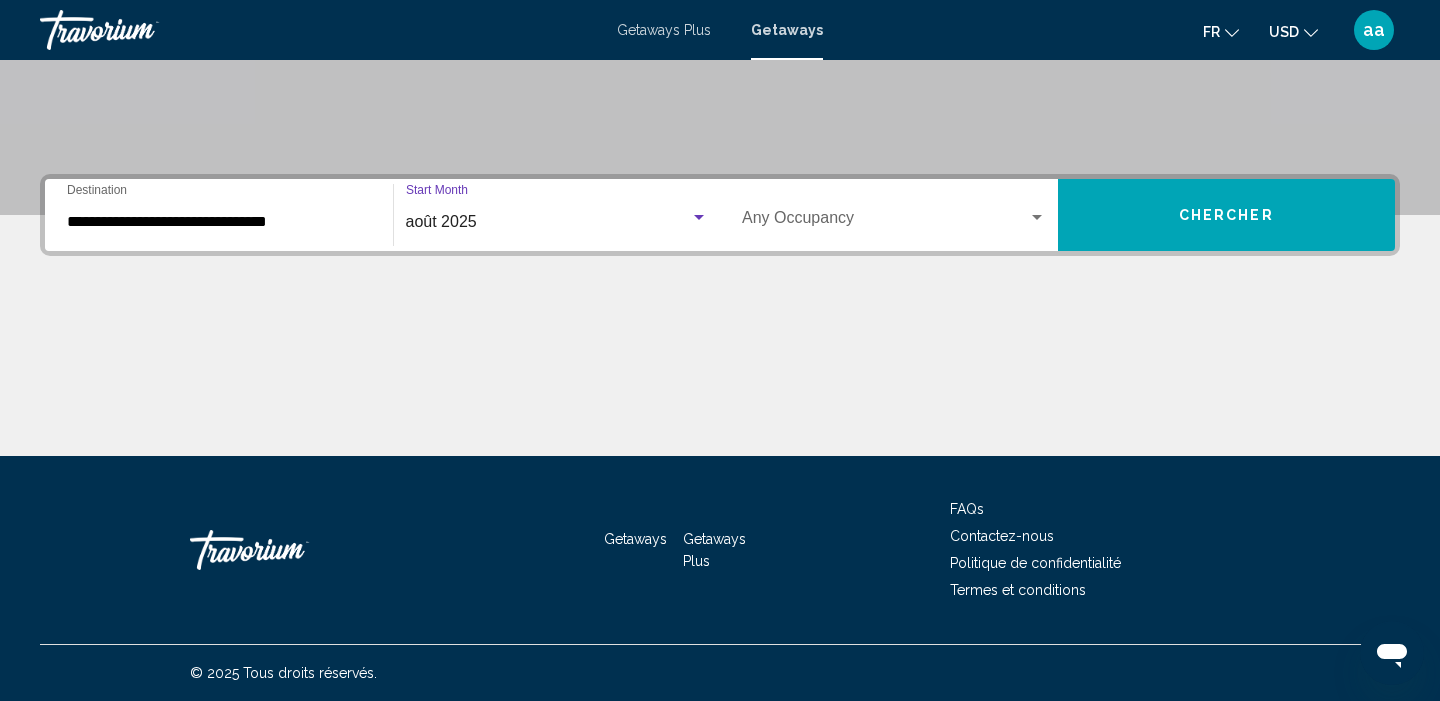 click on "Occupancy Any Occupancy" at bounding box center [894, 215] 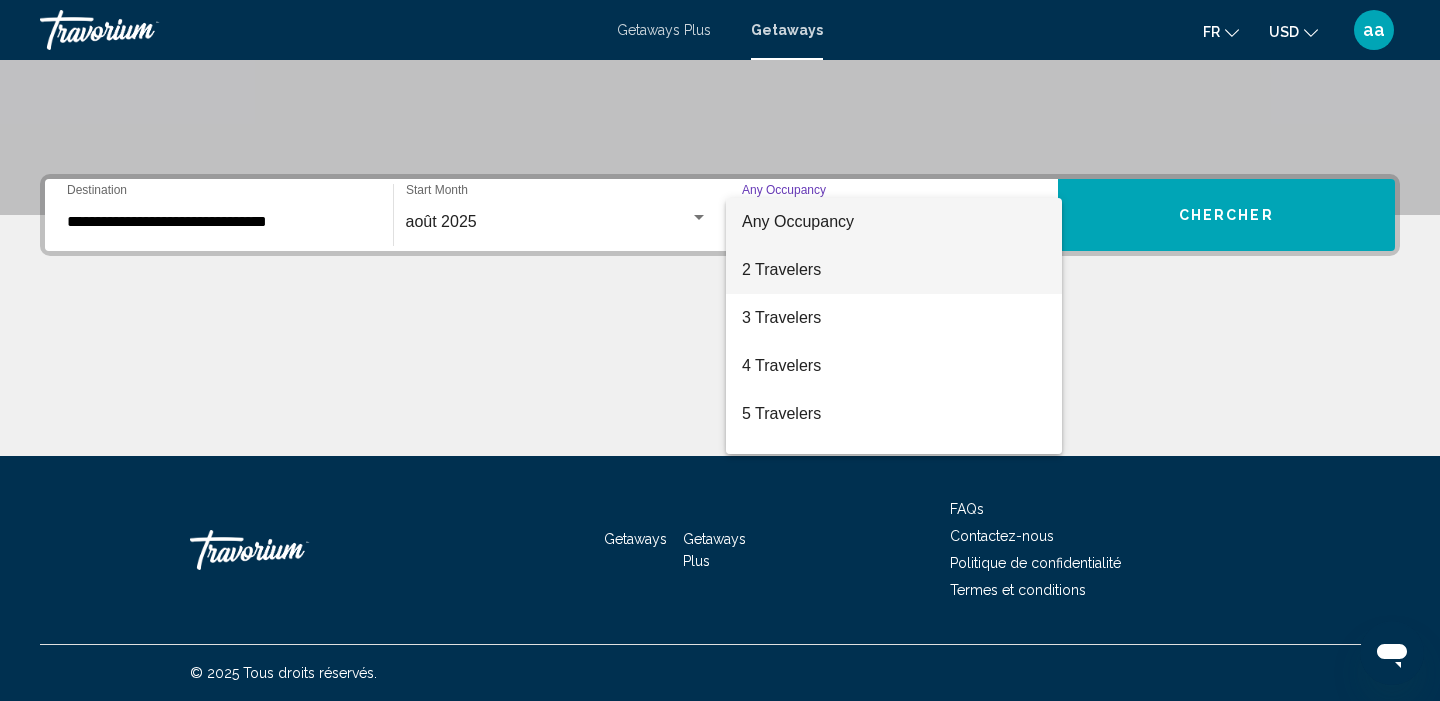 click on "2 Travelers" at bounding box center [894, 270] 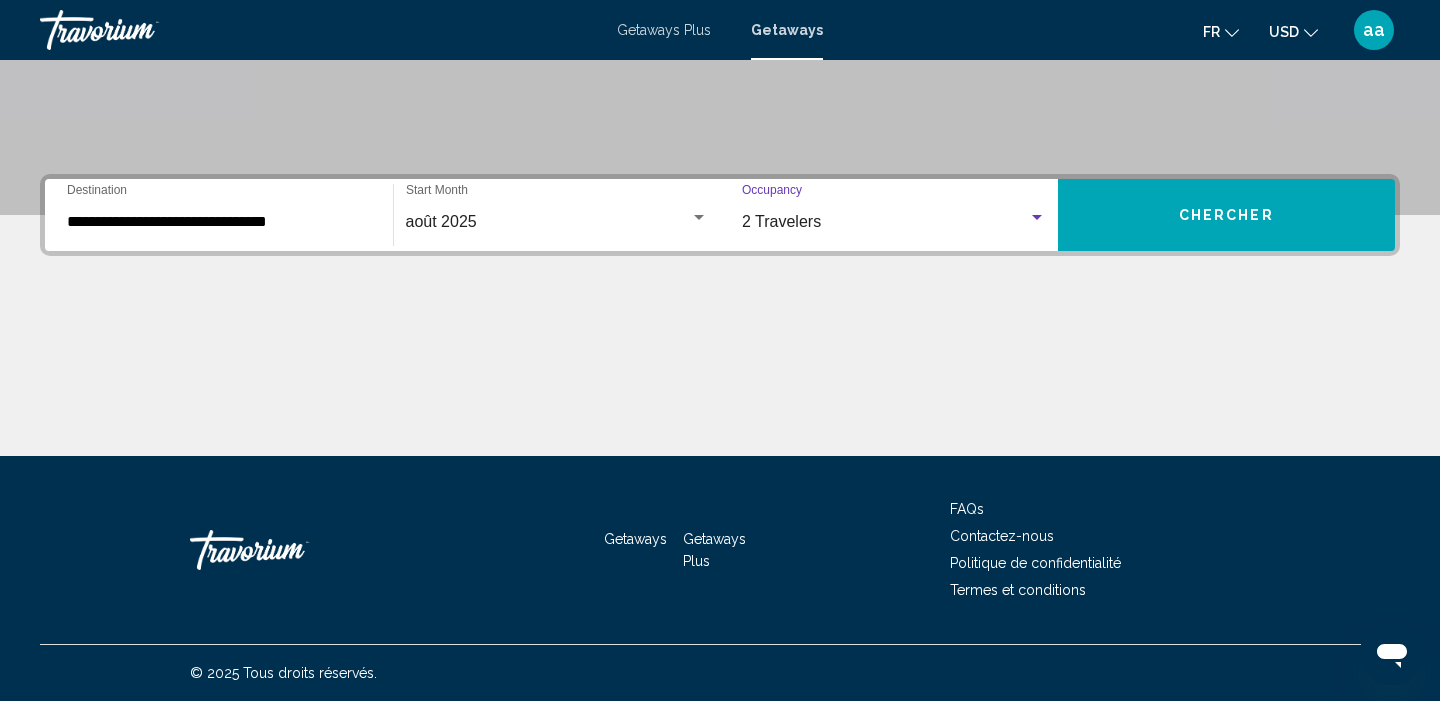 click on "Chercher" at bounding box center (1227, 215) 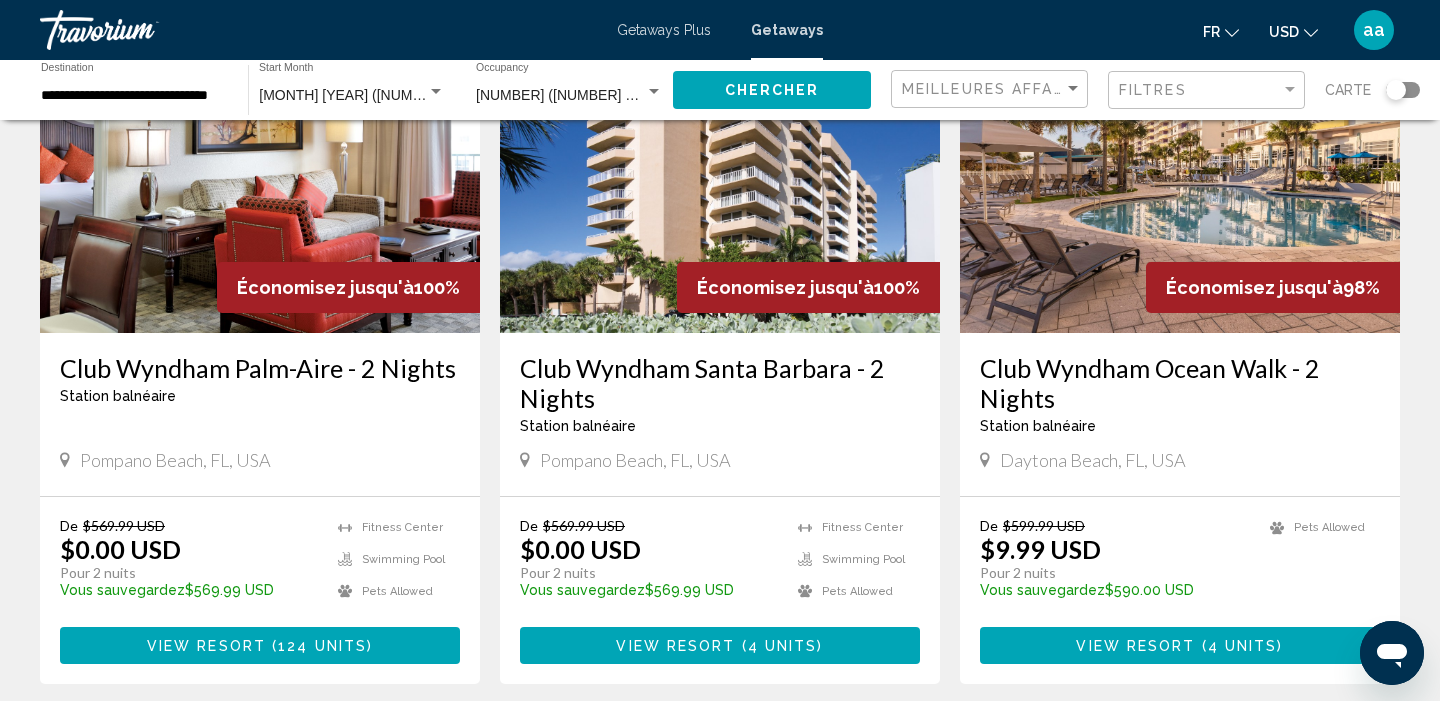 scroll, scrollTop: 194, scrollLeft: 0, axis: vertical 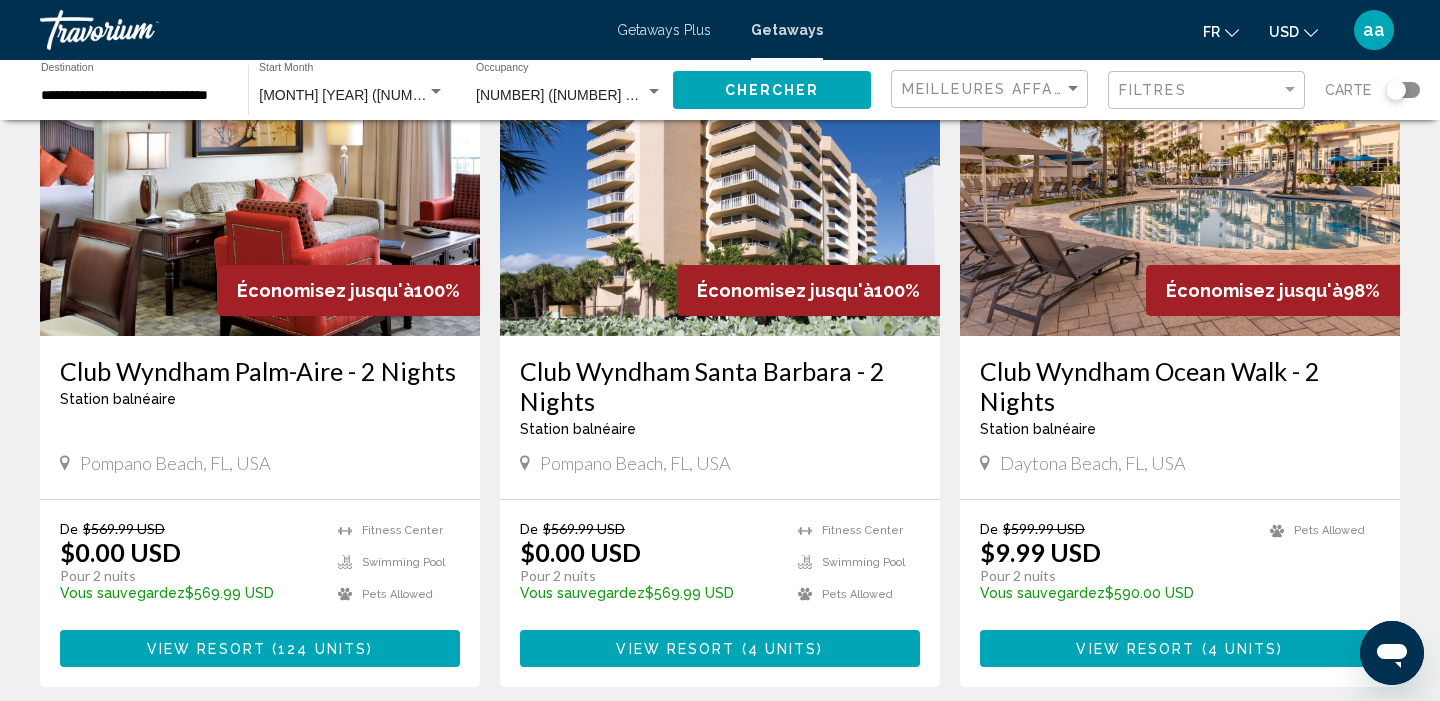 click on "USD
USD ($) MXN (Mex$) CAD (Can$) GBP (£) EUR (€) AUD (A$) NZD (NZ$) CNY (CN¥)" 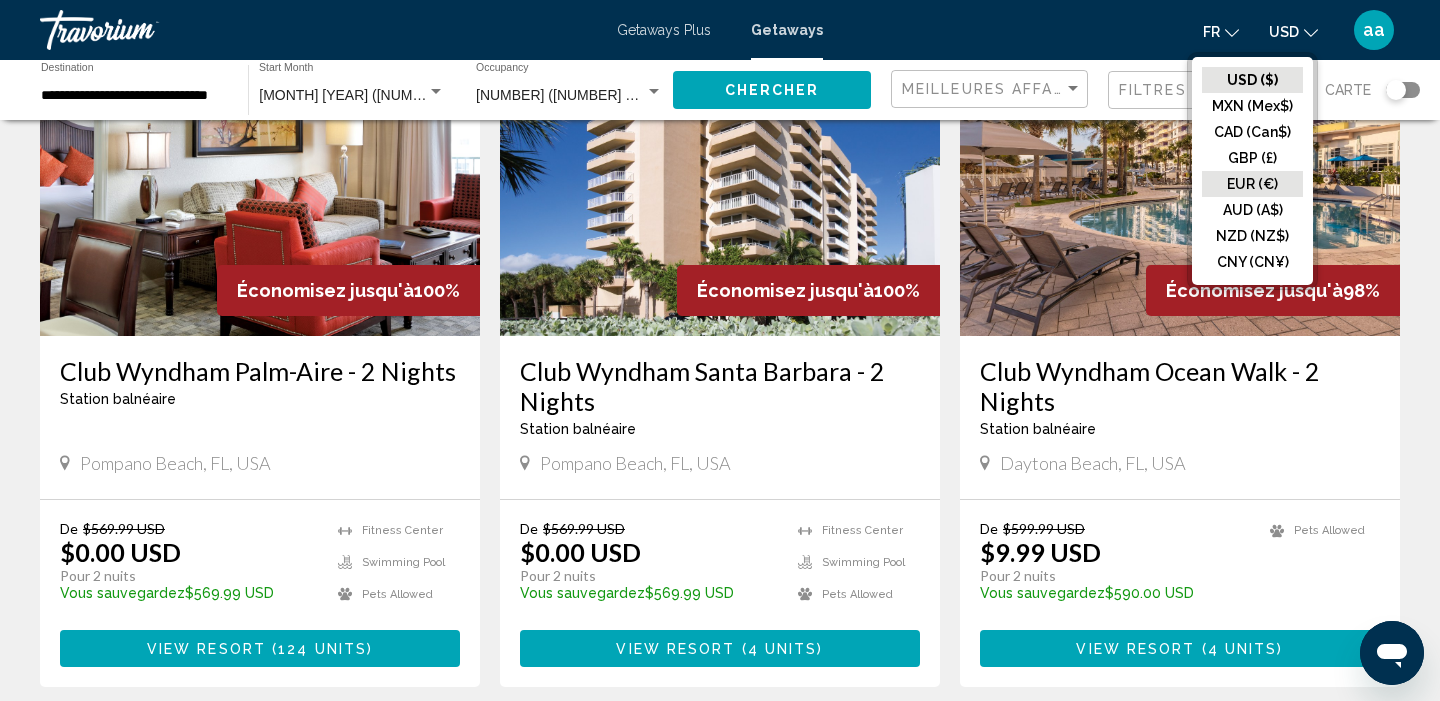 click on "EUR (€)" 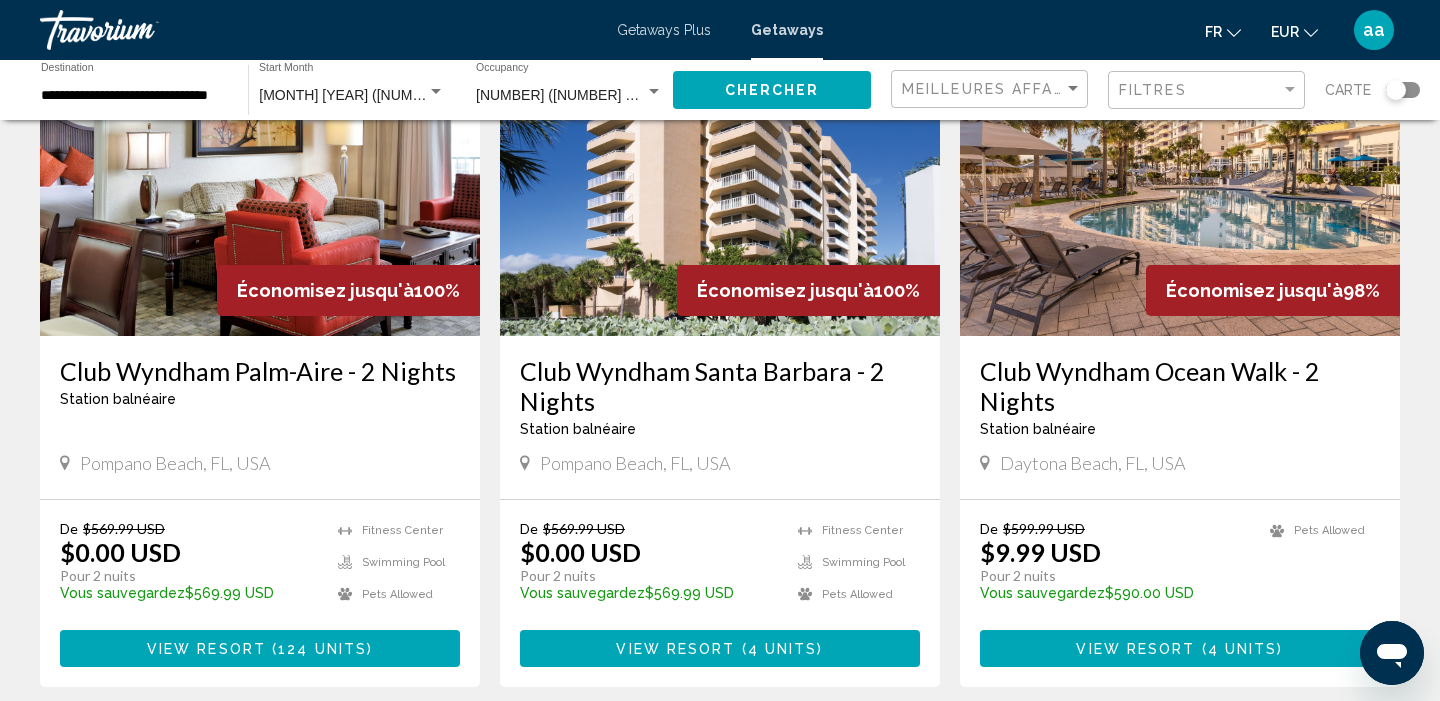 click on "Chercher" 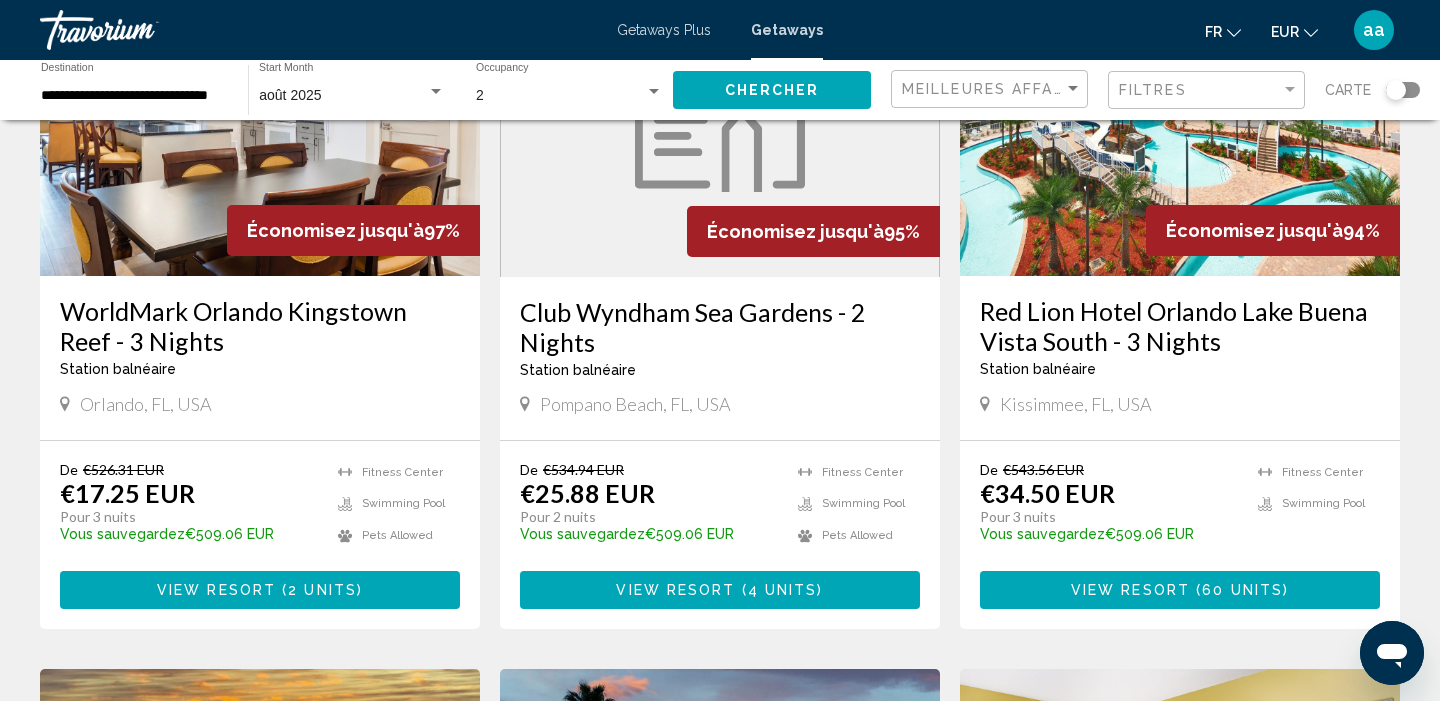 scroll, scrollTop: 969, scrollLeft: 0, axis: vertical 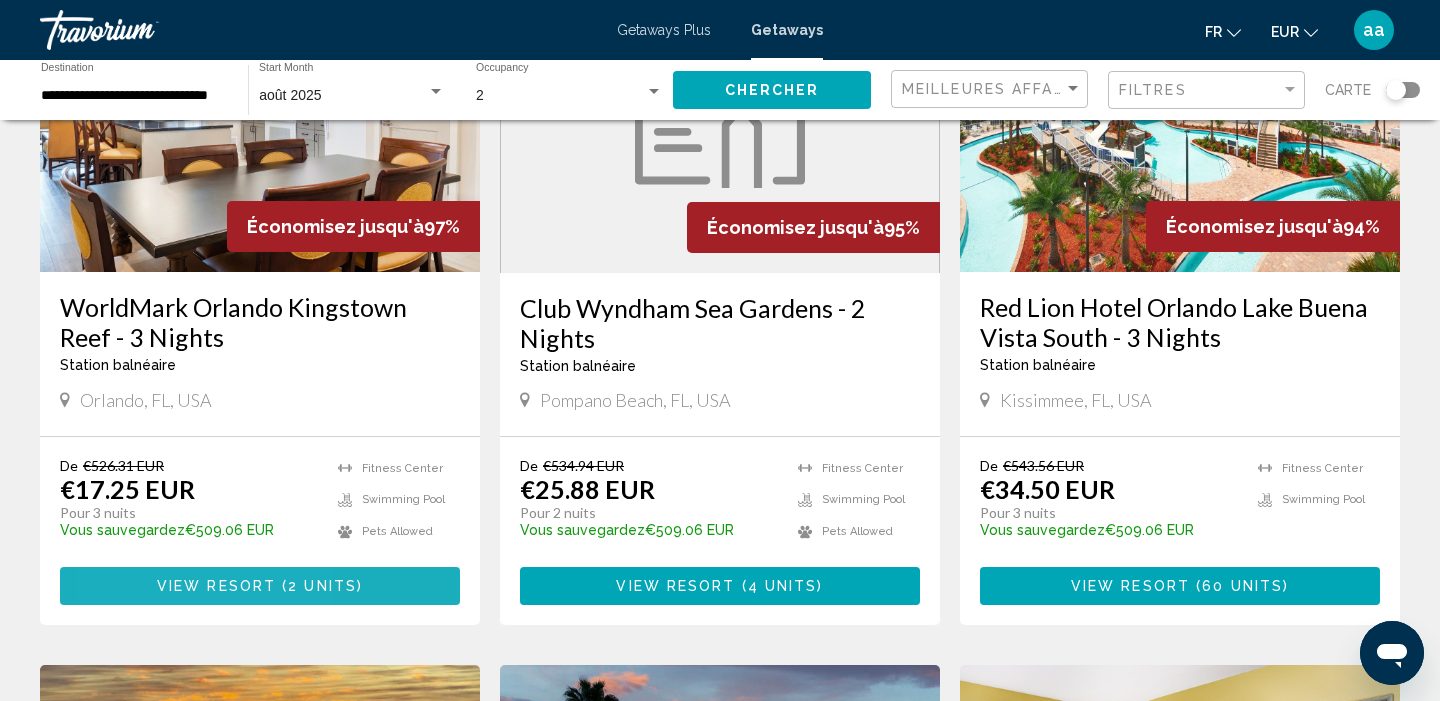 click on "View Resort    ( 2 units )" at bounding box center (260, 585) 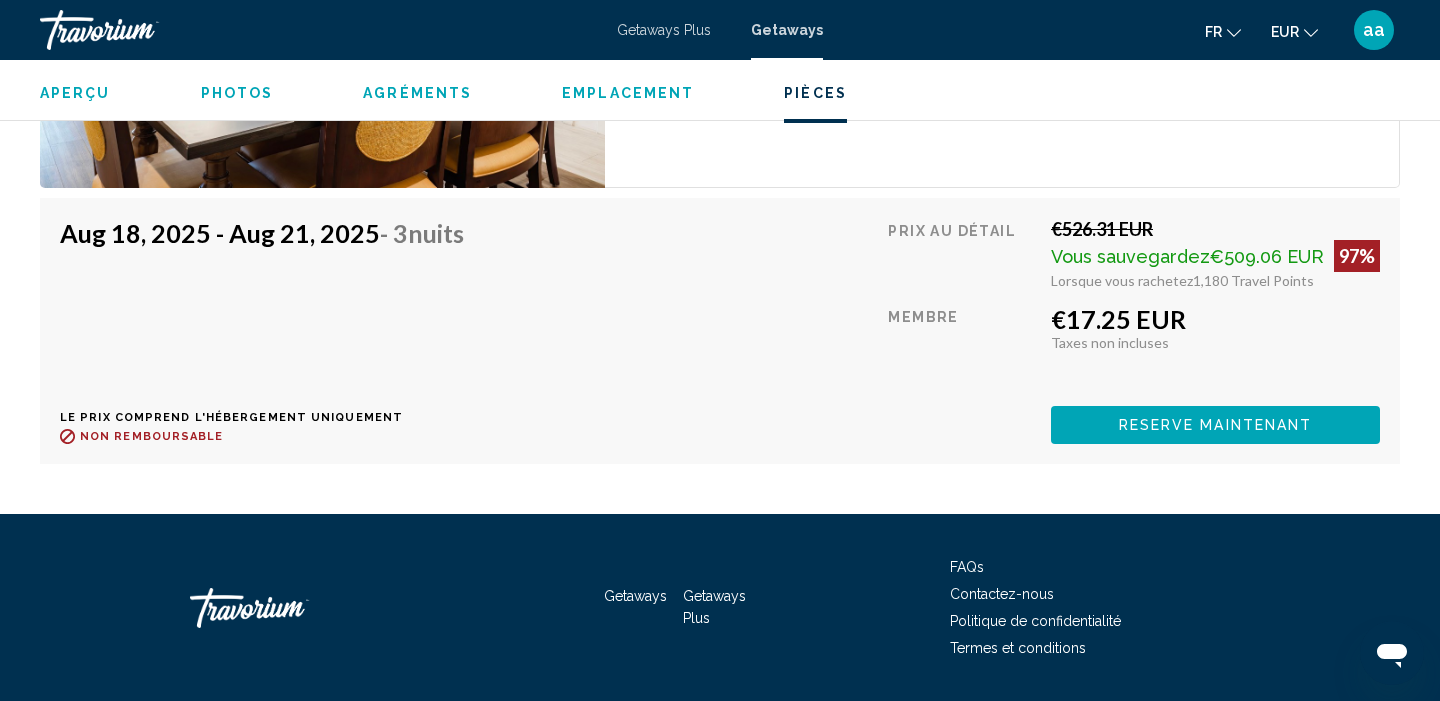 scroll, scrollTop: 4182, scrollLeft: 0, axis: vertical 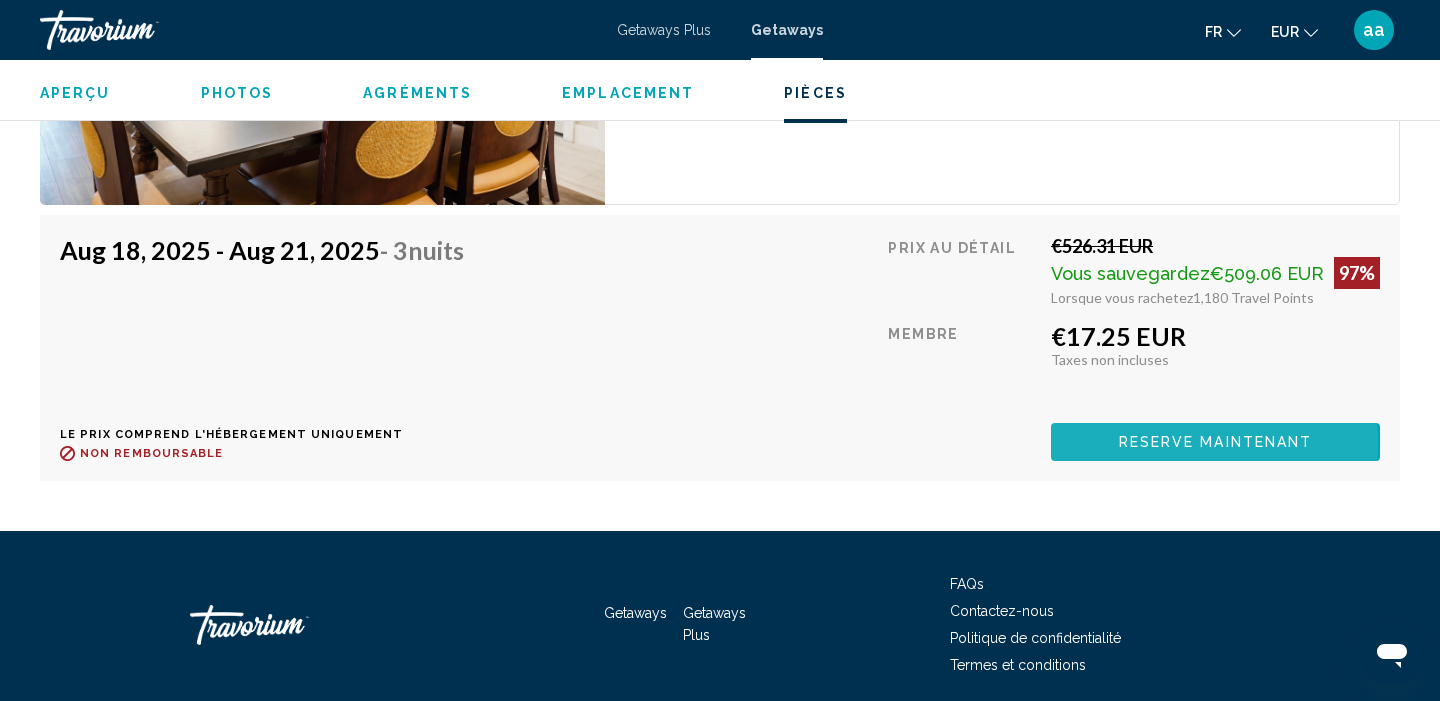 click on "Reserve maintenant" at bounding box center (1216, 443) 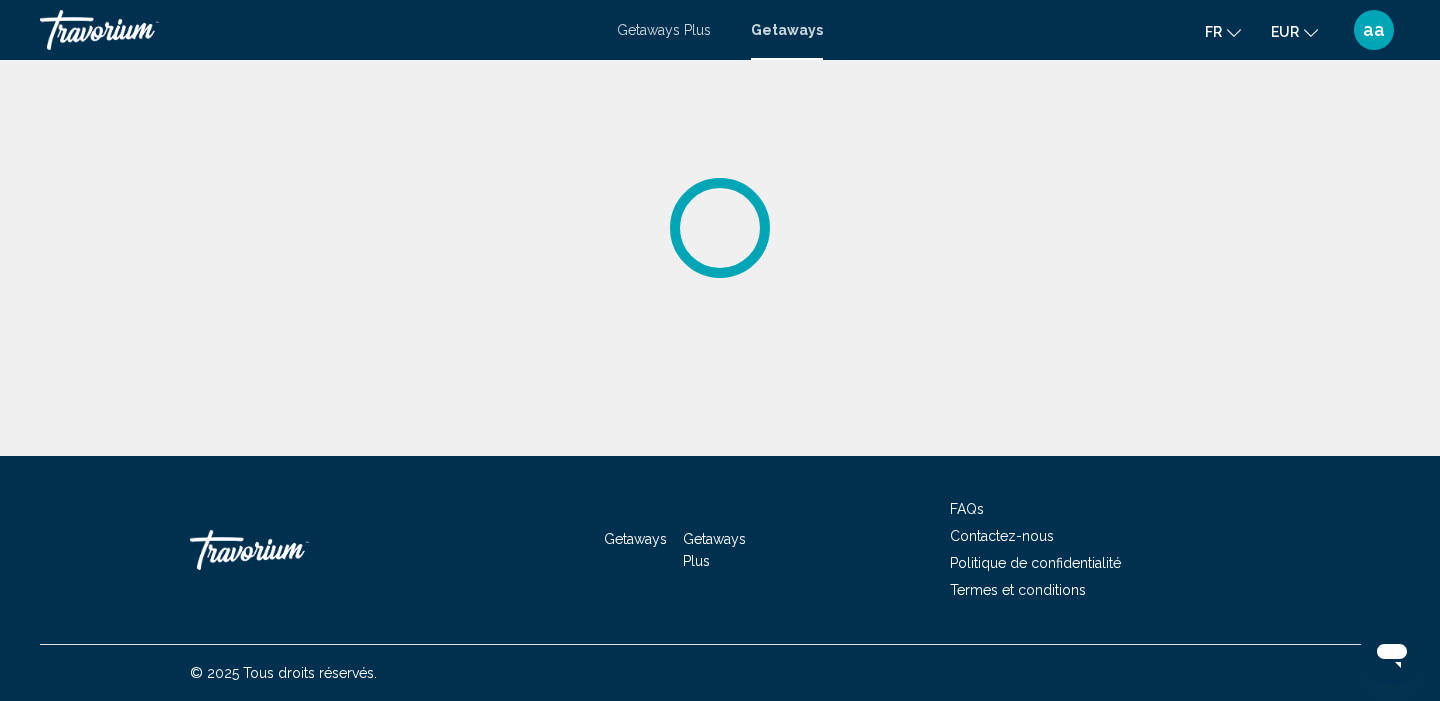 scroll, scrollTop: 0, scrollLeft: 0, axis: both 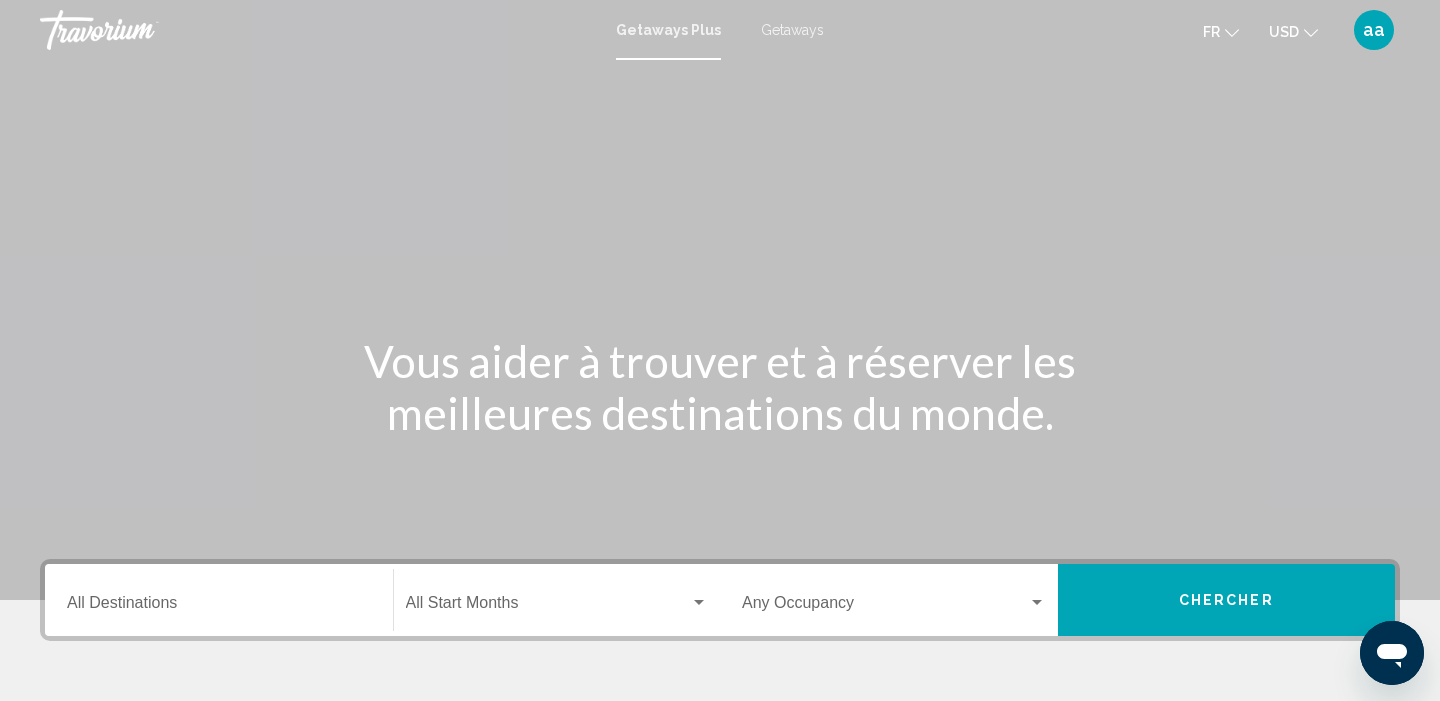 click on "Getaways Plus Getaways fr
English Español Français Italiano Português русский USD
USD ($) MXN (Mex$) CAD (Can$) GBP (£) EUR (€) AUD (A$) NZD (NZ$) CNY (CN¥) aa Se connecter" at bounding box center [720, 30] 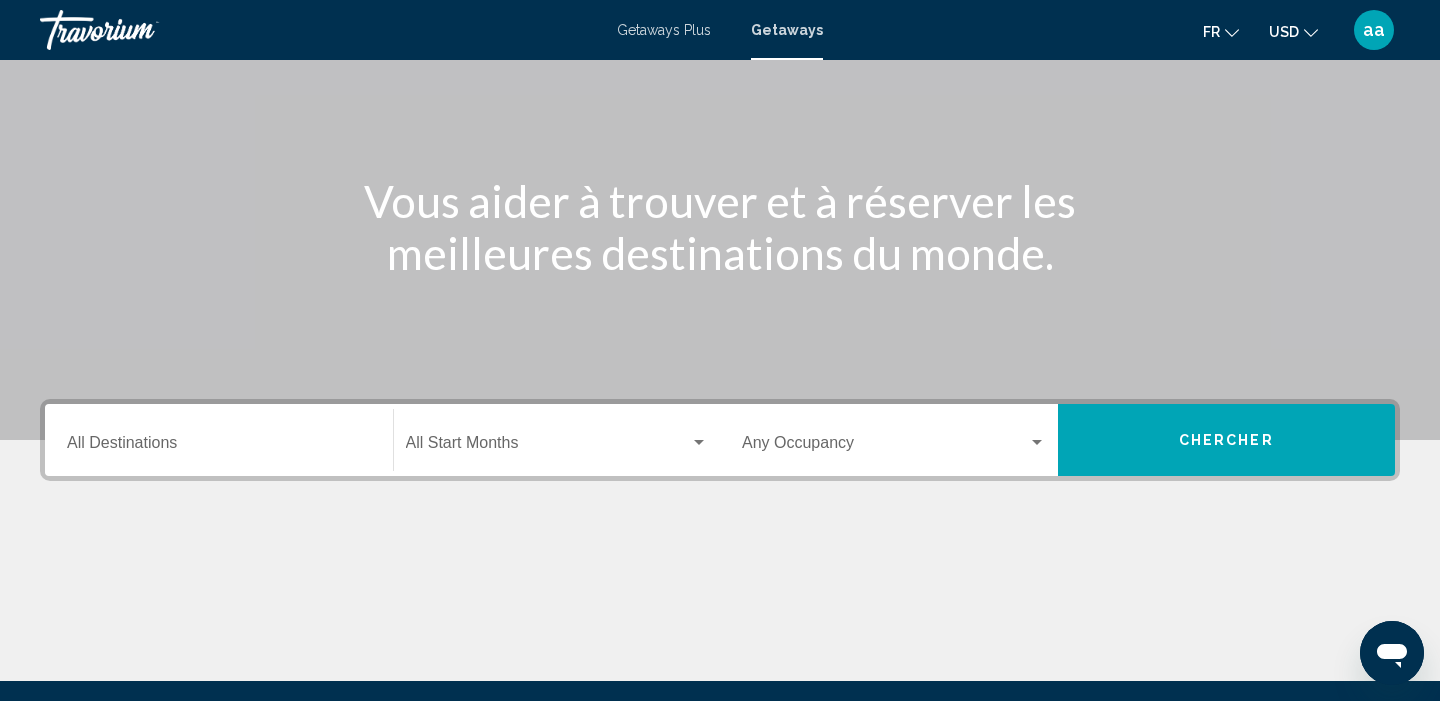 click on "Destination All Destinations" at bounding box center (219, 440) 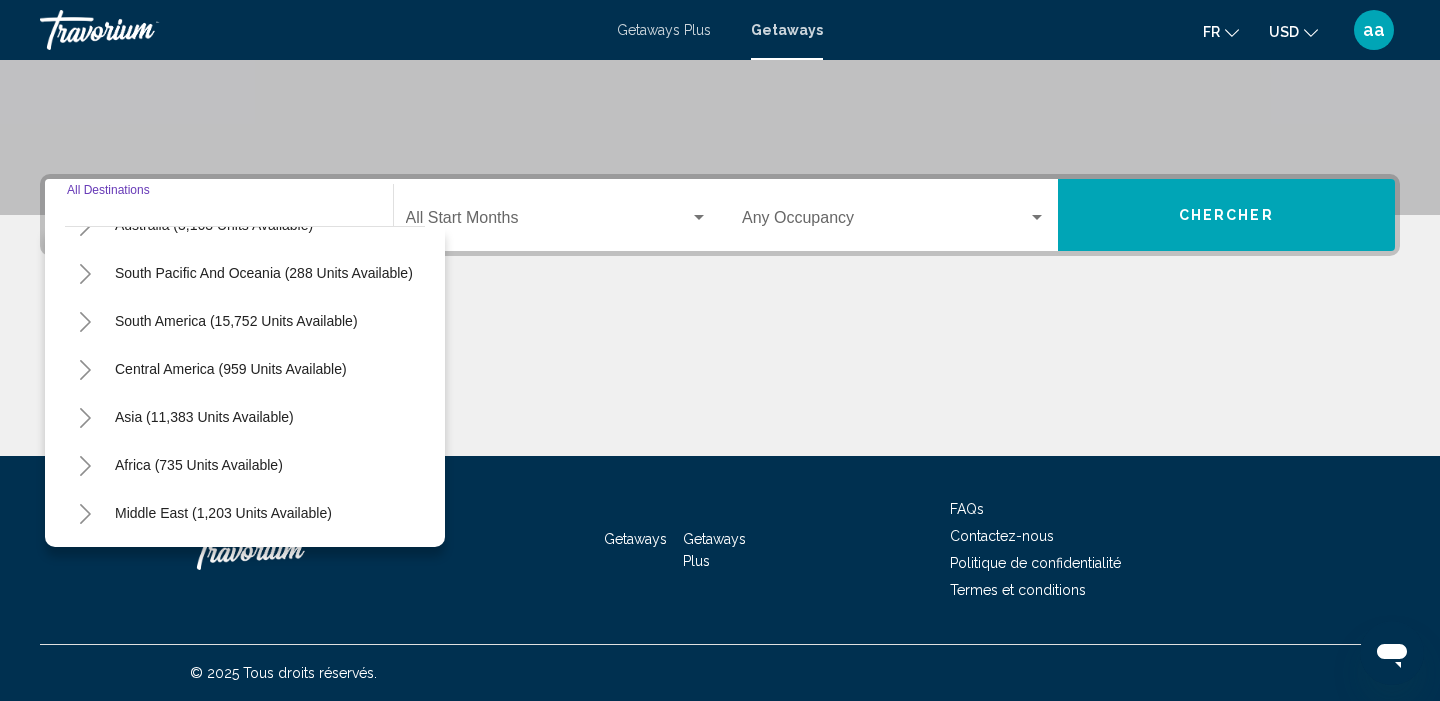 scroll, scrollTop: 324, scrollLeft: 0, axis: vertical 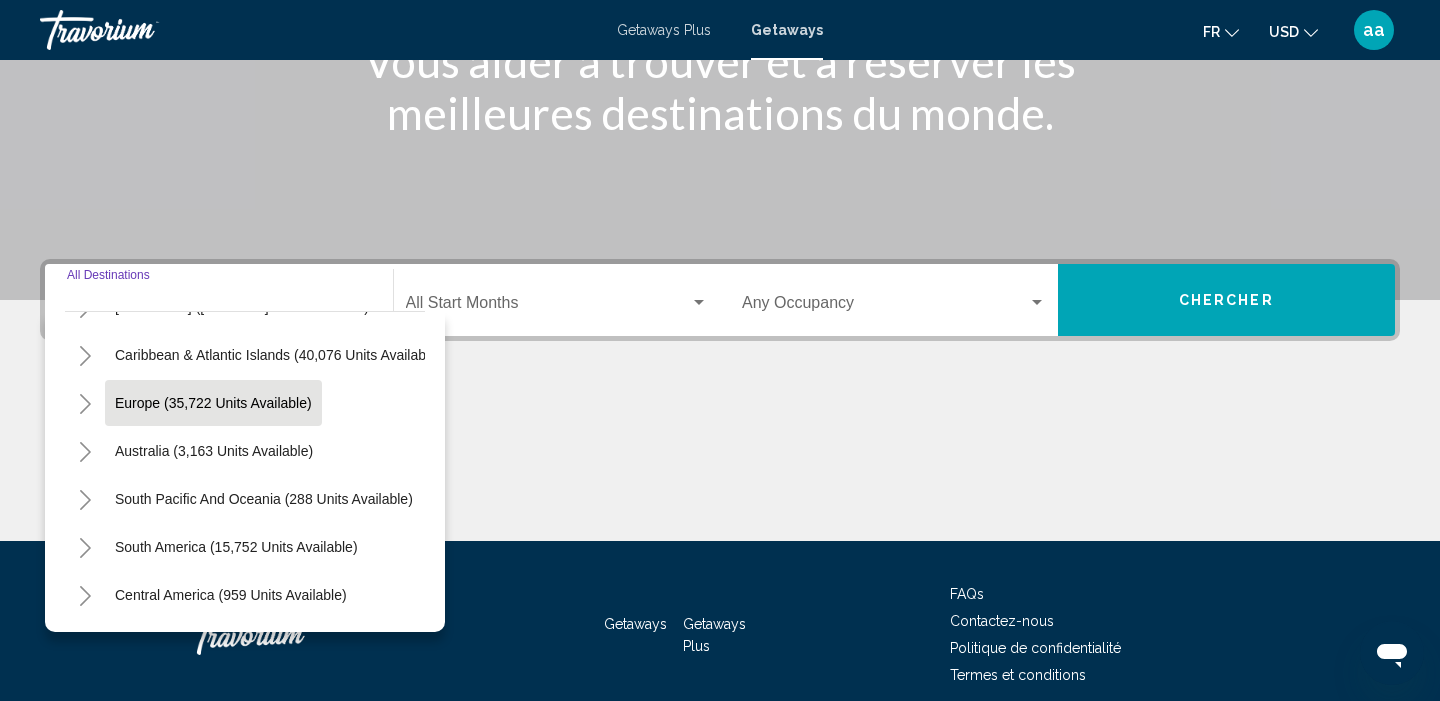 click on "Europe (35,722 units available)" at bounding box center [214, 451] 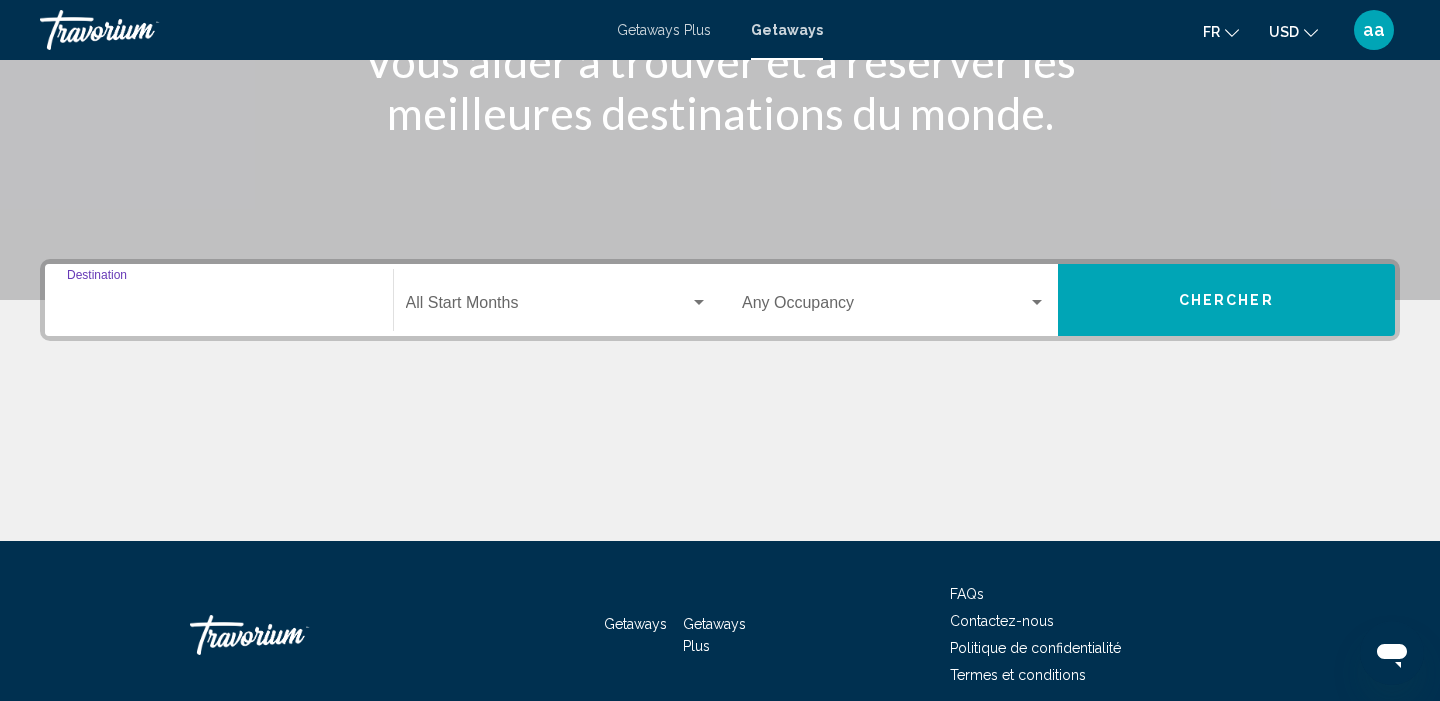 type on "**********" 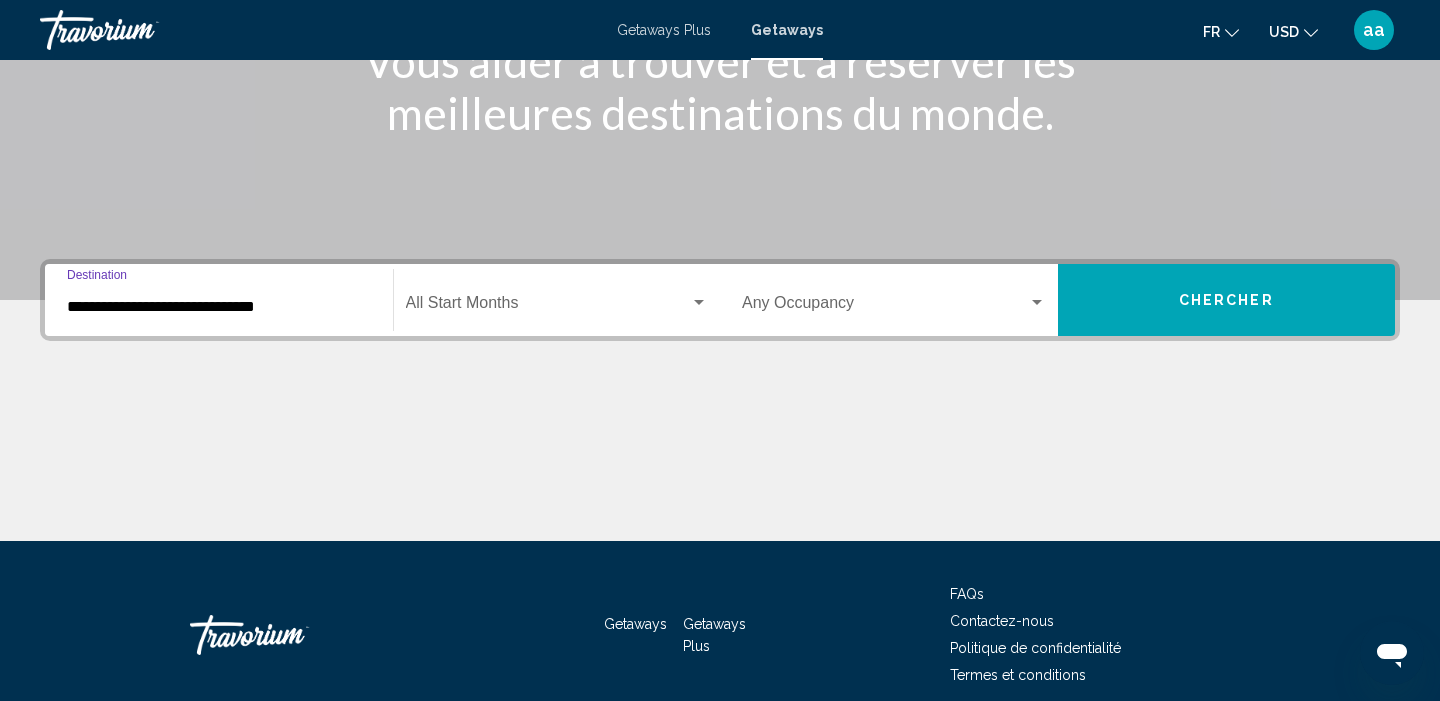 scroll, scrollTop: 385, scrollLeft: 0, axis: vertical 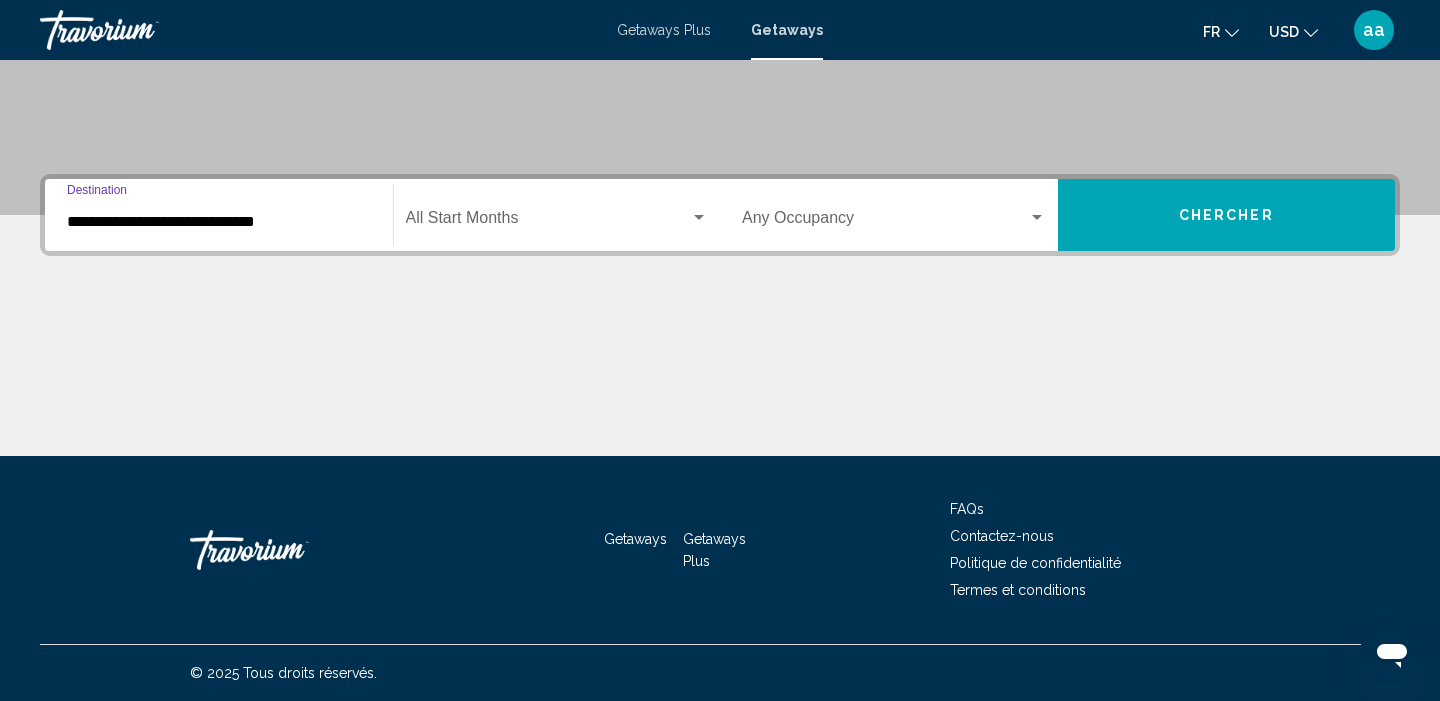 click on "**********" at bounding box center (219, 222) 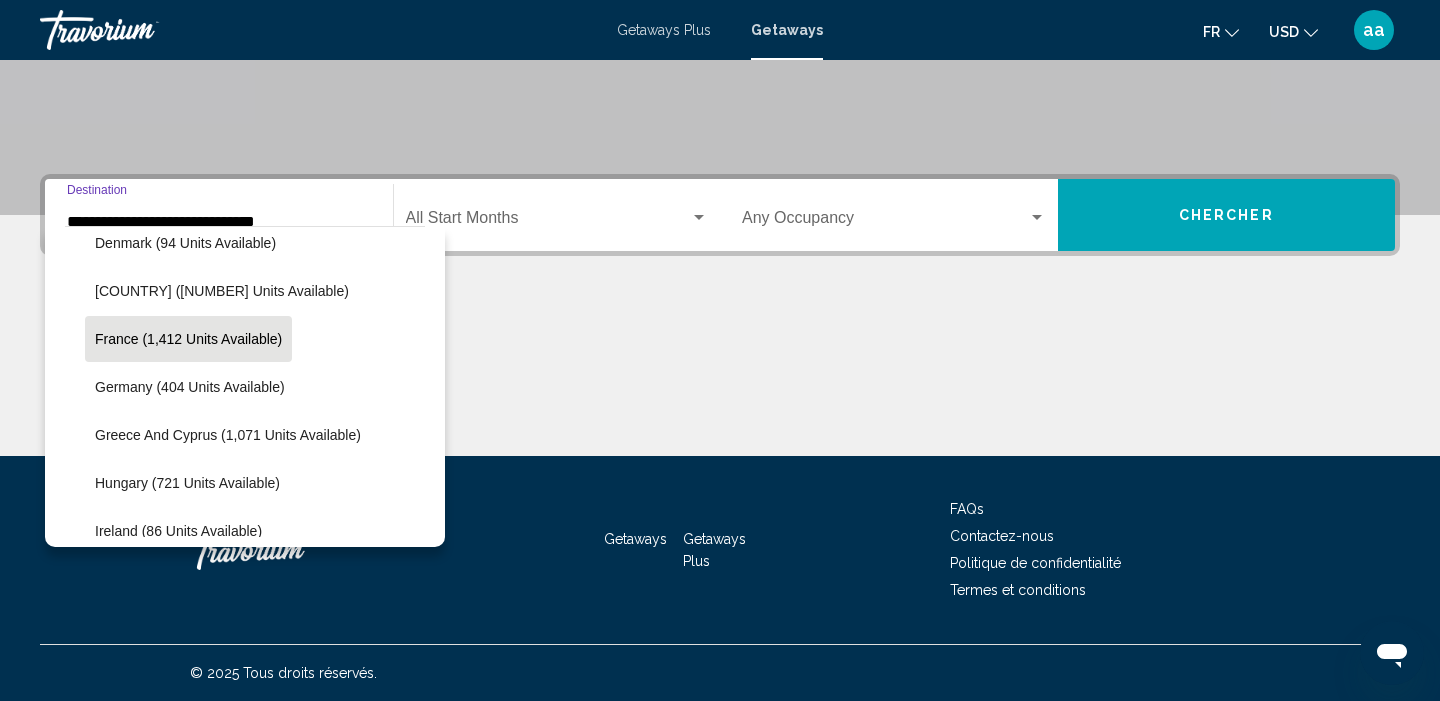 scroll, scrollTop: 514, scrollLeft: 0, axis: vertical 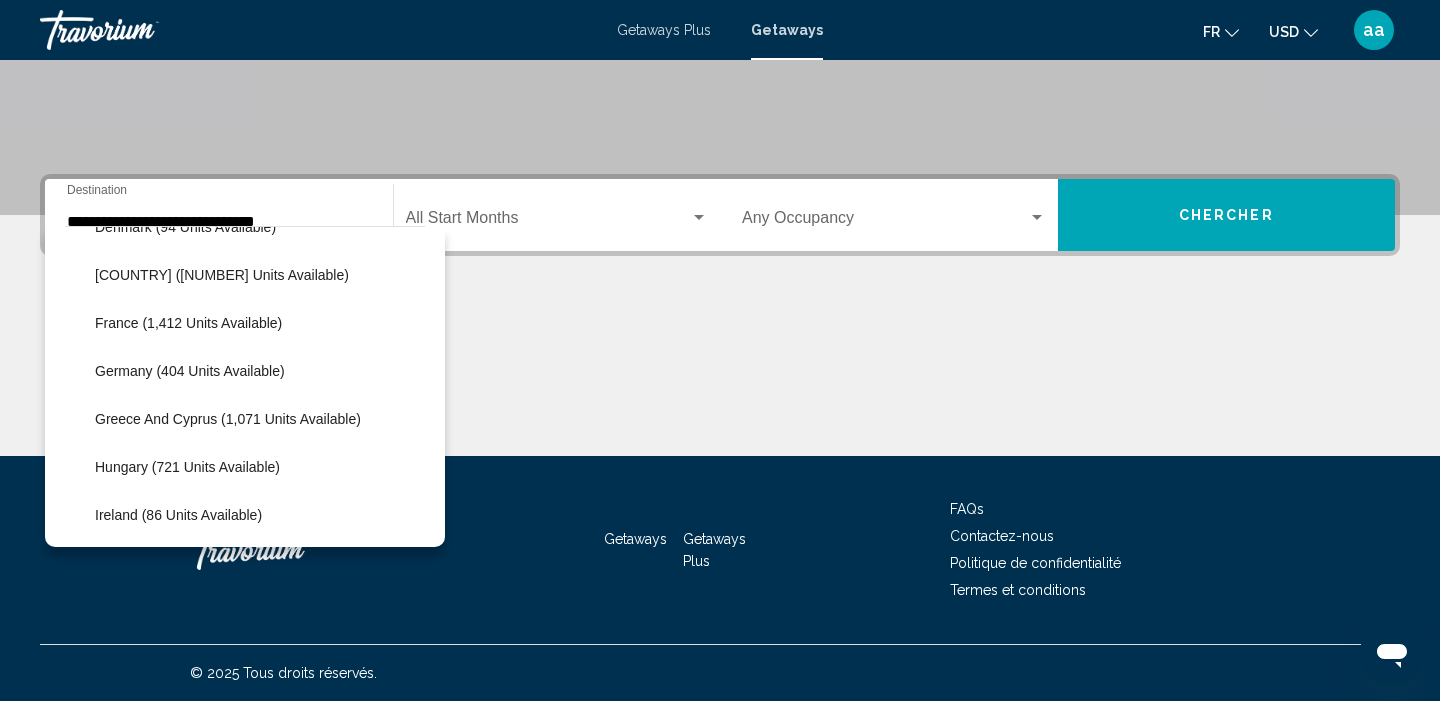 click on "Start Month All Start Months" 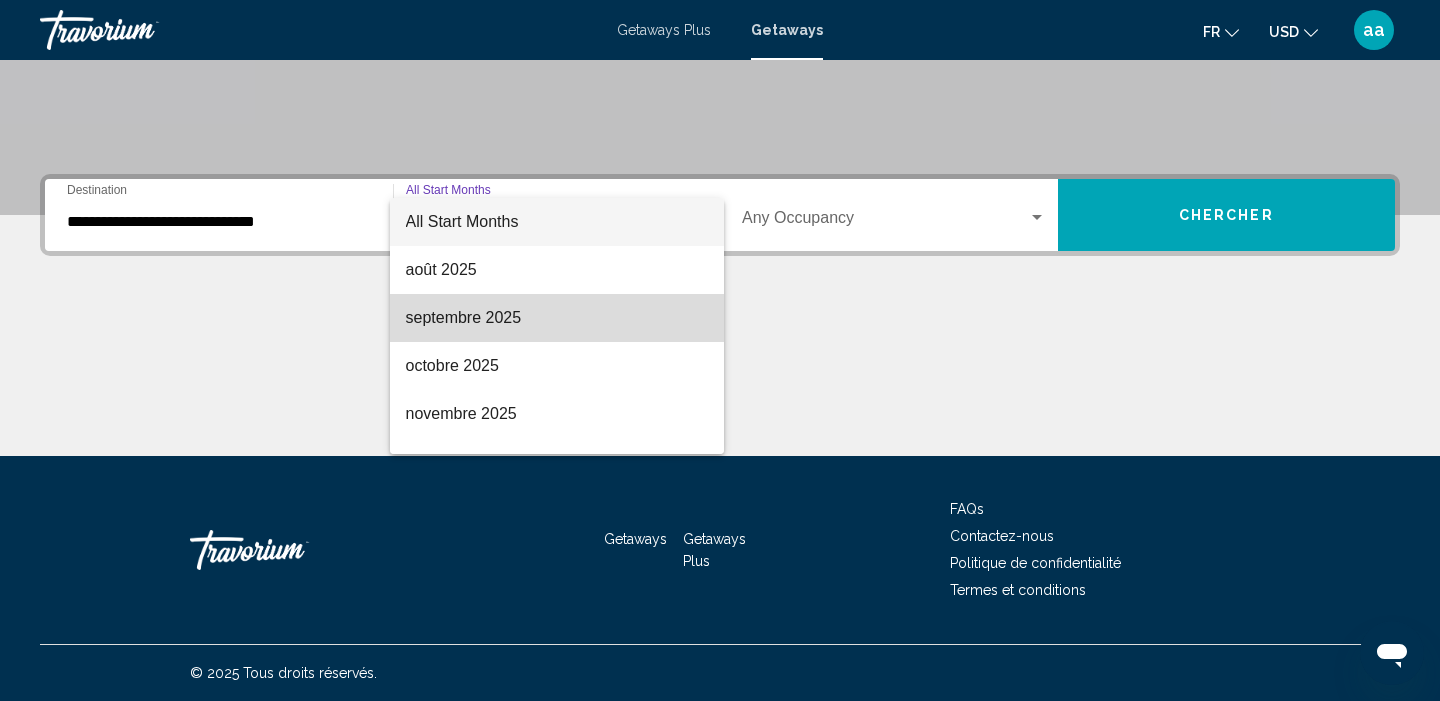 click on "septembre 2025" at bounding box center [557, 318] 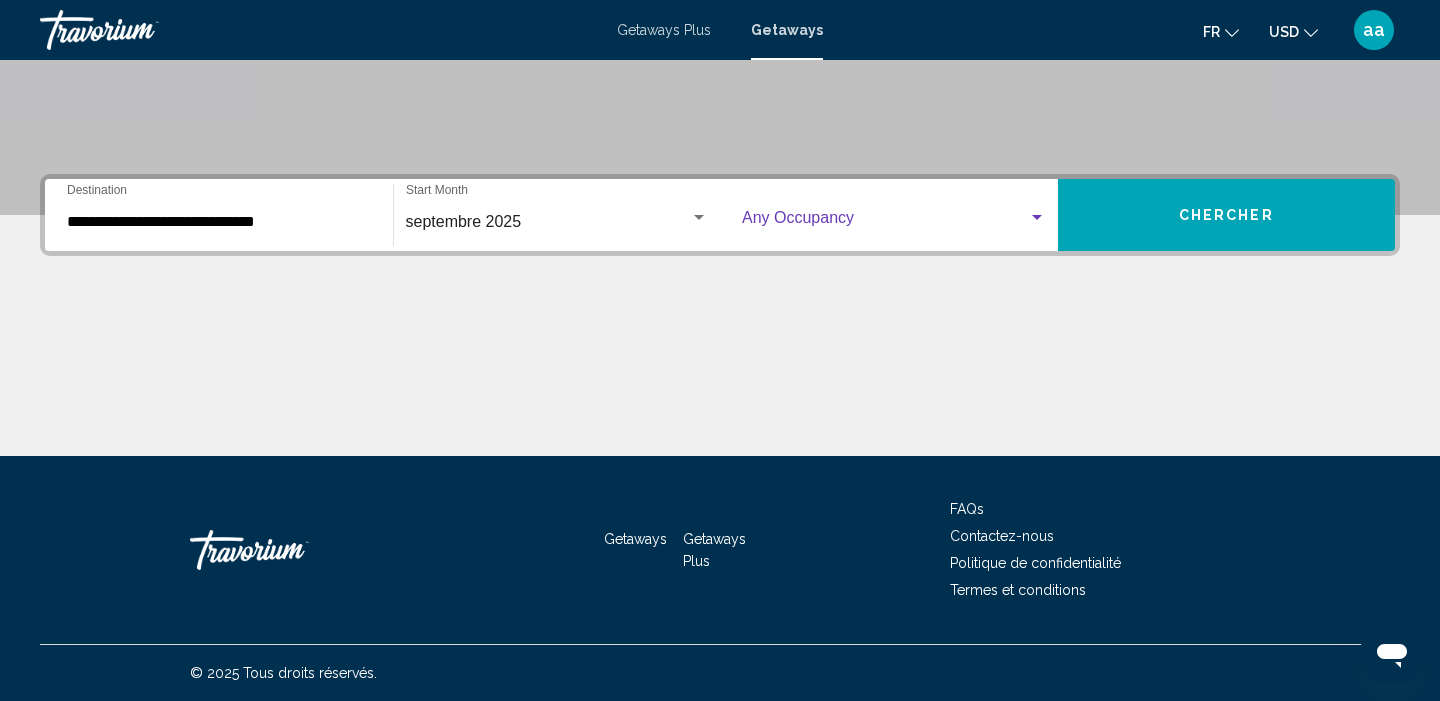 click at bounding box center [885, 222] 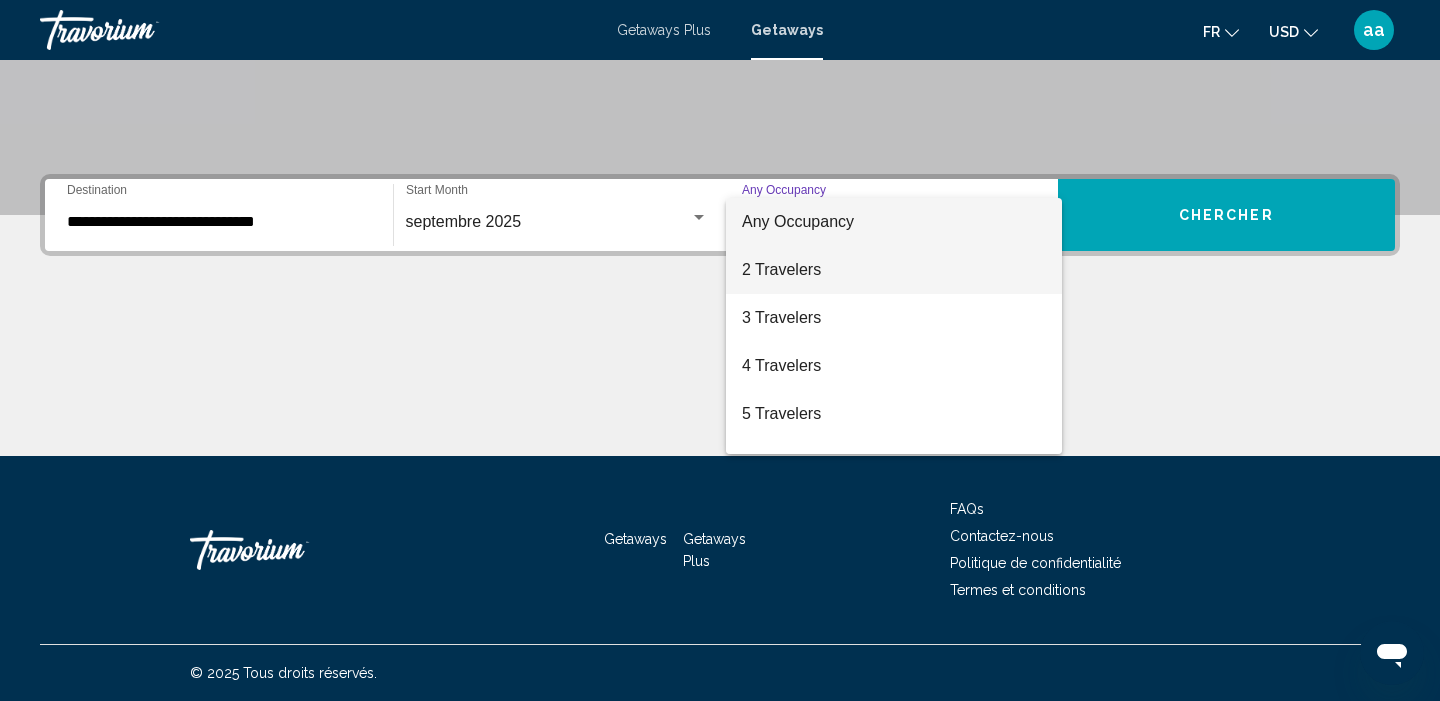 click on "2 Travelers" at bounding box center (894, 270) 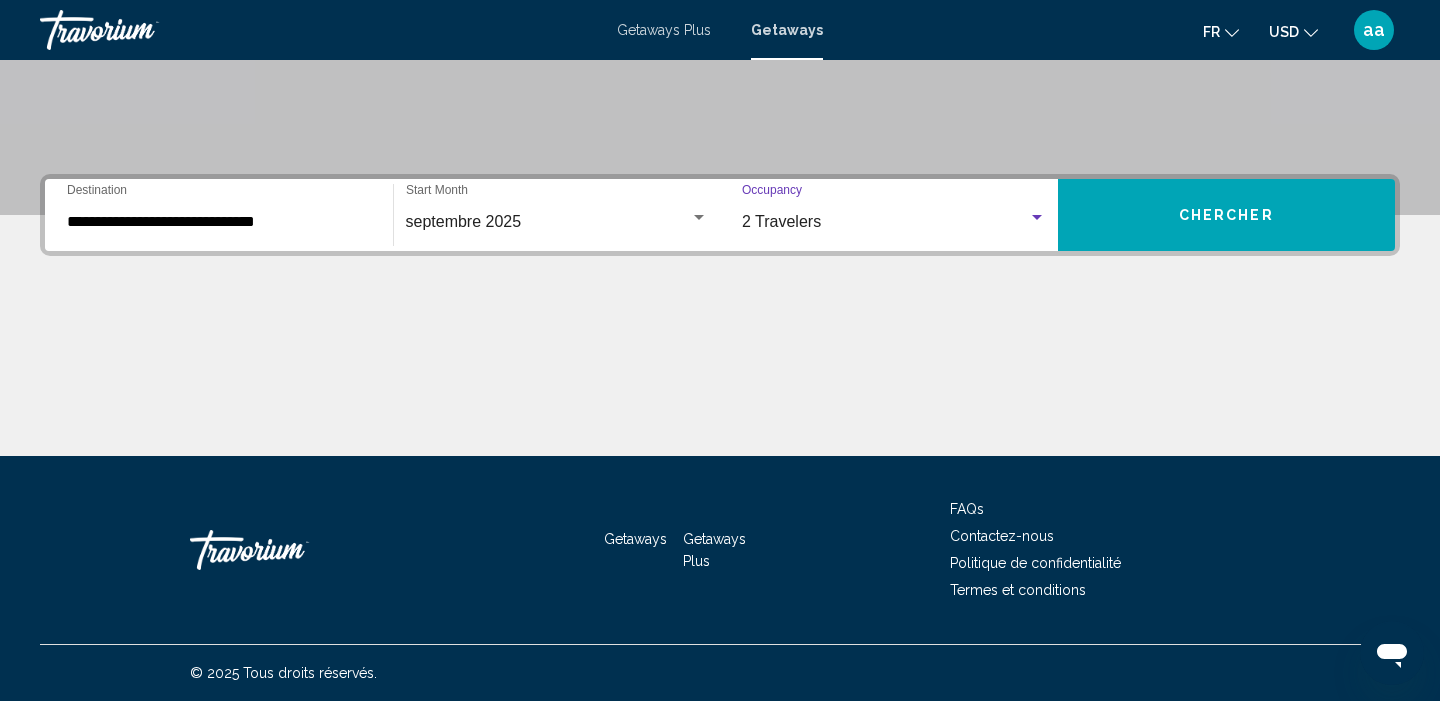 click on "2 Travelers" at bounding box center [781, 221] 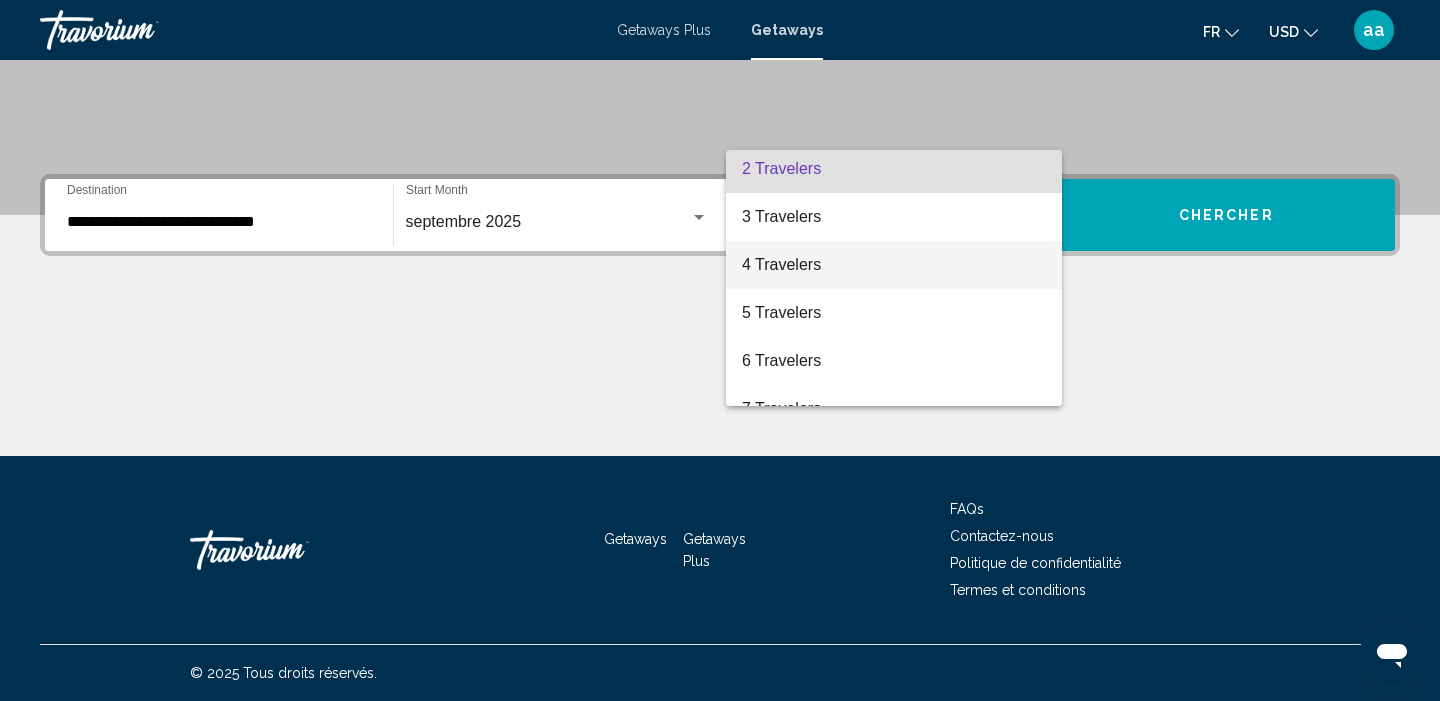 scroll, scrollTop: 48, scrollLeft: 0, axis: vertical 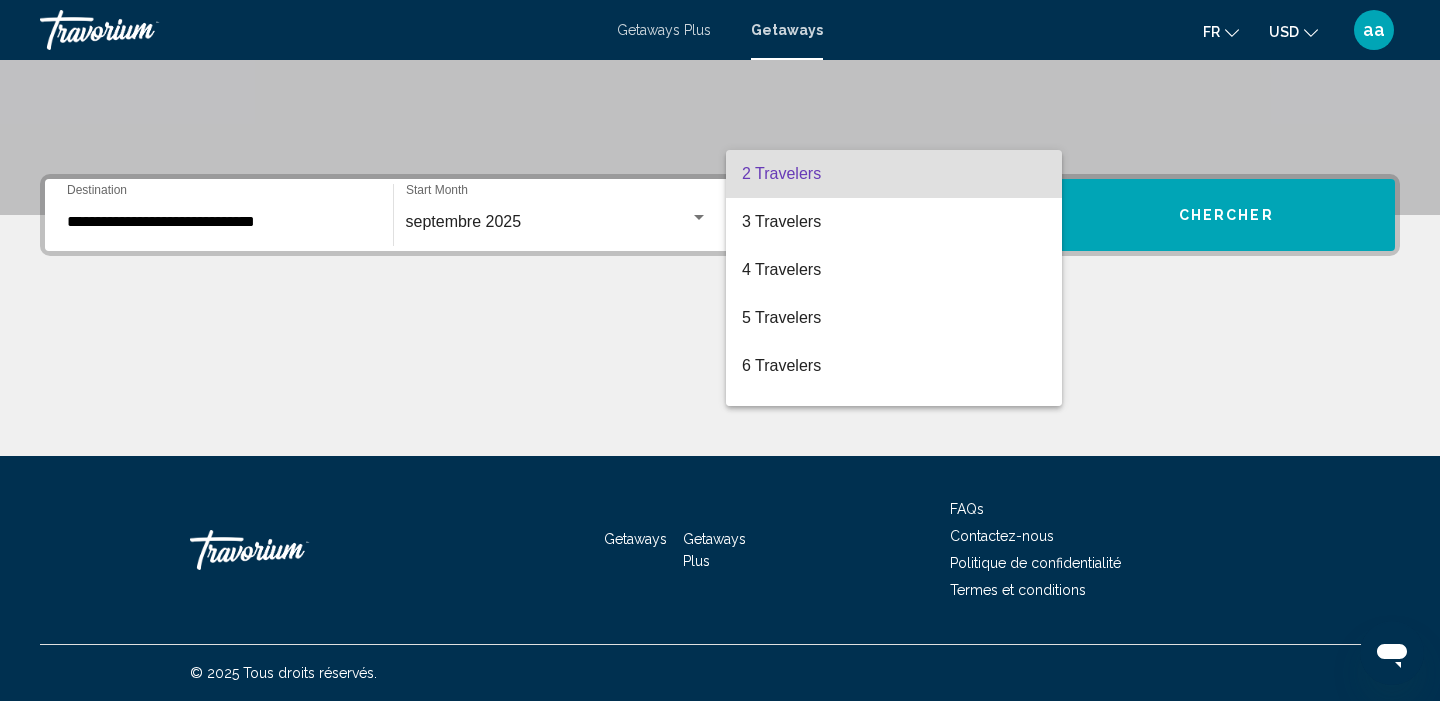 click on "2 Travelers" at bounding box center [894, 174] 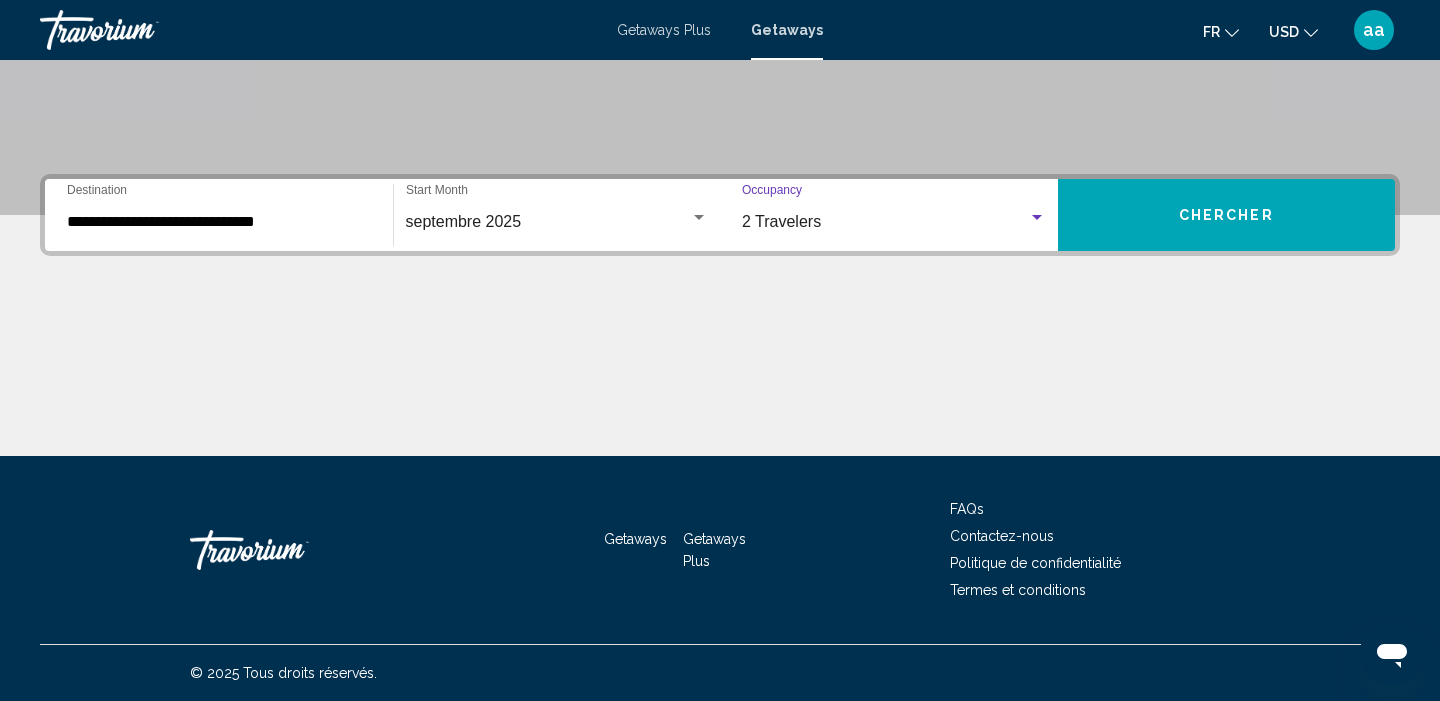 click on "Chercher" at bounding box center [1227, 215] 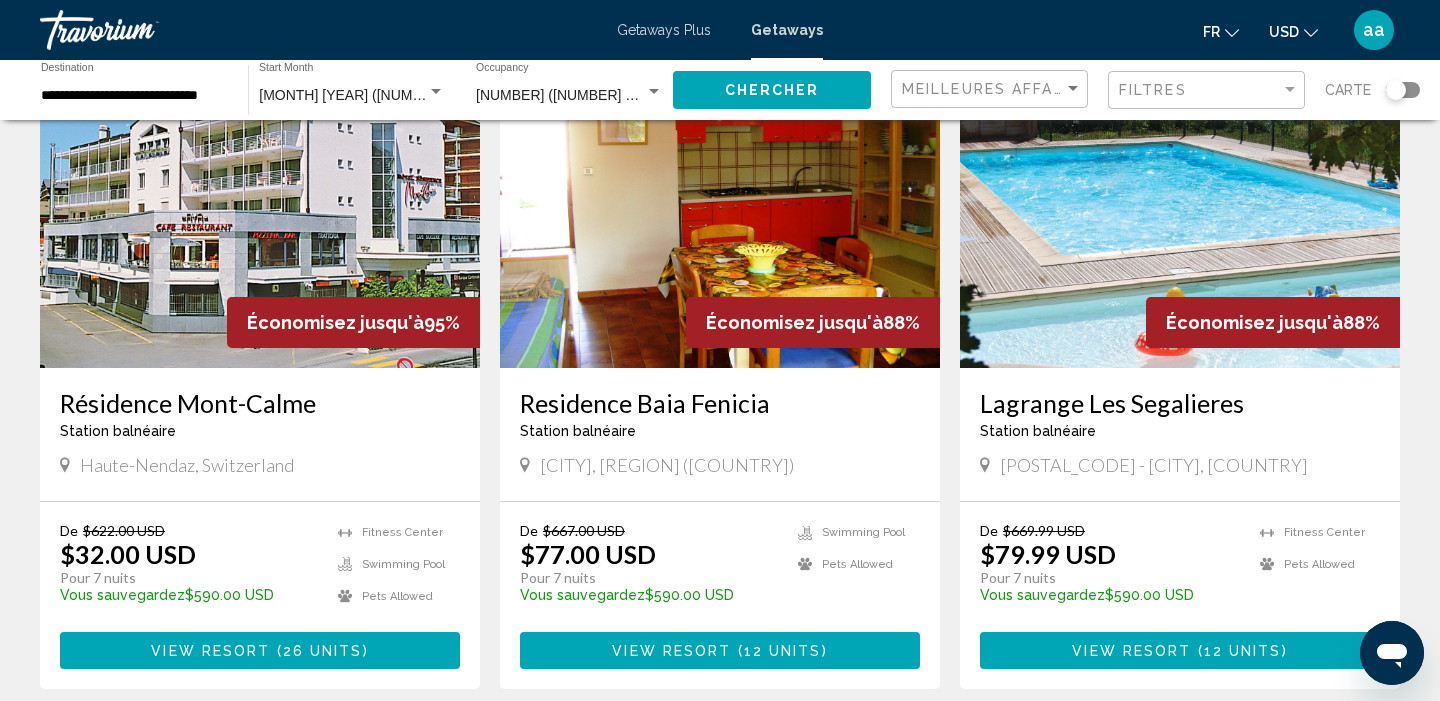 scroll, scrollTop: 182, scrollLeft: 0, axis: vertical 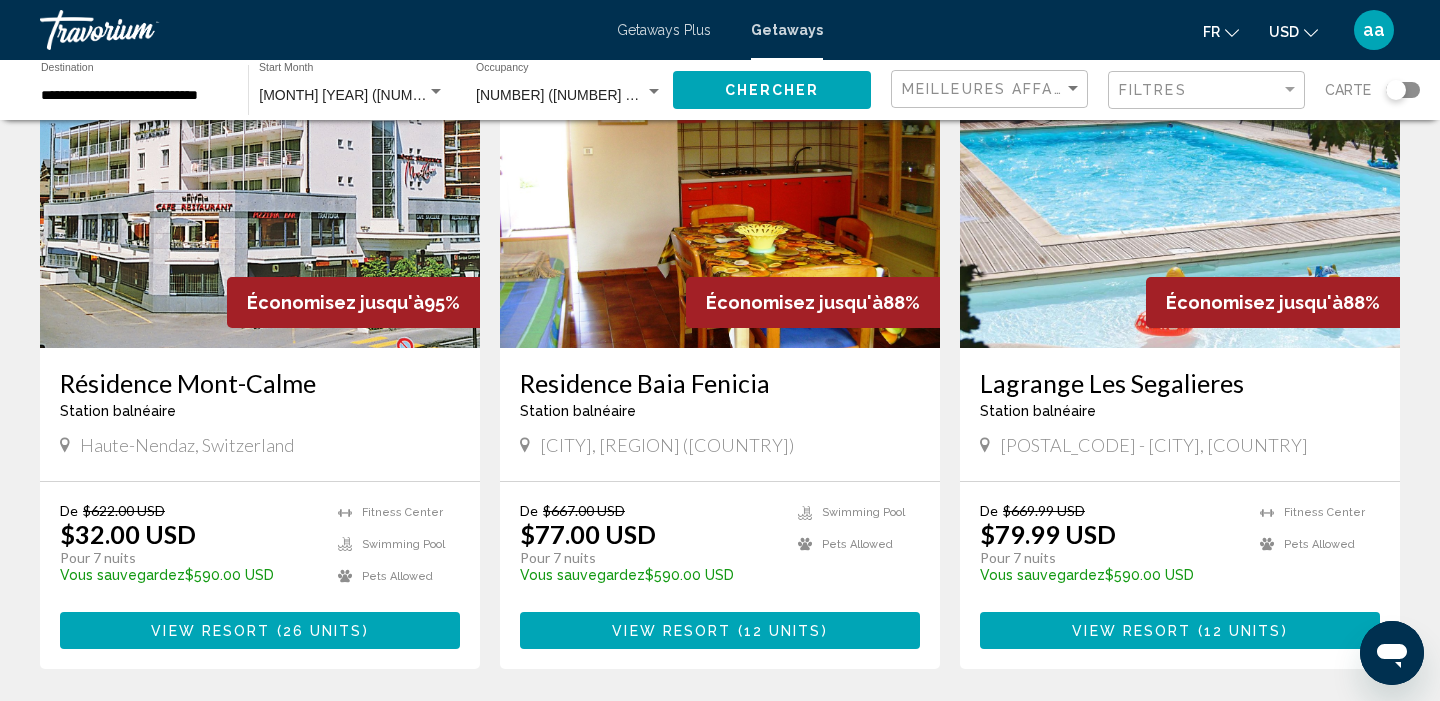 click on "USD
USD ($) MXN (Mex$) CAD (Can$) GBP (£) EUR (€) AUD (A$) NZD (NZ$) CNY (CN¥)" 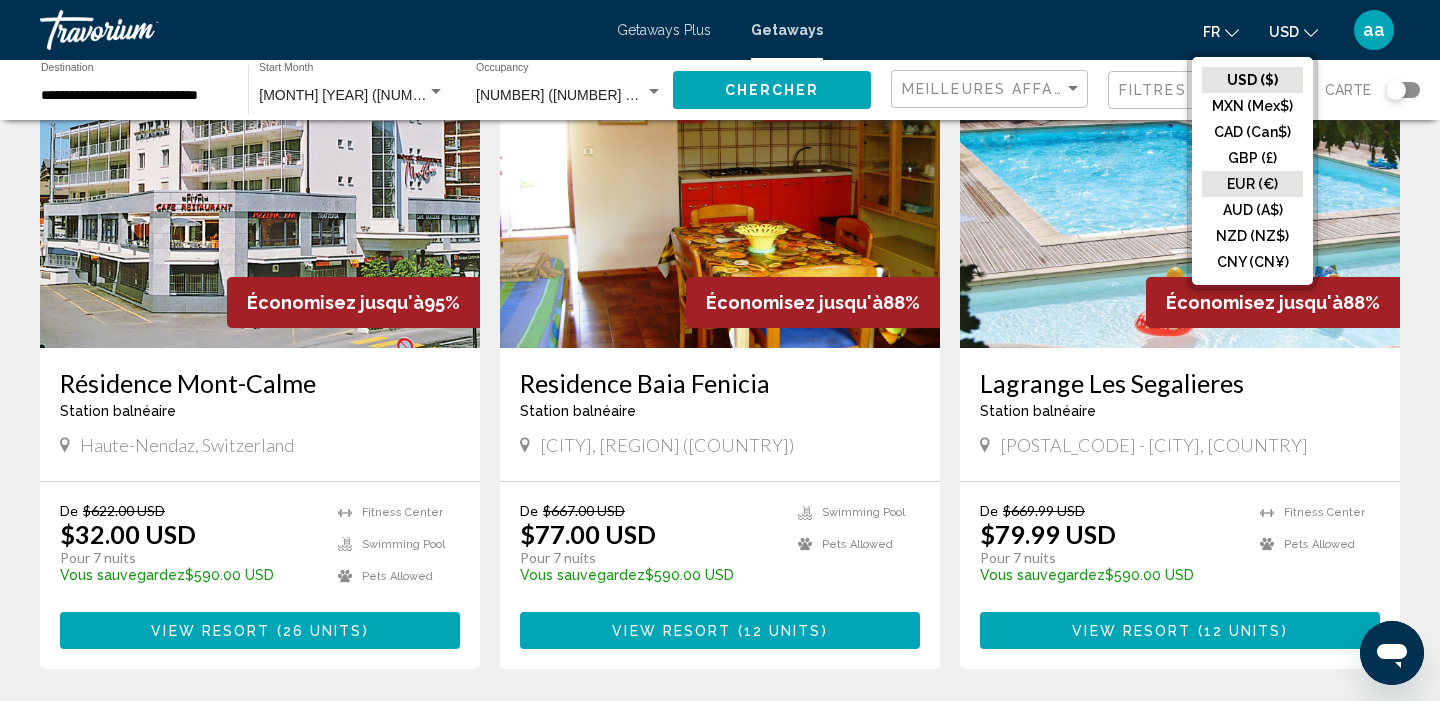 click on "EUR (€)" 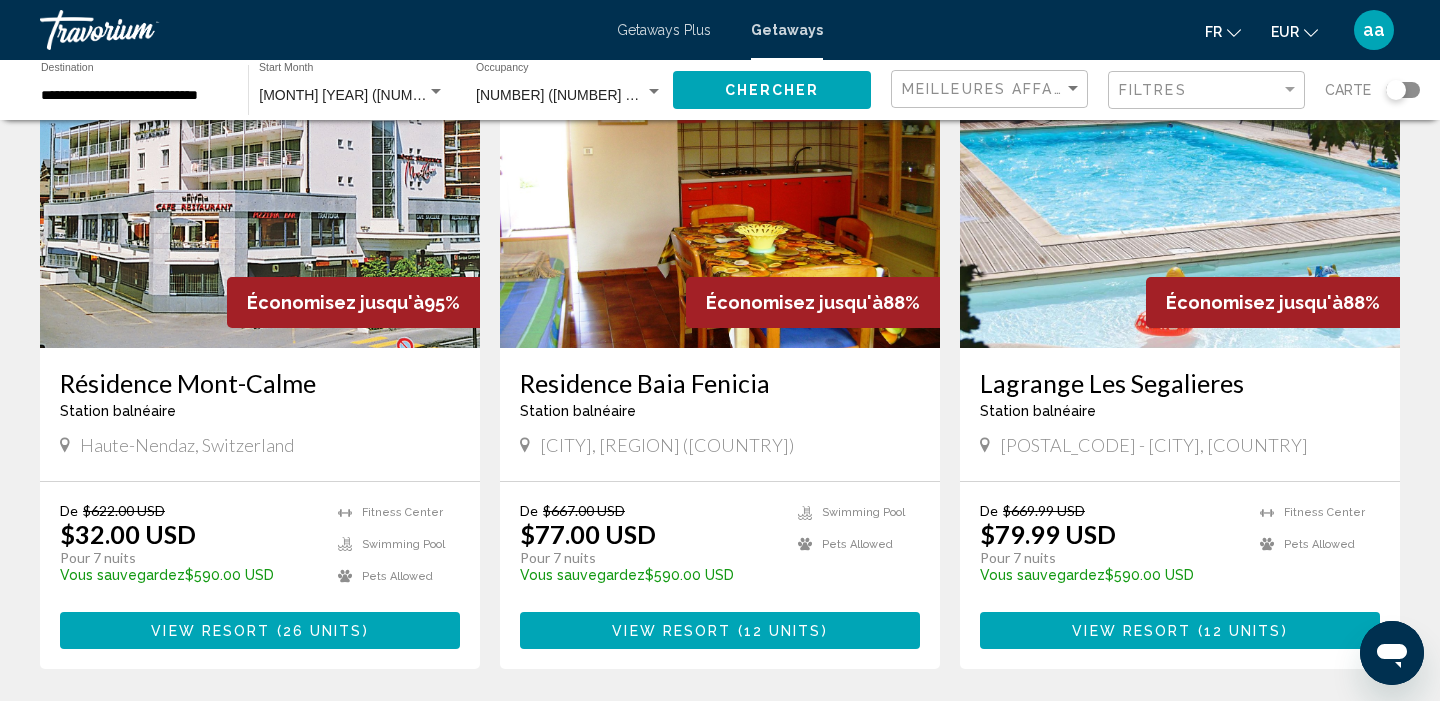 click on "Chercher" 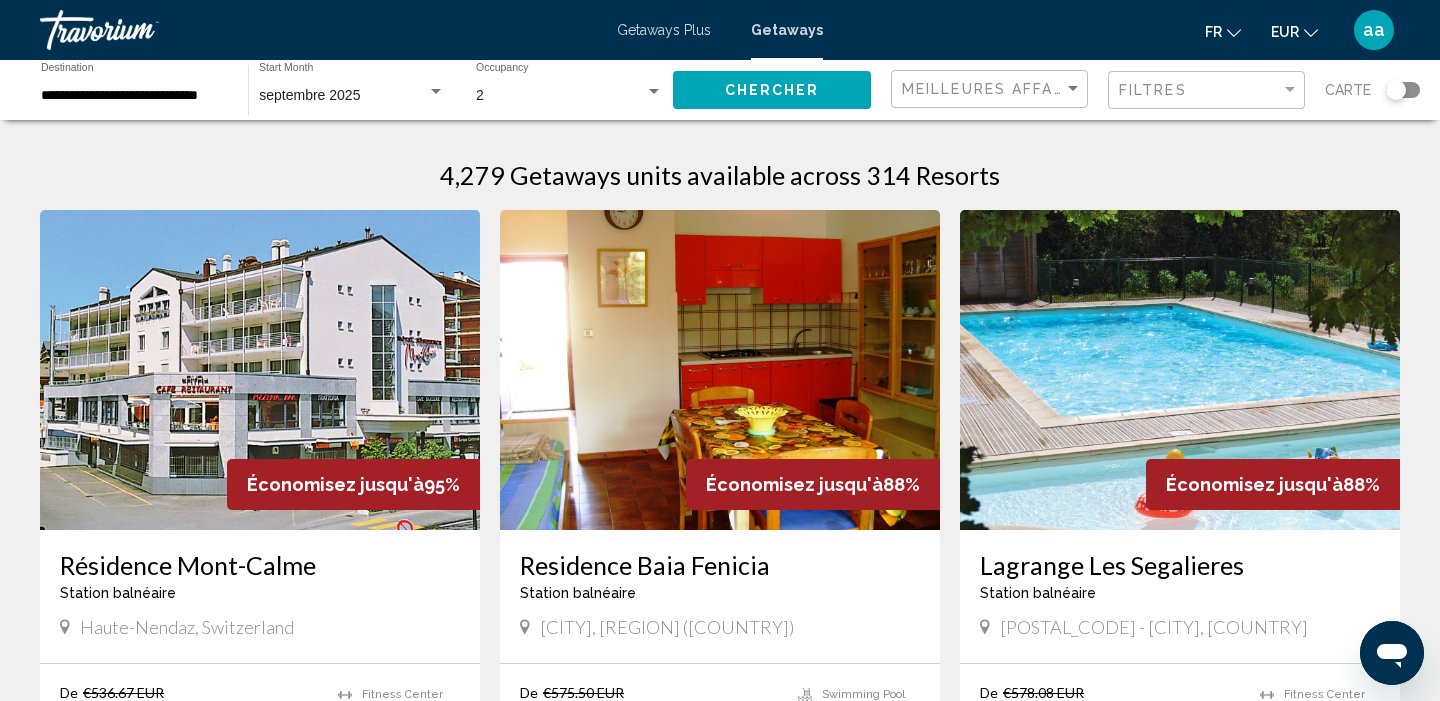 scroll, scrollTop: 0, scrollLeft: 0, axis: both 